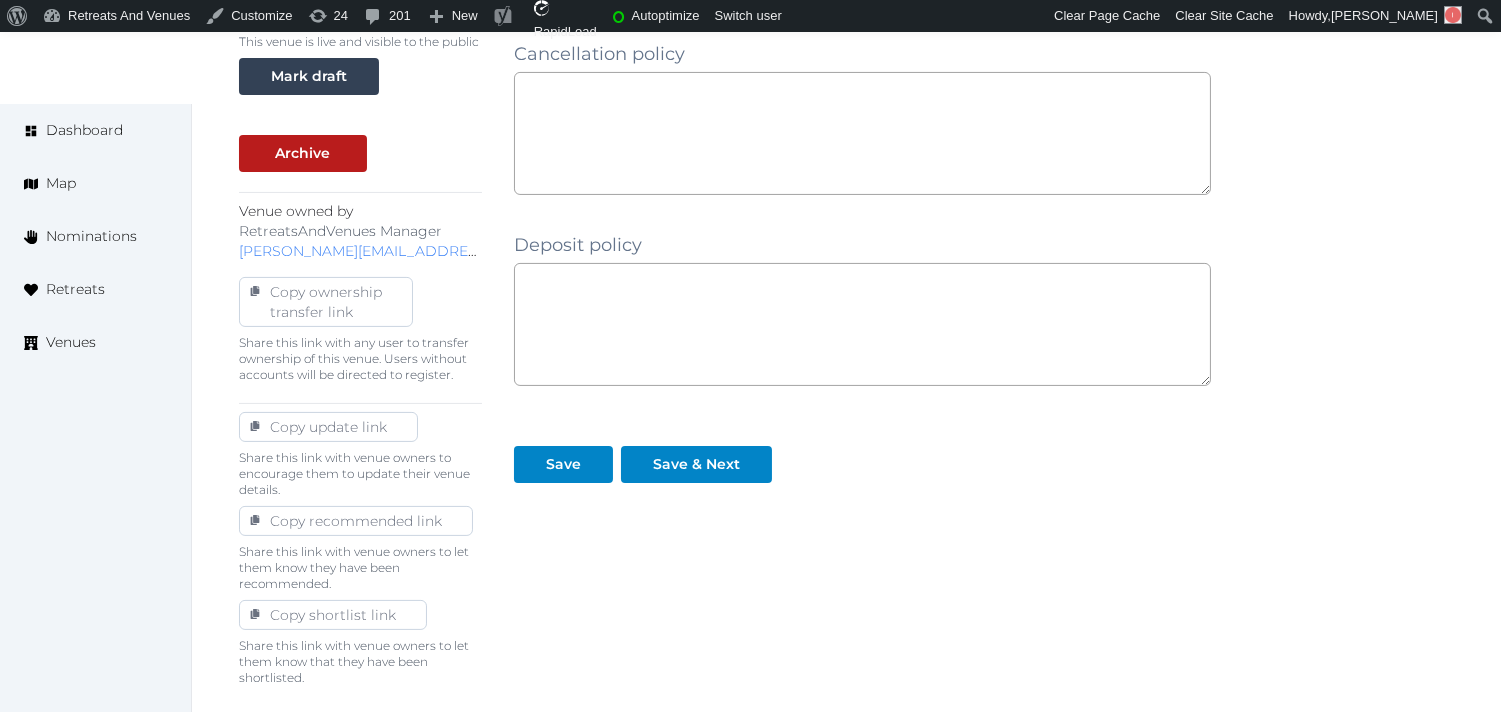 scroll, scrollTop: 802, scrollLeft: 0, axis: vertical 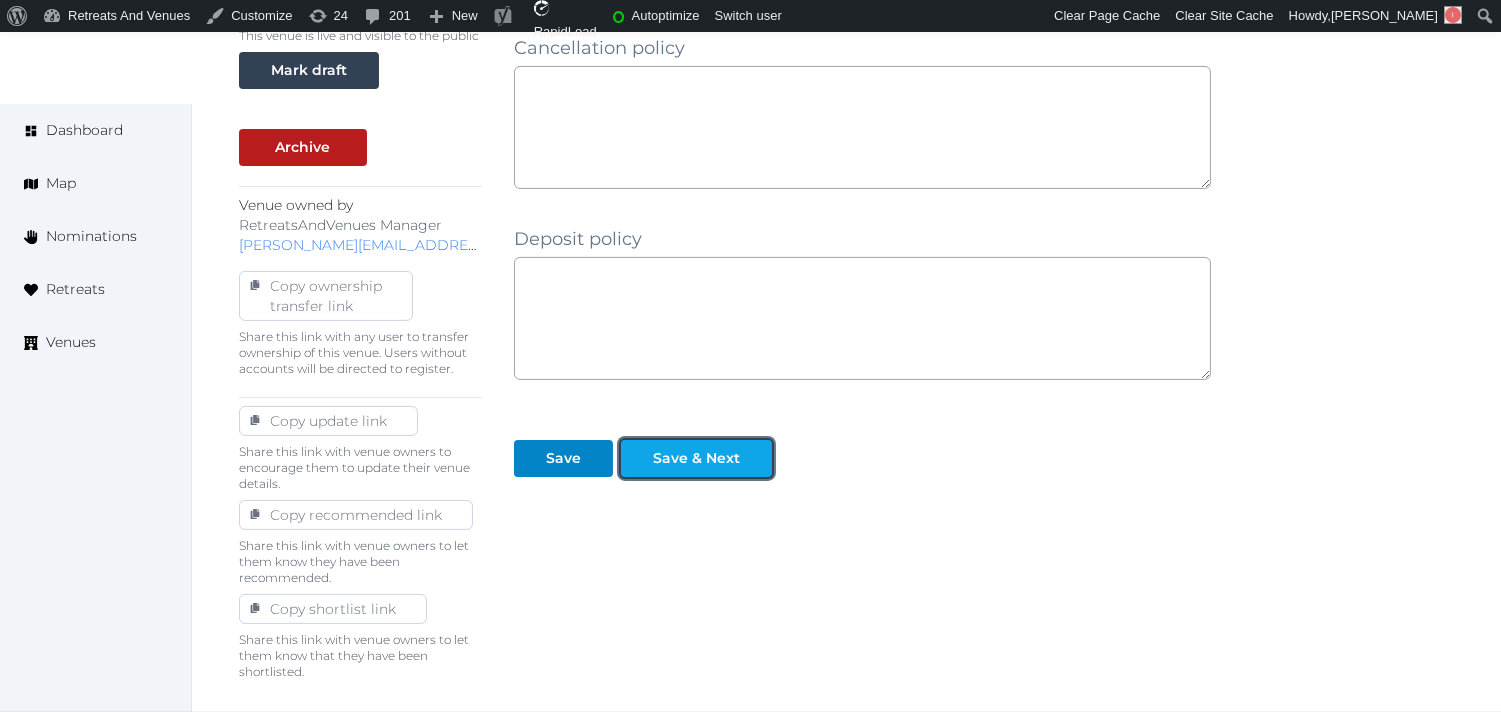 click on "Save & Next" at bounding box center (696, 458) 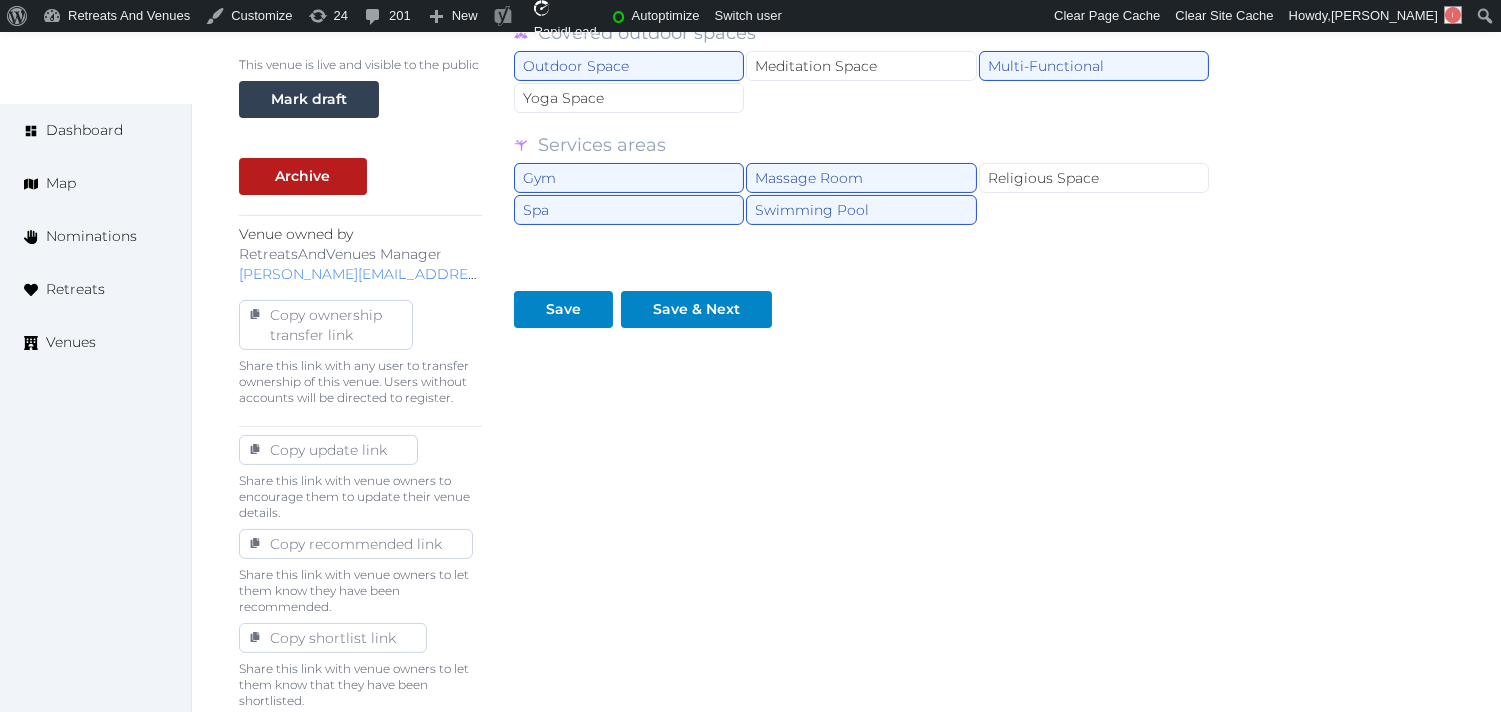 scroll, scrollTop: 777, scrollLeft: 0, axis: vertical 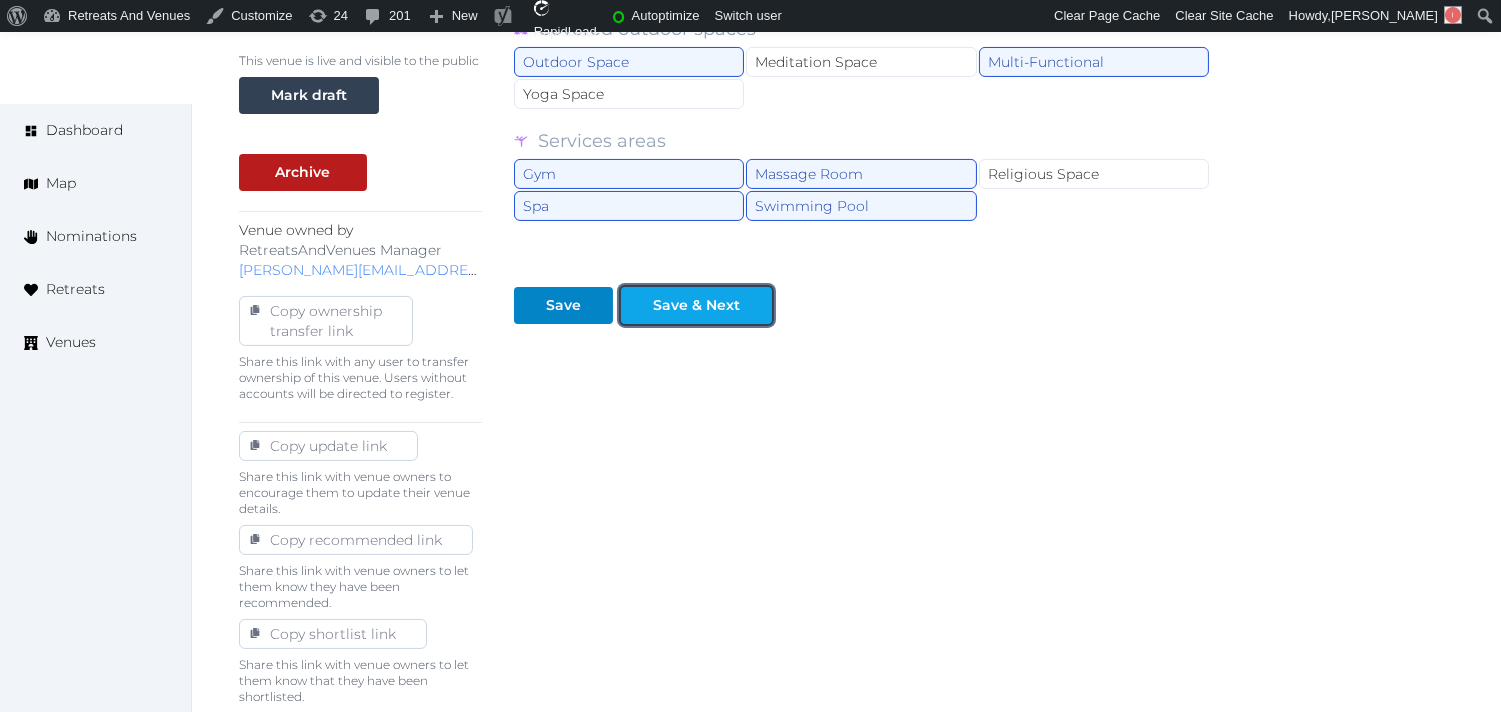 click on "Save & Next" at bounding box center (696, 305) 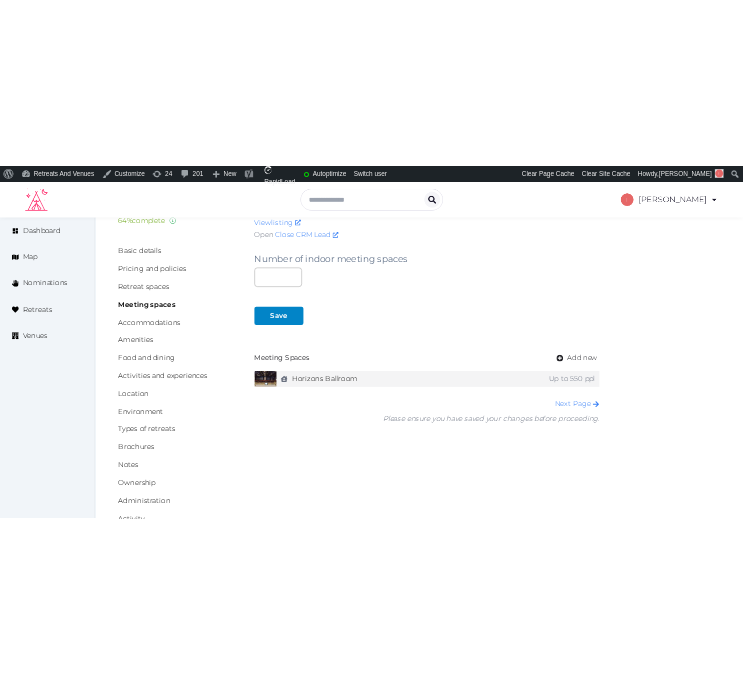 scroll, scrollTop: 222, scrollLeft: 0, axis: vertical 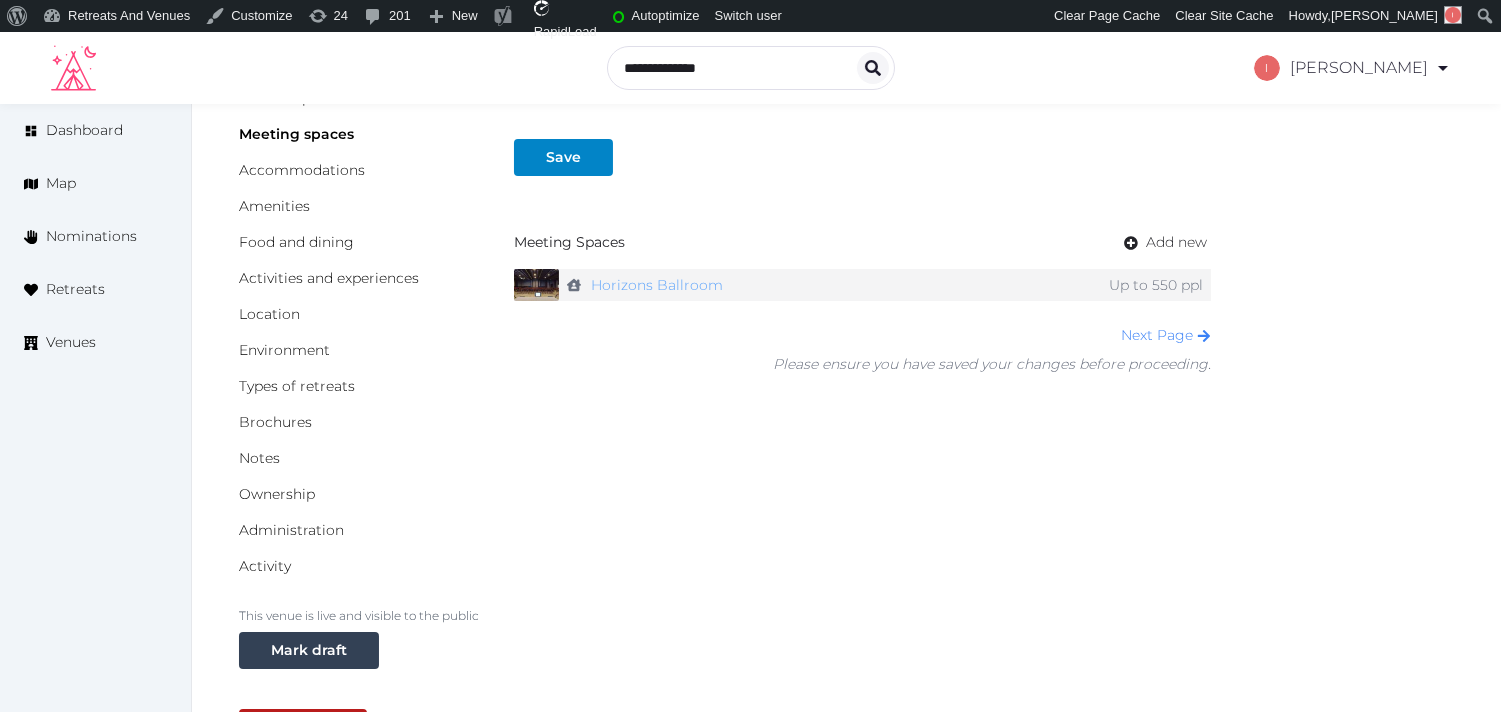 click on "Horizons Ballroom" at bounding box center [657, 285] 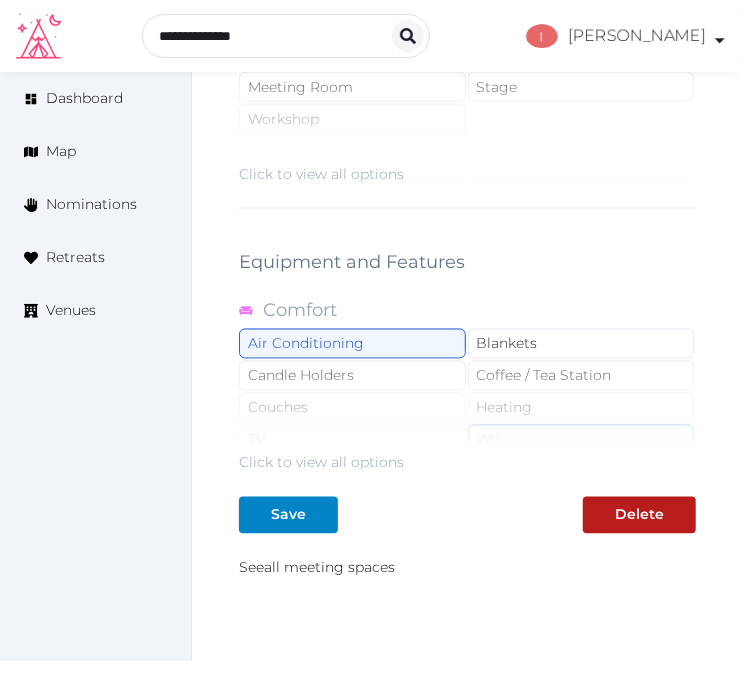 scroll, scrollTop: 3197, scrollLeft: 0, axis: vertical 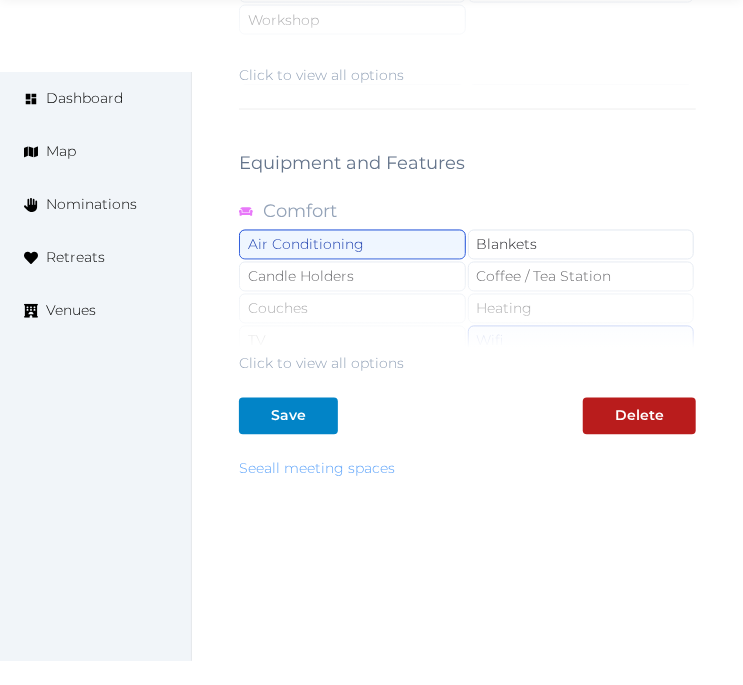 click on "See  all meeting spaces" at bounding box center [317, 469] 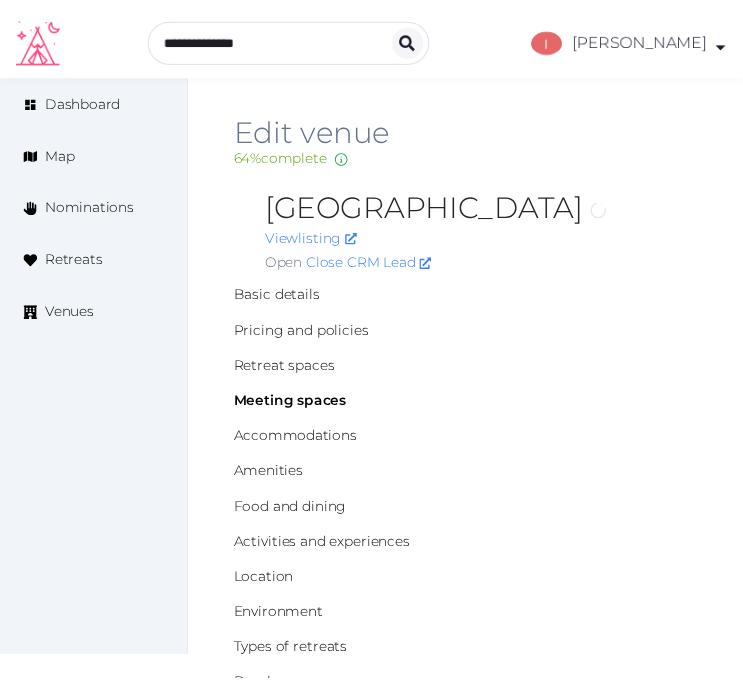 scroll, scrollTop: 0, scrollLeft: 0, axis: both 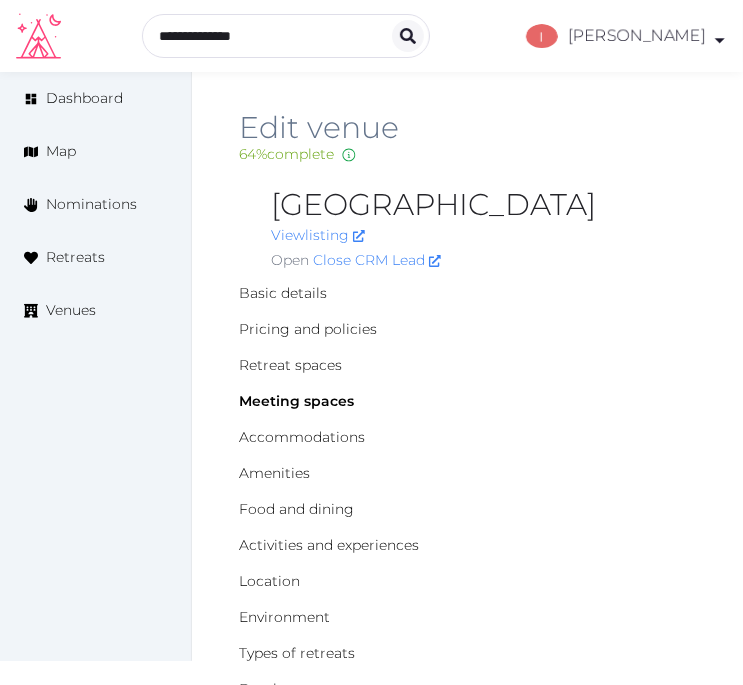 click on "[GEOGRAPHIC_DATA]" at bounding box center (483, 205) 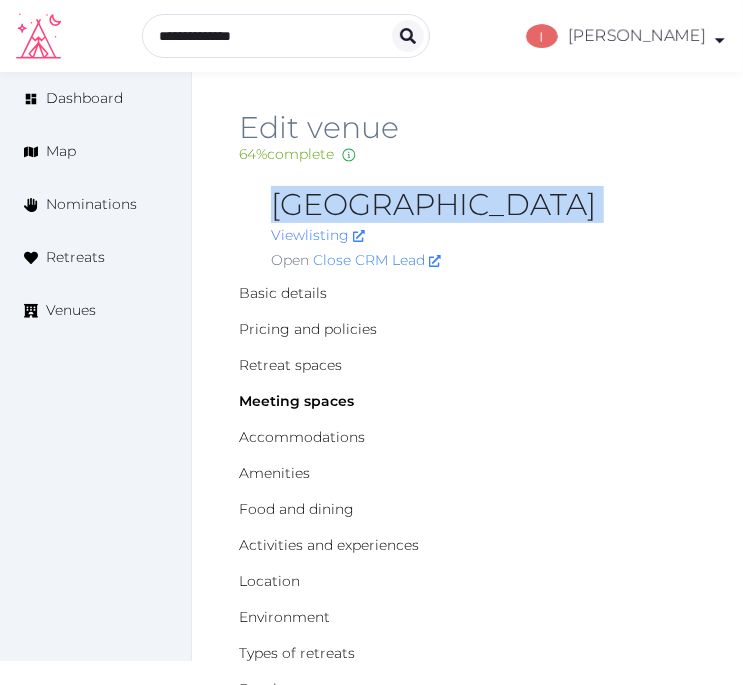 click on "[GEOGRAPHIC_DATA]" at bounding box center (483, 205) 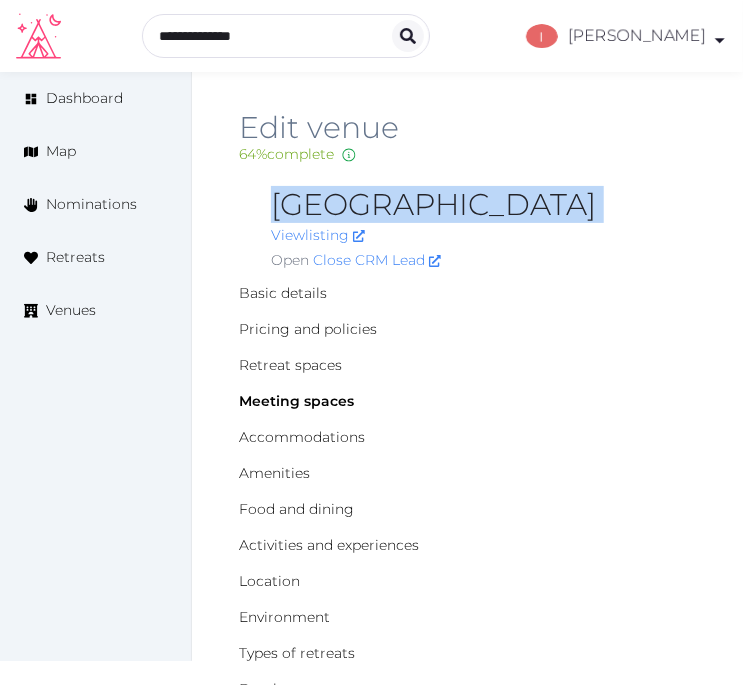 copy on "[GEOGRAPHIC_DATA]" 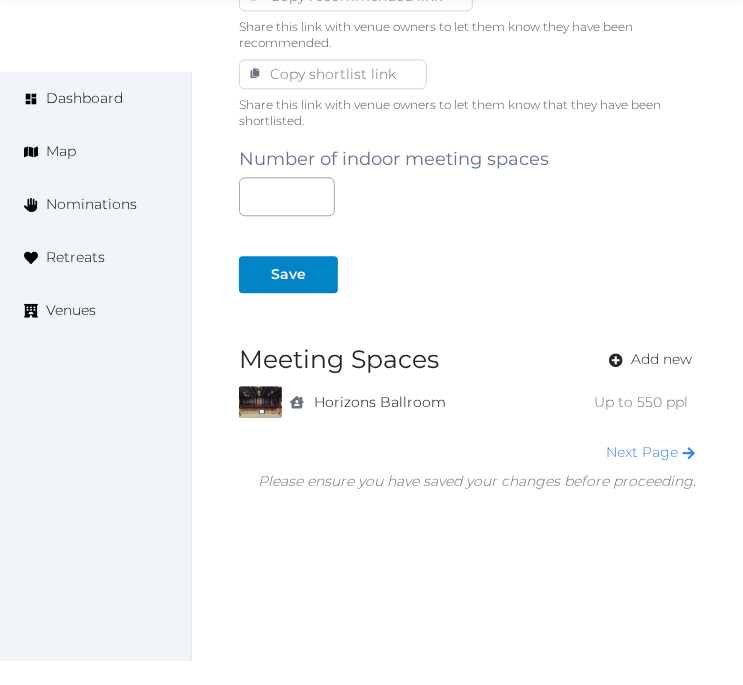 scroll, scrollTop: 1365, scrollLeft: 0, axis: vertical 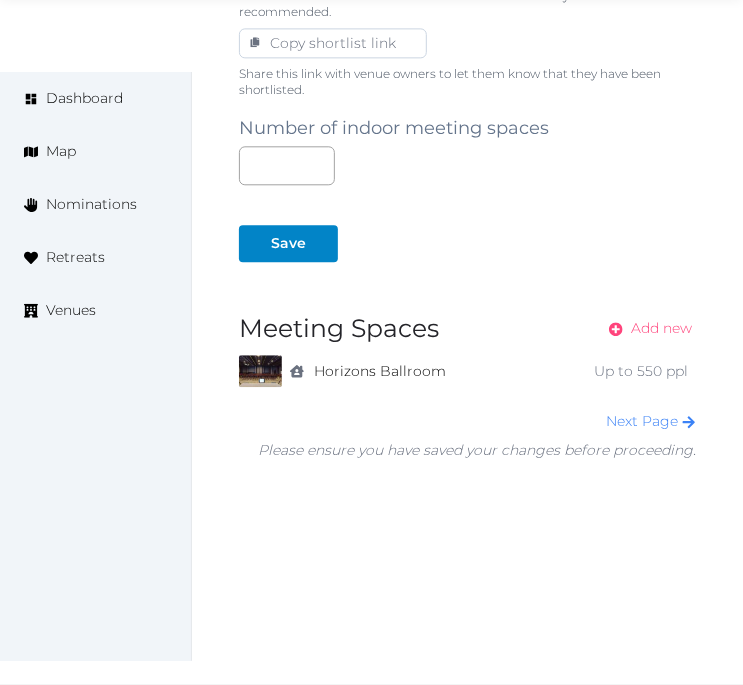click on "Add new" at bounding box center (661, 328) 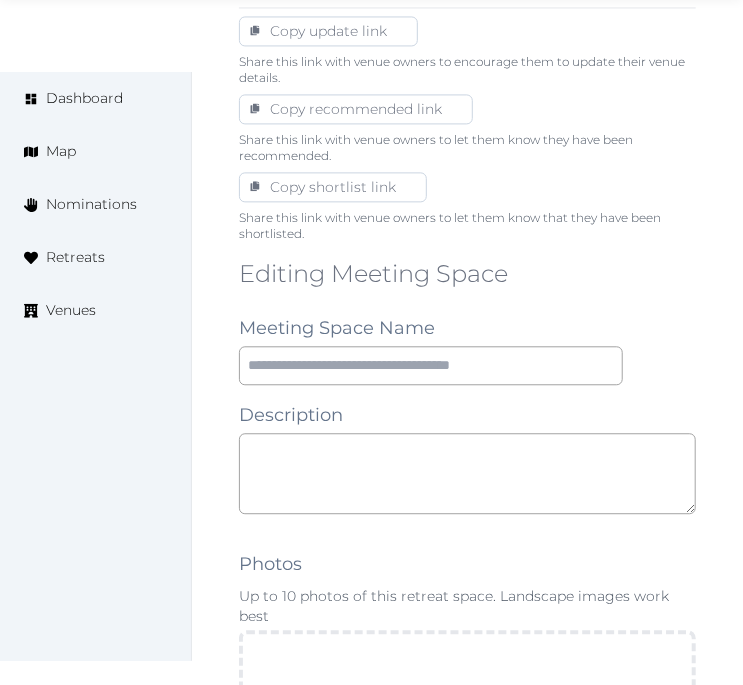 scroll, scrollTop: 1222, scrollLeft: 0, axis: vertical 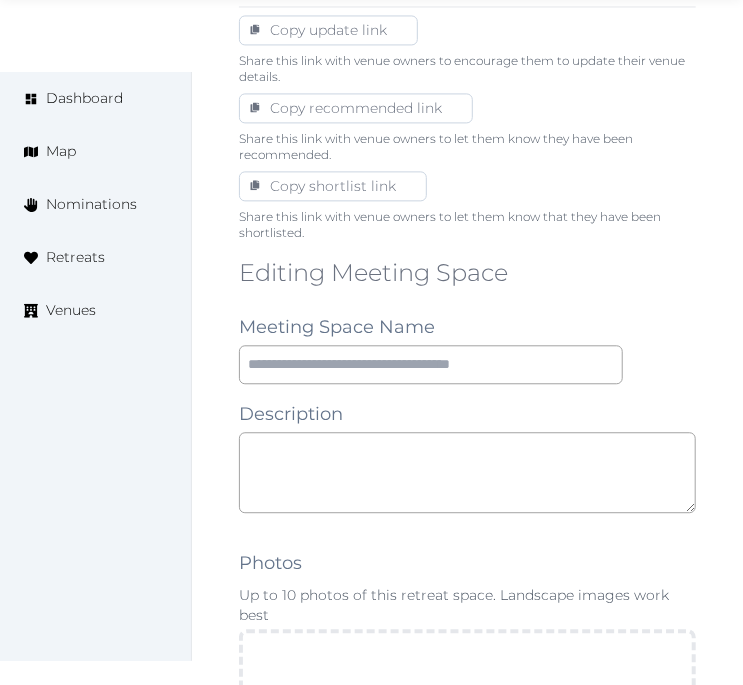click on "Editing Meeting Space  Meeting Space Name Description Photos Up to 10 photos of this retreat space. Landscape images work best Drag and drop images, or click here jpeg, png, webp, gif
To pick up a draggable item, press the space bar.
While dragging, use the arrow keys to move the item.
Press space again to drop the item in its new position, or press escape to cancel.
Environment Indoor Outdoor uncovered Outdoor covered Outdoor with optional covering Clear Capacity in various setups The maximum number of people that can be accommodated each layout. Leave blank if not applicable. Reception Theater Classroom Banquet Rounds Boardroom Yoga Space Size (m²) Space Types Working and presenting Breakout Rooms Co-Working Stations Meeting Room Stage Workshop Outdoor Beach Dance Floor Dining Area Fire Pit Grassy Area Kitchen Meditation Space Multi-Functional Living Area (w/ couches) Patio Outdoor Space Theatre Wedding Hall Yoga Space Indoor Dance Floor Dining Area Kitchen Theatre Meditation Space Gym Spa" at bounding box center [467, 1395] 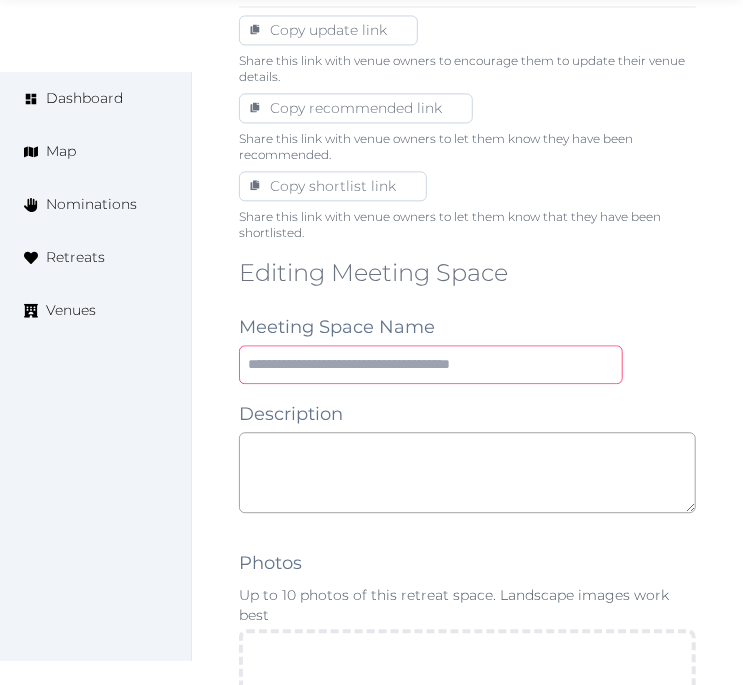 click at bounding box center (431, 364) 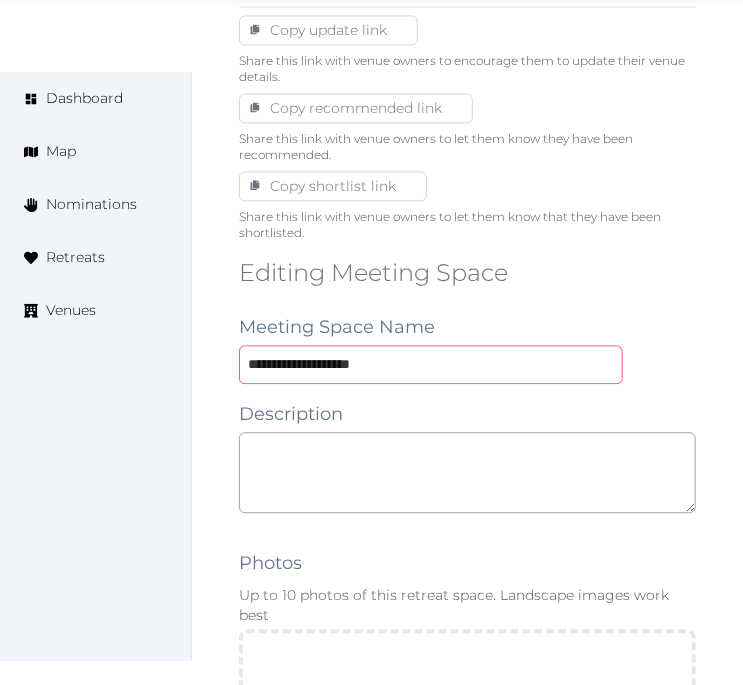 type on "**********" 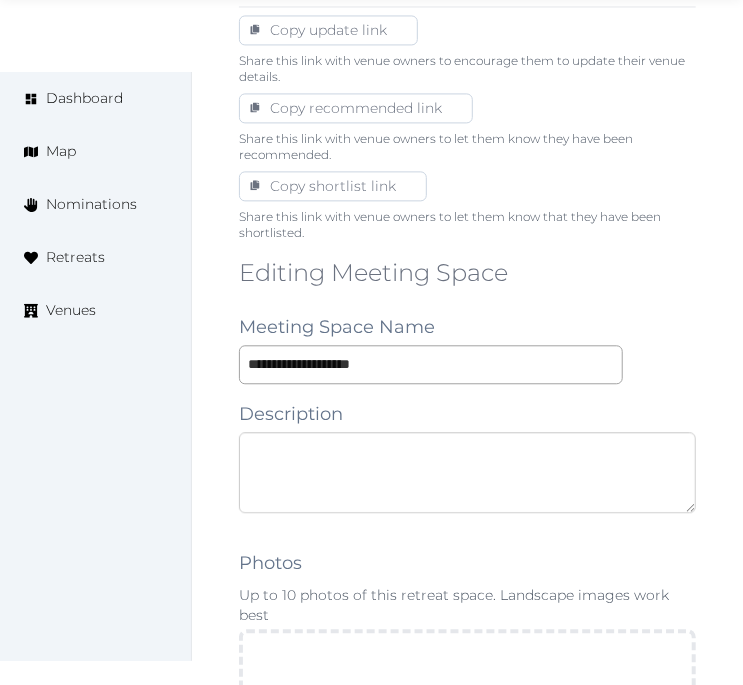 click at bounding box center [467, 472] 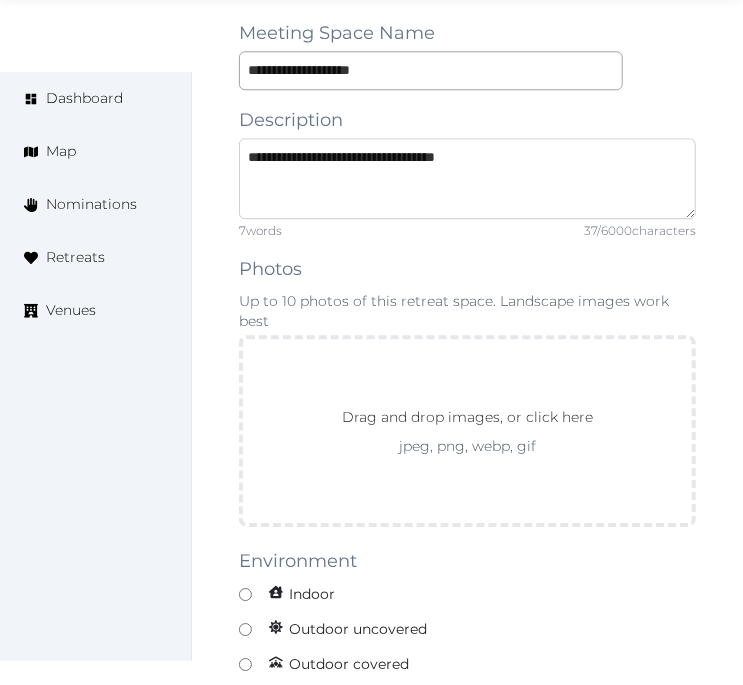 scroll, scrollTop: 1555, scrollLeft: 0, axis: vertical 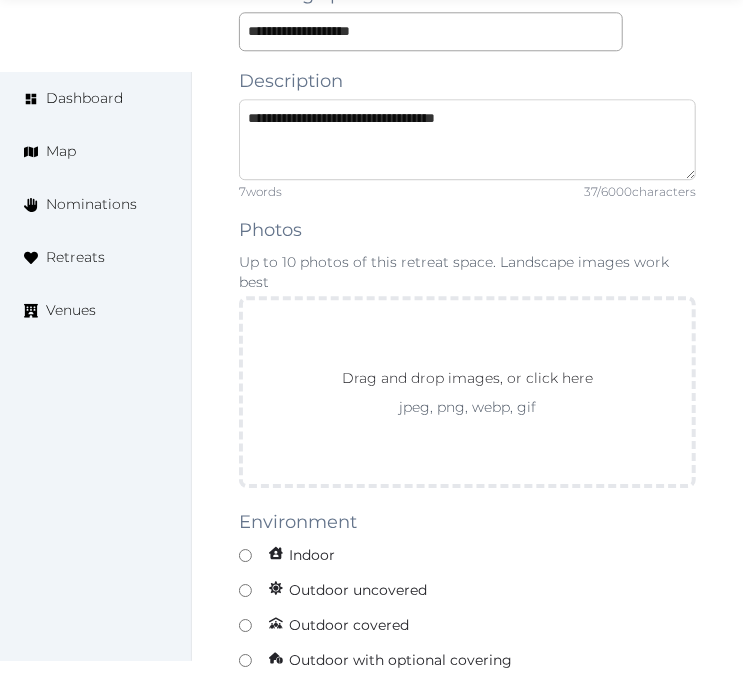 type on "**********" 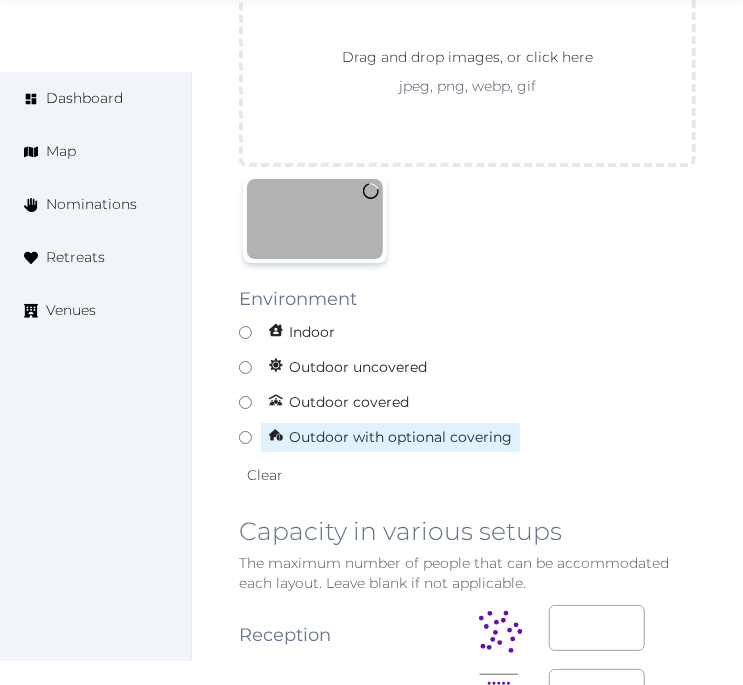 scroll, scrollTop: 1888, scrollLeft: 0, axis: vertical 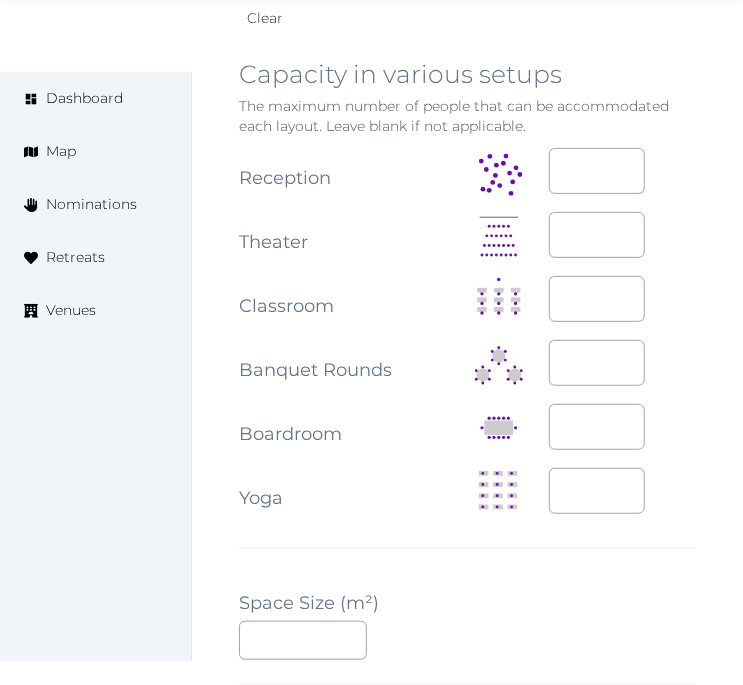 click on "Space Size (m²)" at bounding box center (309, 603) 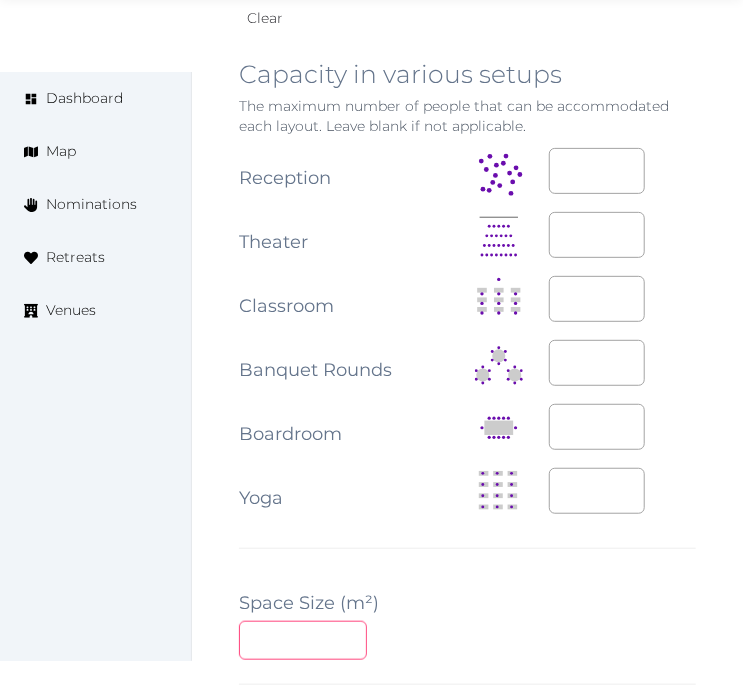 click at bounding box center (303, 640) 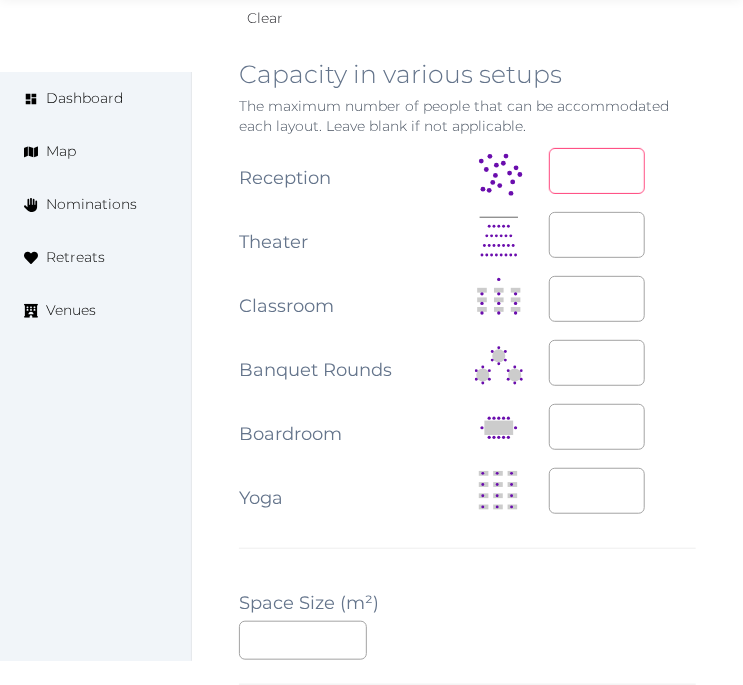 click at bounding box center [597, 171] 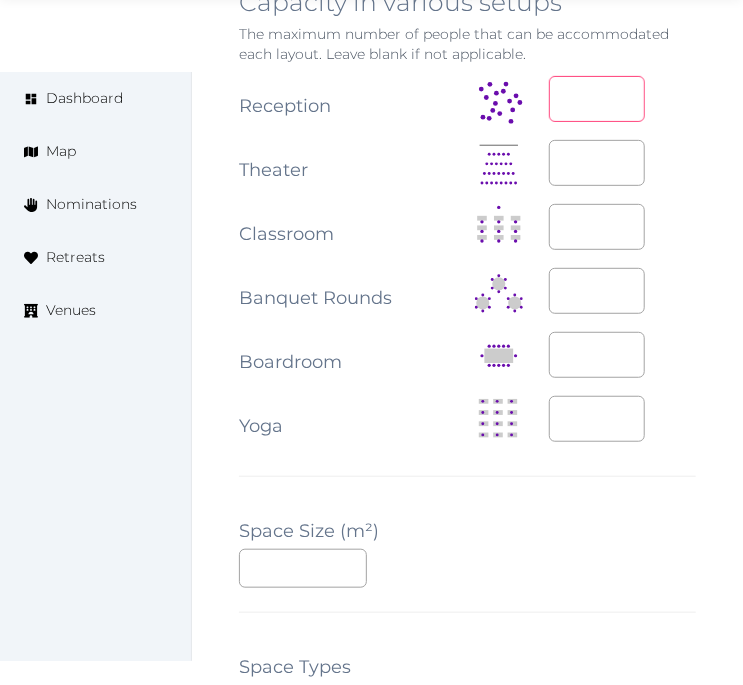 scroll, scrollTop: 2444, scrollLeft: 0, axis: vertical 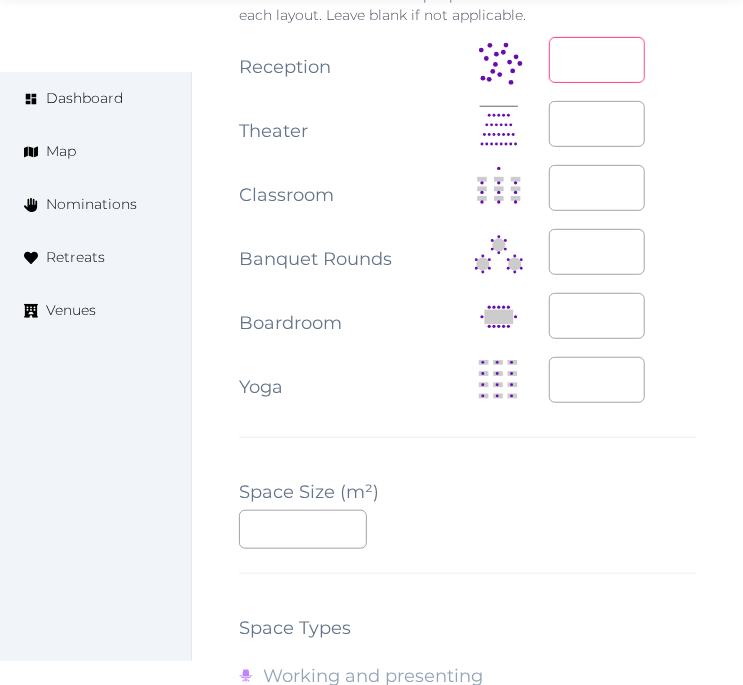 type on "***" 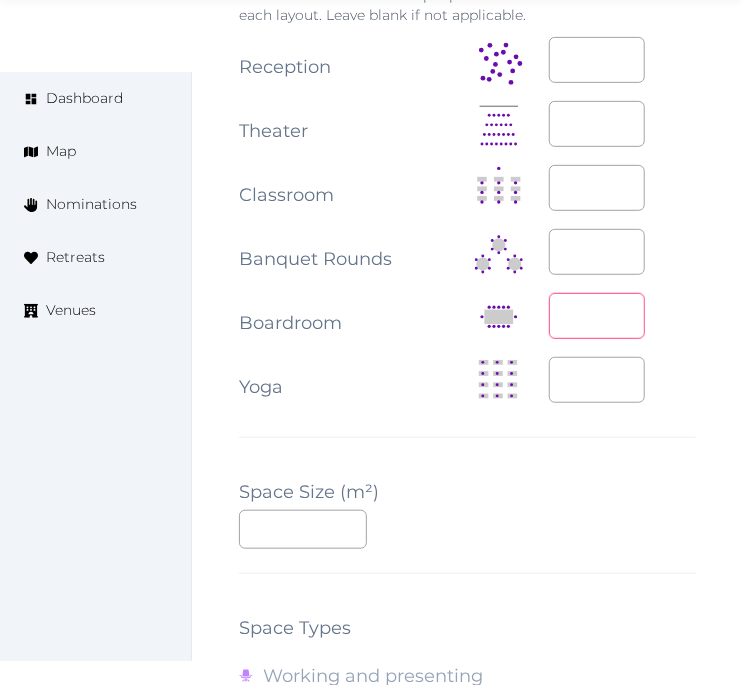 click at bounding box center [597, 316] 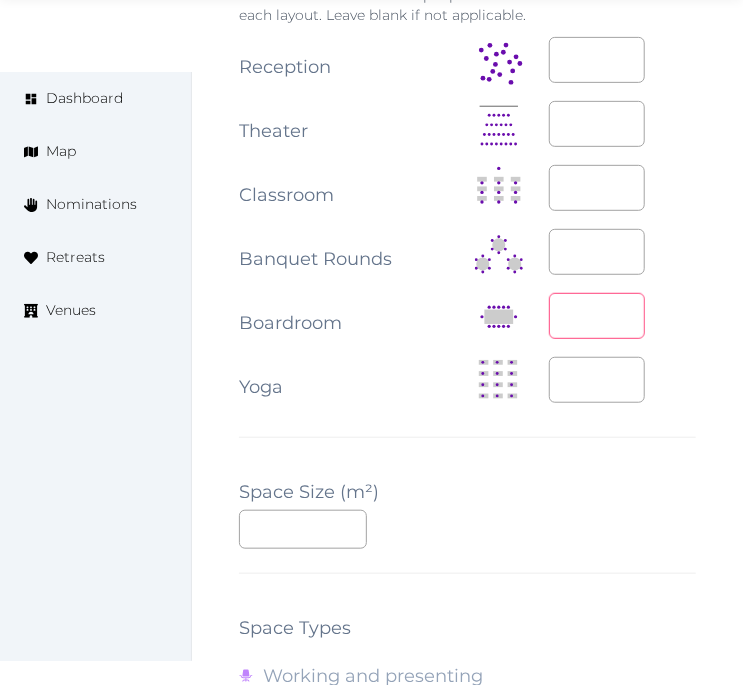 type on "***" 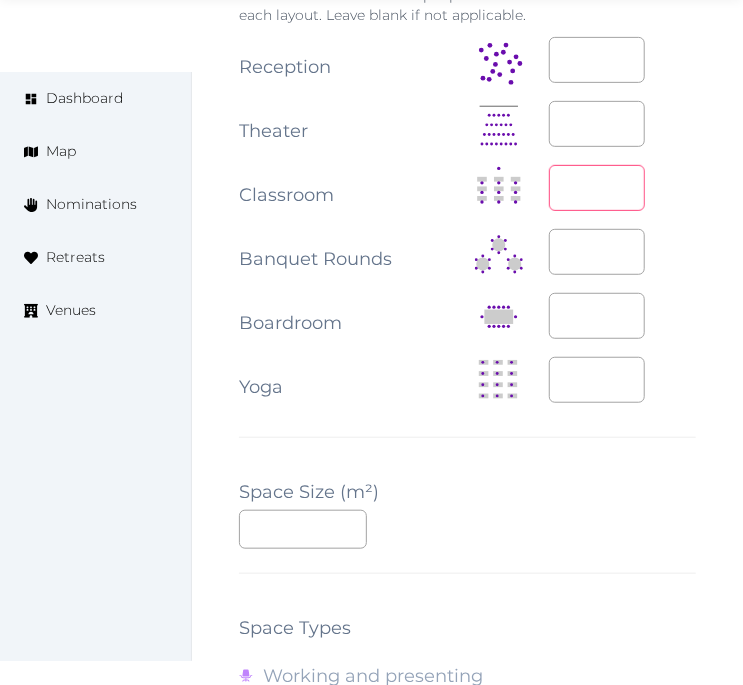 click at bounding box center [597, 188] 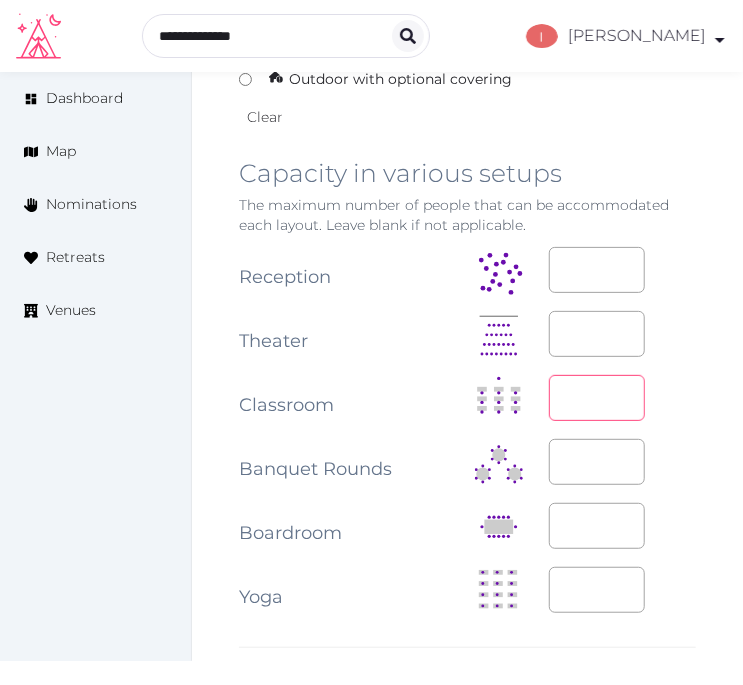 scroll, scrollTop: 2222, scrollLeft: 0, axis: vertical 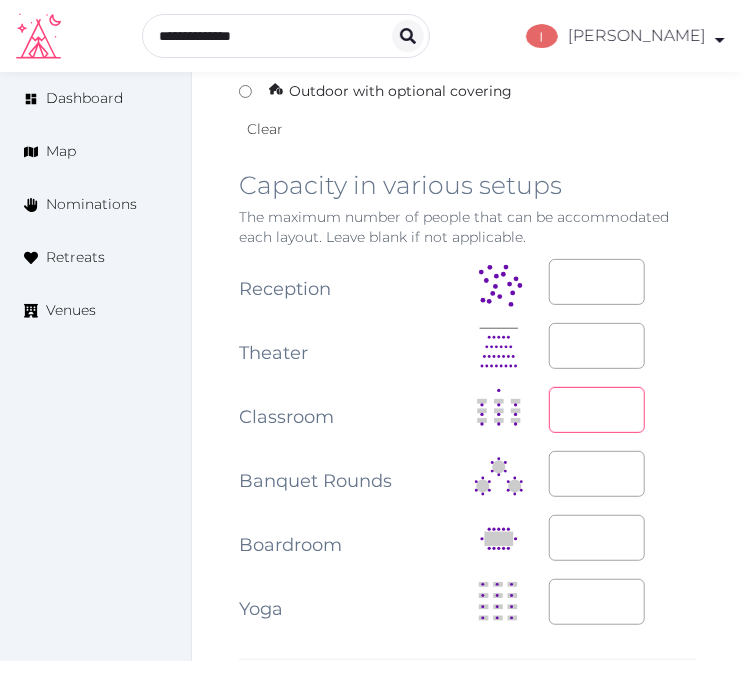 type on "***" 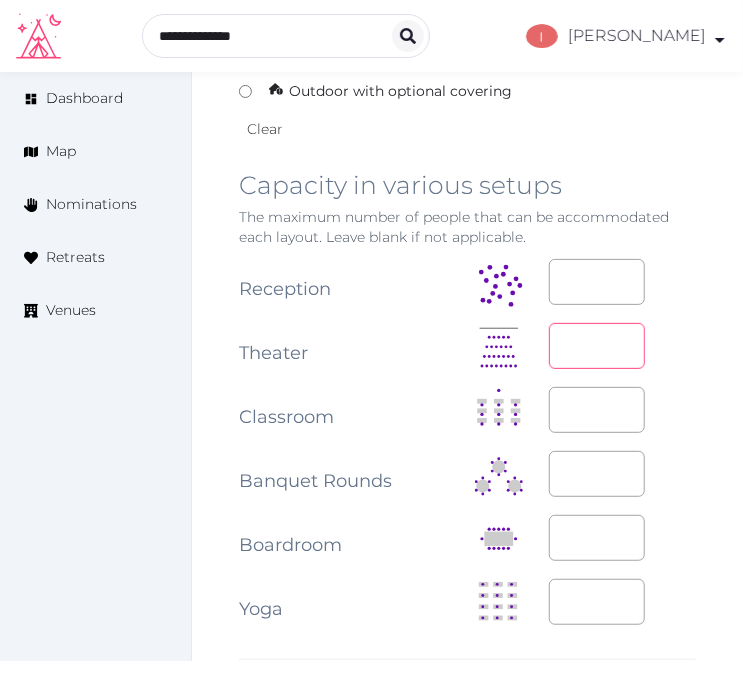 click at bounding box center [597, 346] 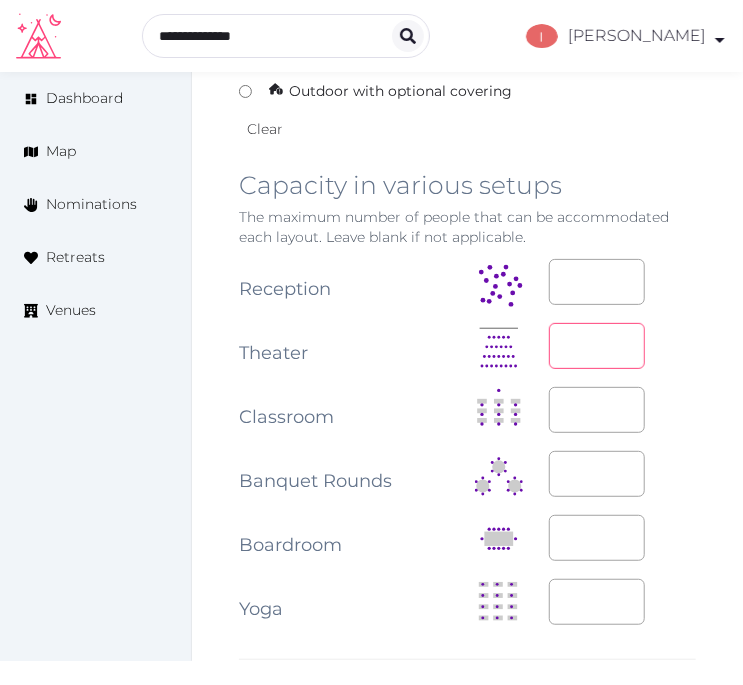 type on "***" 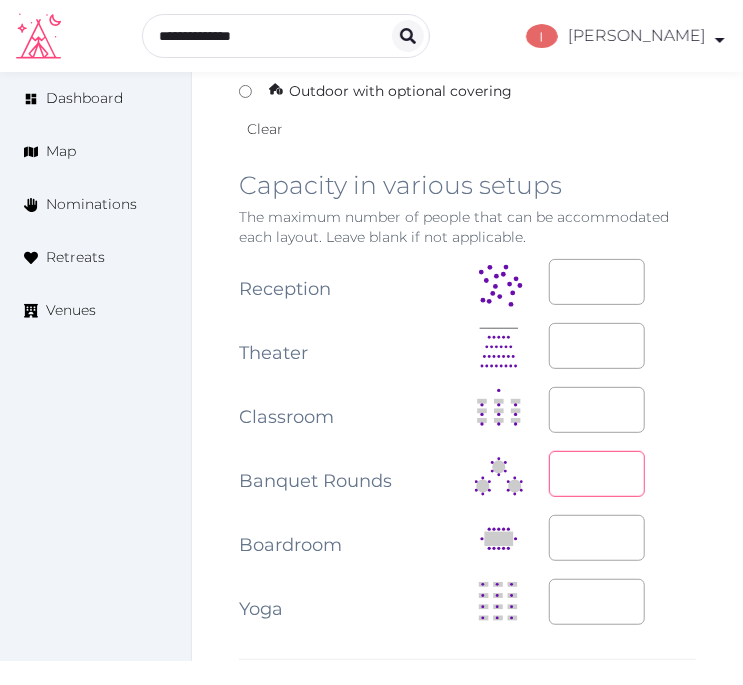 click at bounding box center (597, 474) 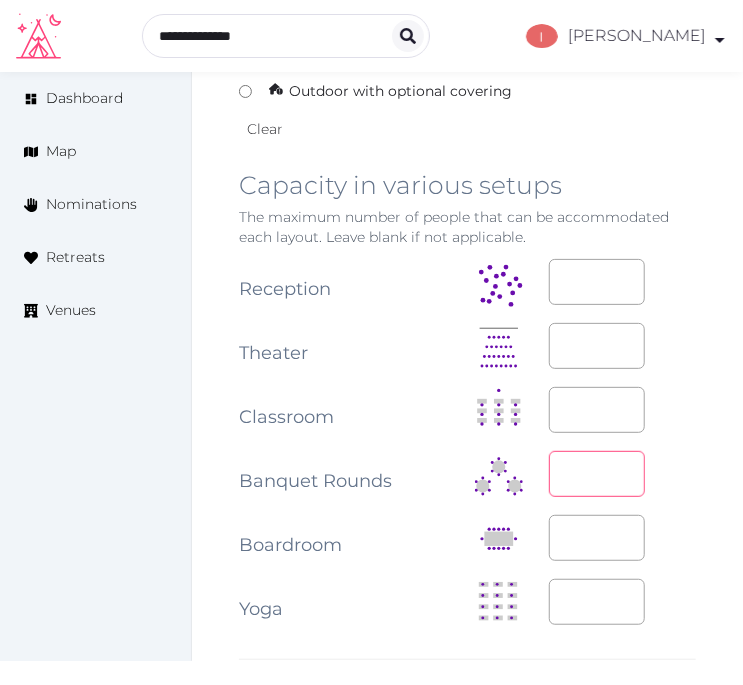 type on "***" 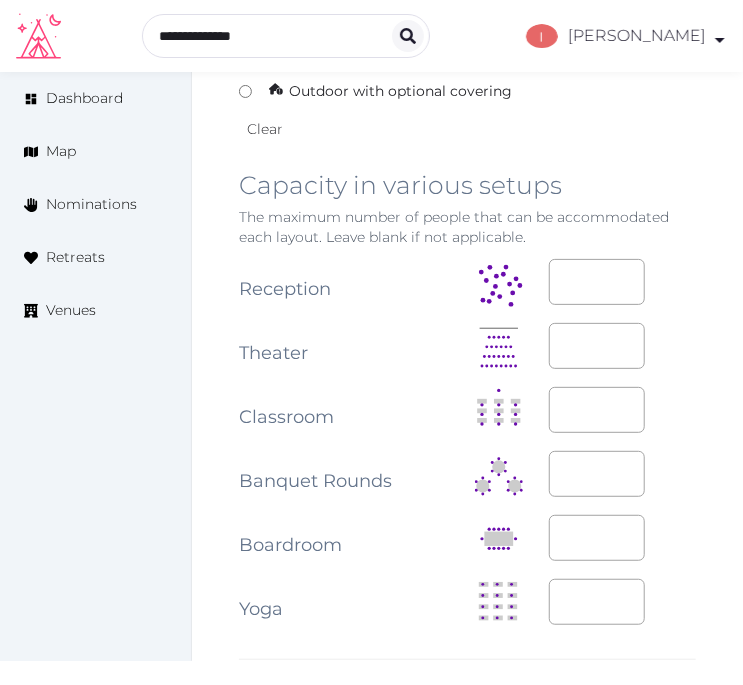 click on "***" at bounding box center [623, 474] 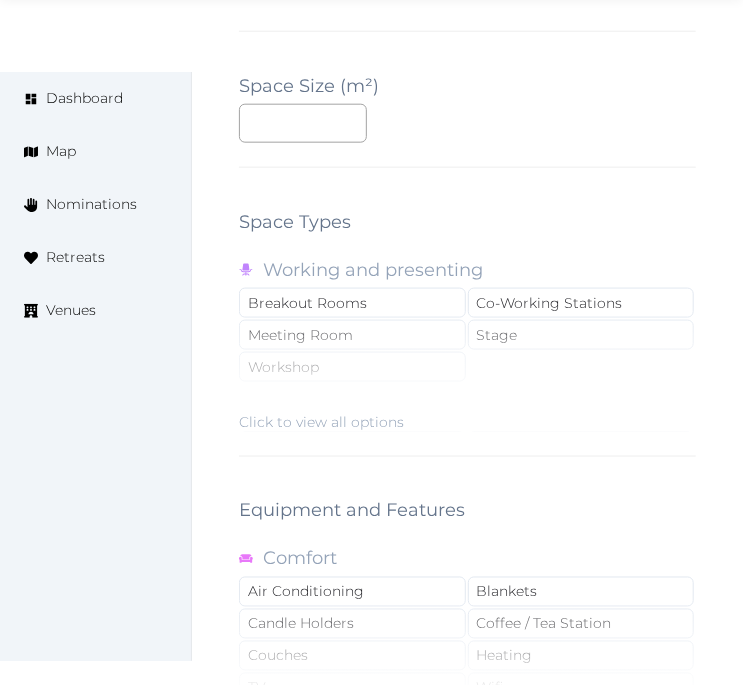 scroll, scrollTop: 2888, scrollLeft: 0, axis: vertical 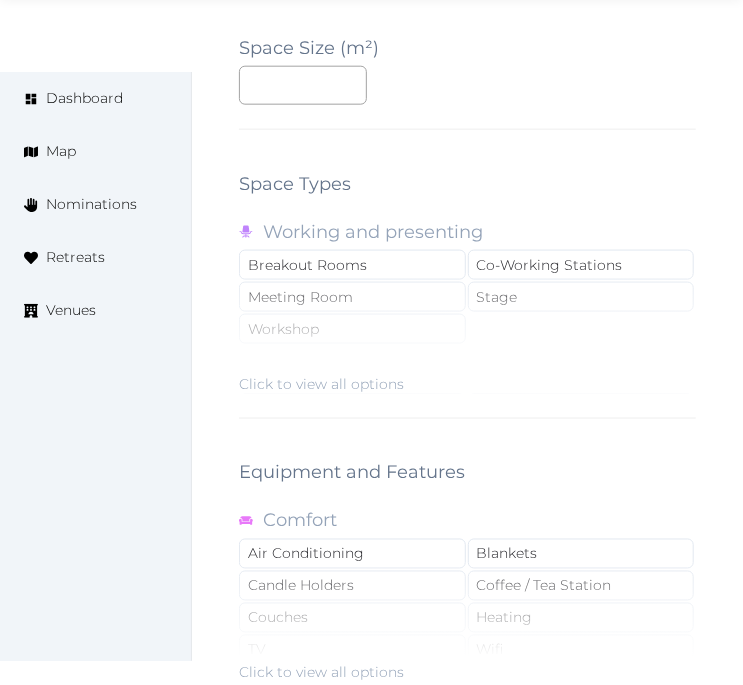 click on "Click to view all options" at bounding box center (467, 330) 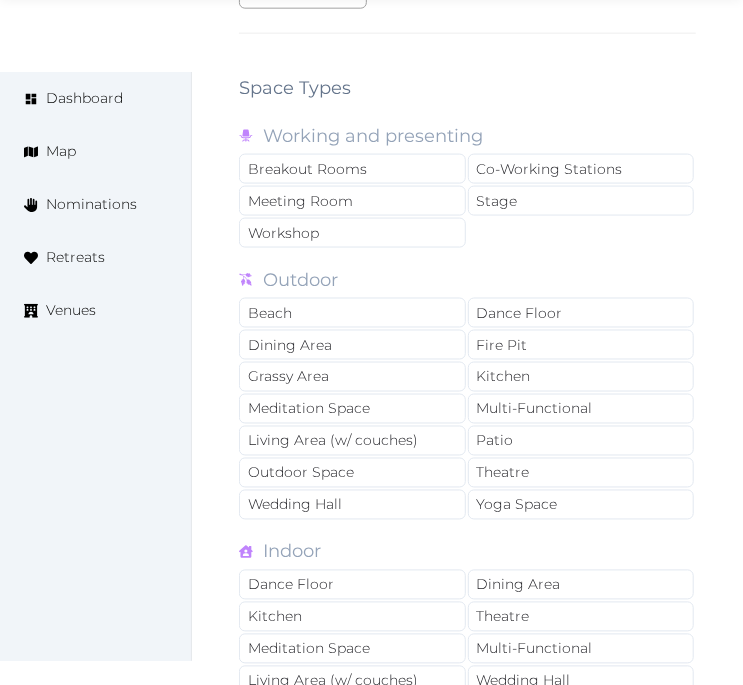 scroll, scrollTop: 3111, scrollLeft: 0, axis: vertical 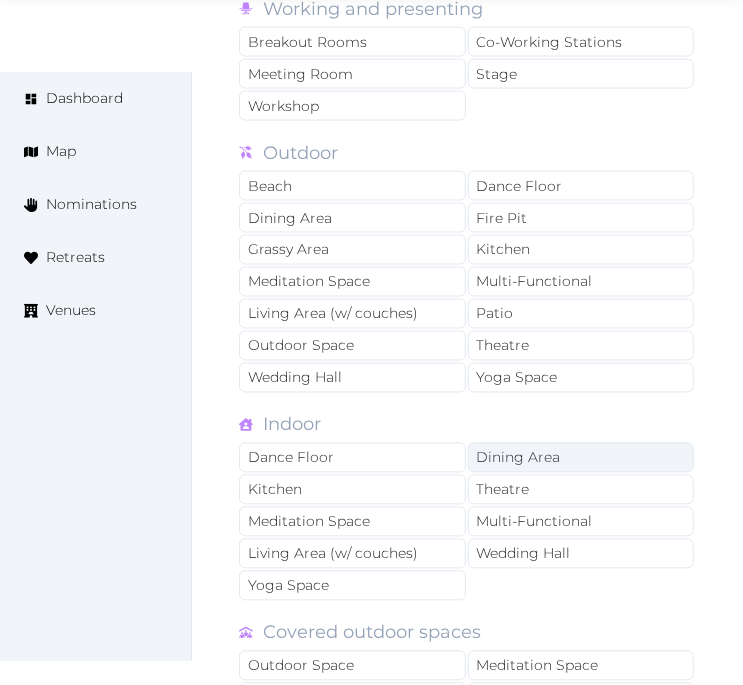 click on "Dining Area" at bounding box center [581, 458] 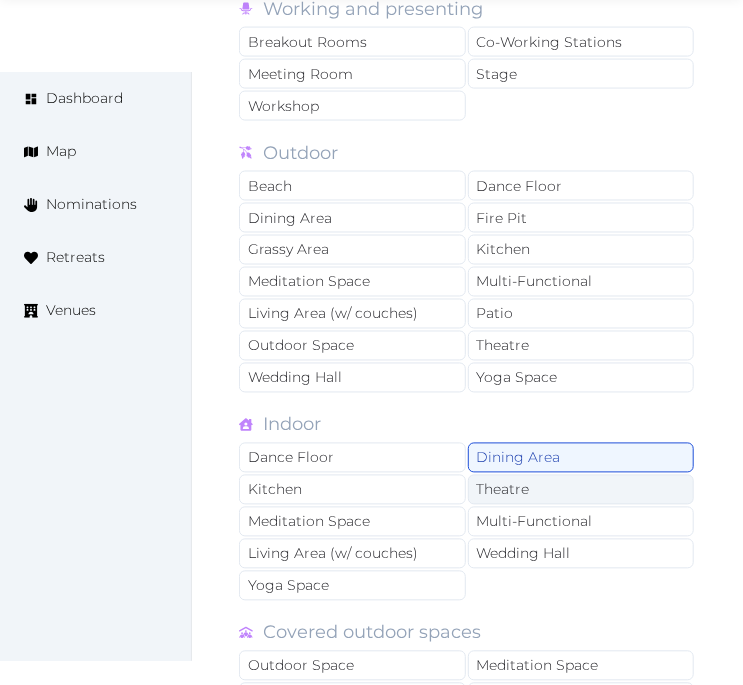 click on "Theatre" at bounding box center (581, 490) 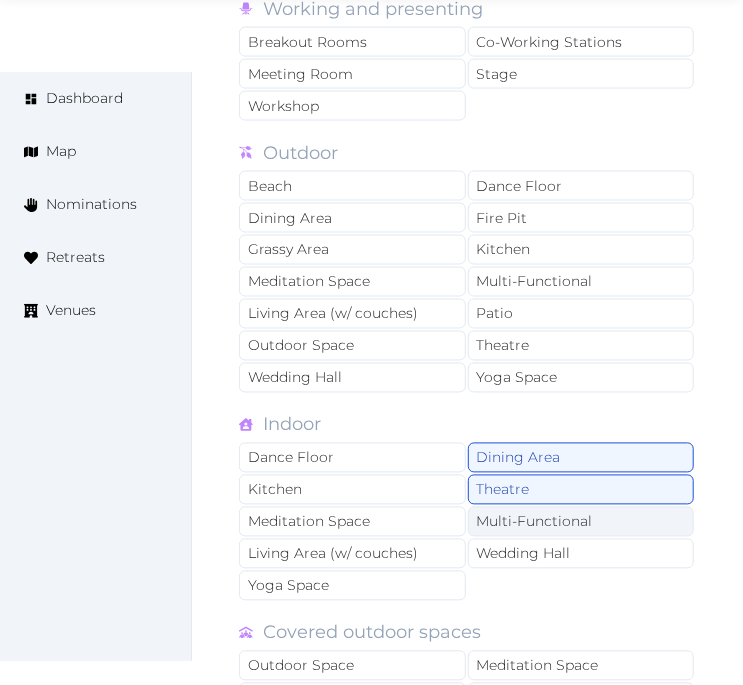 click on "Multi-Functional" at bounding box center [581, 522] 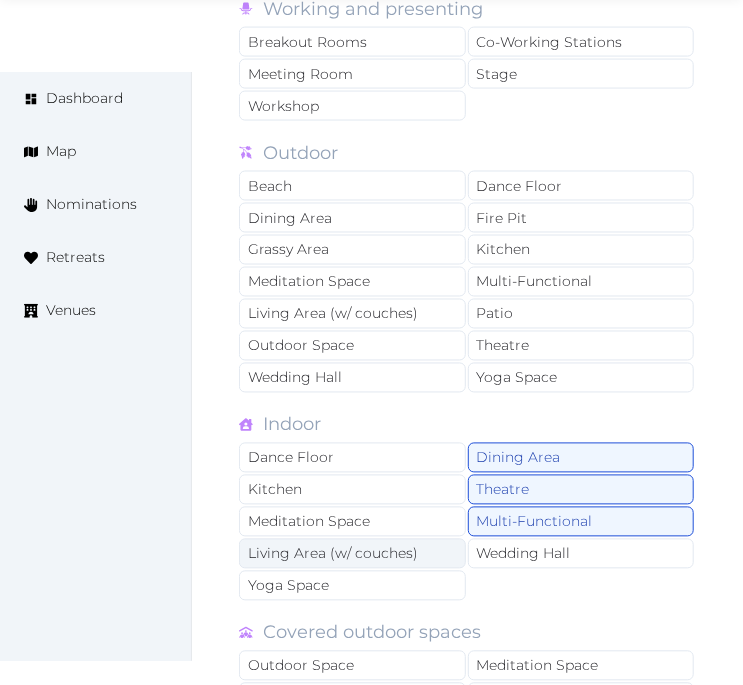 click on "Living Area (w/ couches)" at bounding box center (352, 554) 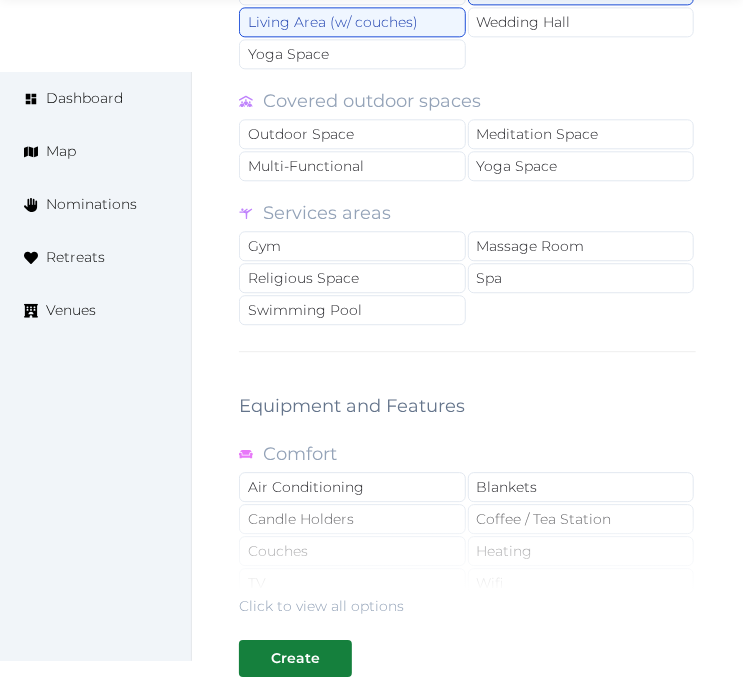 scroll, scrollTop: 3666, scrollLeft: 0, axis: vertical 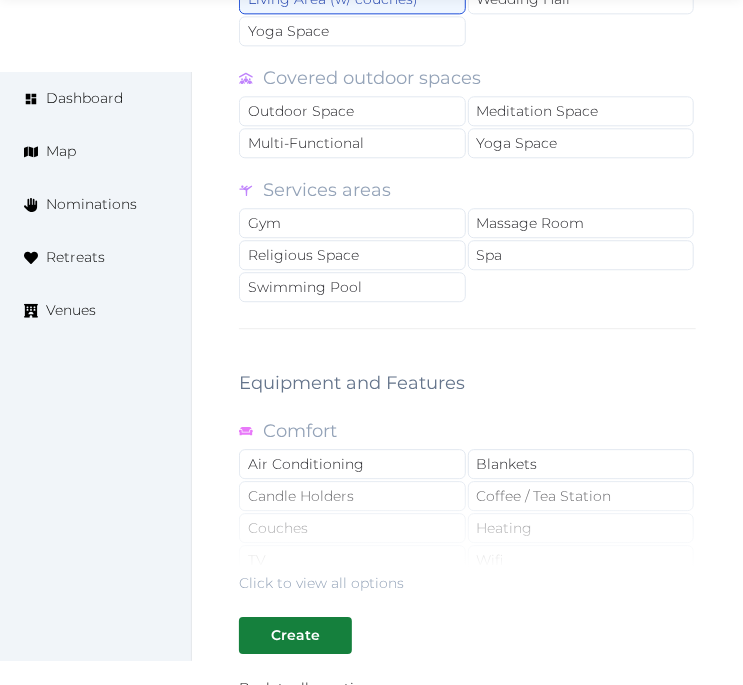 click on "Click to view all options" at bounding box center [321, 583] 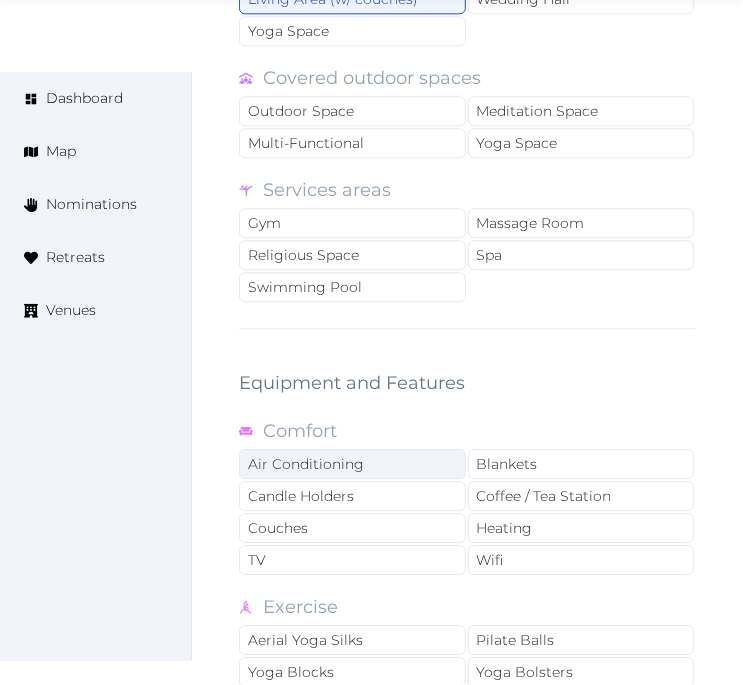 click on "Air Conditioning" at bounding box center [352, 464] 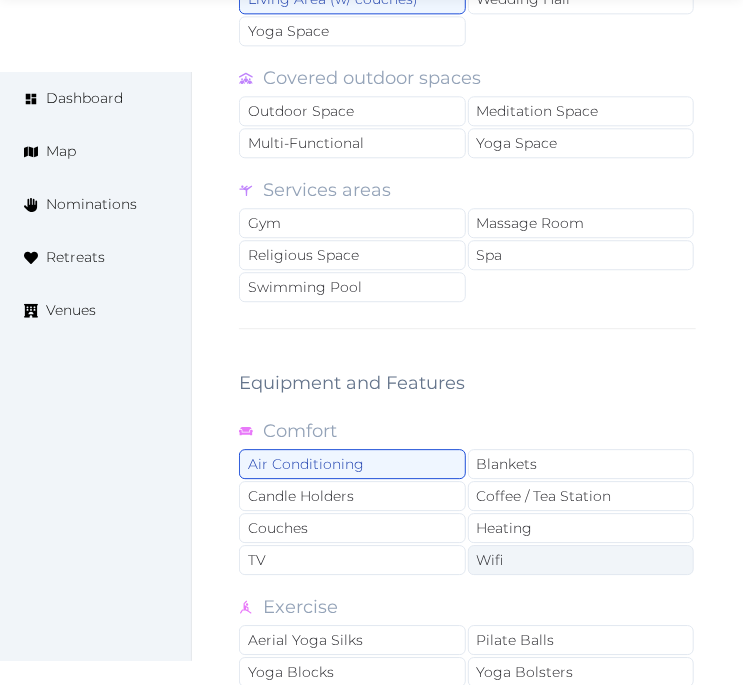 click on "Wifi" at bounding box center (581, 560) 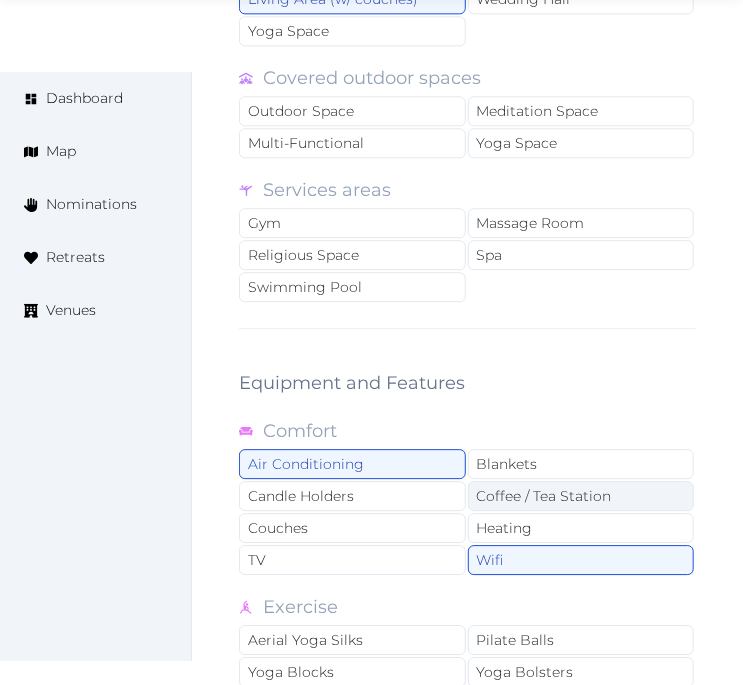 click on "Coffee / Tea Station" at bounding box center (581, 496) 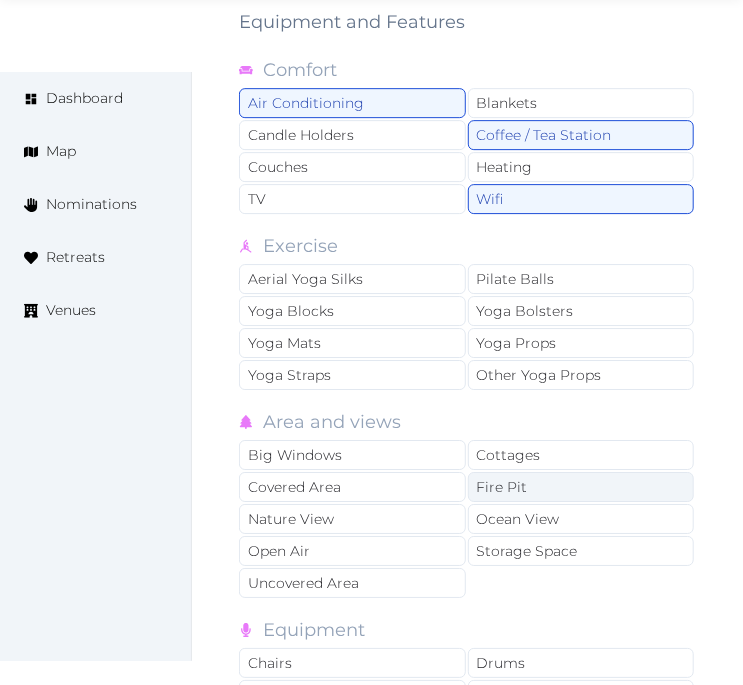 scroll, scrollTop: 4222, scrollLeft: 0, axis: vertical 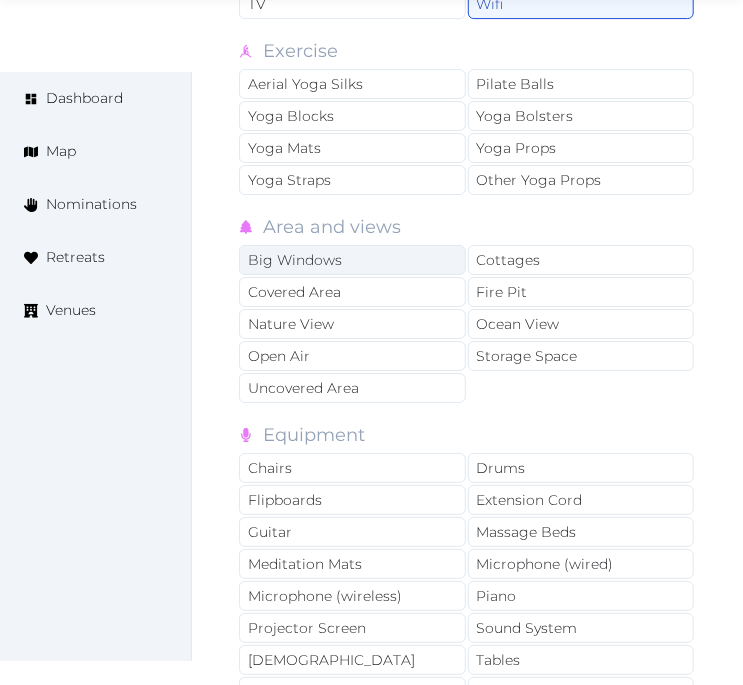 click on "Big Windows" at bounding box center (352, 260) 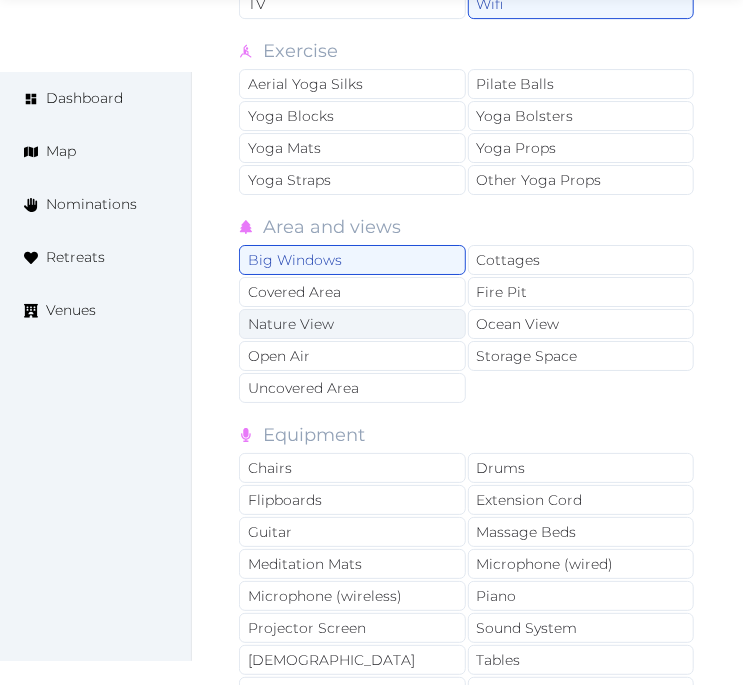 click on "Nature View" at bounding box center [352, 324] 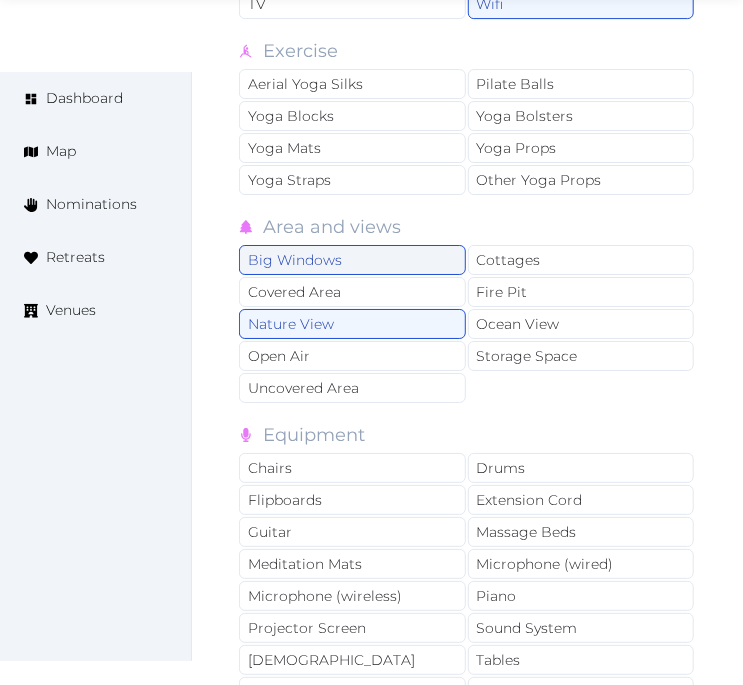 drag, startPoint x: 348, startPoint y: 228, endPoint x: 363, endPoint y: 243, distance: 21.213203 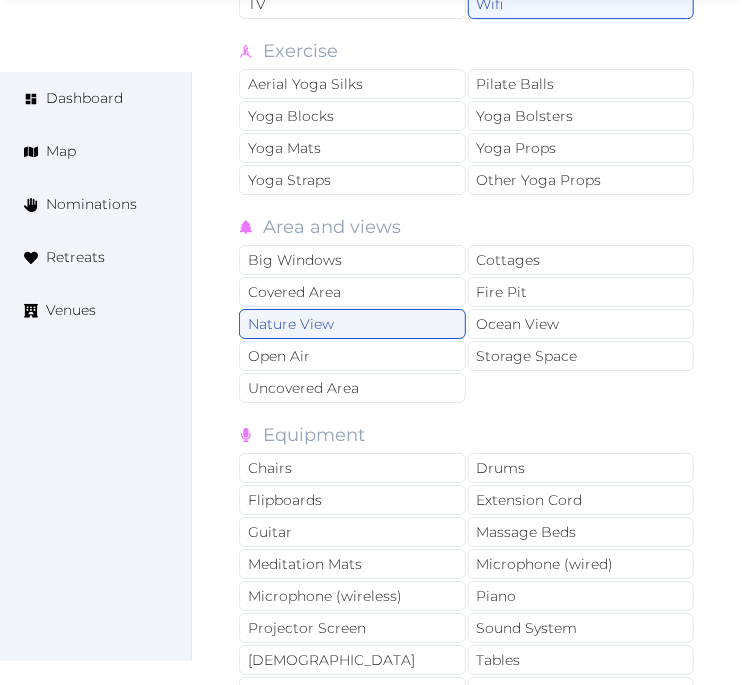 click on "Nature View" at bounding box center [352, 324] 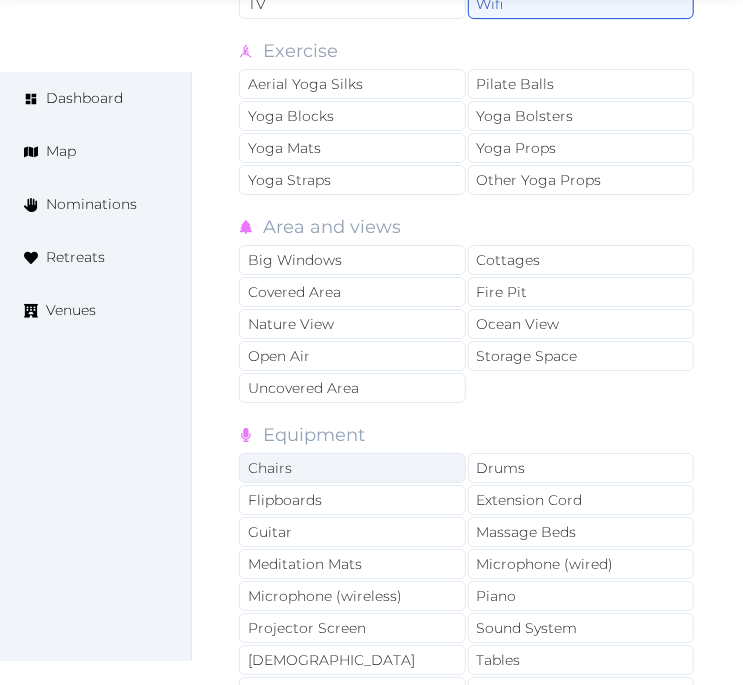 click on "Chairs" at bounding box center (352, 468) 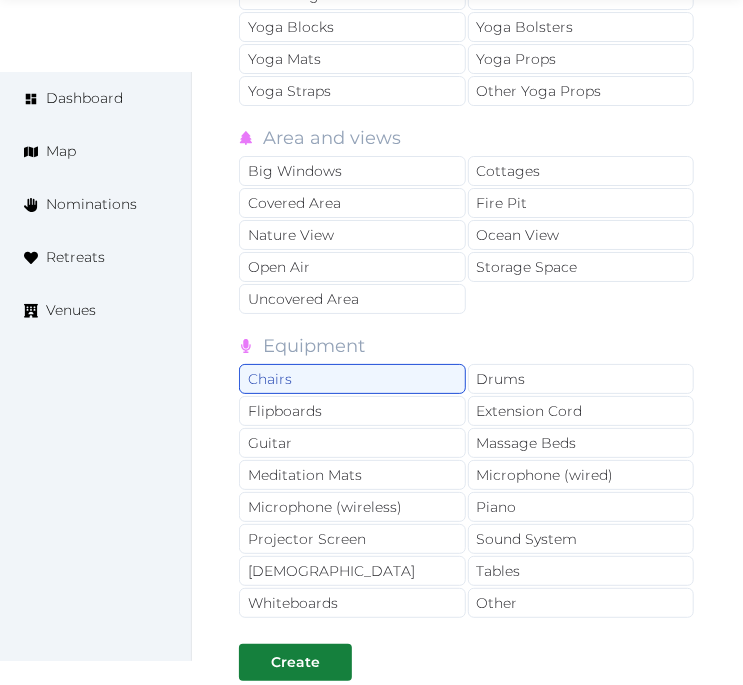 scroll, scrollTop: 4444, scrollLeft: 0, axis: vertical 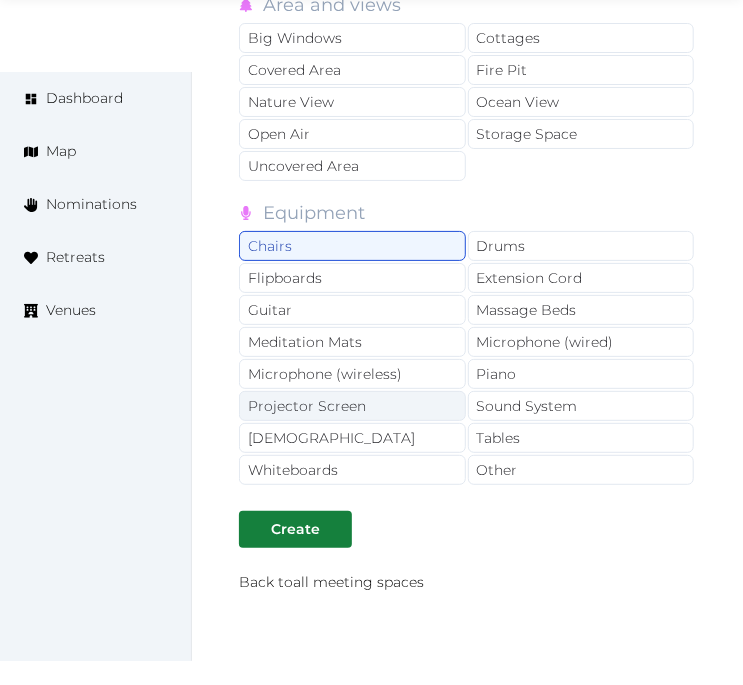click on "Projector Screen" at bounding box center [352, 406] 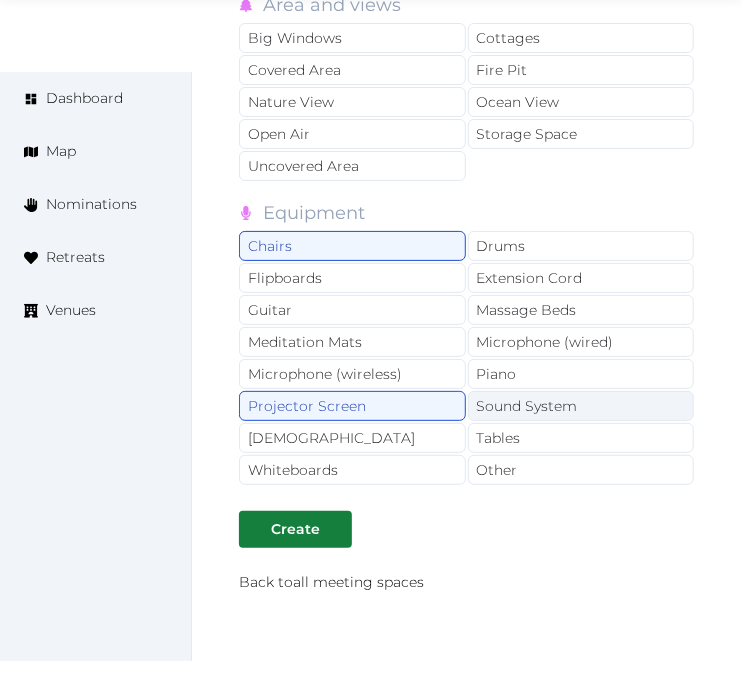 click on "Sound System" at bounding box center (581, 406) 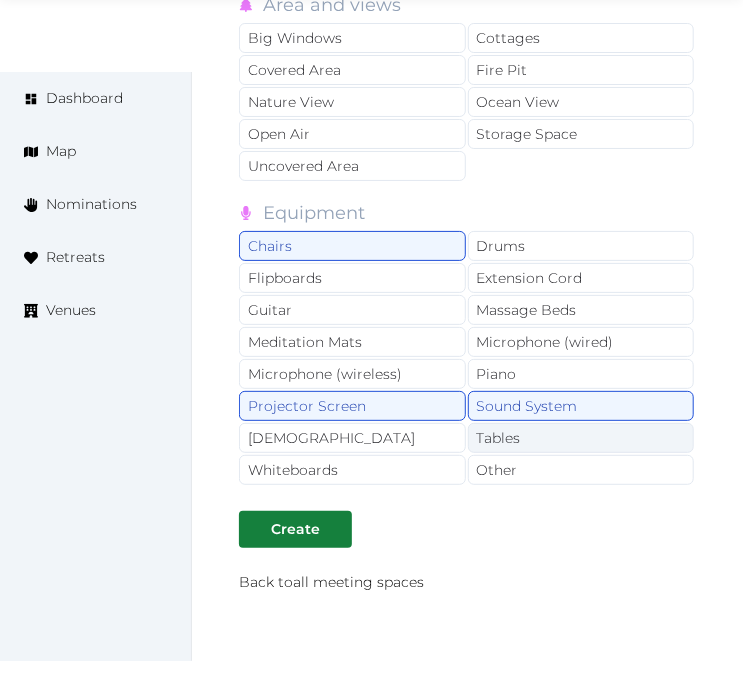 click on "Tables" at bounding box center (581, 438) 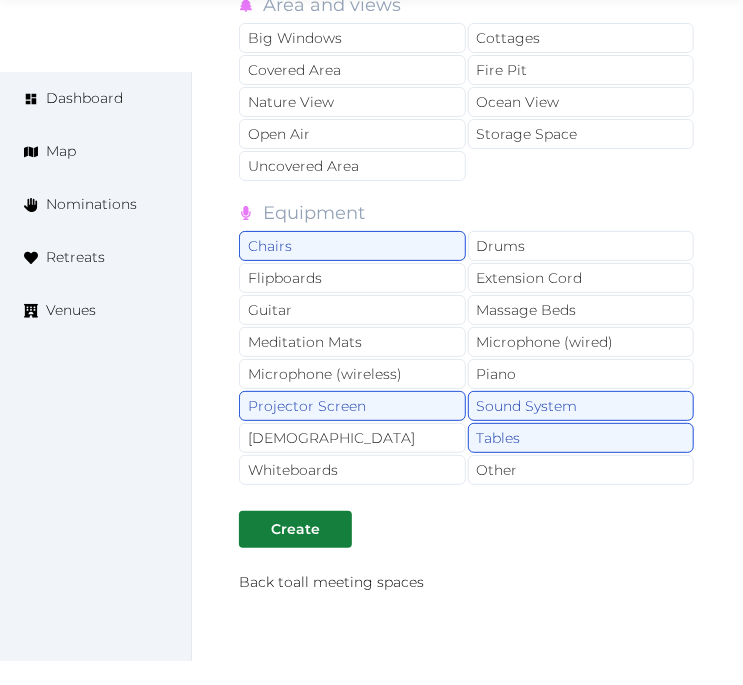 click on "**********" at bounding box center (467, -1098) 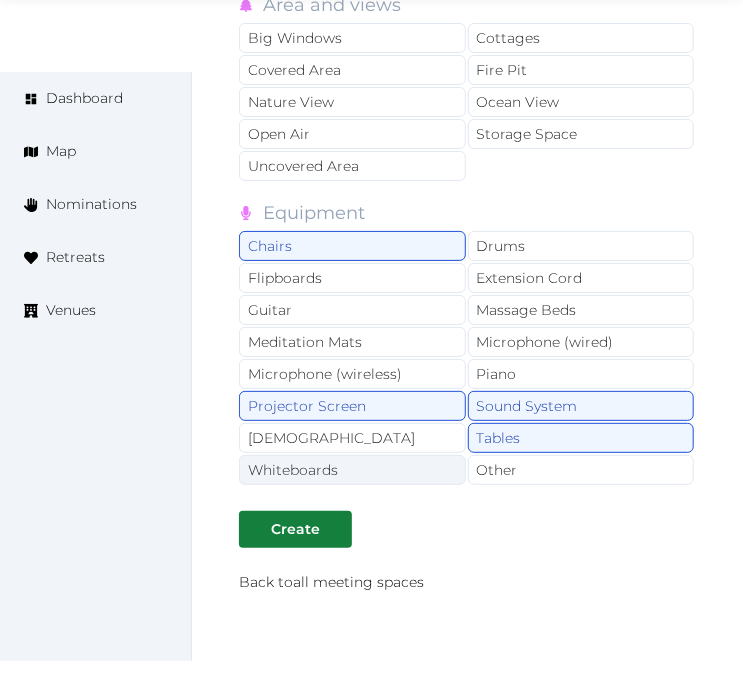 drag, startPoint x: 502, startPoint y: 463, endPoint x: 358, endPoint y: 466, distance: 144.03125 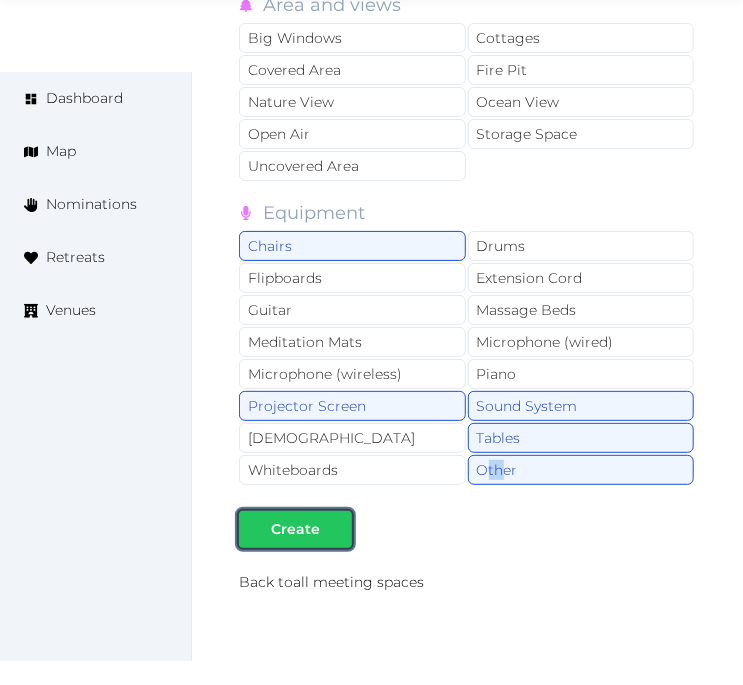 click on "Create" at bounding box center (295, 529) 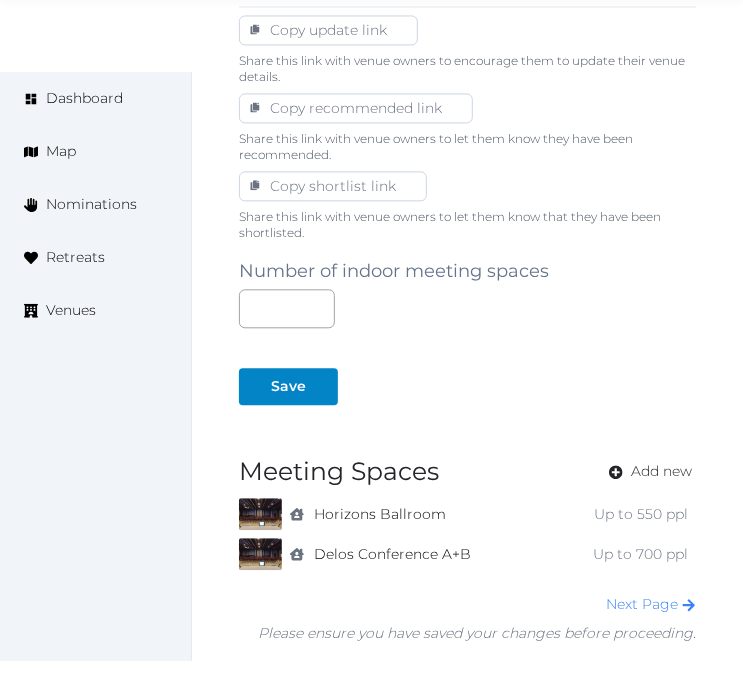 scroll, scrollTop: 1405, scrollLeft: 0, axis: vertical 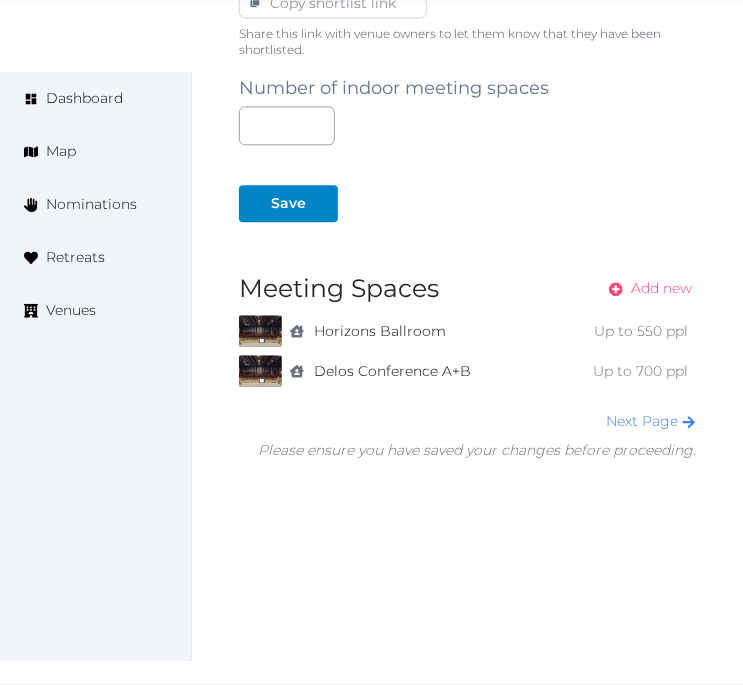 click on "Add new" at bounding box center [661, 288] 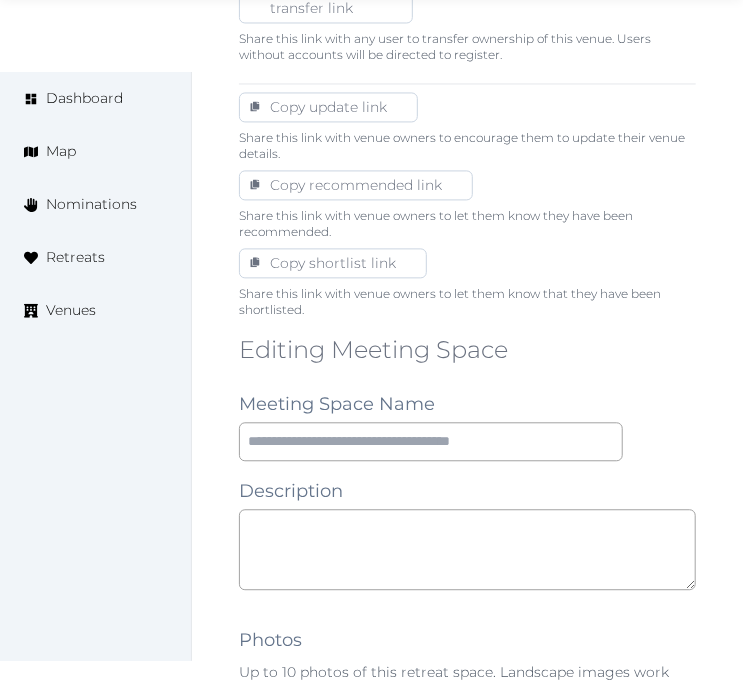scroll, scrollTop: 1333, scrollLeft: 0, axis: vertical 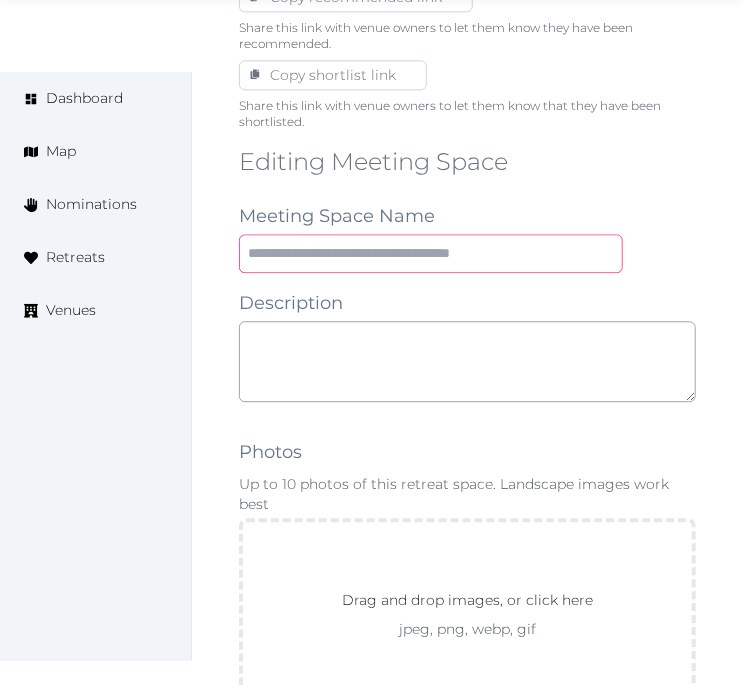 click at bounding box center (431, 253) 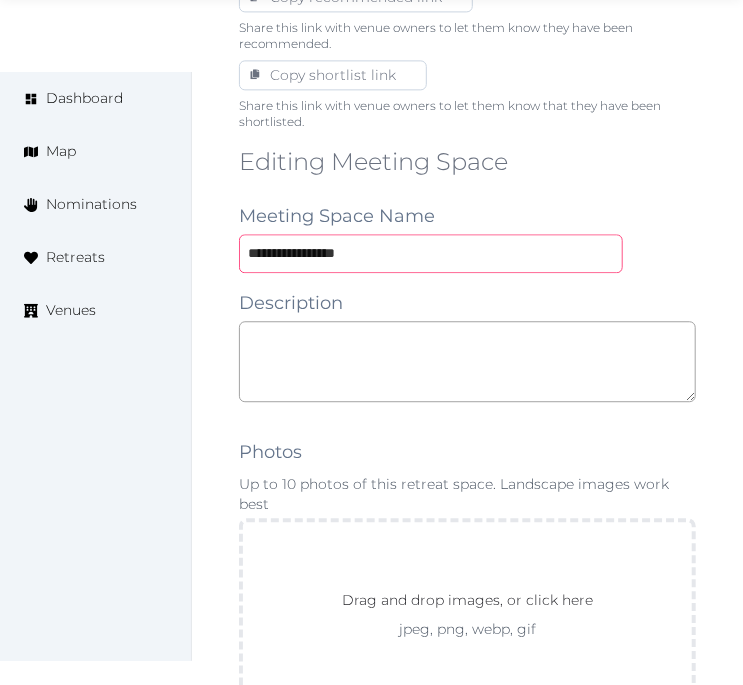 type on "**********" 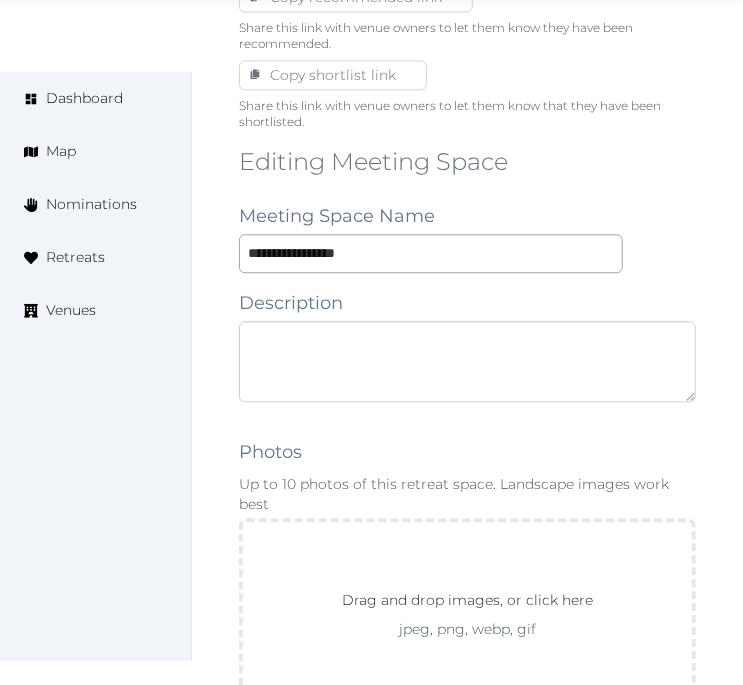 click at bounding box center [467, 361] 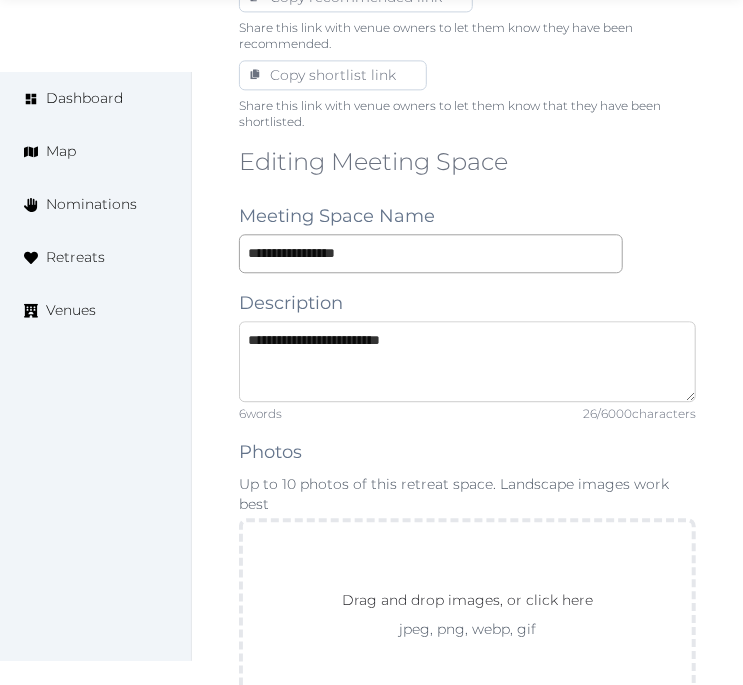click on "**********" at bounding box center [467, 361] 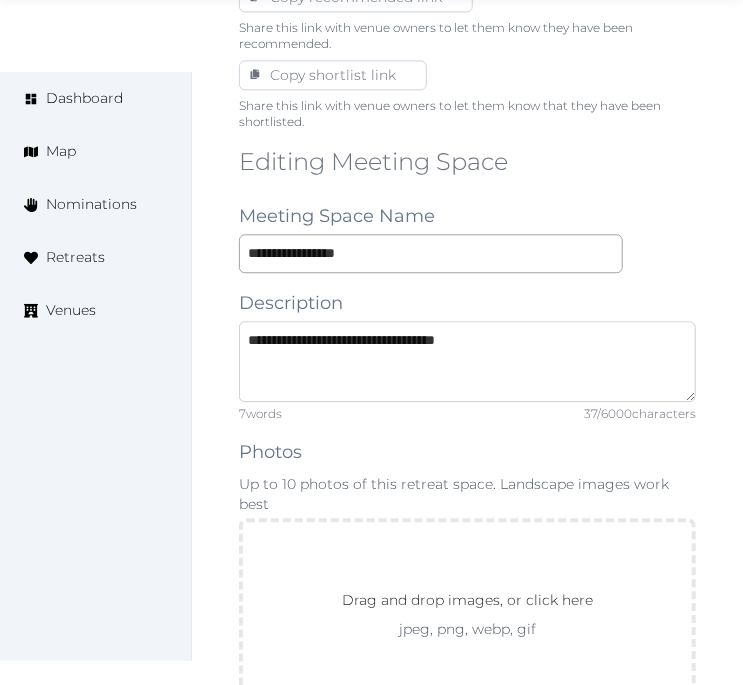type on "**********" 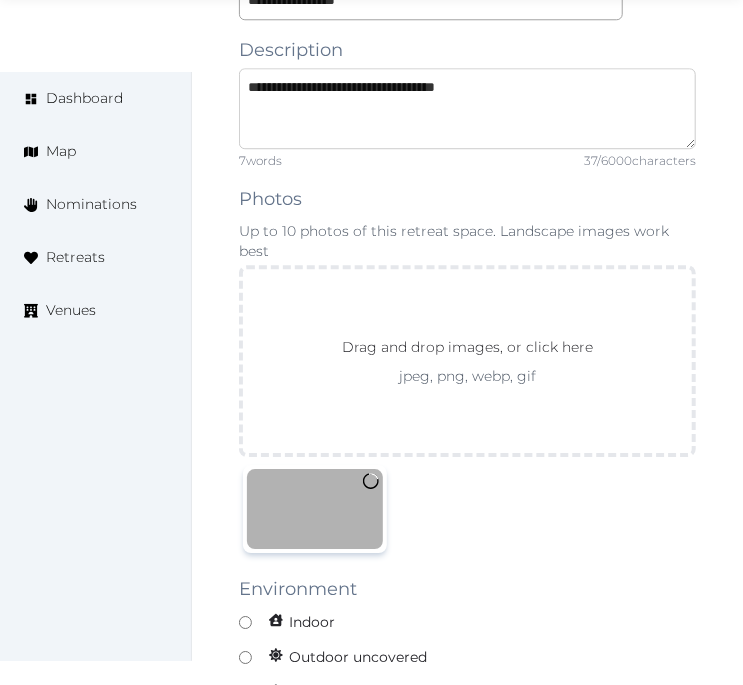 scroll, scrollTop: 1666, scrollLeft: 0, axis: vertical 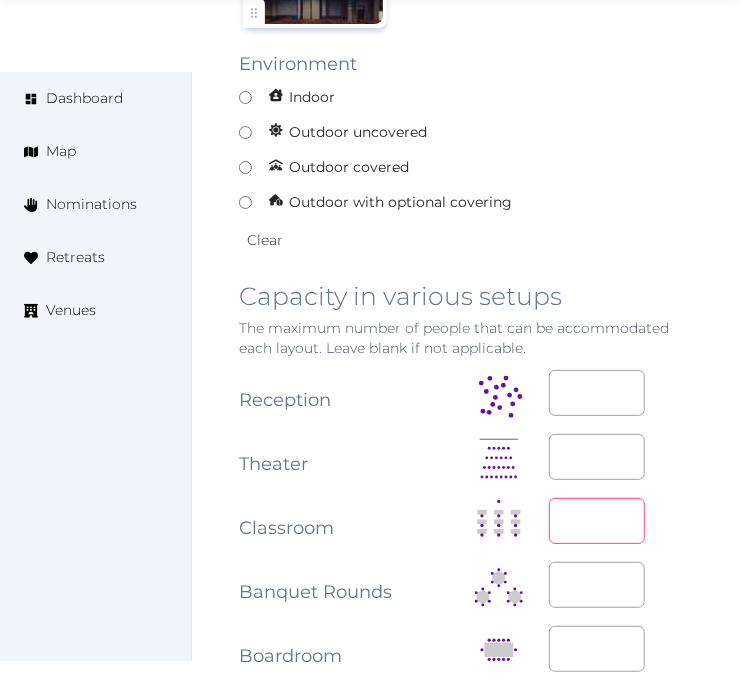 click at bounding box center [597, 521] 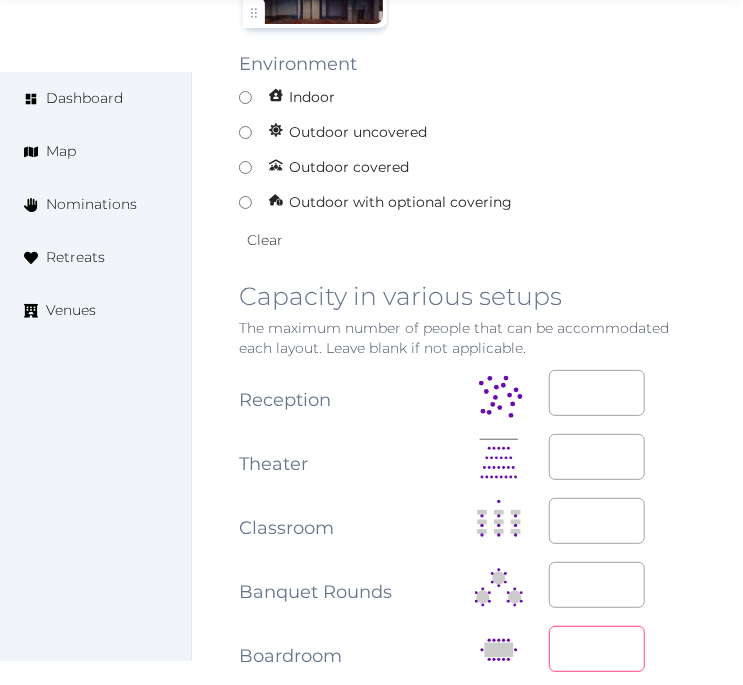 click at bounding box center (597, 649) 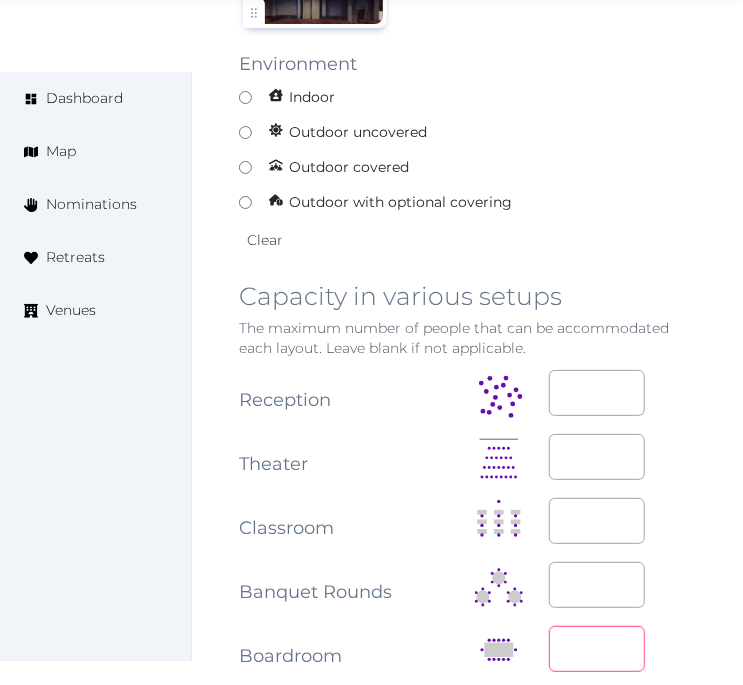 type on "***" 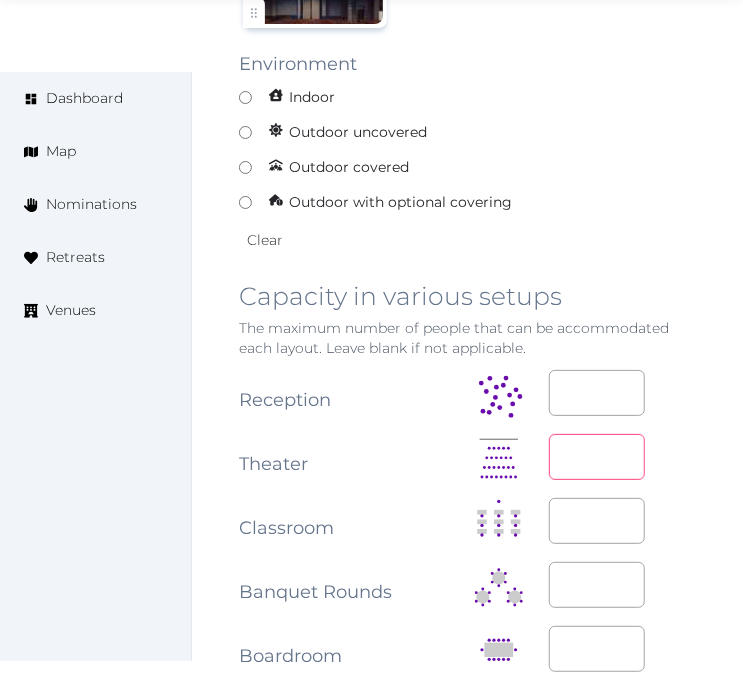 click at bounding box center [597, 457] 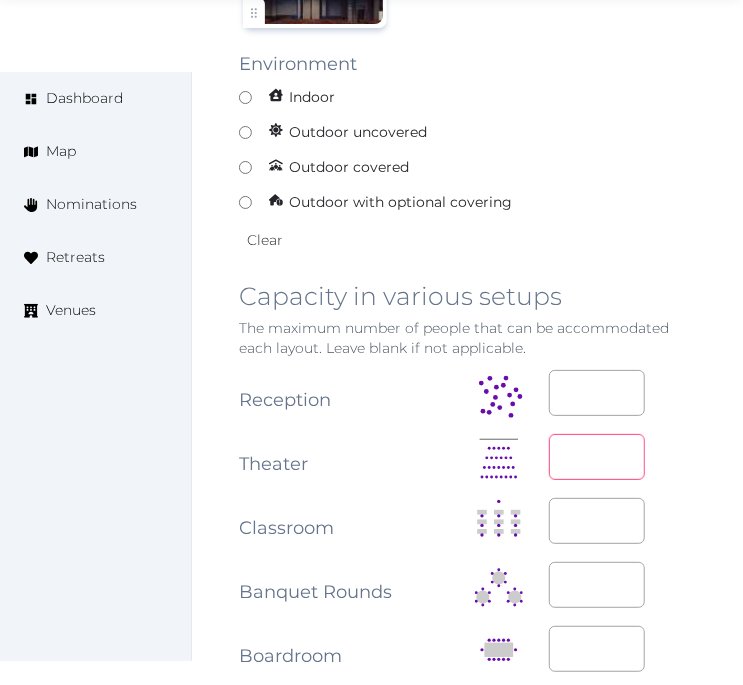type on "***" 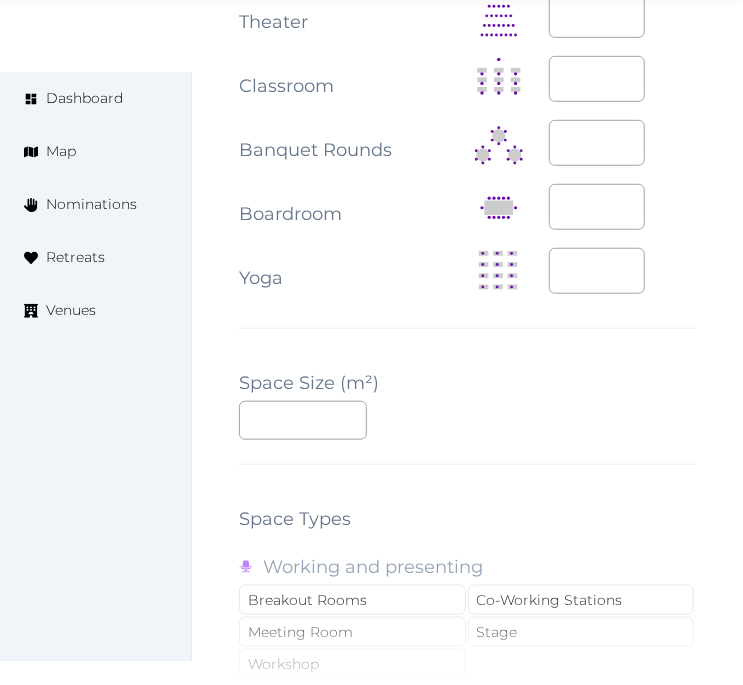 scroll, scrollTop: 2555, scrollLeft: 0, axis: vertical 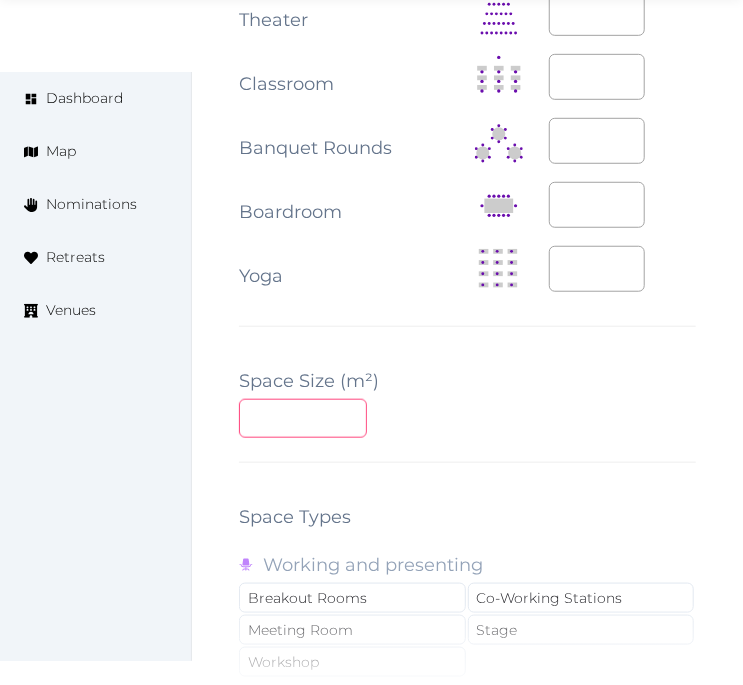 click at bounding box center (303, 418) 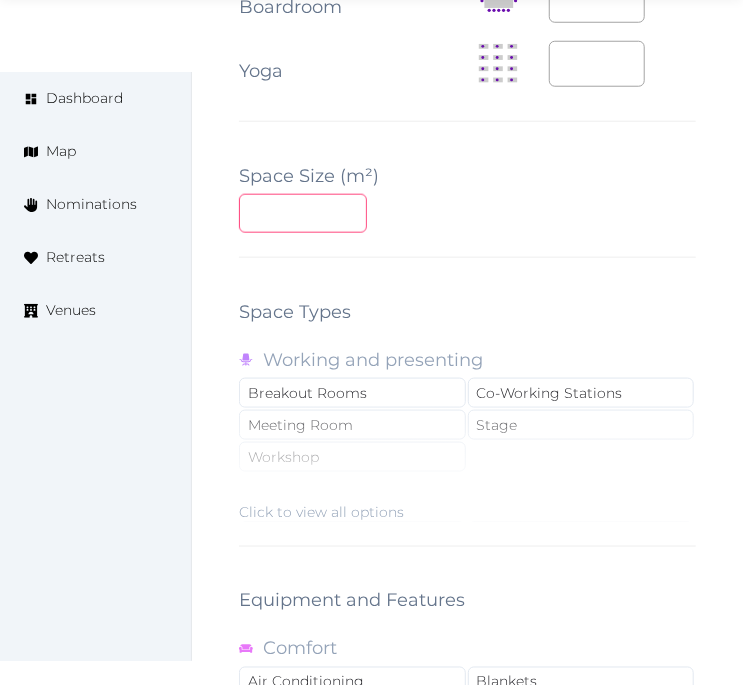 scroll, scrollTop: 2888, scrollLeft: 0, axis: vertical 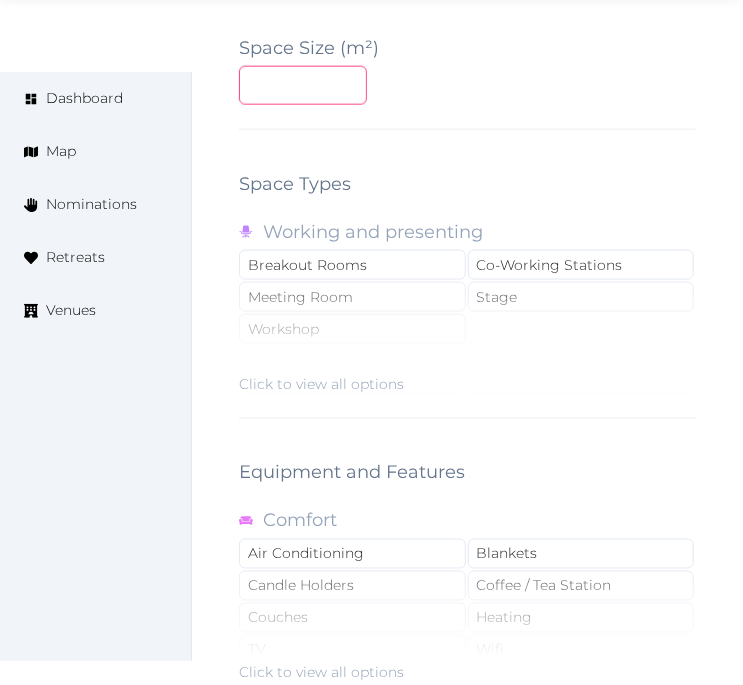 type on "***" 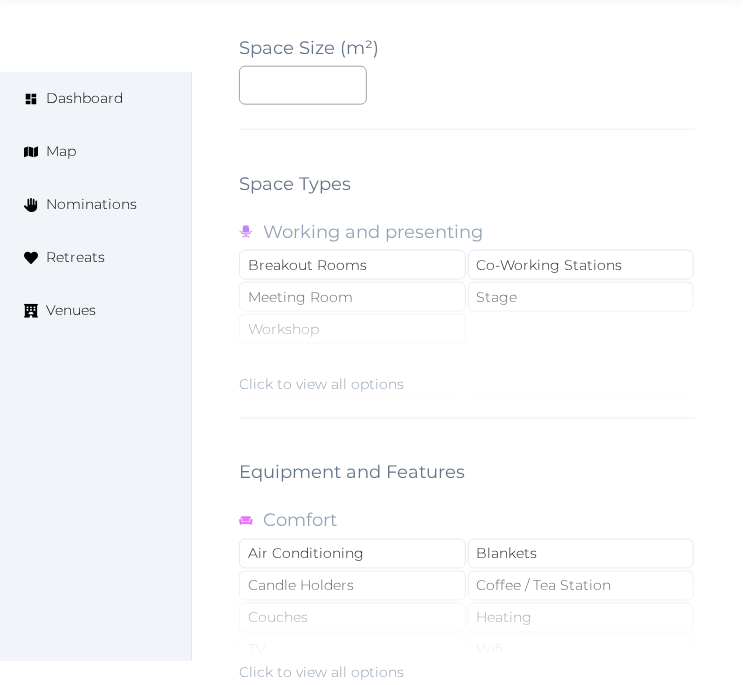 click on "Click to view all options" at bounding box center (321, 384) 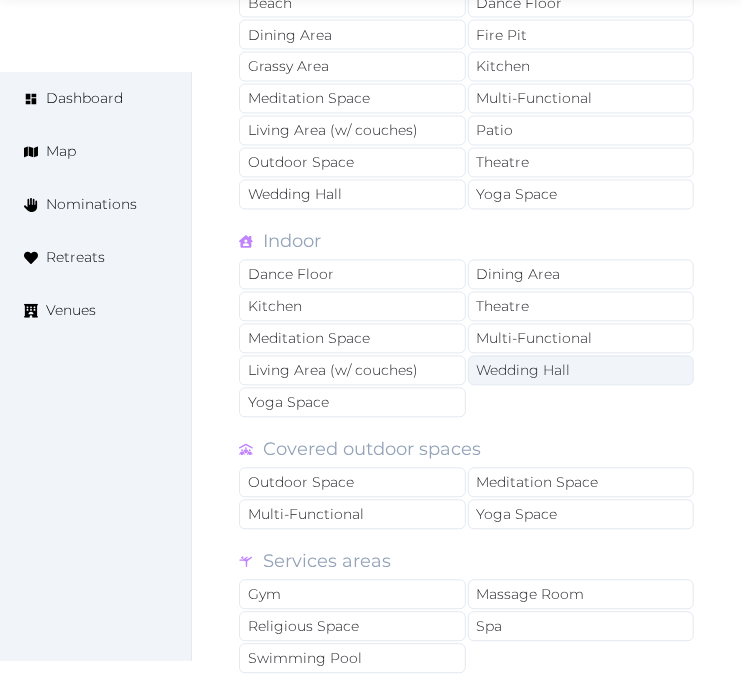 scroll, scrollTop: 3333, scrollLeft: 0, axis: vertical 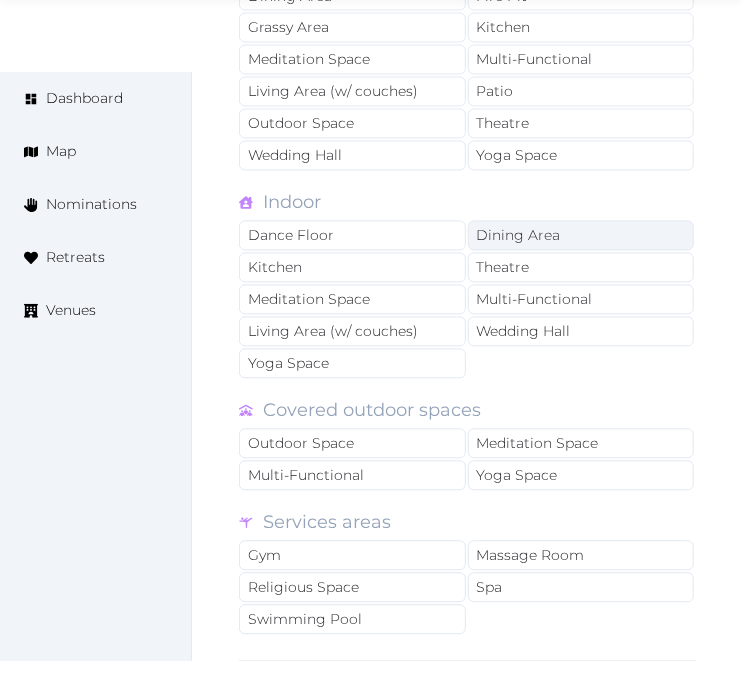 click on "Dining Area" at bounding box center [581, 236] 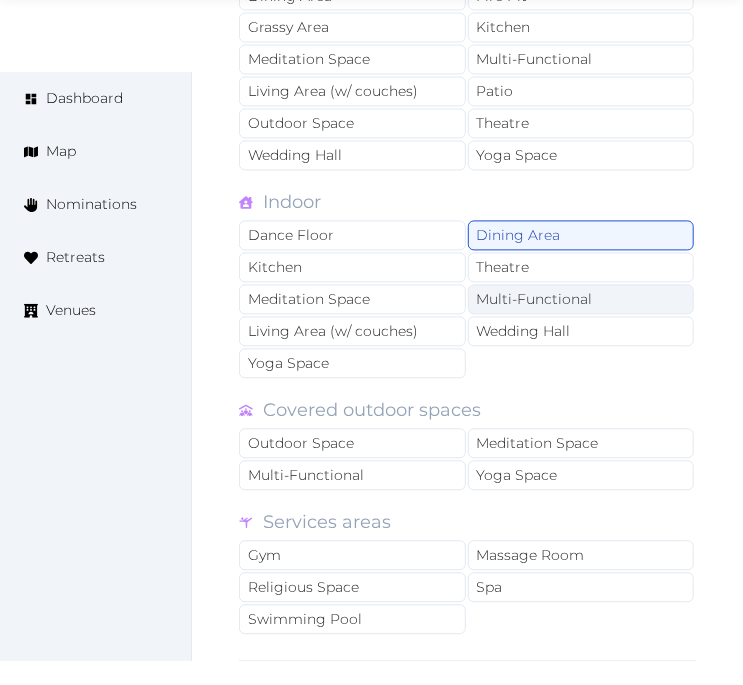 drag, startPoint x: 527, startPoint y: 253, endPoint x: 537, endPoint y: 273, distance: 22.36068 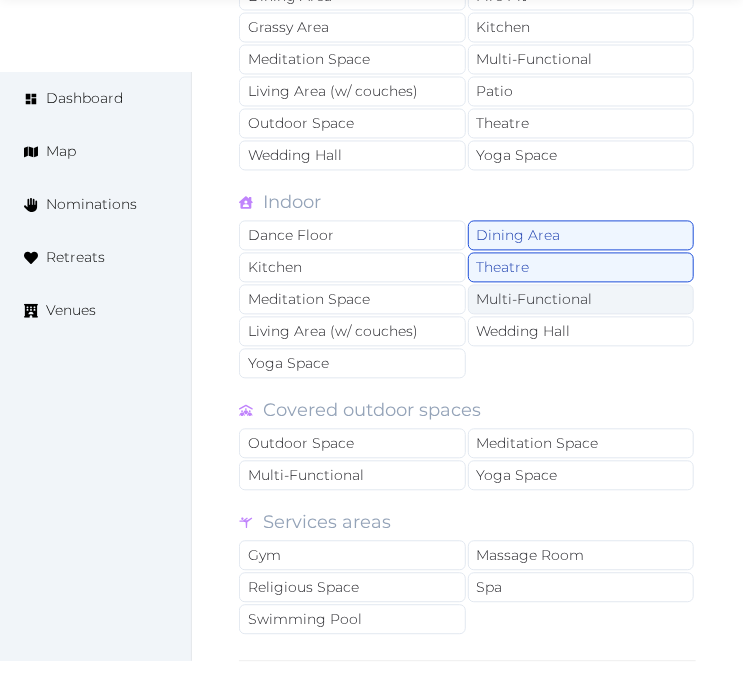 click on "Multi-Functional" at bounding box center [581, 300] 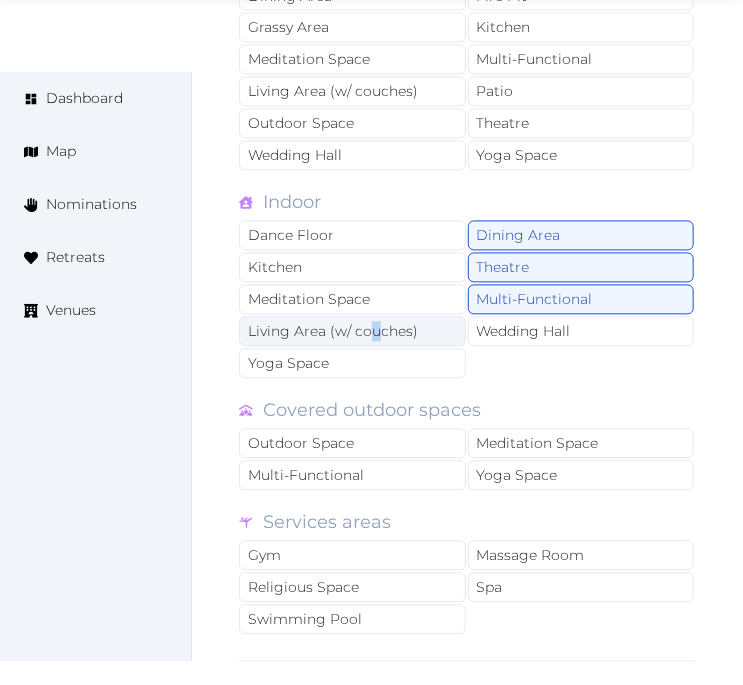 click on "Living Area (w/ couches)" at bounding box center (352, 332) 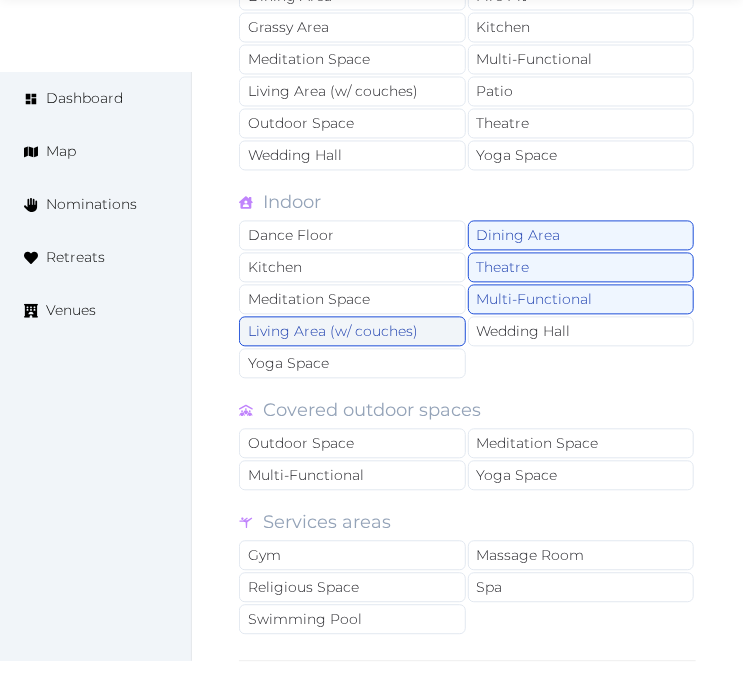 click on "Living Area (w/ couches)" at bounding box center [352, 332] 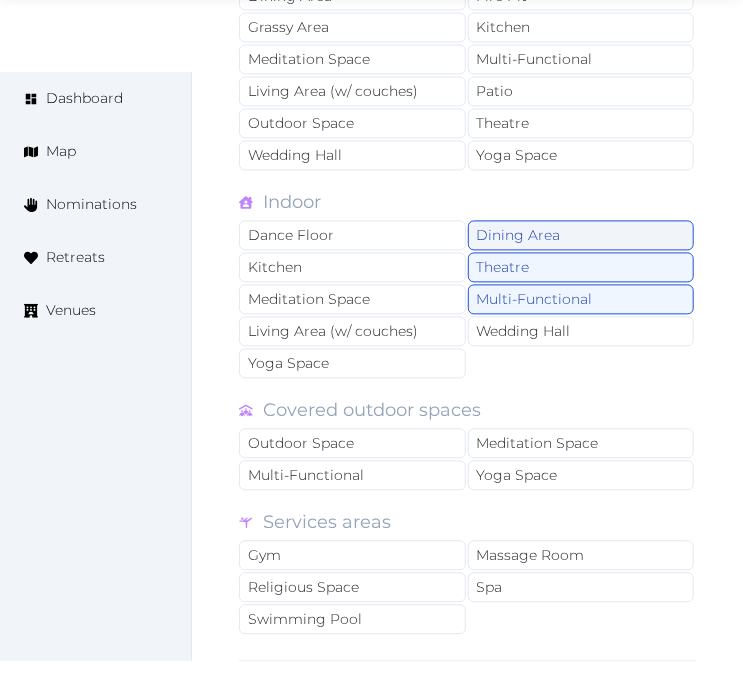 click on "Dining Area" at bounding box center (581, 236) 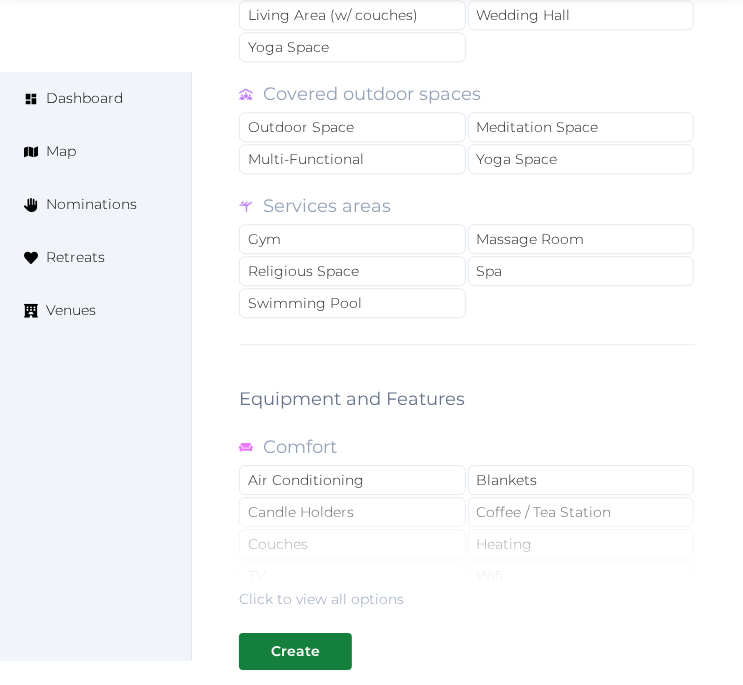 scroll, scrollTop: 3777, scrollLeft: 0, axis: vertical 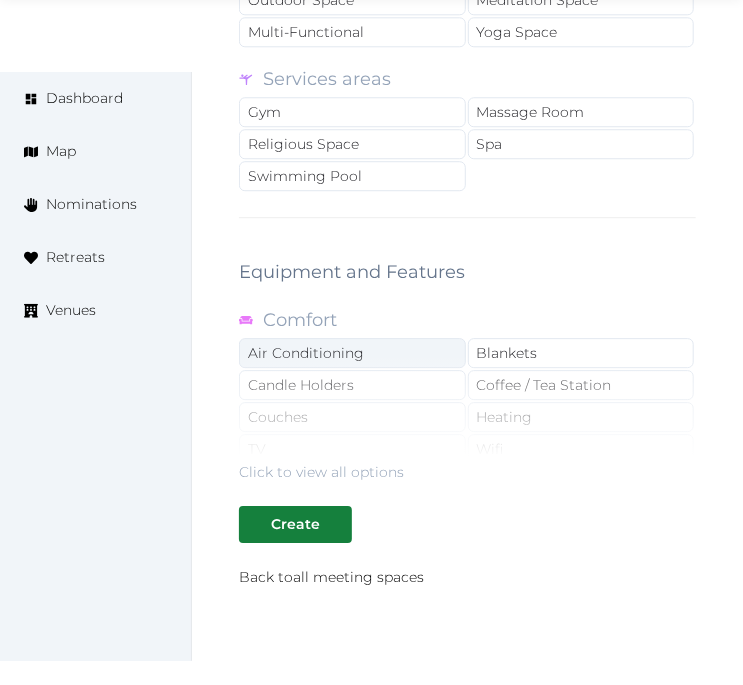 click on "Click to view all options" at bounding box center [467, 418] 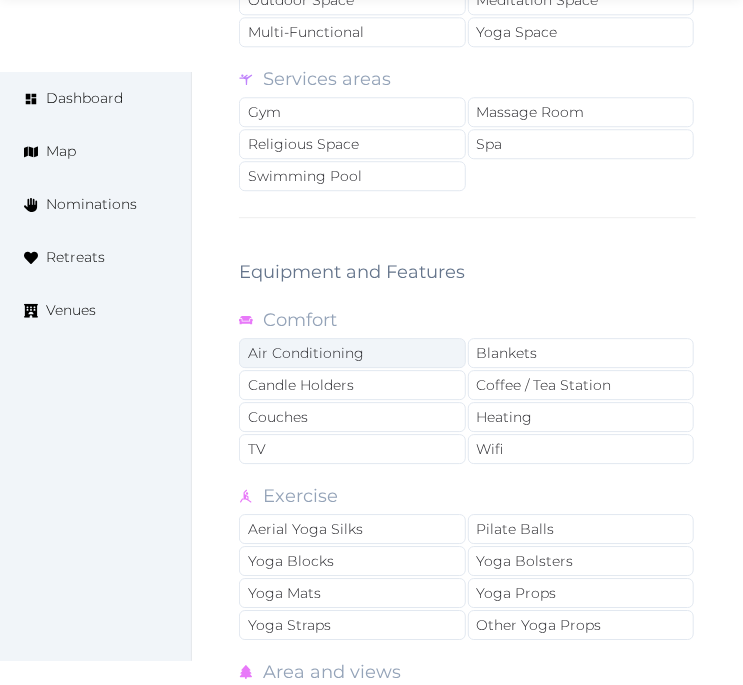 click on "Air Conditioning" at bounding box center [352, 353] 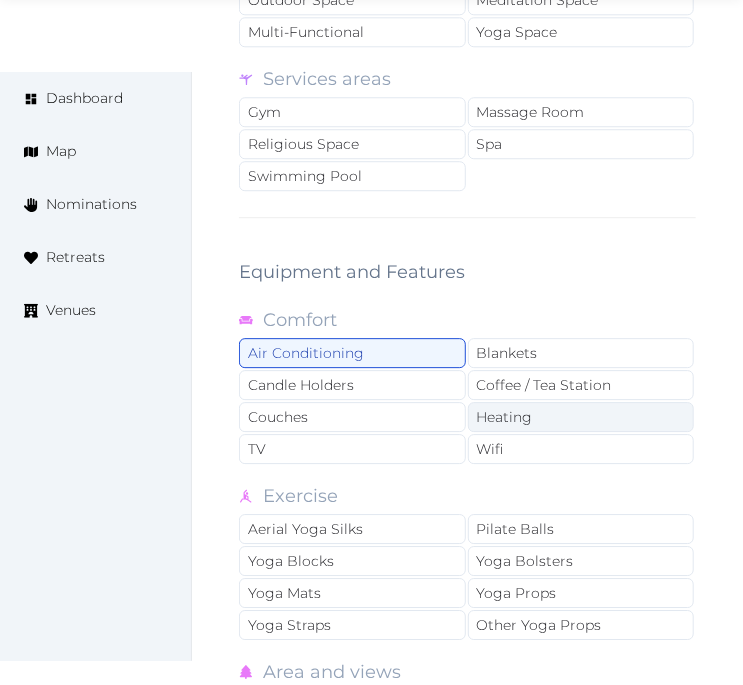 drag, startPoint x: 484, startPoint y: 370, endPoint x: 503, endPoint y: 396, distance: 32.202484 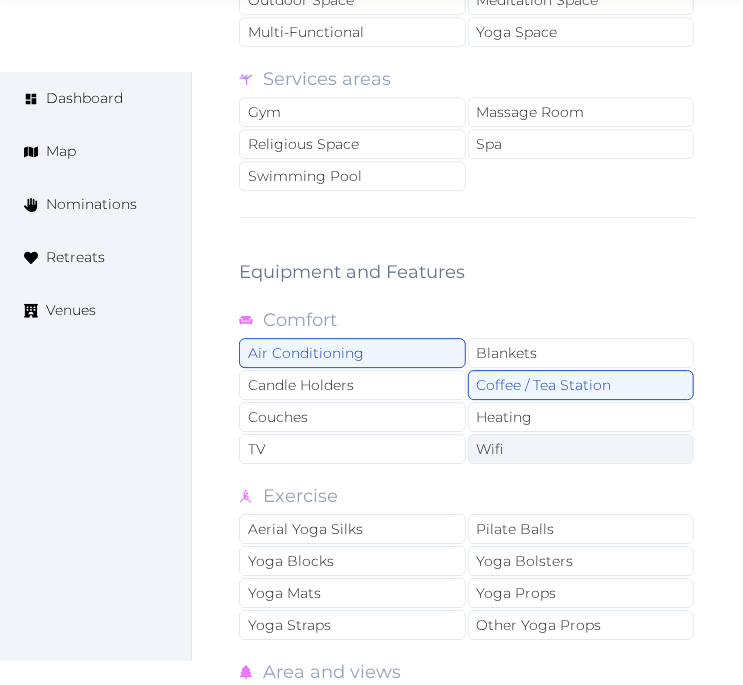 click on "Wifi" at bounding box center [581, 449] 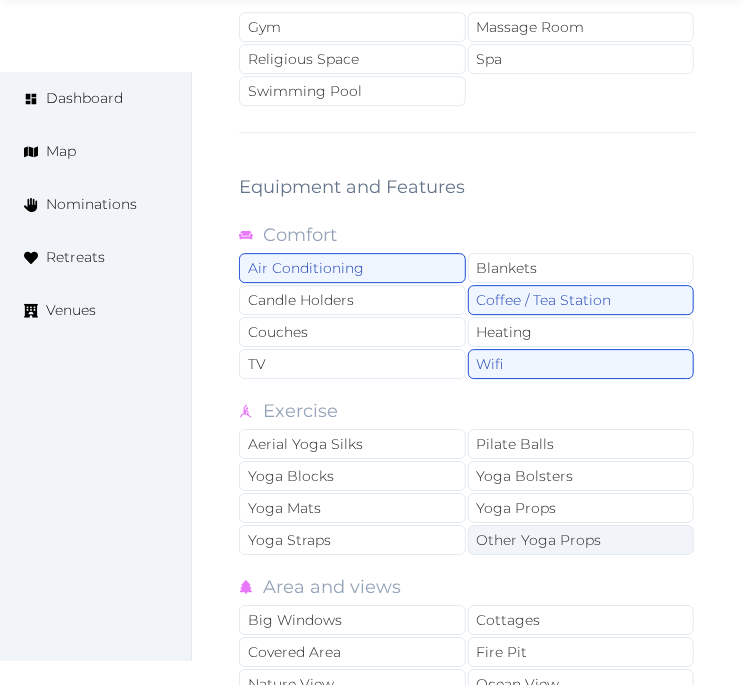scroll, scrollTop: 4111, scrollLeft: 0, axis: vertical 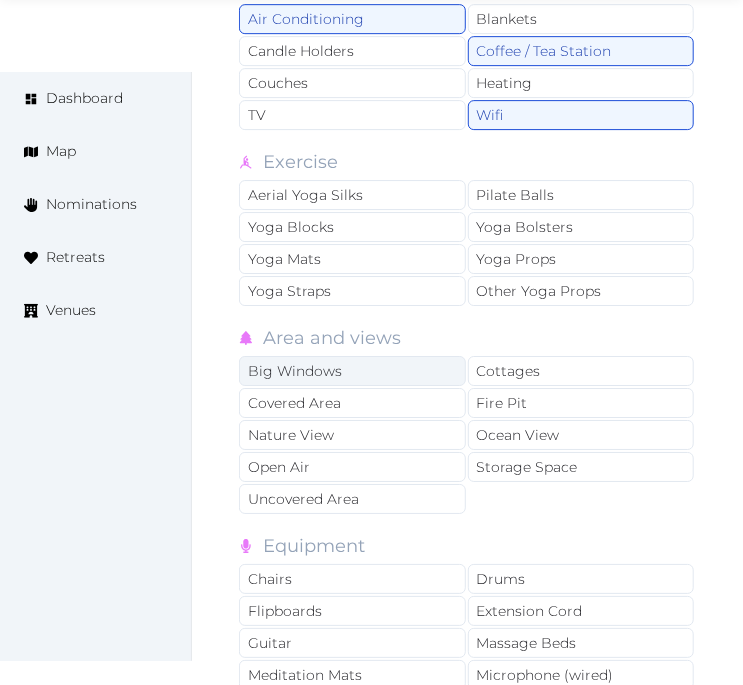drag, startPoint x: 375, startPoint y: 364, endPoint x: 400, endPoint y: 392, distance: 37.536648 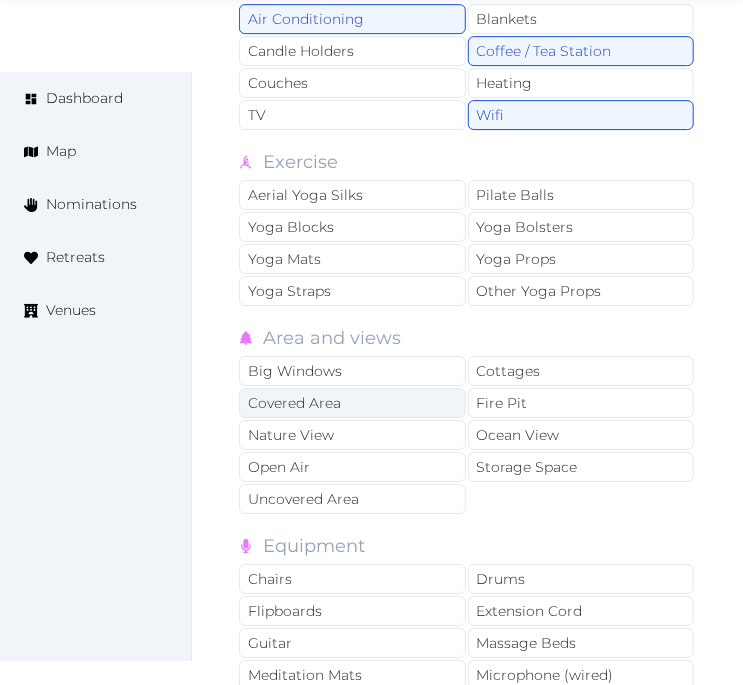 click on "Big Windows" at bounding box center [352, 371] 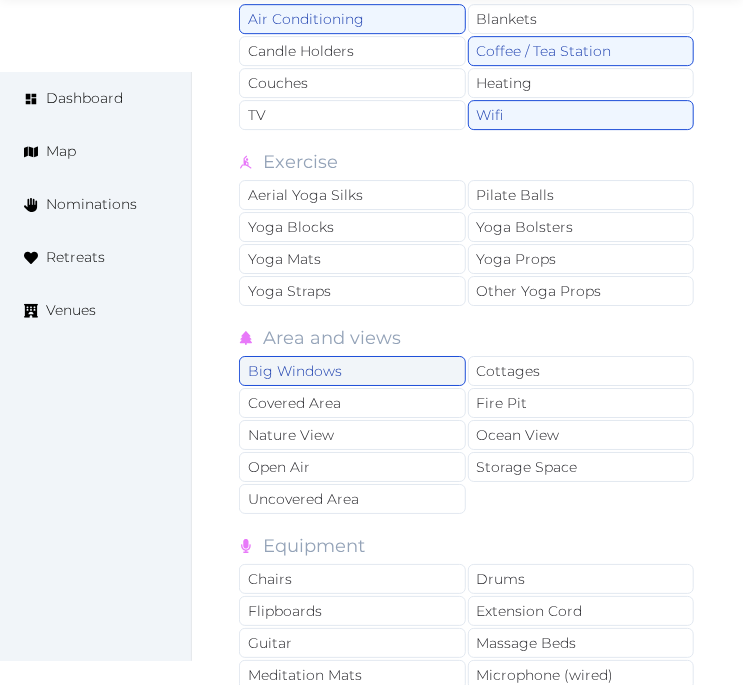 click on "Big Windows" at bounding box center (352, 371) 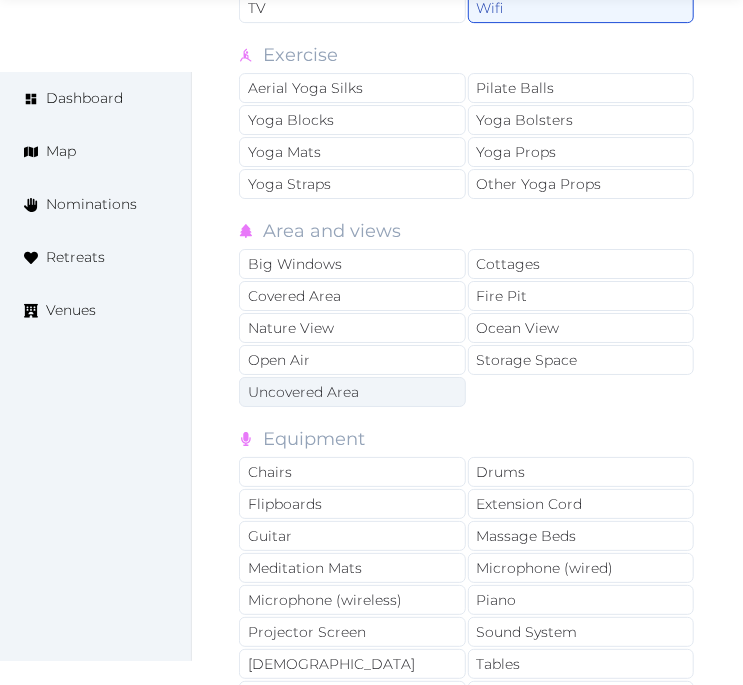 scroll, scrollTop: 4444, scrollLeft: 0, axis: vertical 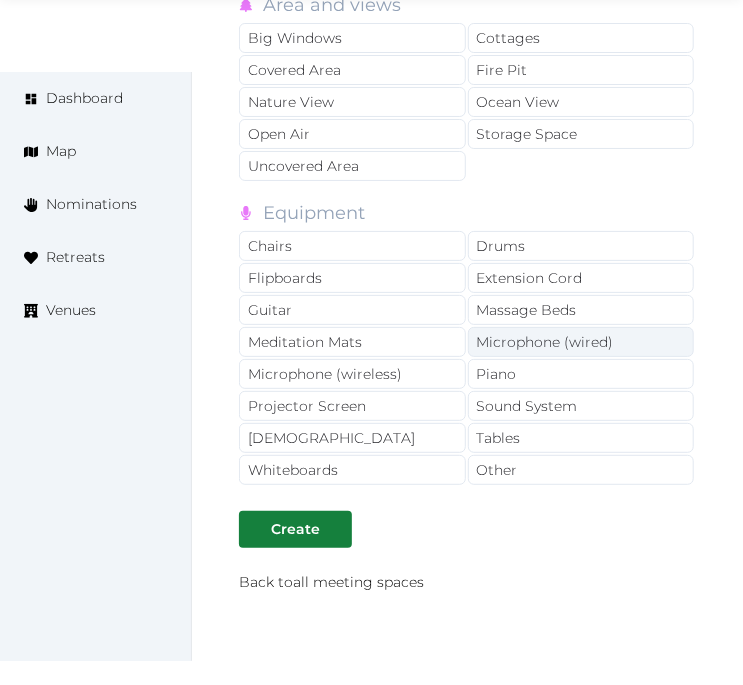 drag, startPoint x: 315, startPoint y: 220, endPoint x: 513, endPoint y: 315, distance: 219.61102 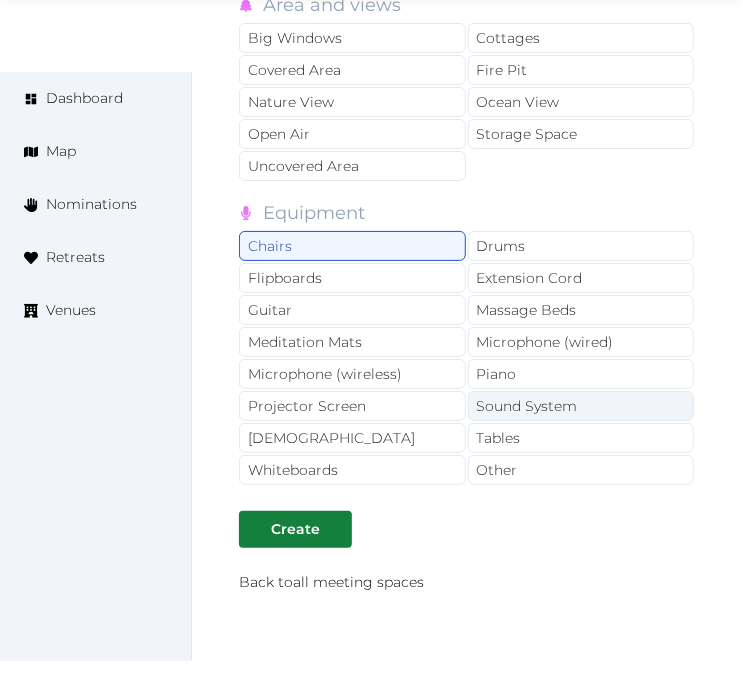 click on "Sound System" at bounding box center [581, 406] 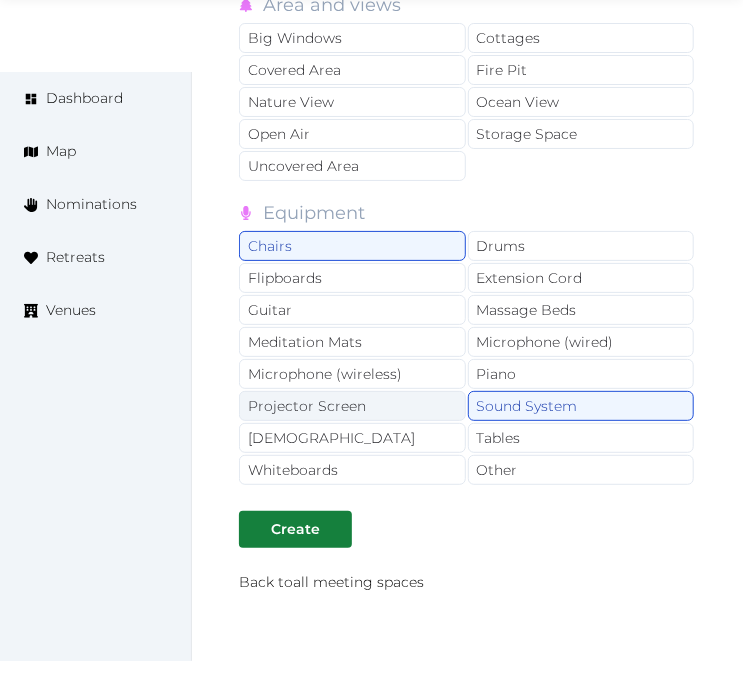 drag, startPoint x: 426, startPoint y: 381, endPoint x: 436, endPoint y: 383, distance: 10.198039 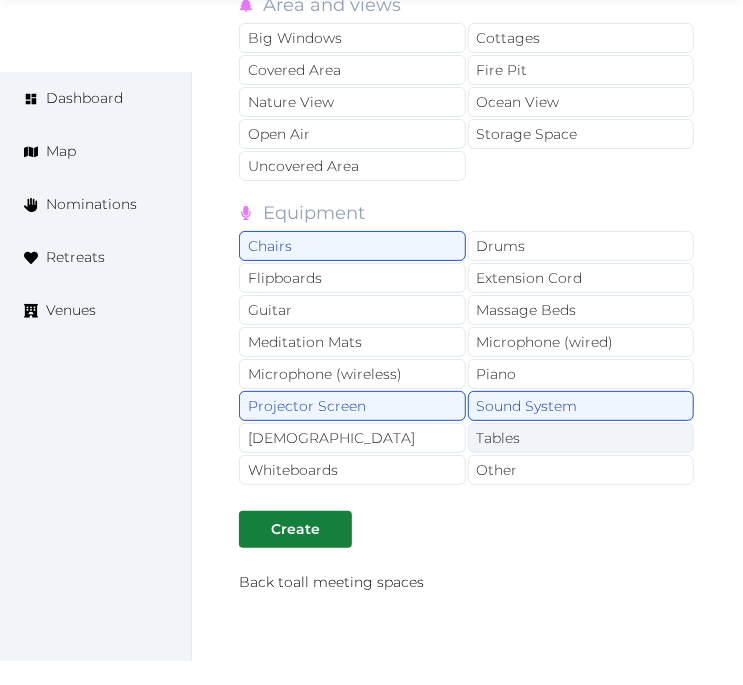 click on "Tables" at bounding box center (581, 438) 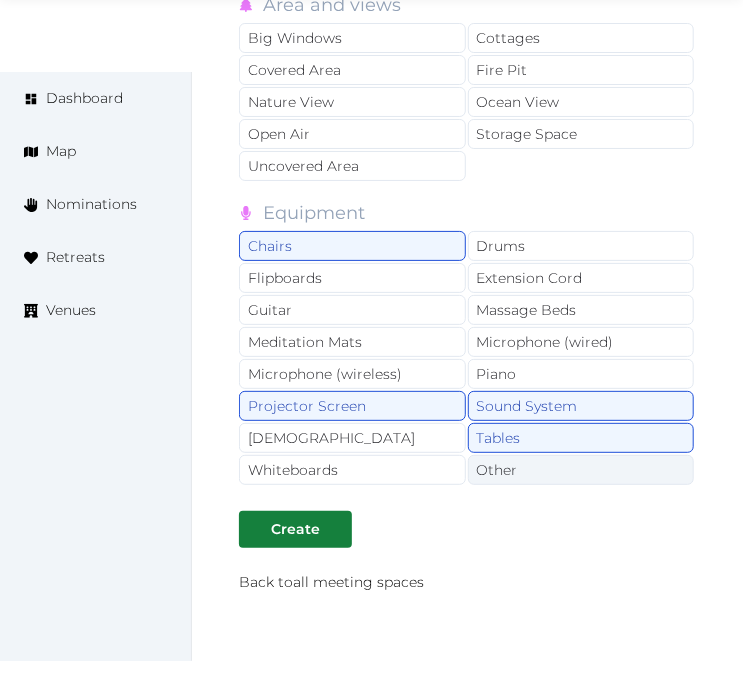 click on "Other" at bounding box center [581, 470] 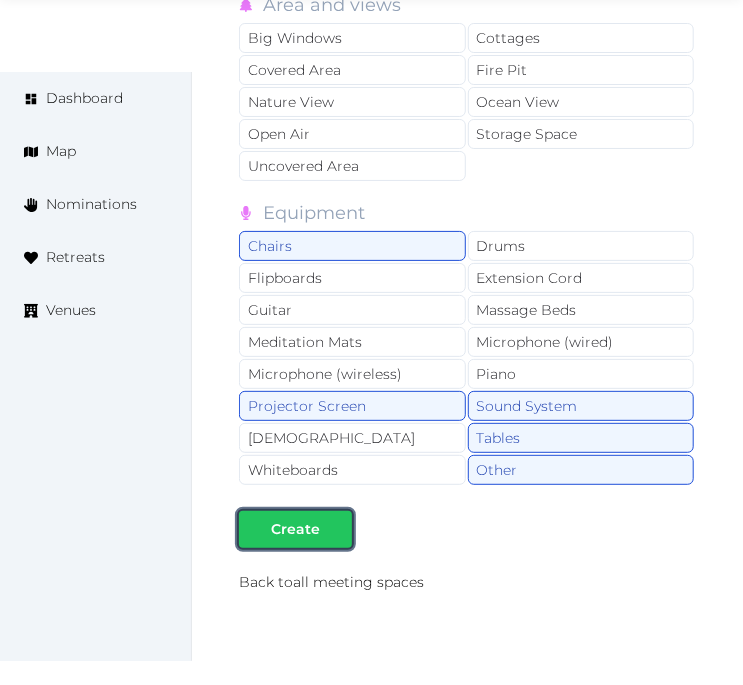 click on "Create" at bounding box center [295, 529] 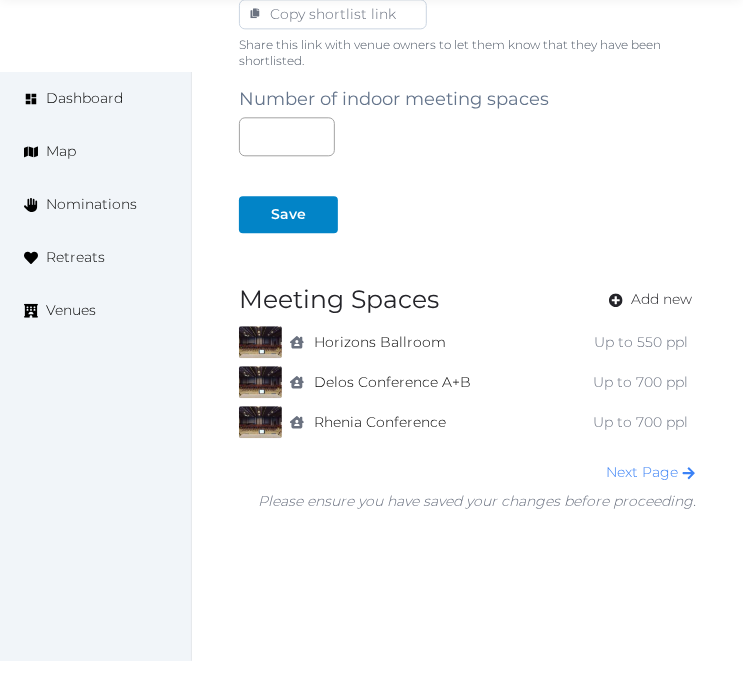 scroll, scrollTop: 1445, scrollLeft: 0, axis: vertical 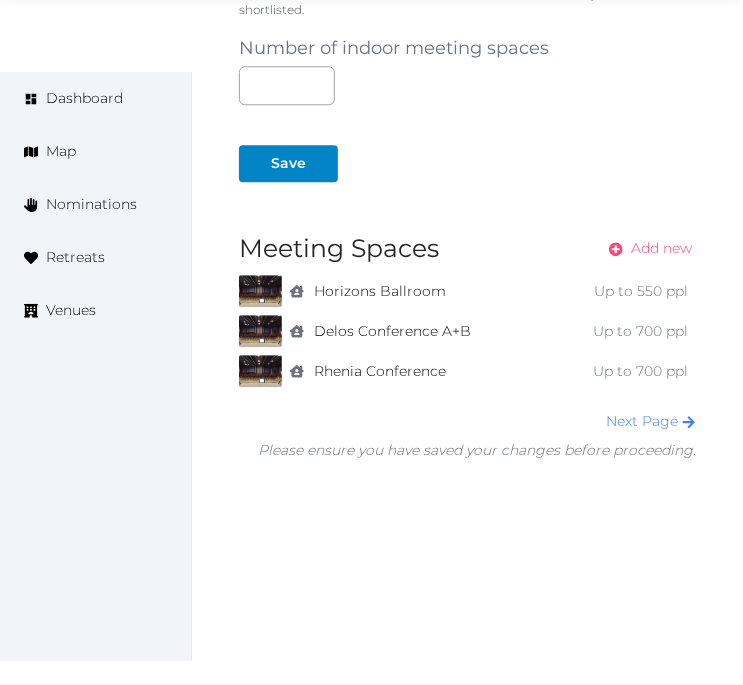 click on "Add new" at bounding box center [661, 248] 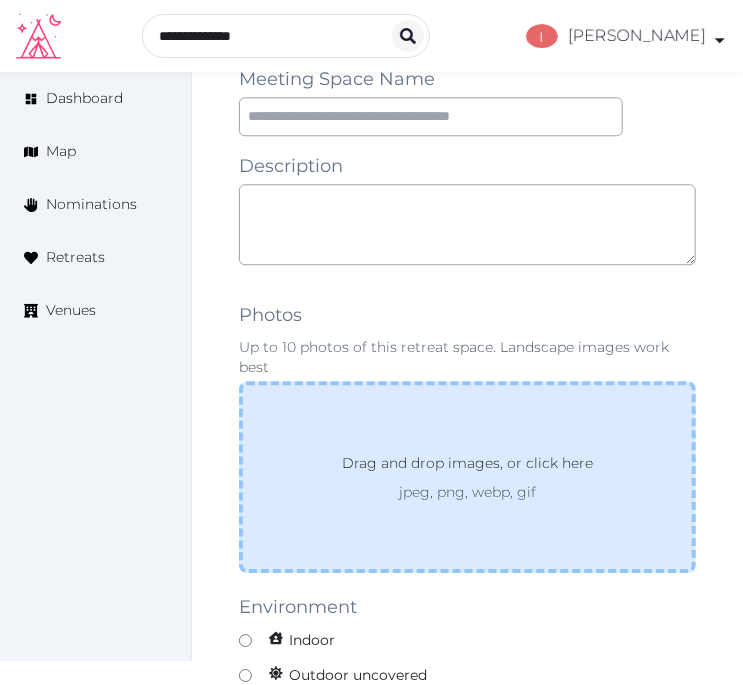 scroll, scrollTop: 1333, scrollLeft: 0, axis: vertical 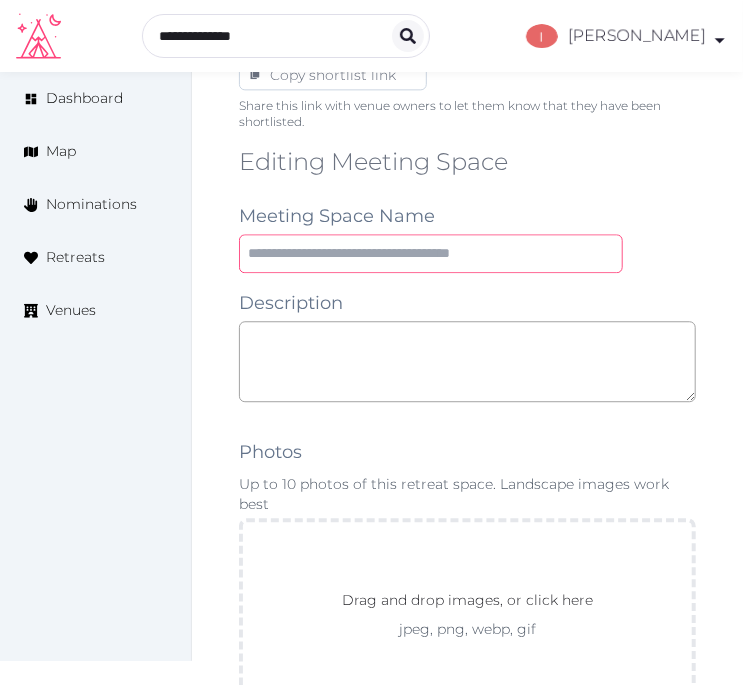 click at bounding box center (431, 253) 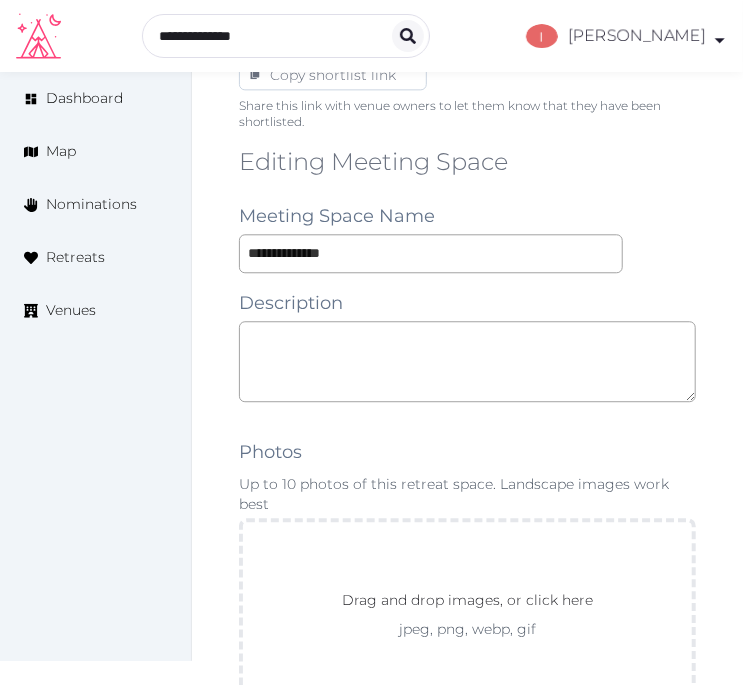 click on "**********" at bounding box center (467, 1284) 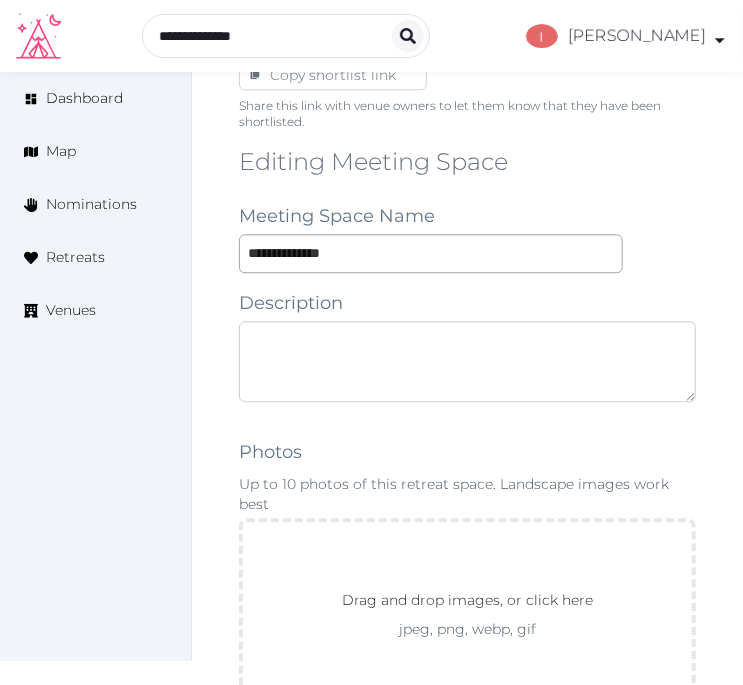 click at bounding box center [467, 361] 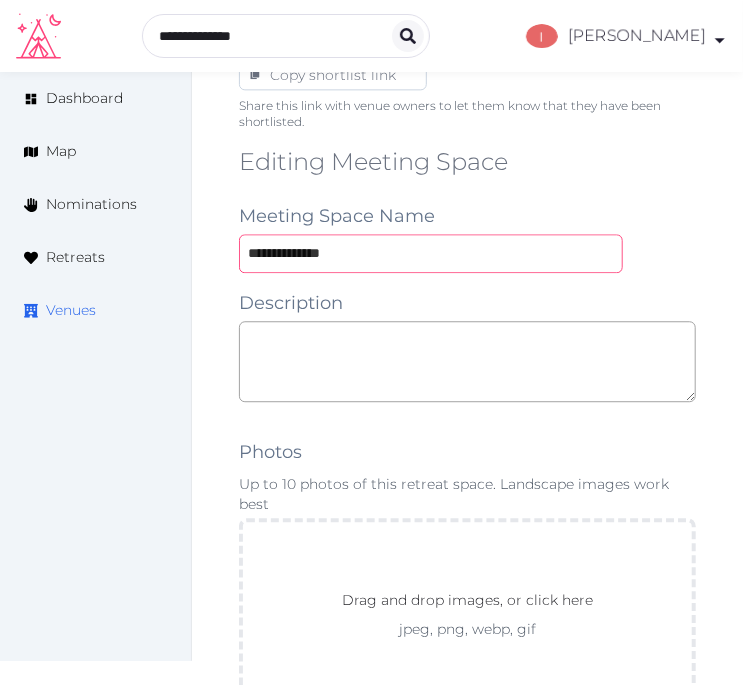 drag, startPoint x: 318, startPoint y: 253, endPoint x: 38, endPoint y: 286, distance: 281.93793 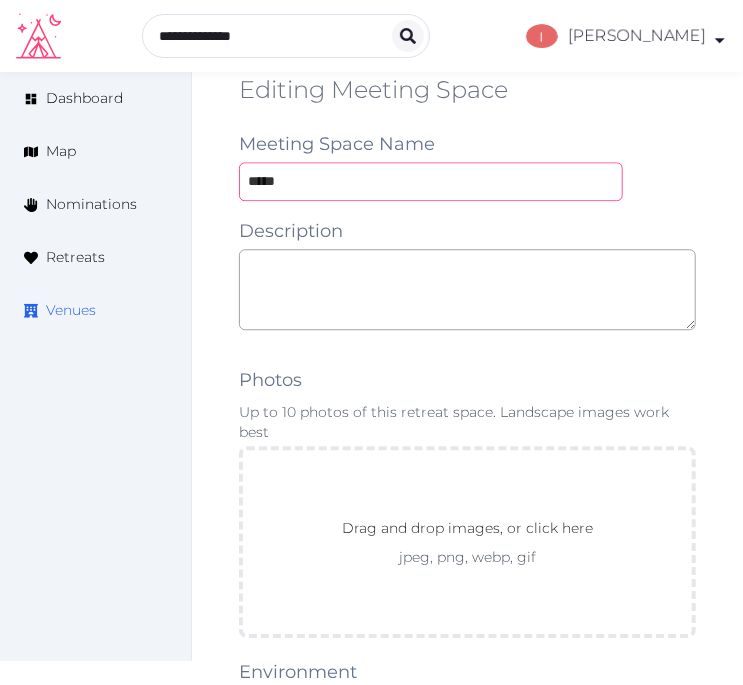 scroll, scrollTop: 1444, scrollLeft: 0, axis: vertical 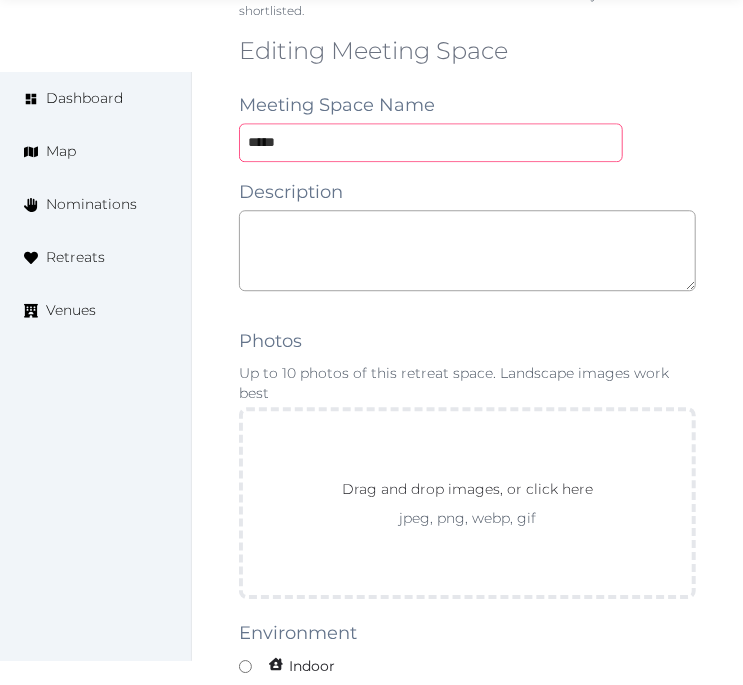 type on "*****" 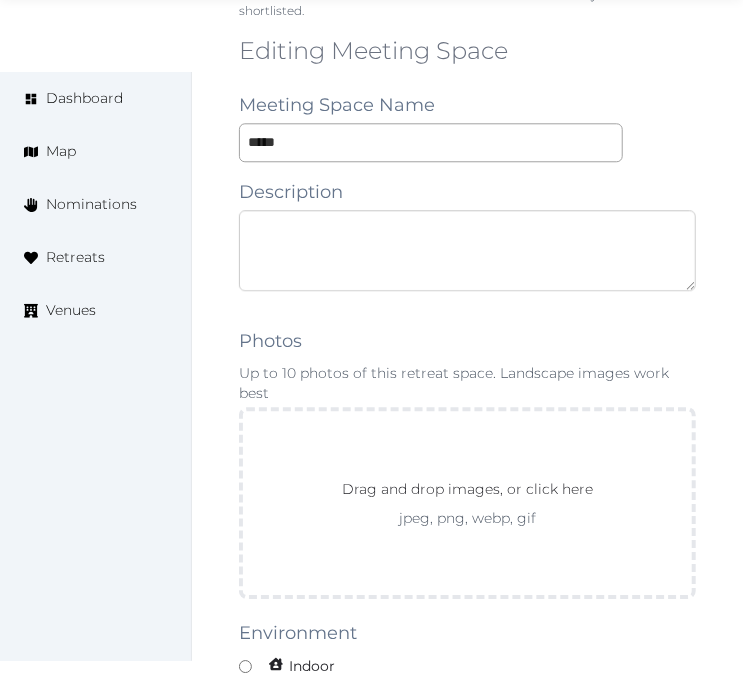 click at bounding box center [467, 250] 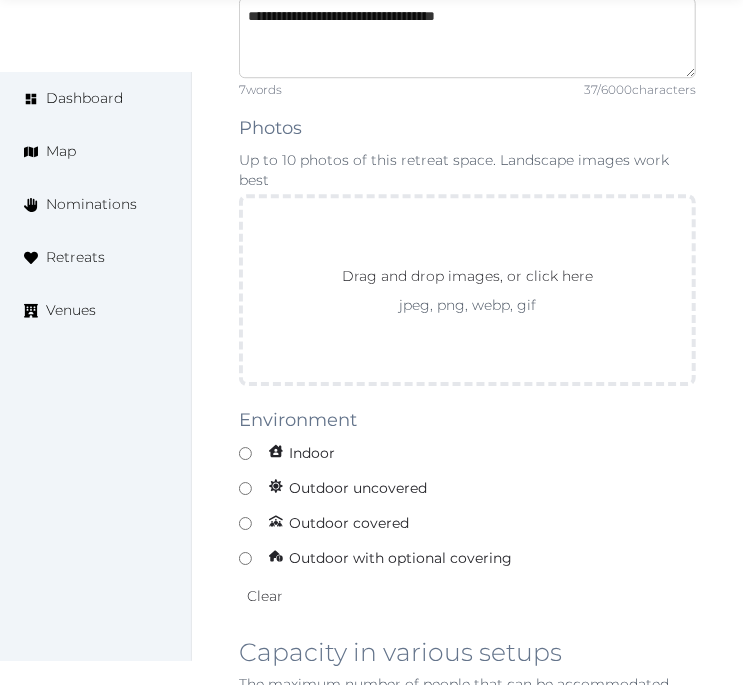 scroll, scrollTop: 1666, scrollLeft: 0, axis: vertical 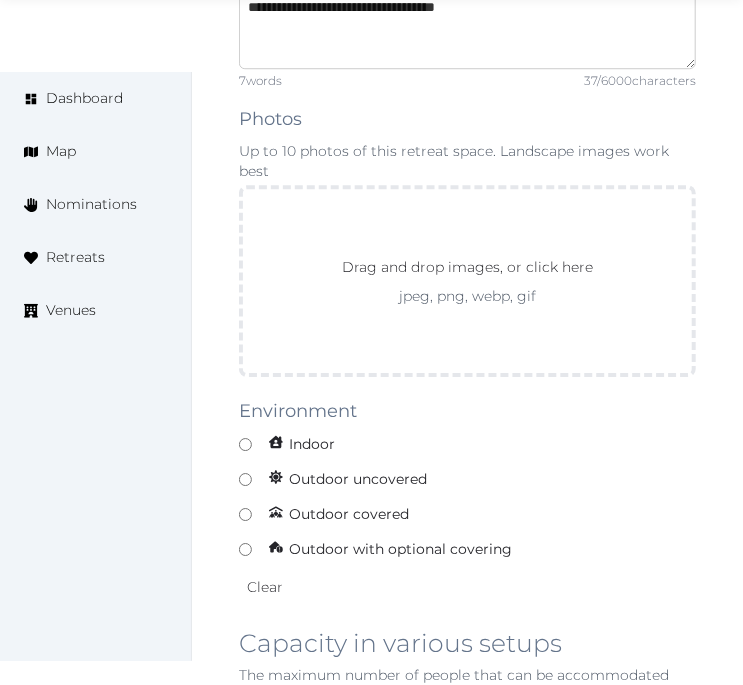 type on "**********" 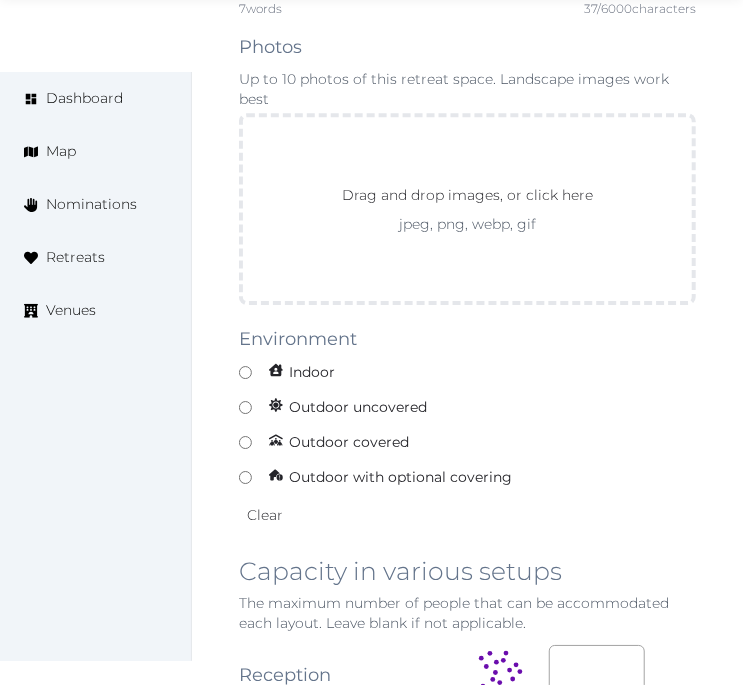 scroll, scrollTop: 1777, scrollLeft: 0, axis: vertical 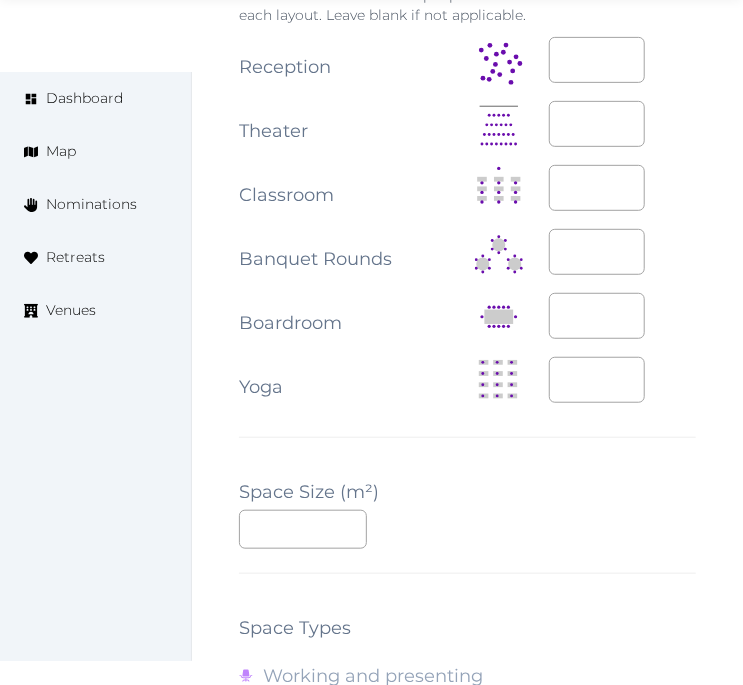 click on "**********" at bounding box center [467, 222] 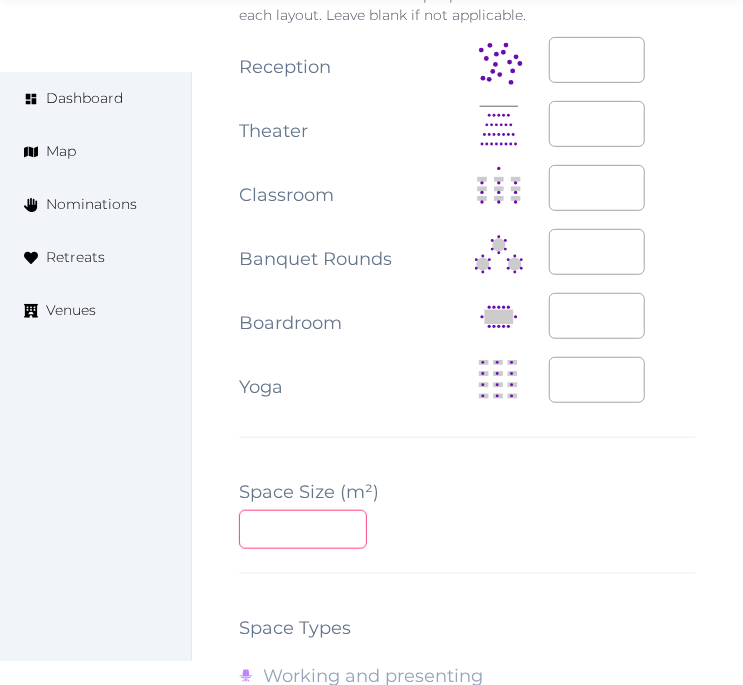 drag, startPoint x: 274, startPoint y: 523, endPoint x: 283, endPoint y: 506, distance: 19.235384 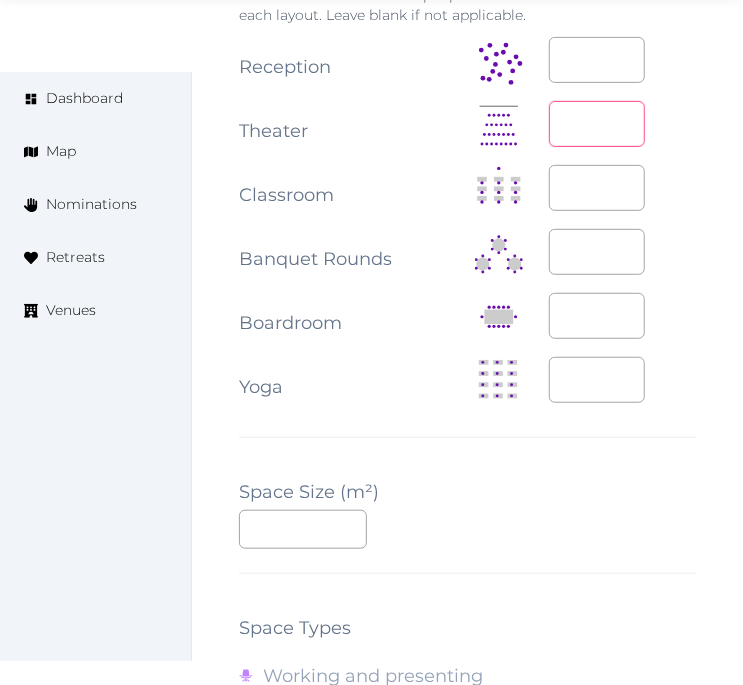 click at bounding box center (597, 124) 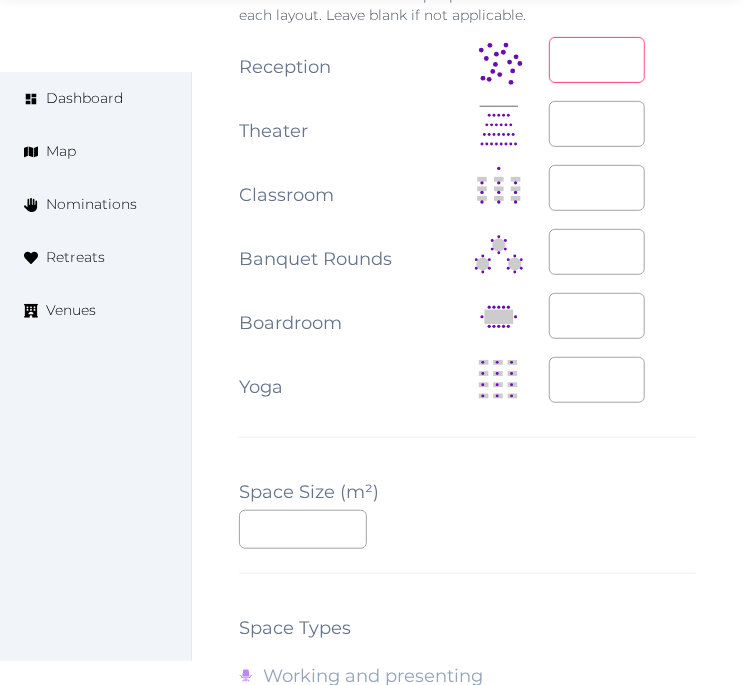 click at bounding box center [597, 60] 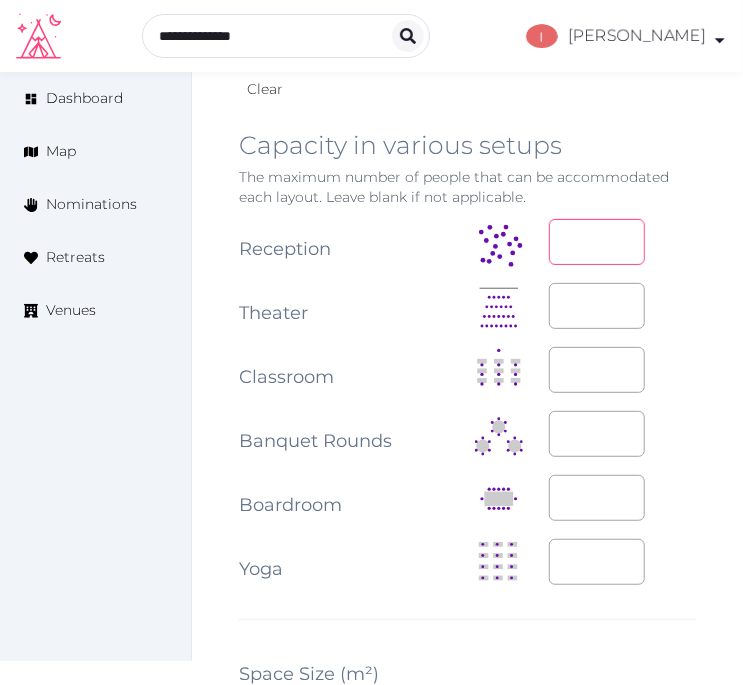 scroll, scrollTop: 2205, scrollLeft: 0, axis: vertical 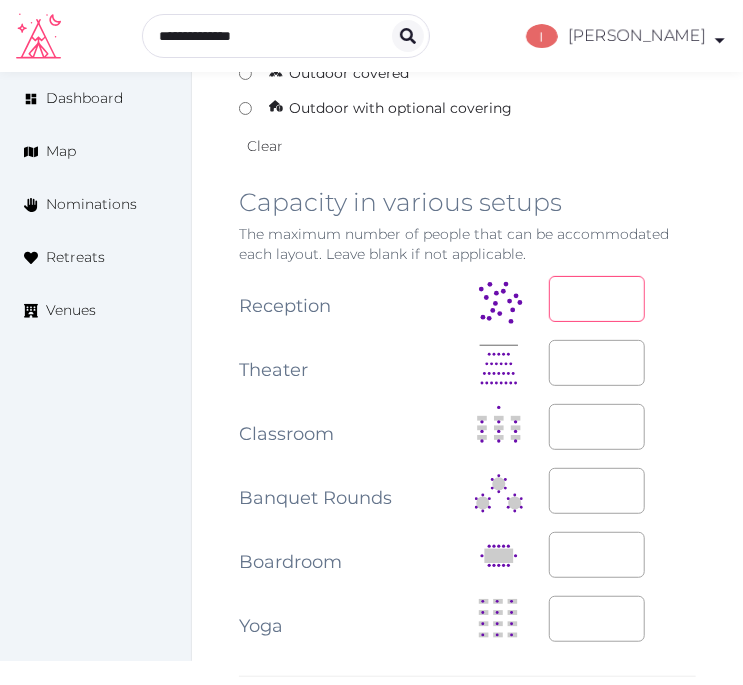 type on "**" 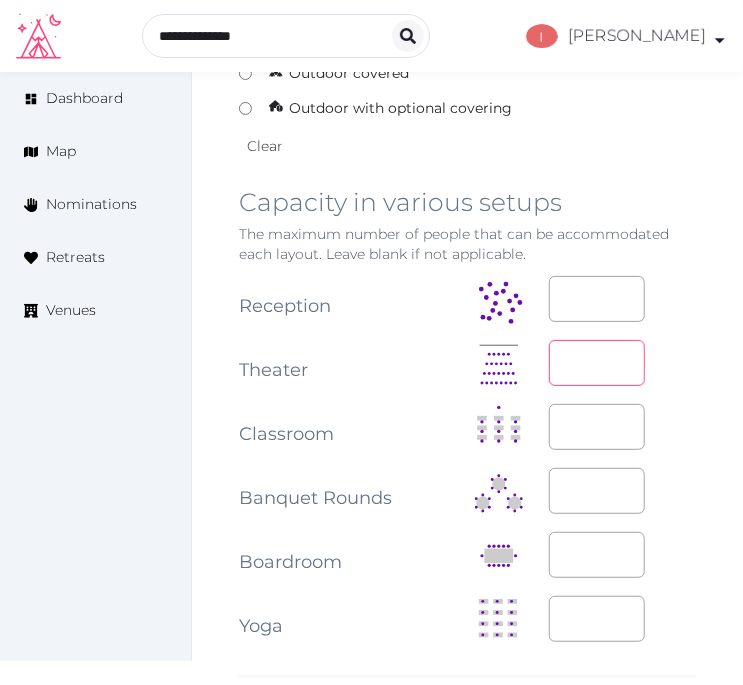 click at bounding box center (597, 363) 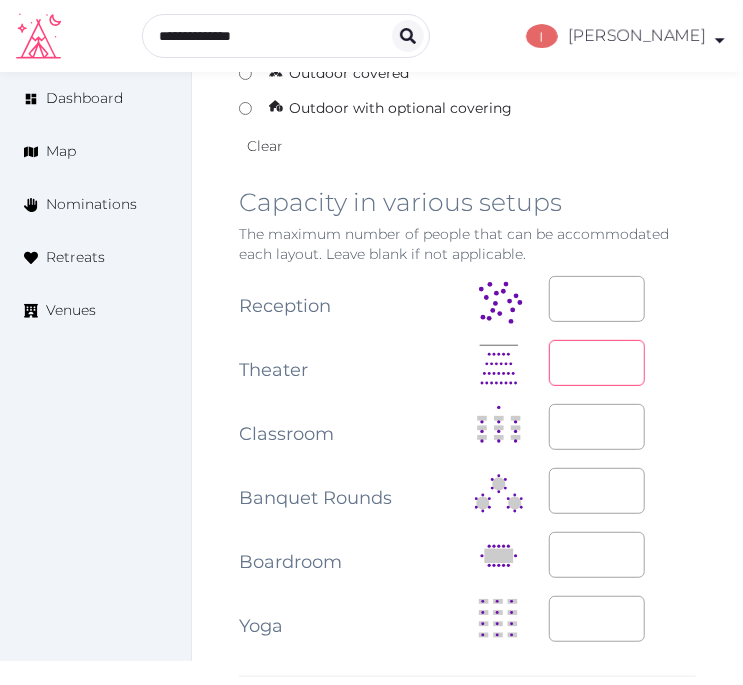 click on "*" at bounding box center [597, 363] 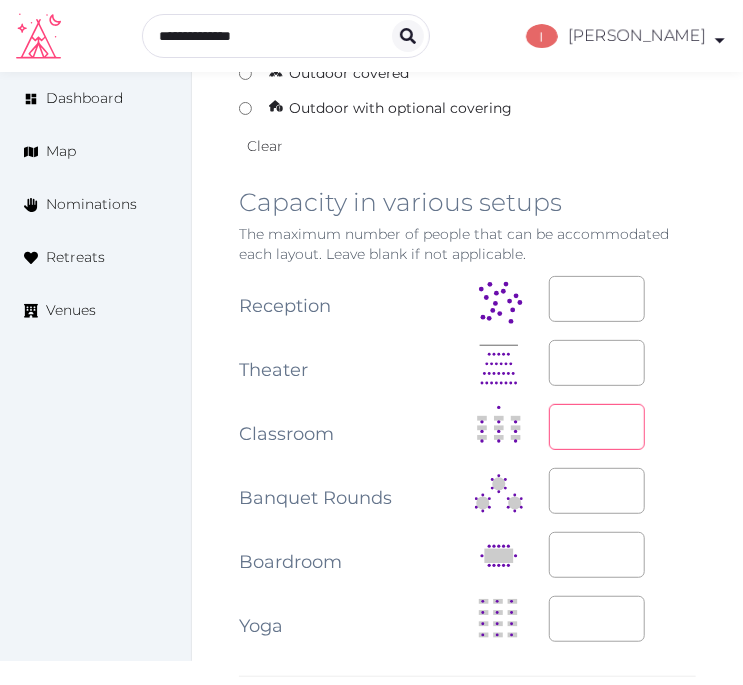 click at bounding box center (597, 427) 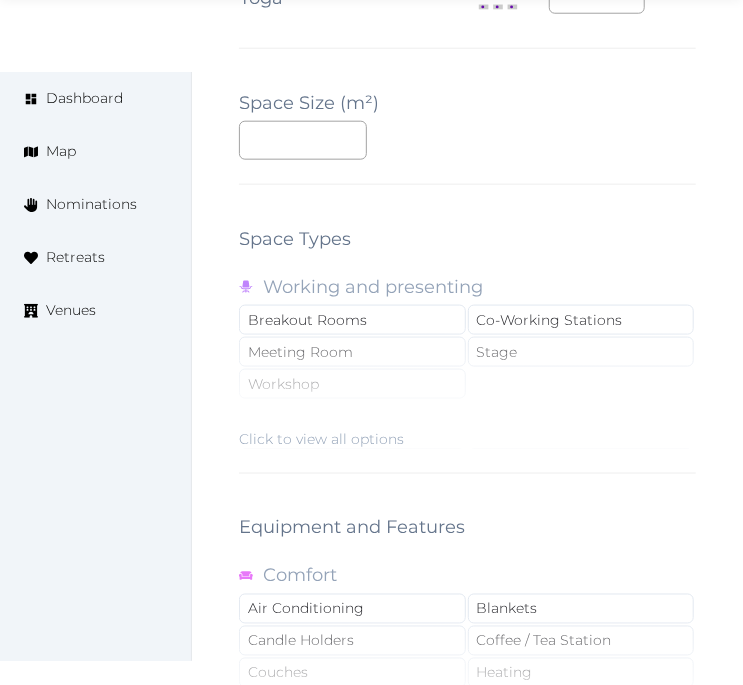 scroll, scrollTop: 2872, scrollLeft: 0, axis: vertical 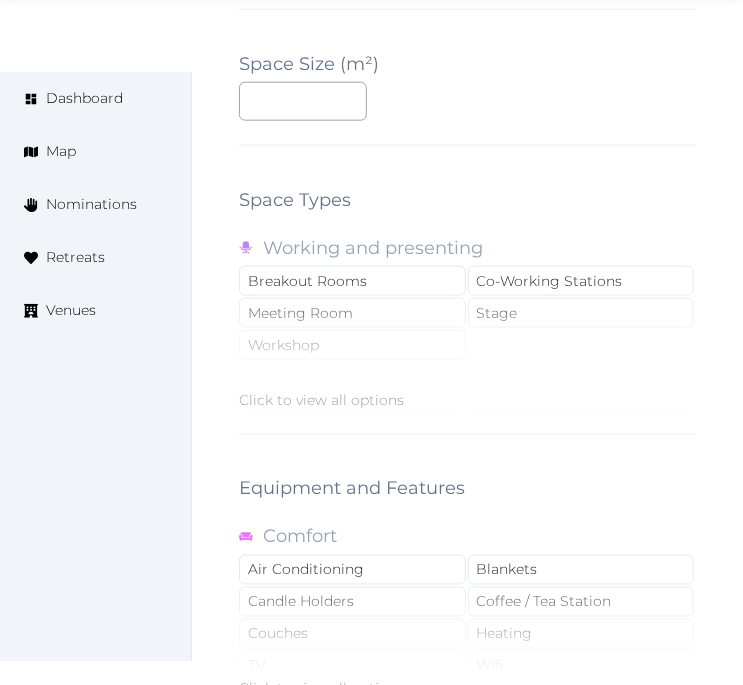 type on "**" 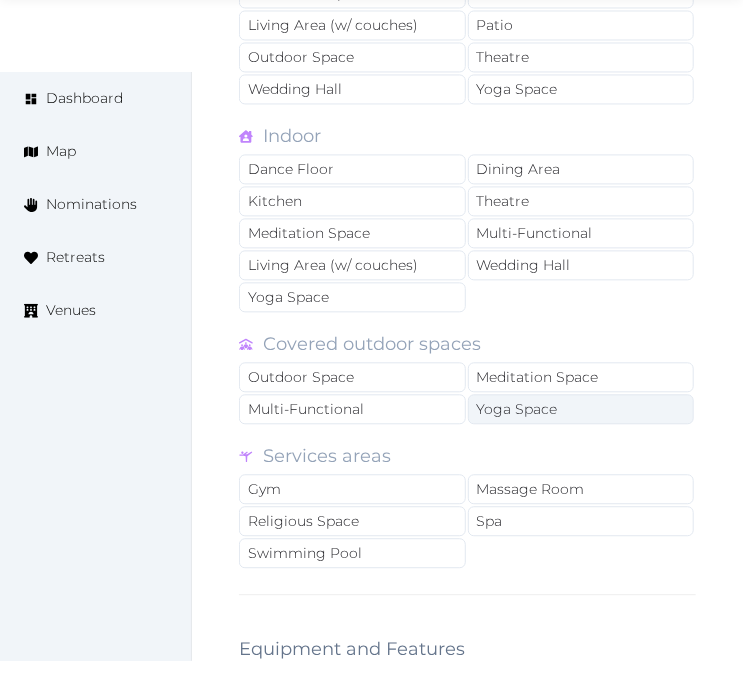 scroll, scrollTop: 3427, scrollLeft: 0, axis: vertical 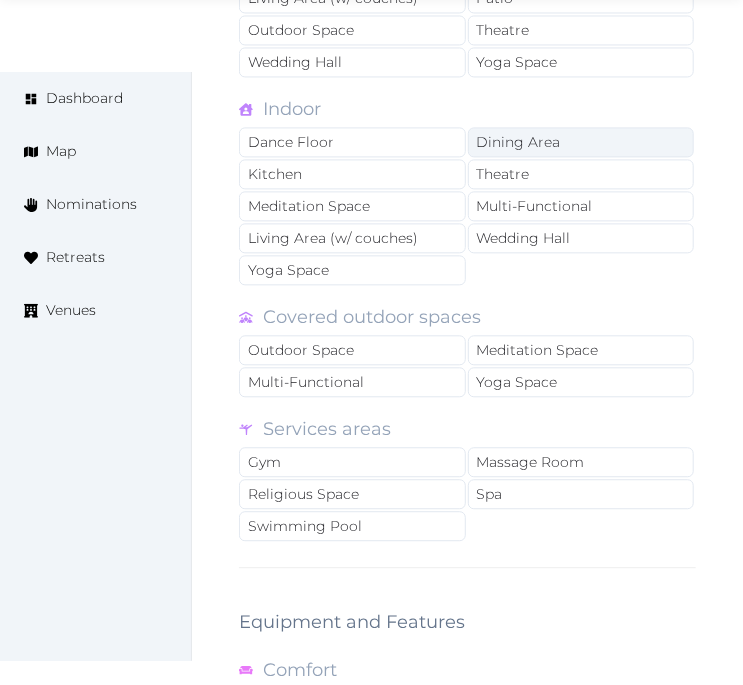 click on "Dining Area" at bounding box center [581, 142] 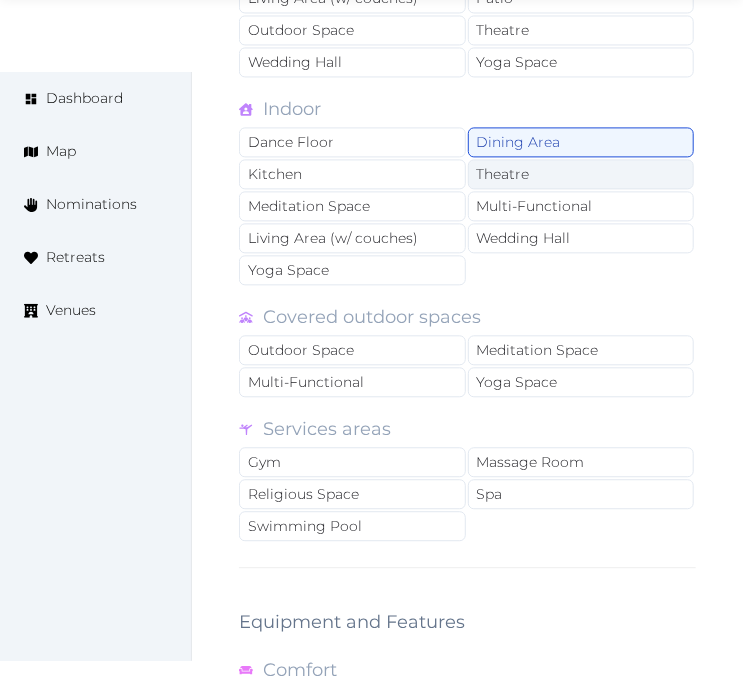 click on "Theatre" at bounding box center (581, 174) 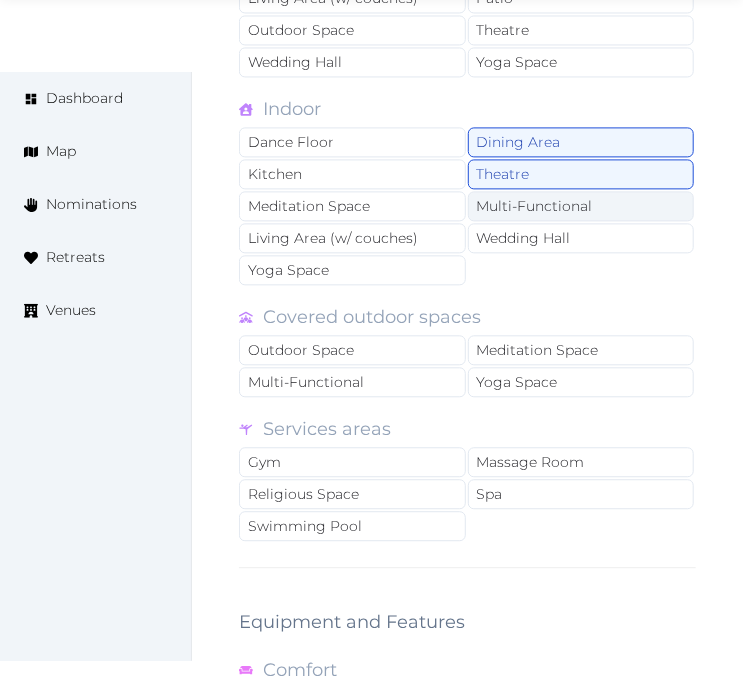 click on "Multi-Functional" at bounding box center (581, 206) 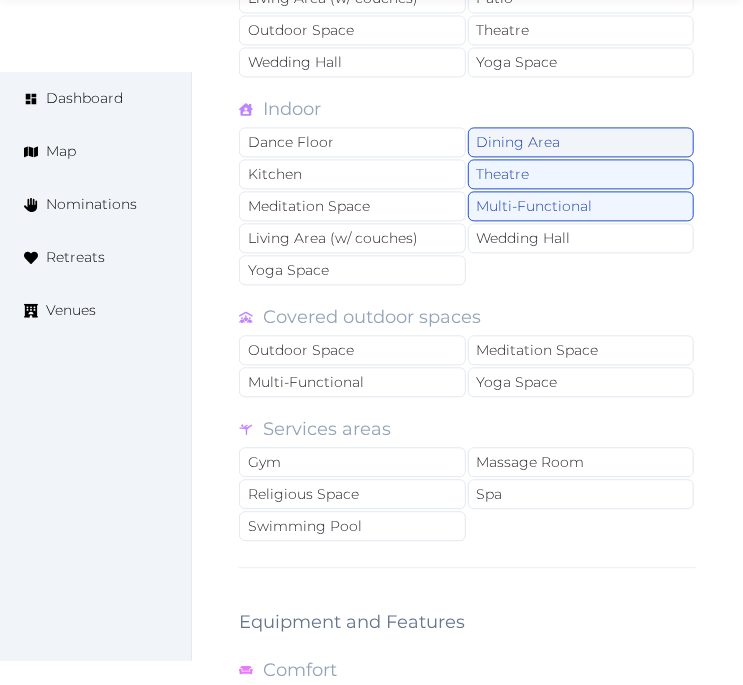 click on "Dining Area" at bounding box center (581, 142) 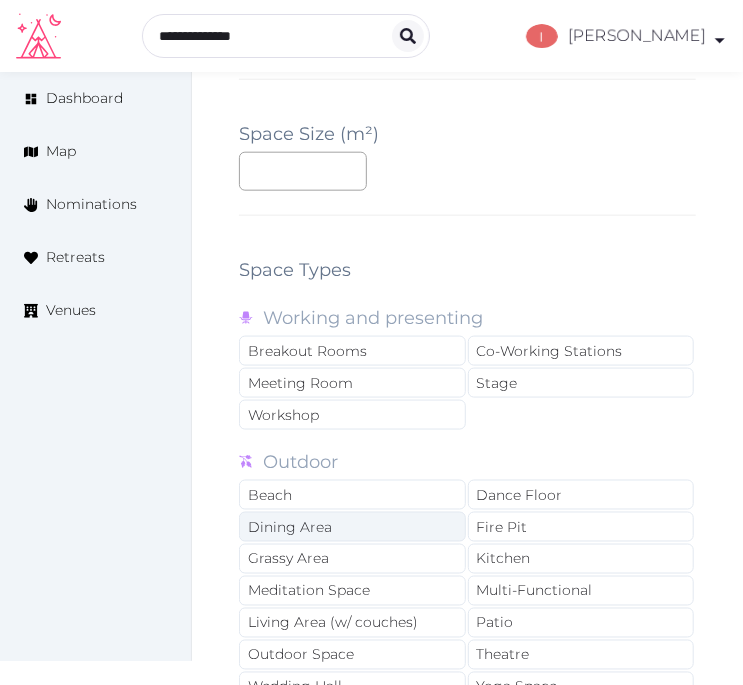scroll, scrollTop: 2761, scrollLeft: 0, axis: vertical 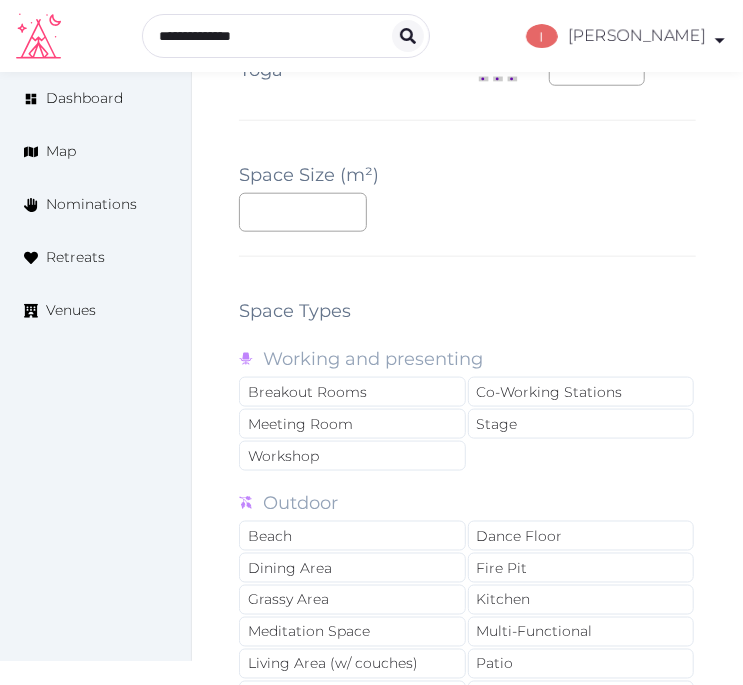 drag, startPoint x: 376, startPoint y: 398, endPoint x: 366, endPoint y: 331, distance: 67.74216 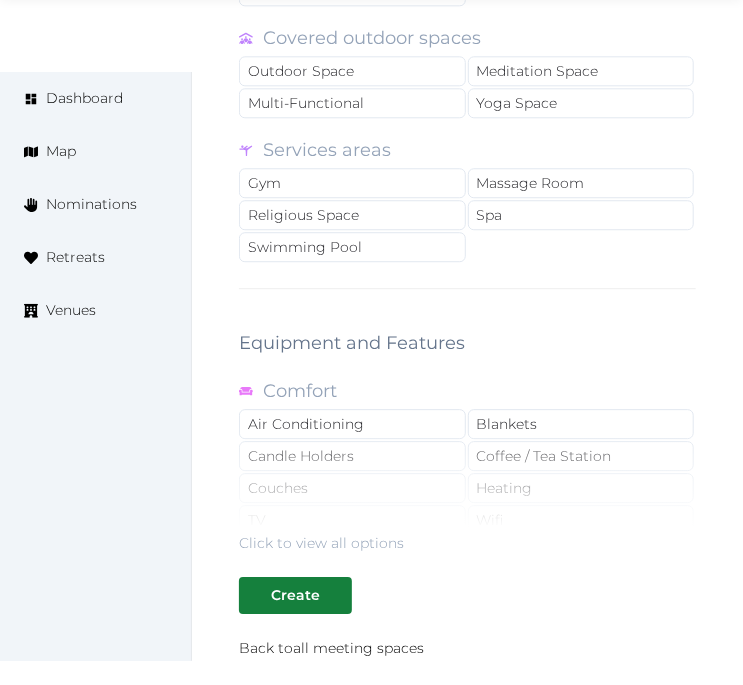 scroll, scrollTop: 3761, scrollLeft: 0, axis: vertical 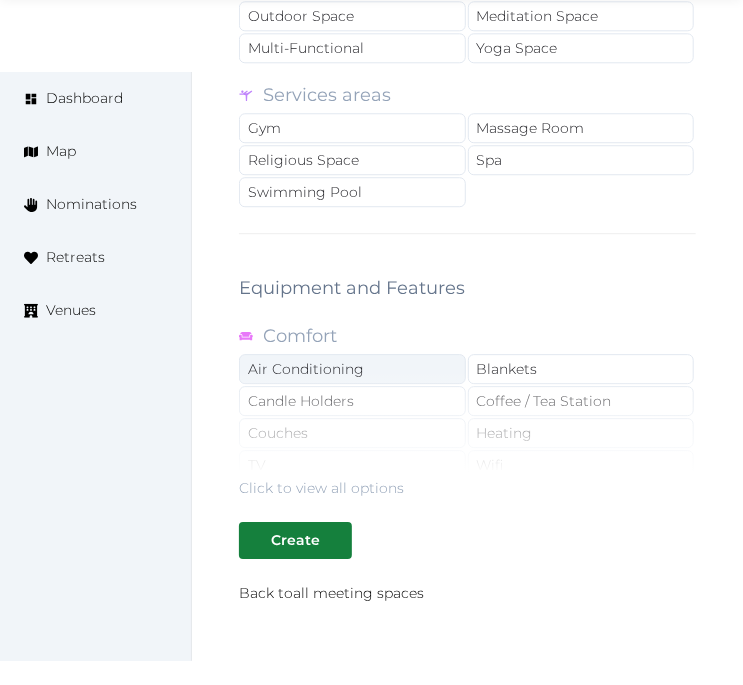 click on "Click to view all options" at bounding box center (467, 434) 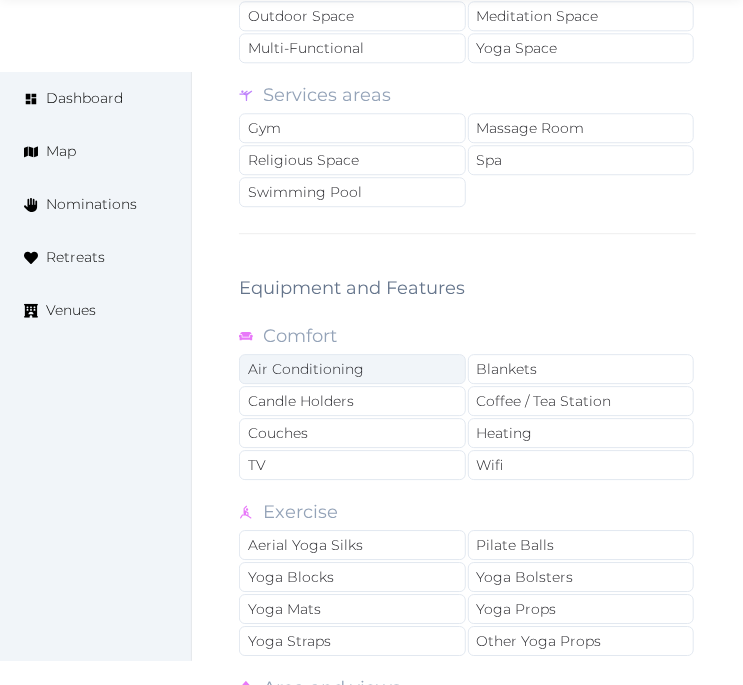 click on "Air Conditioning" at bounding box center (352, 369) 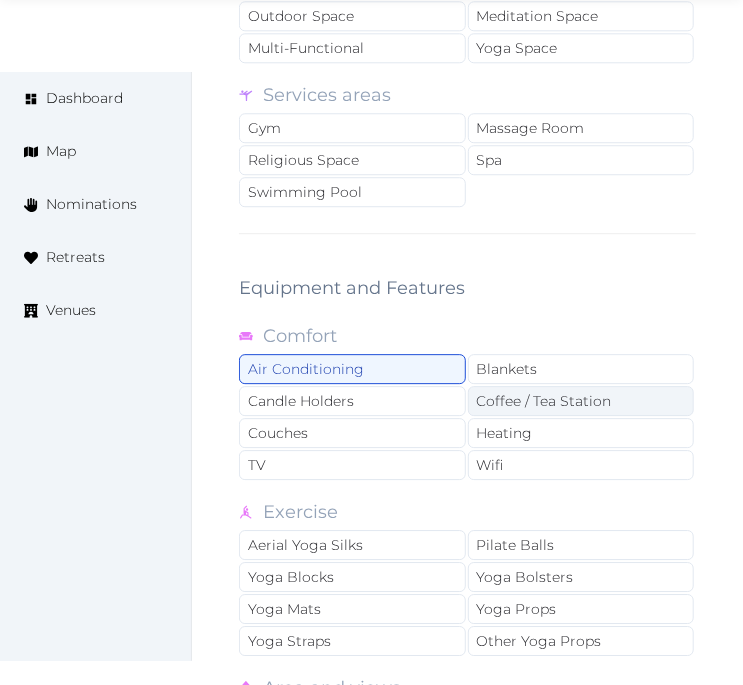 click on "Coffee / Tea Station" at bounding box center (581, 401) 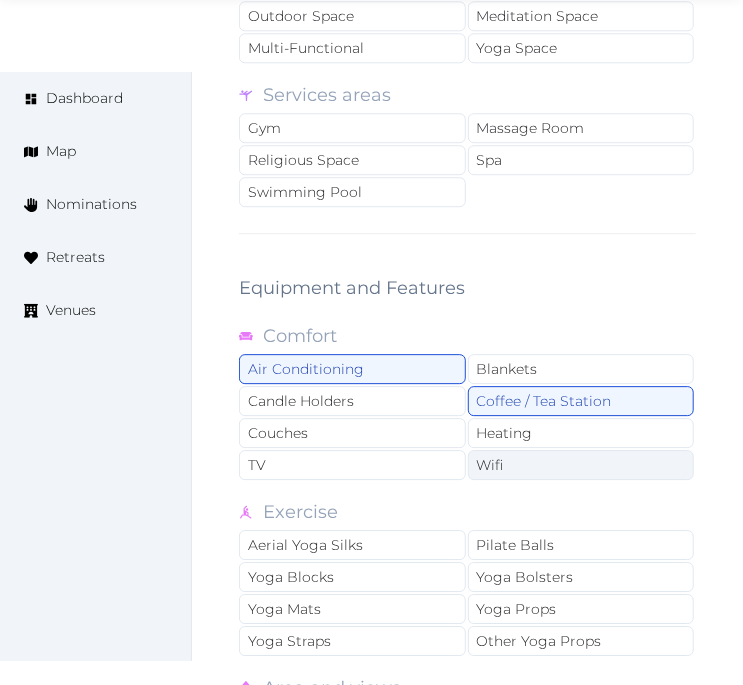 click on "Wifi" at bounding box center [581, 465] 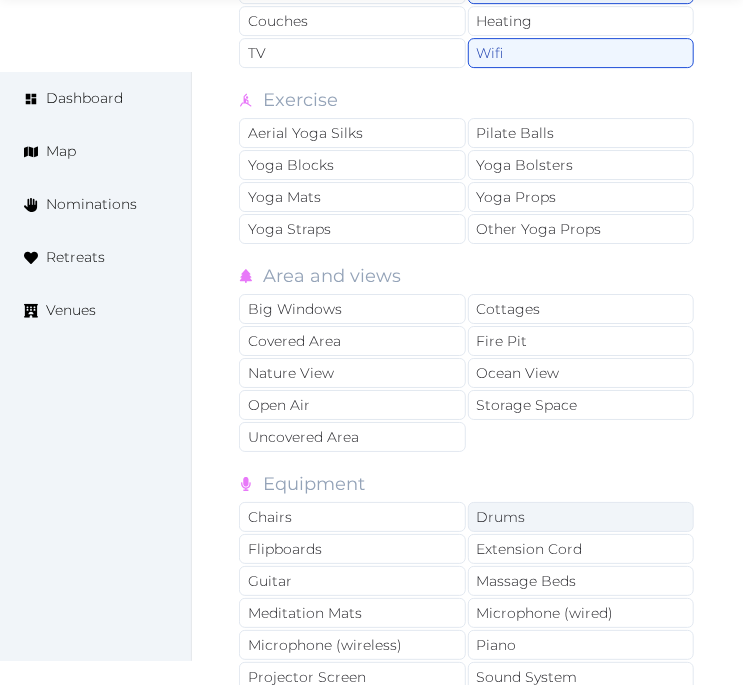 scroll, scrollTop: 4205, scrollLeft: 0, axis: vertical 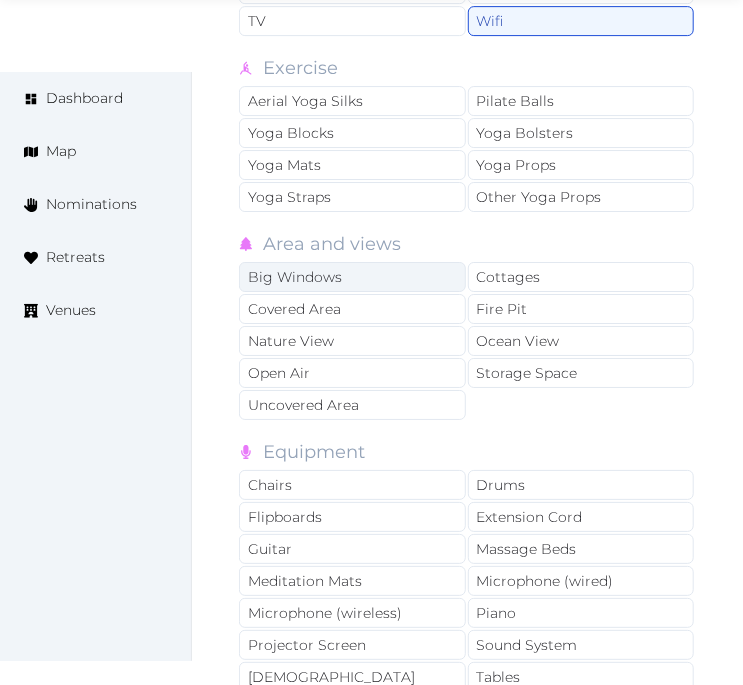 click on "Big Windows" at bounding box center (352, 277) 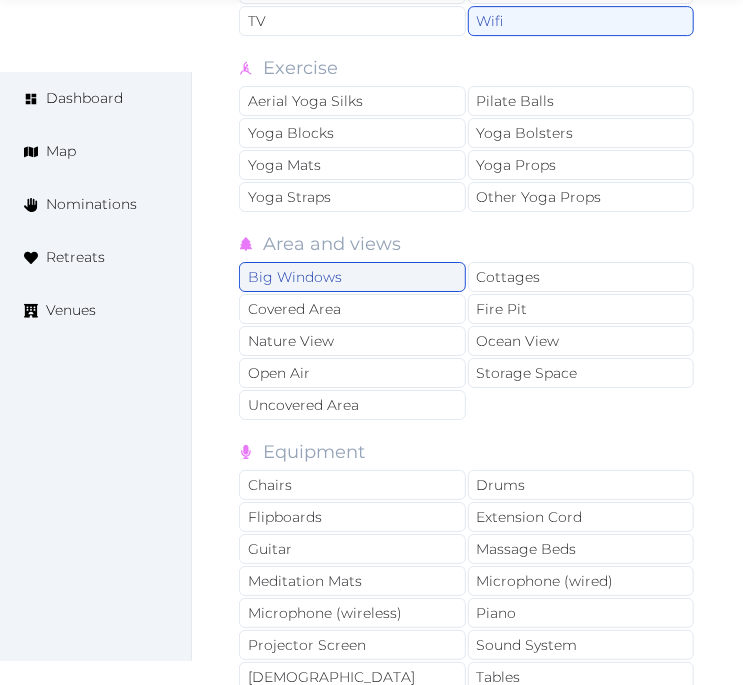 click on "Big Windows" at bounding box center [352, 277] 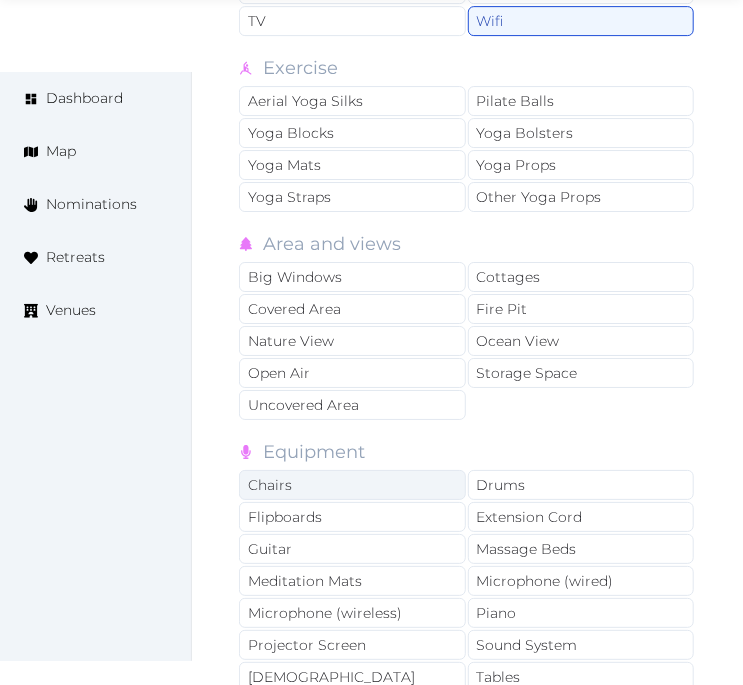click on "Chairs" at bounding box center (352, 485) 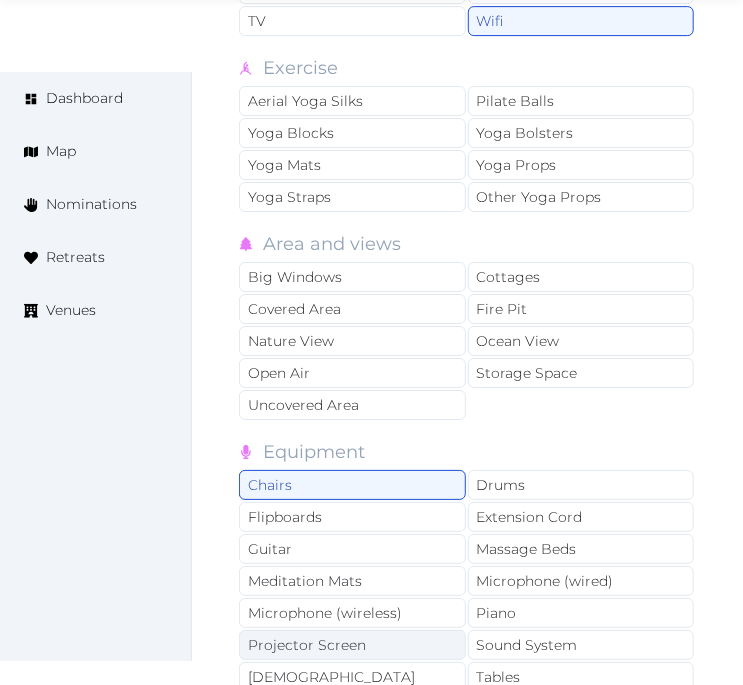 click on "Projector Screen" at bounding box center [352, 645] 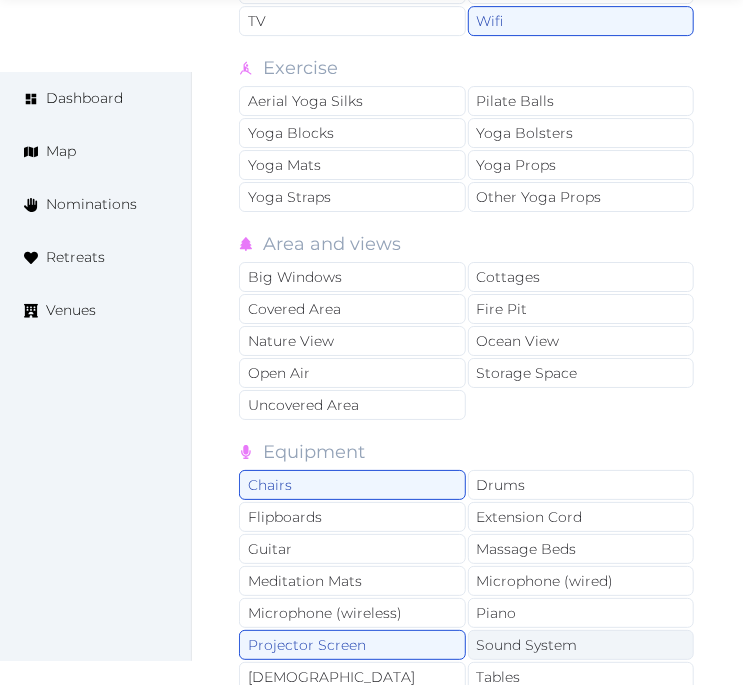 click on "Sound System" at bounding box center [581, 645] 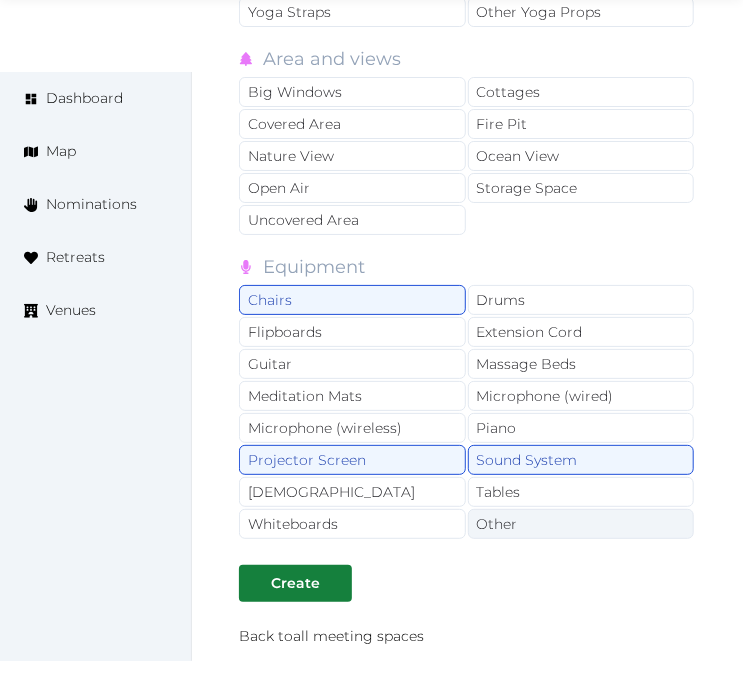 scroll, scrollTop: 4427, scrollLeft: 0, axis: vertical 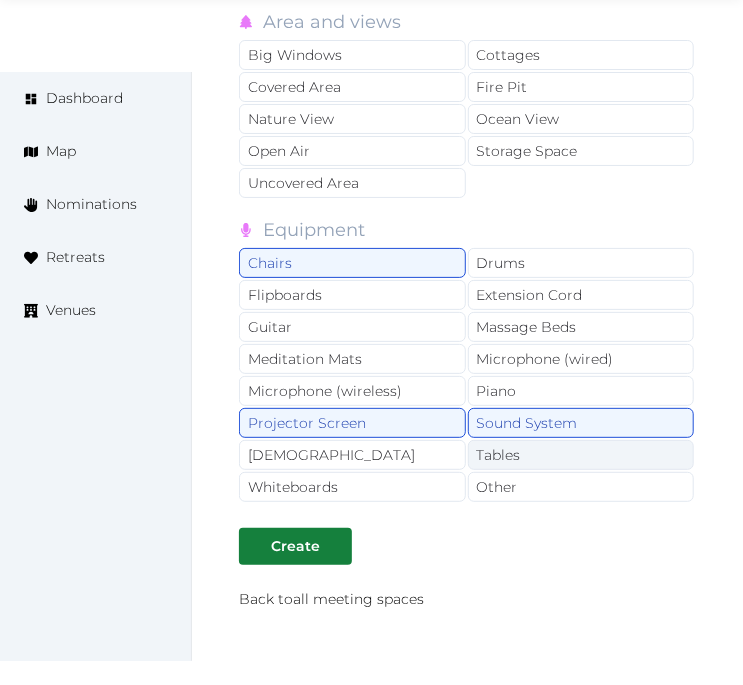 click on "Tables" at bounding box center (581, 455) 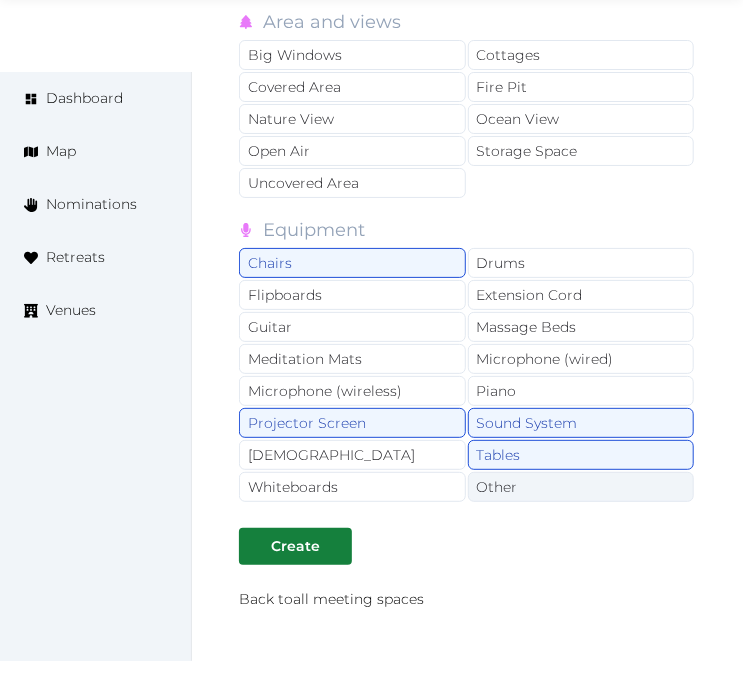 click on "Other" at bounding box center (581, 487) 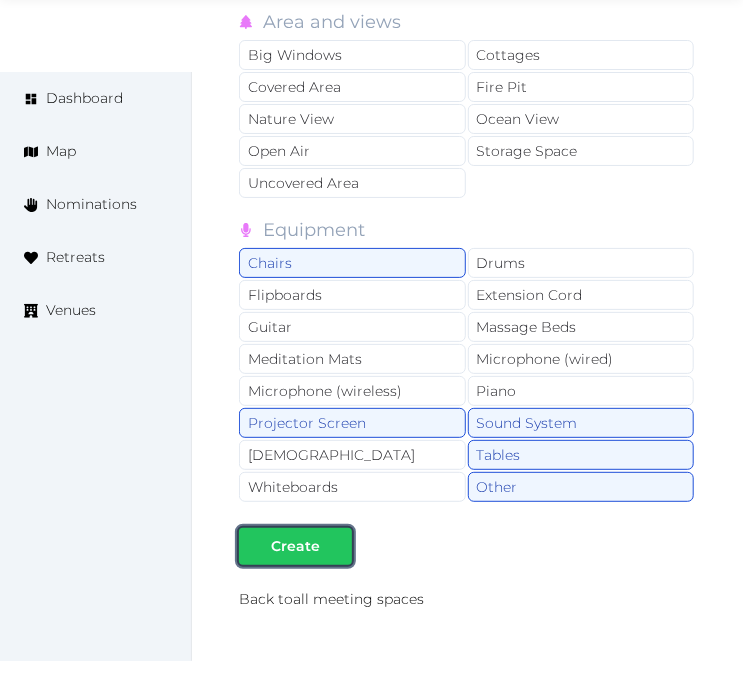 click on "Create" at bounding box center [295, 546] 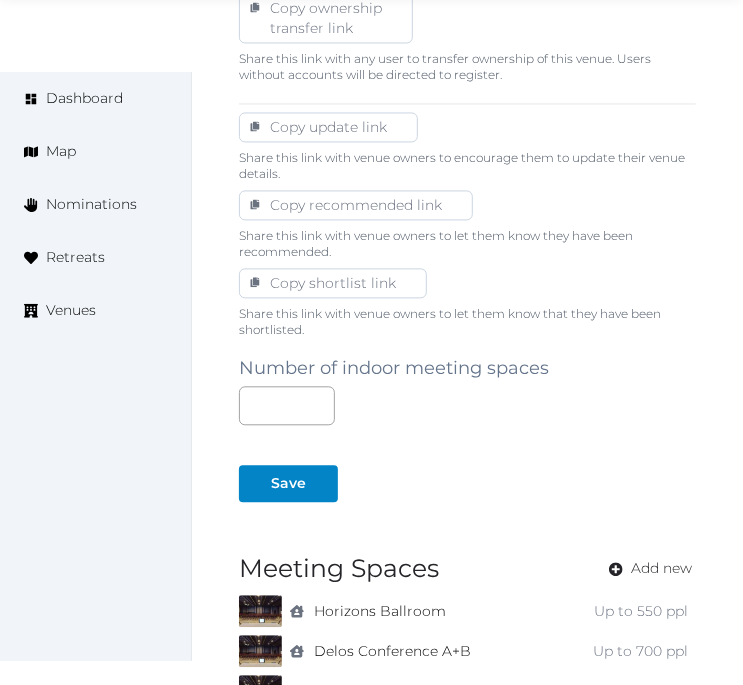 scroll, scrollTop: 1333, scrollLeft: 0, axis: vertical 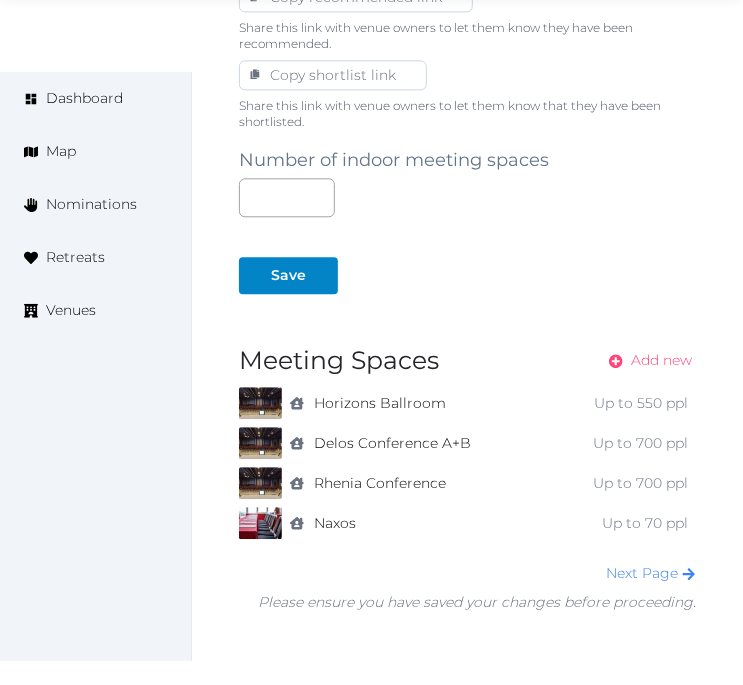 click on "Add new" at bounding box center [644, 360] 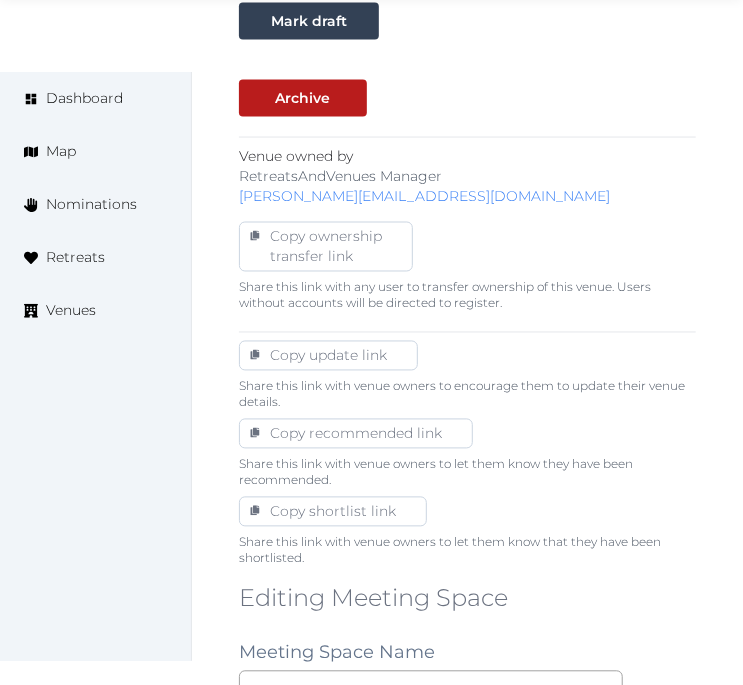 scroll, scrollTop: 1111, scrollLeft: 0, axis: vertical 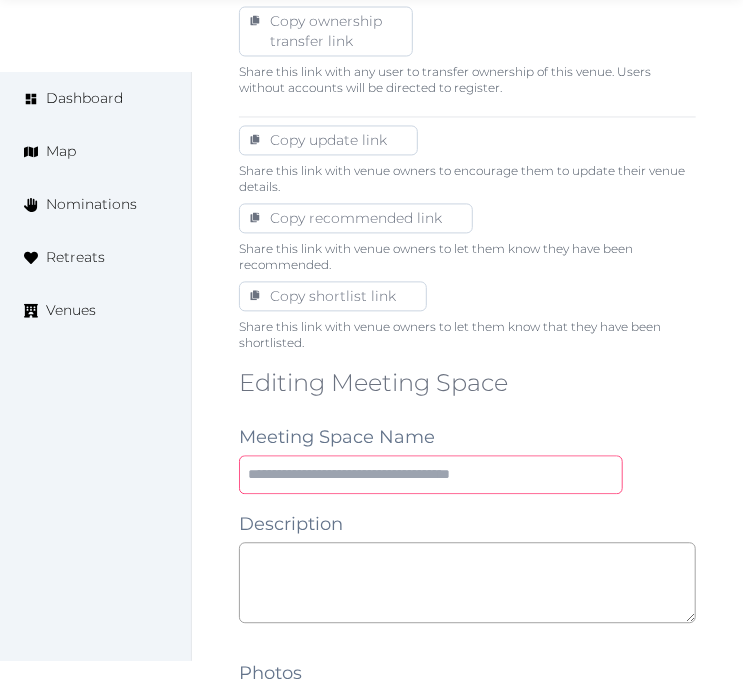 click at bounding box center [431, 475] 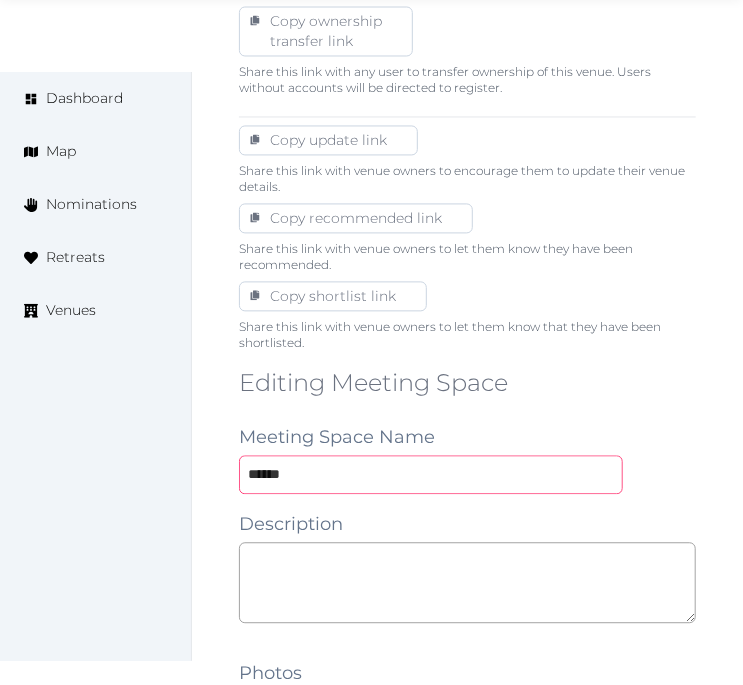 type on "******" 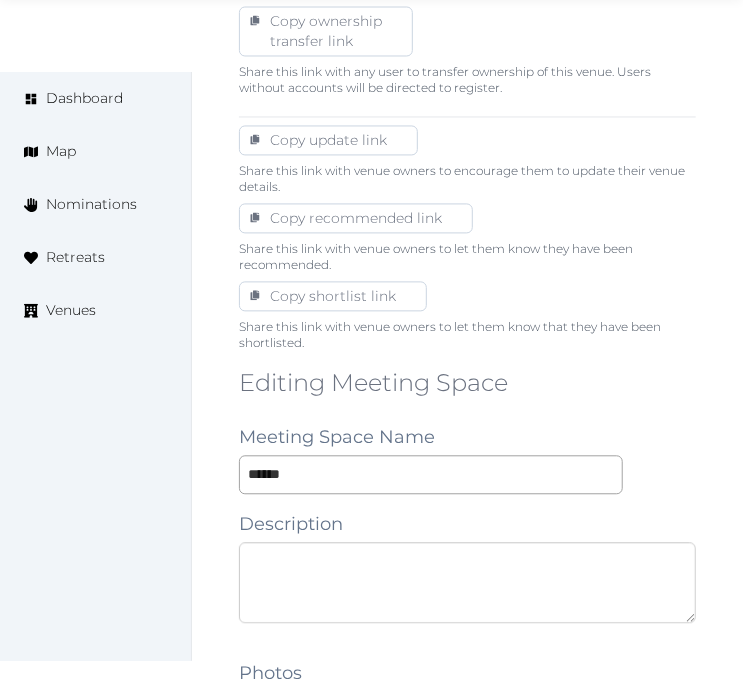 click at bounding box center [467, 583] 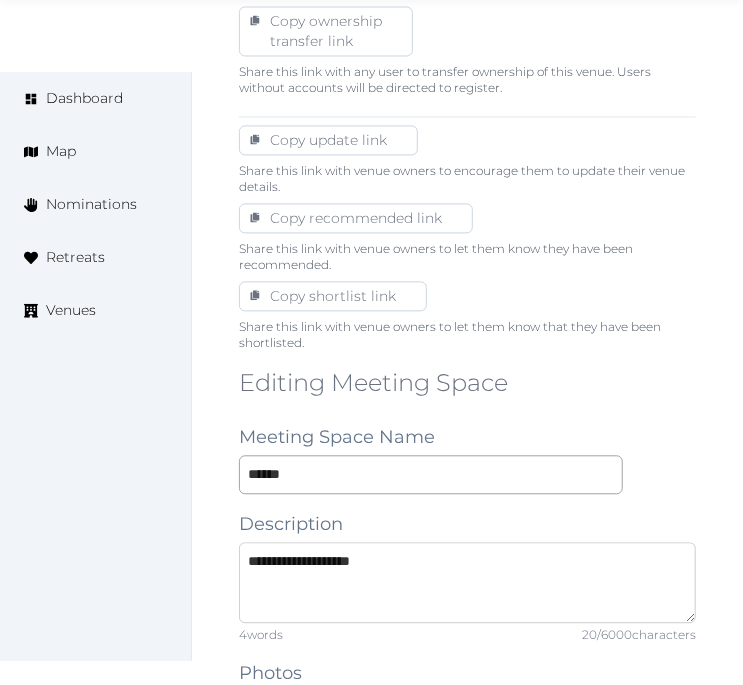 click on "**********" at bounding box center (467, 583) 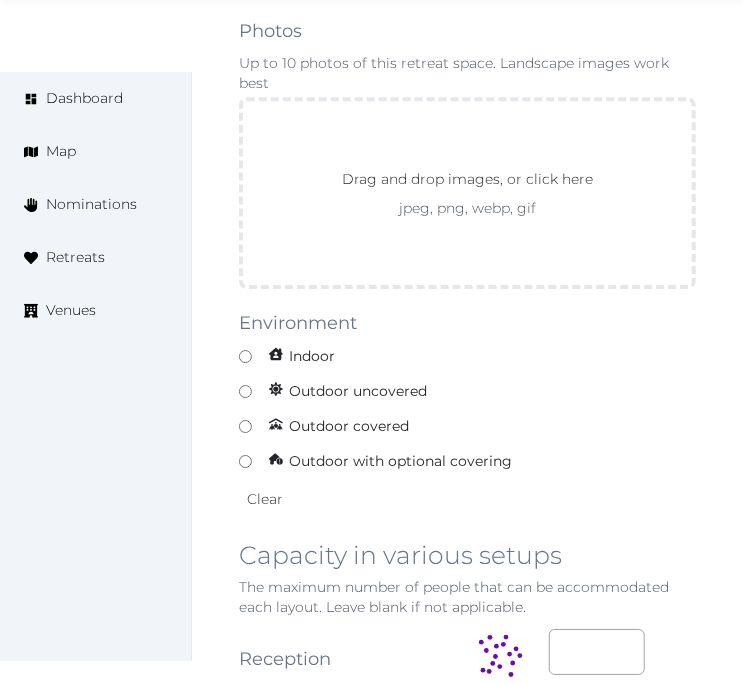 scroll, scrollTop: 1777, scrollLeft: 0, axis: vertical 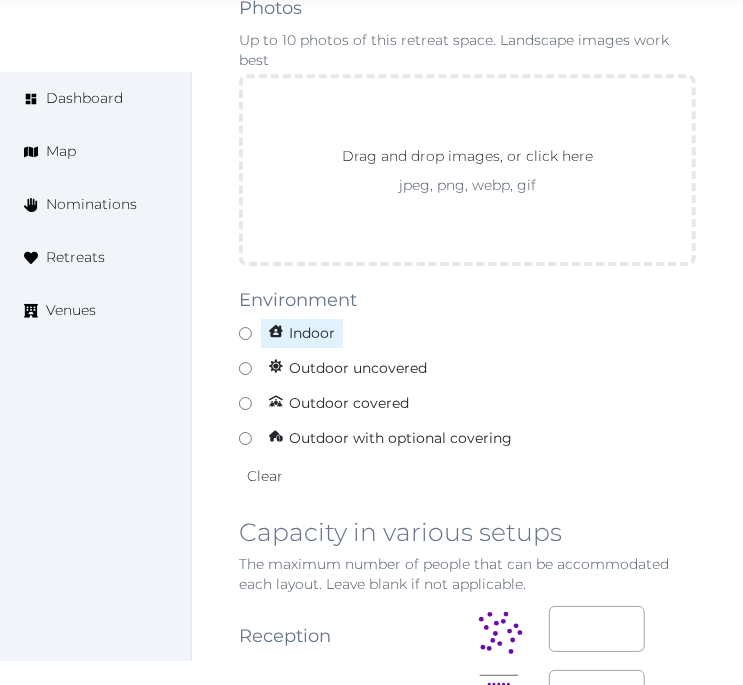 type on "**********" 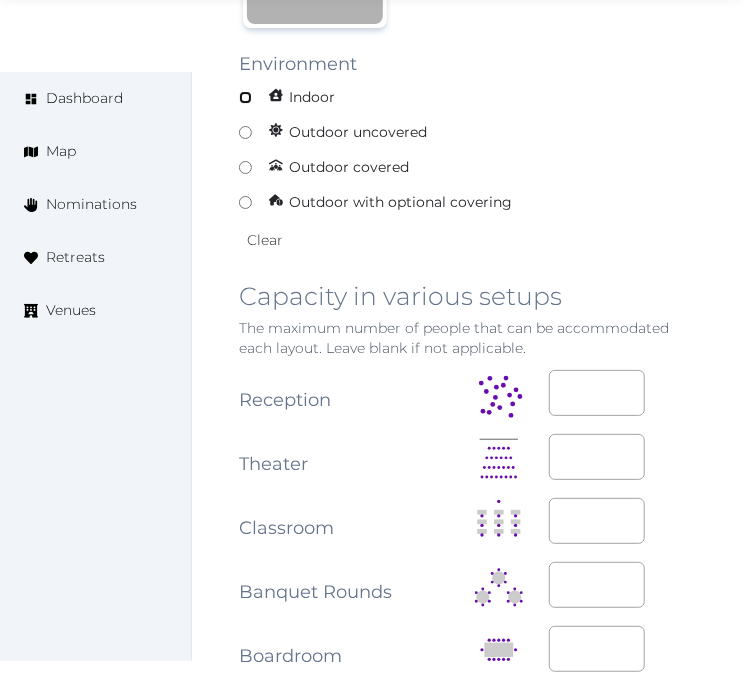 scroll, scrollTop: 2666, scrollLeft: 0, axis: vertical 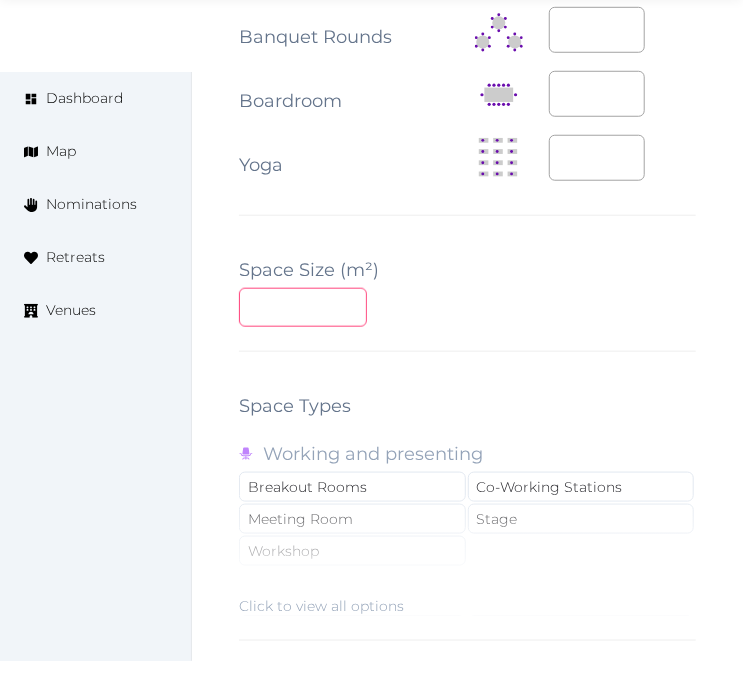 click at bounding box center (303, 307) 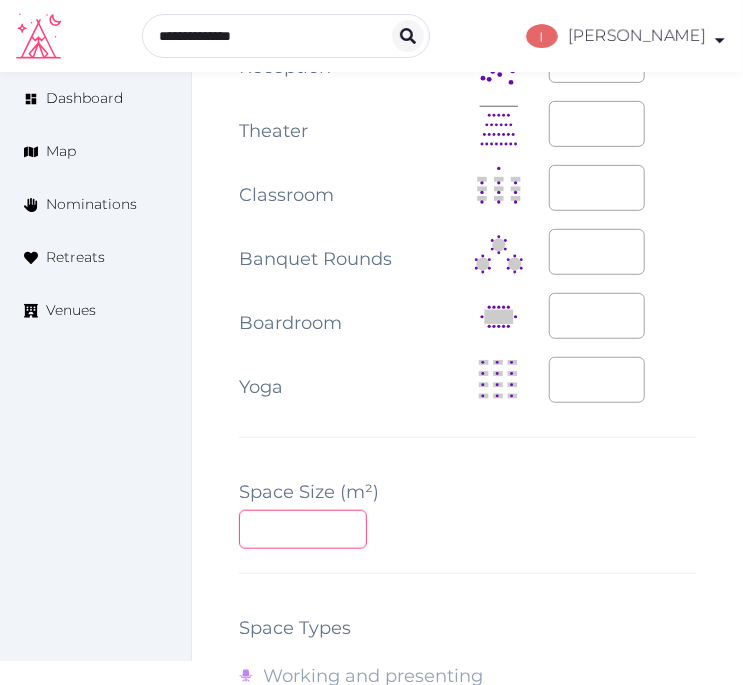scroll, scrollTop: 2333, scrollLeft: 0, axis: vertical 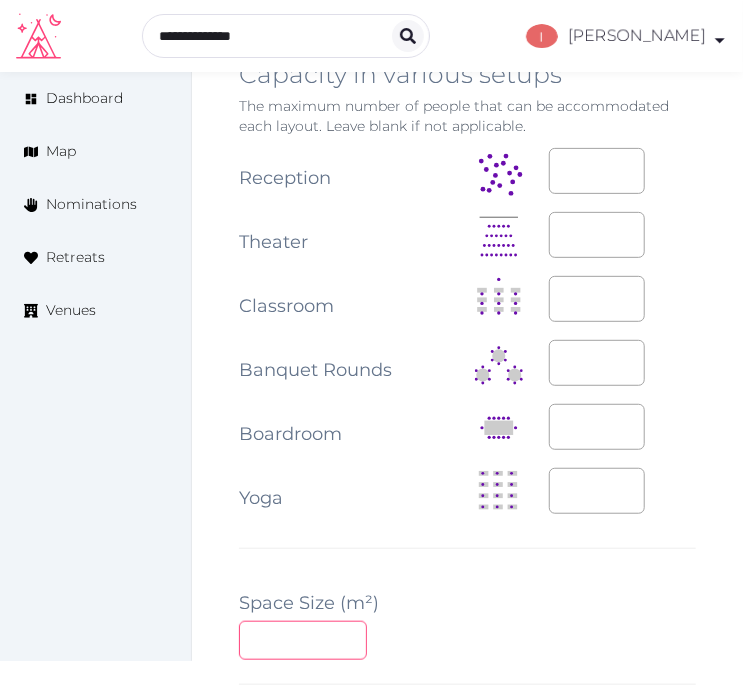 type on "***" 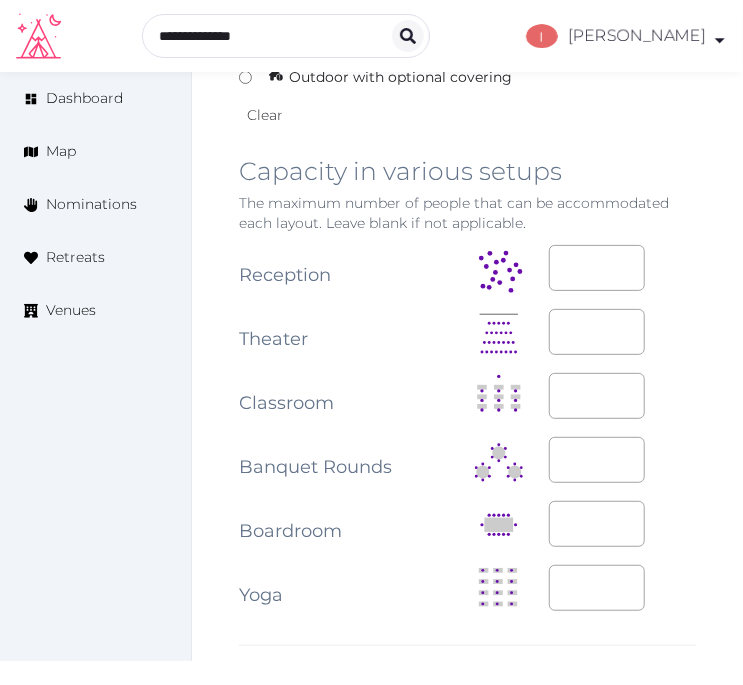 scroll, scrollTop: 2222, scrollLeft: 0, axis: vertical 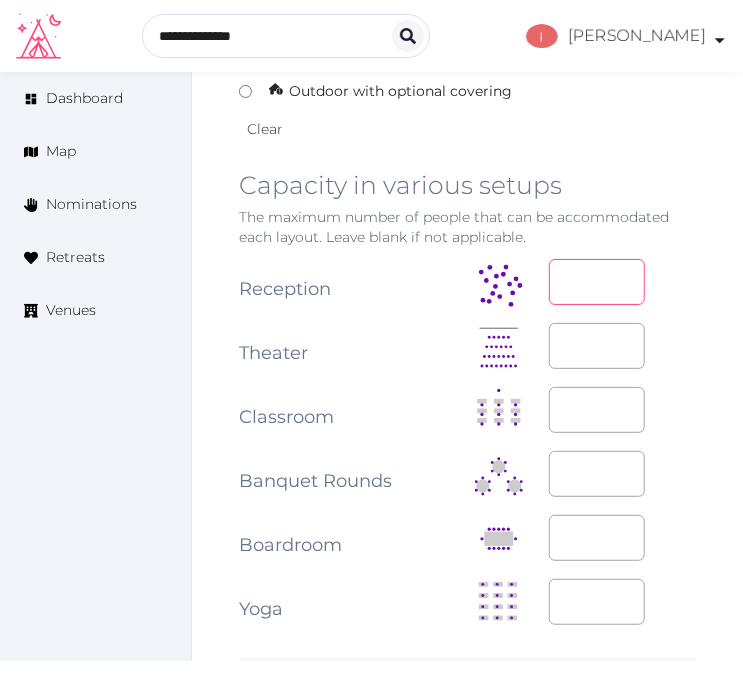 click at bounding box center [597, 282] 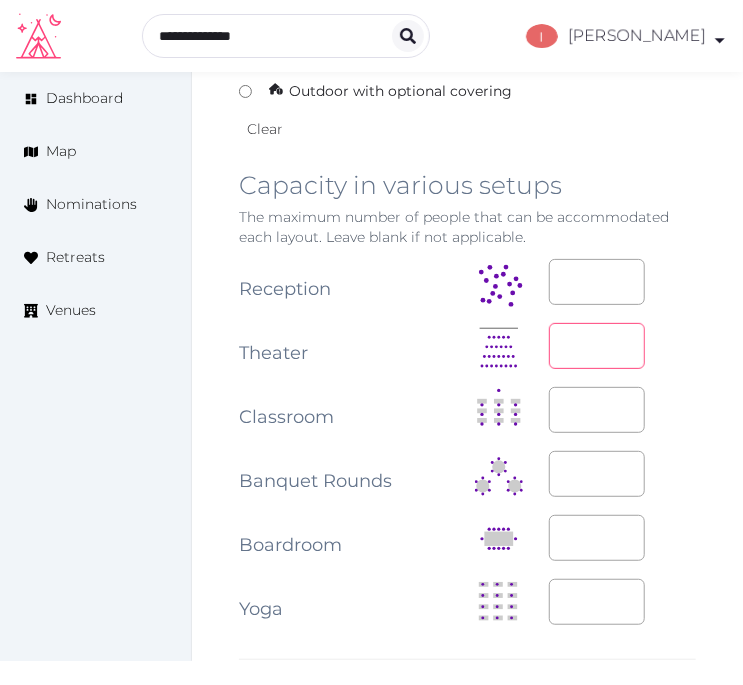 click at bounding box center [597, 346] 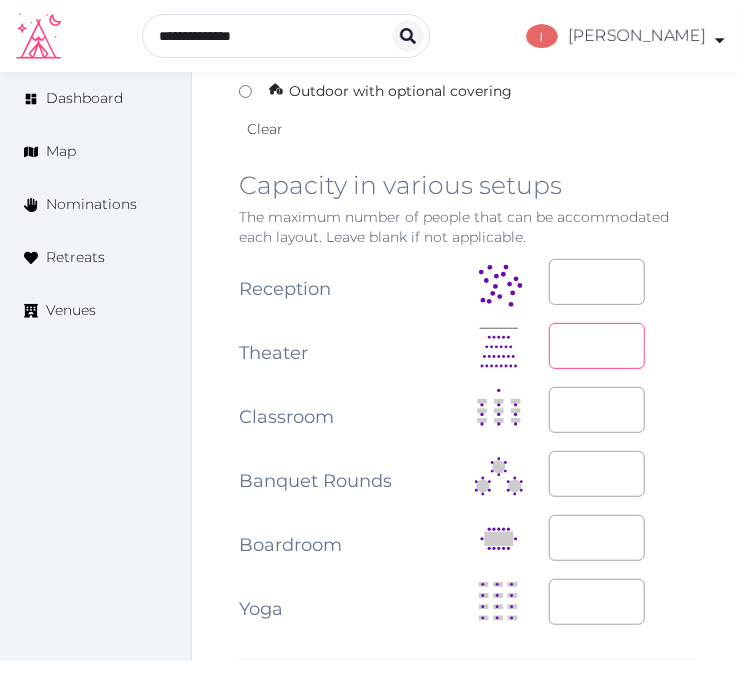 type on "***" 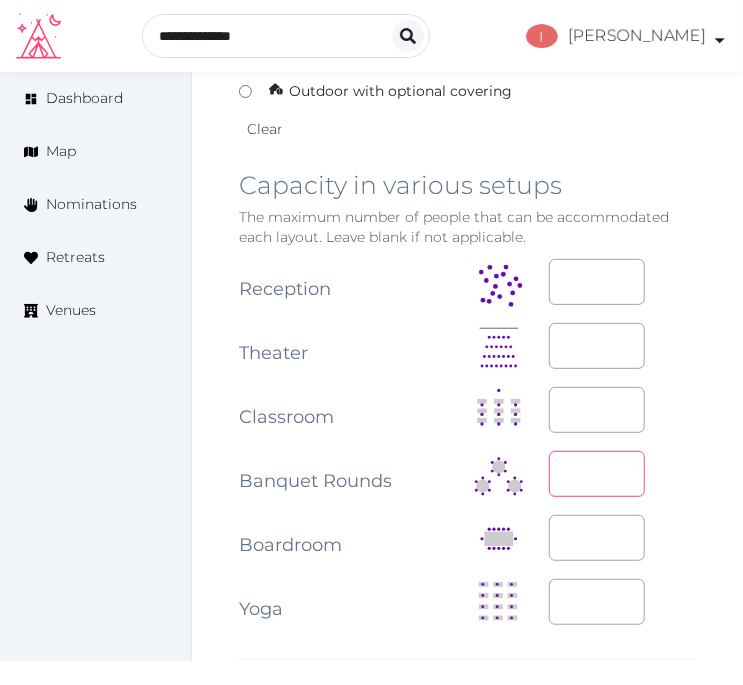 click at bounding box center [597, 474] 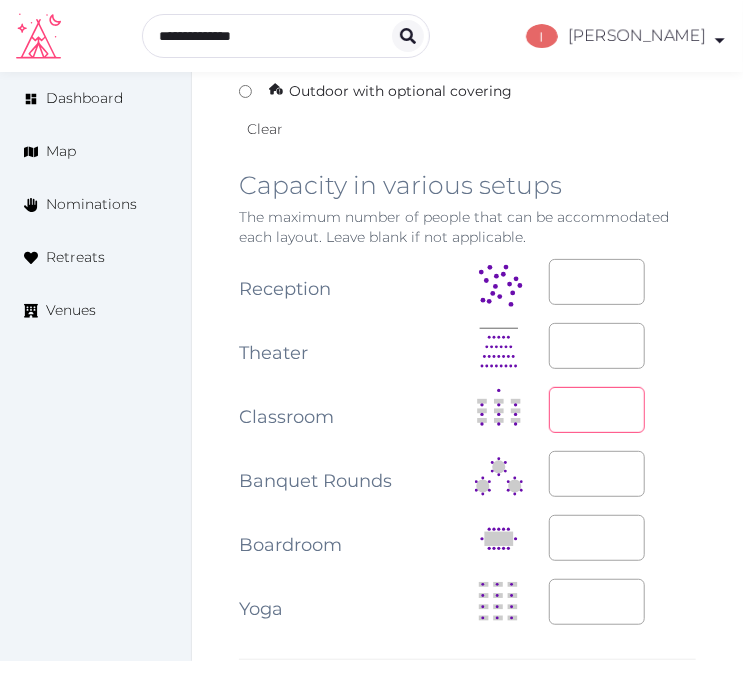 click at bounding box center (597, 410) 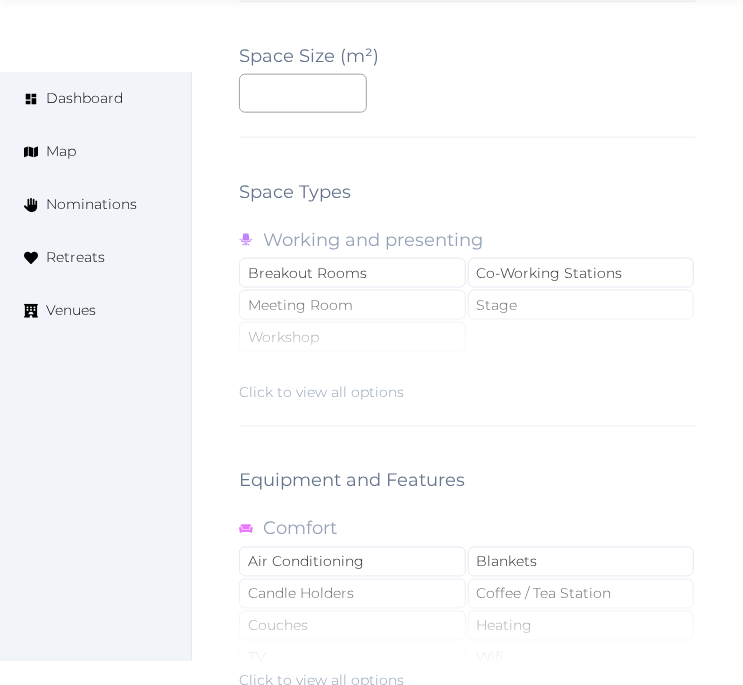 scroll, scrollTop: 2888, scrollLeft: 0, axis: vertical 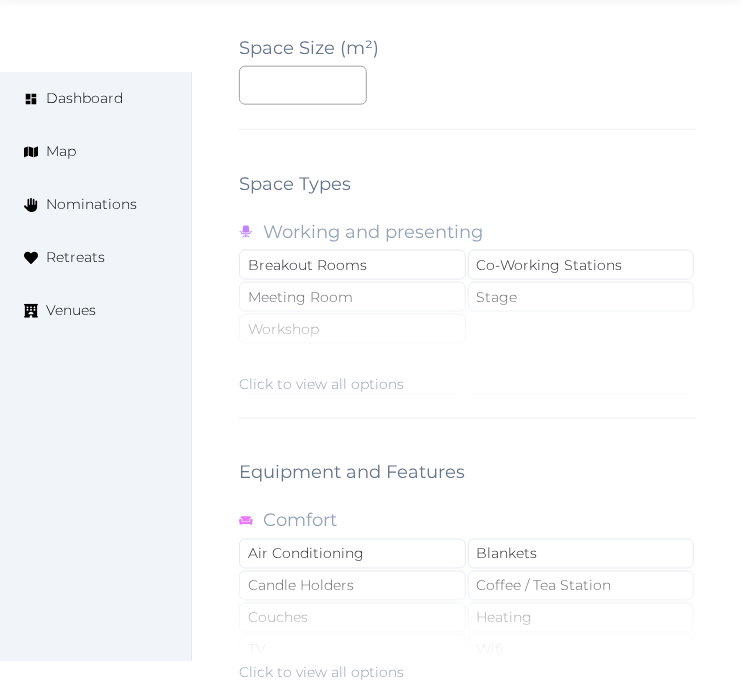 type on "**" 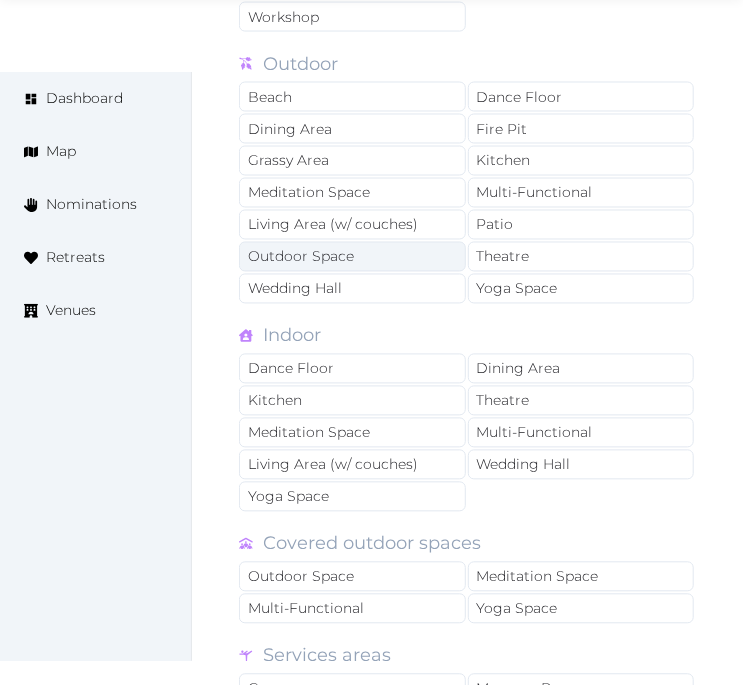 scroll, scrollTop: 3444, scrollLeft: 0, axis: vertical 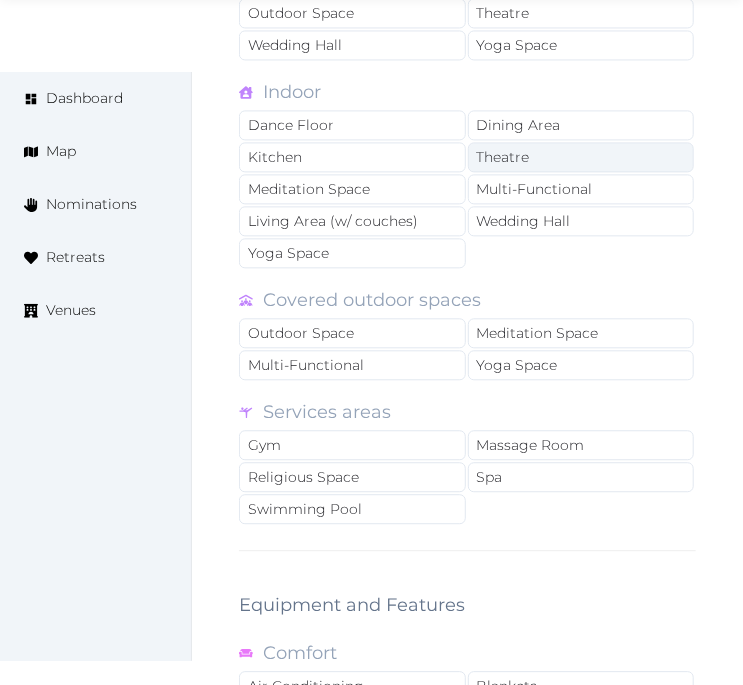 click on "Theatre" at bounding box center [581, 157] 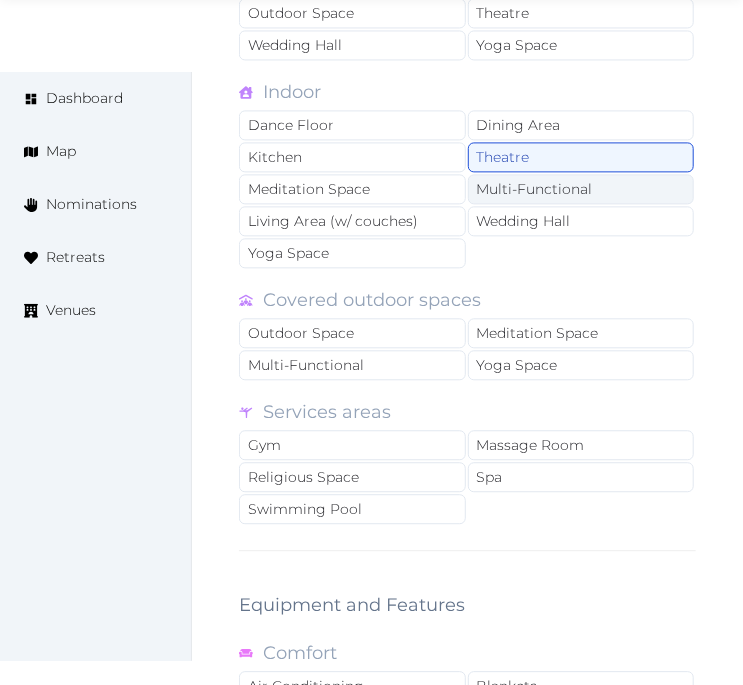 click on "Multi-Functional" at bounding box center (581, 189) 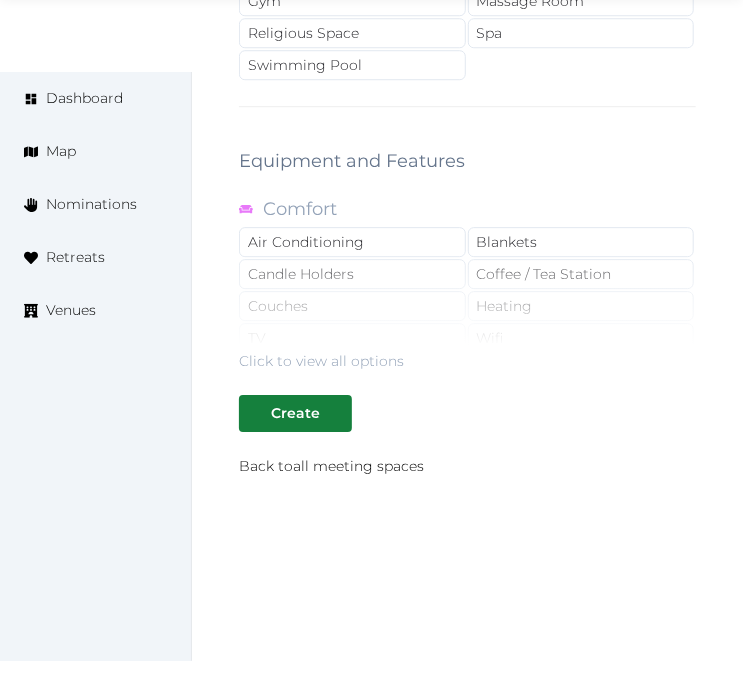 scroll, scrollTop: 3890, scrollLeft: 0, axis: vertical 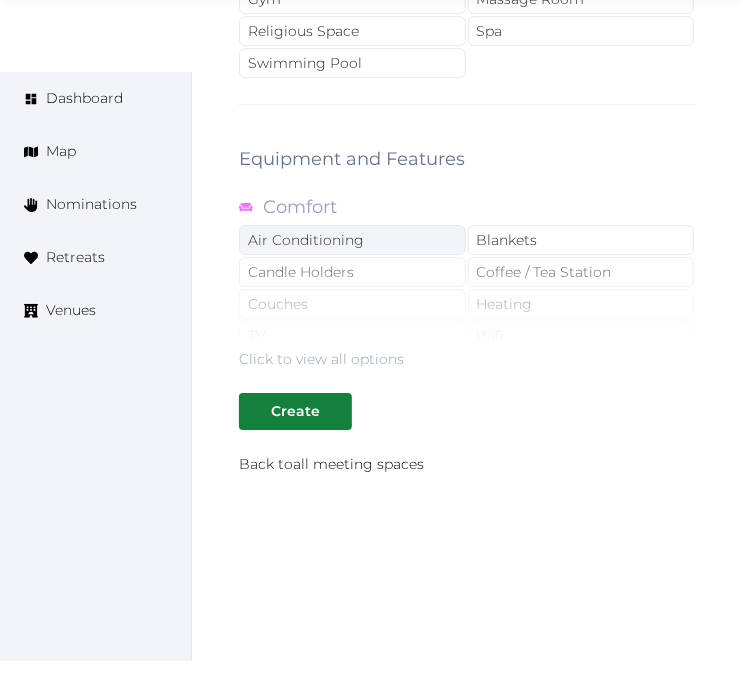 click on "Air Conditioning" at bounding box center [352, 240] 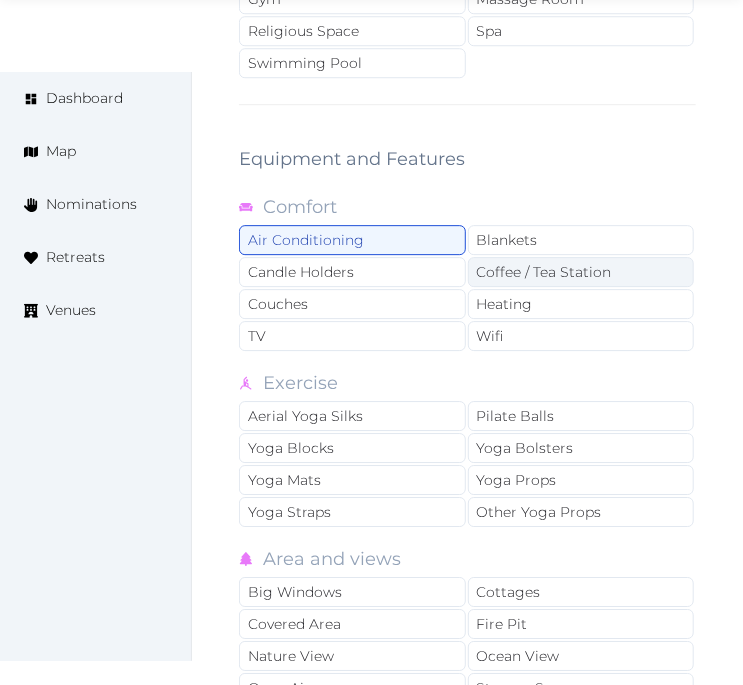 drag, startPoint x: 485, startPoint y: 327, endPoint x: 547, endPoint y: 262, distance: 89.827614 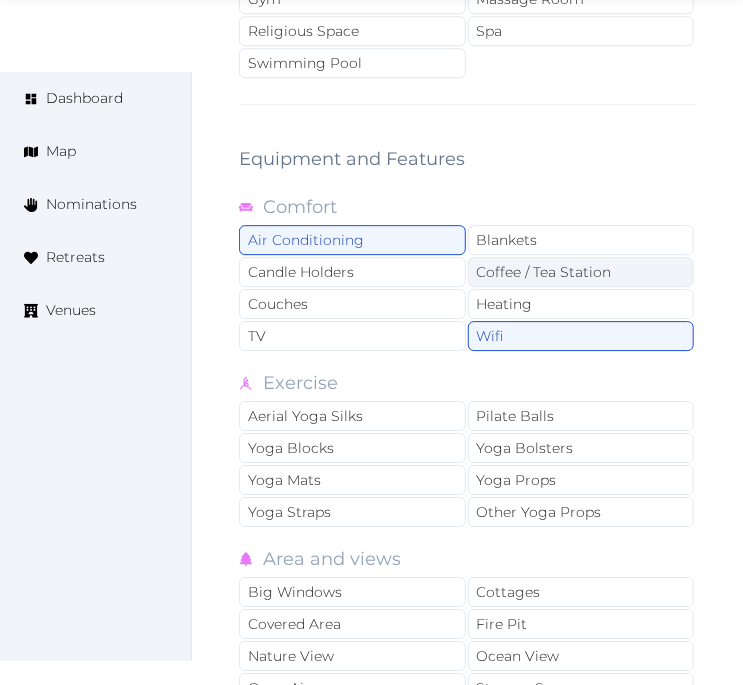 click on "Coffee / Tea Station" at bounding box center (581, 272) 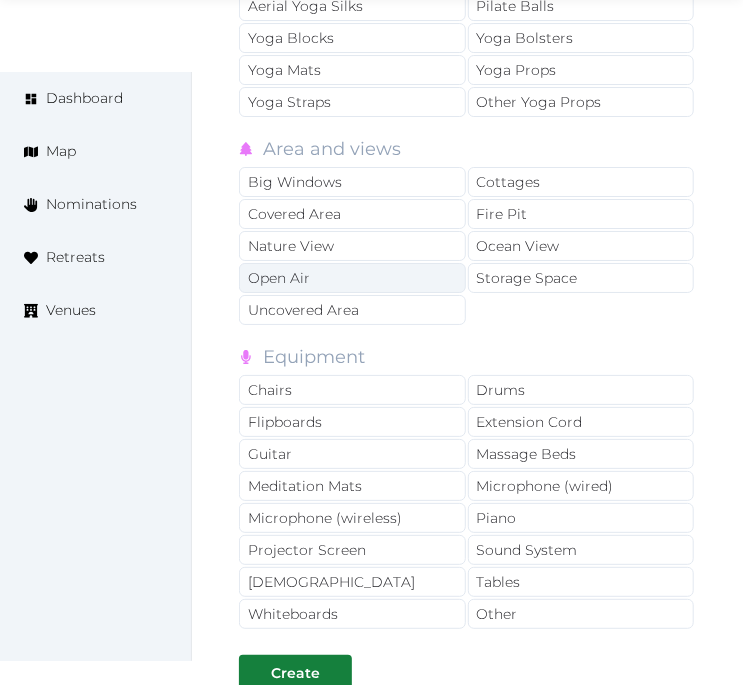scroll, scrollTop: 4334, scrollLeft: 0, axis: vertical 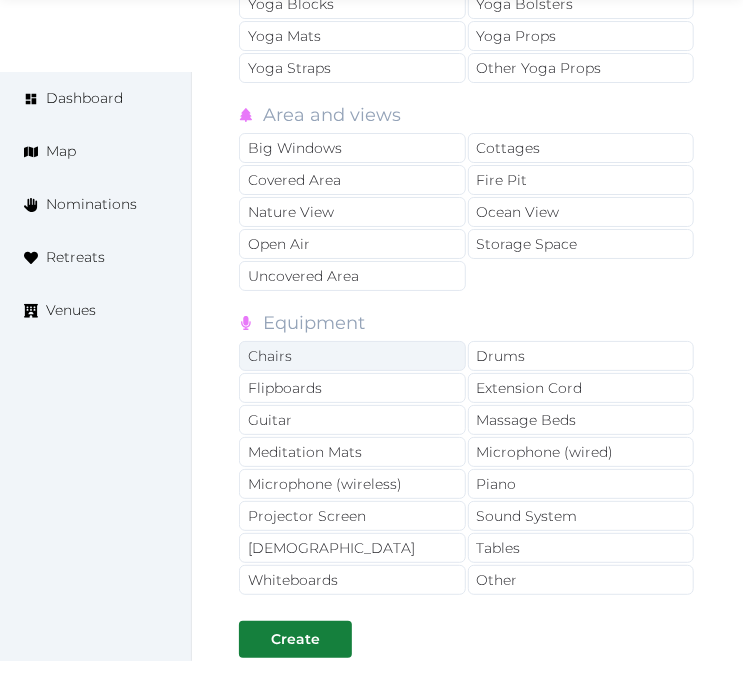 click on "Chairs" at bounding box center [352, 356] 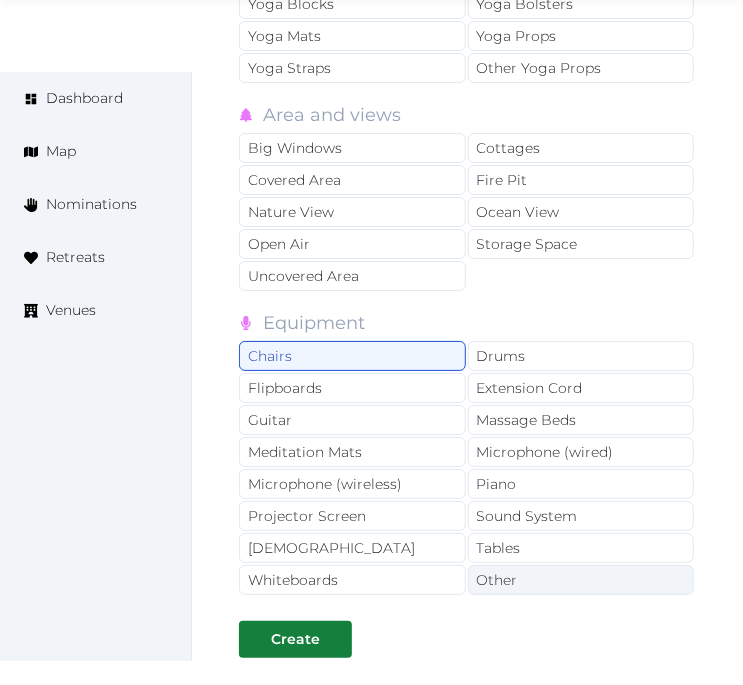 drag, startPoint x: 500, startPoint y: 535, endPoint x: 502, endPoint y: 562, distance: 27.073973 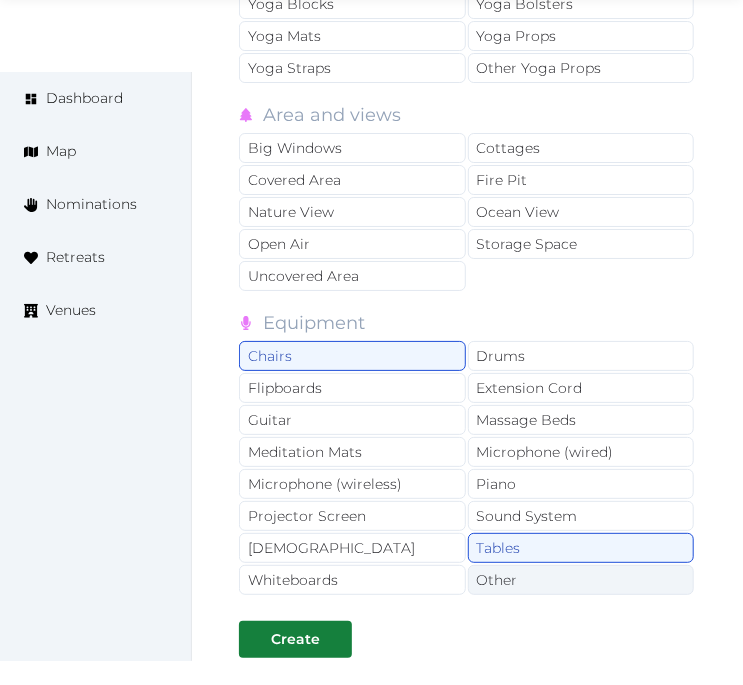 click on "Other" at bounding box center (581, 580) 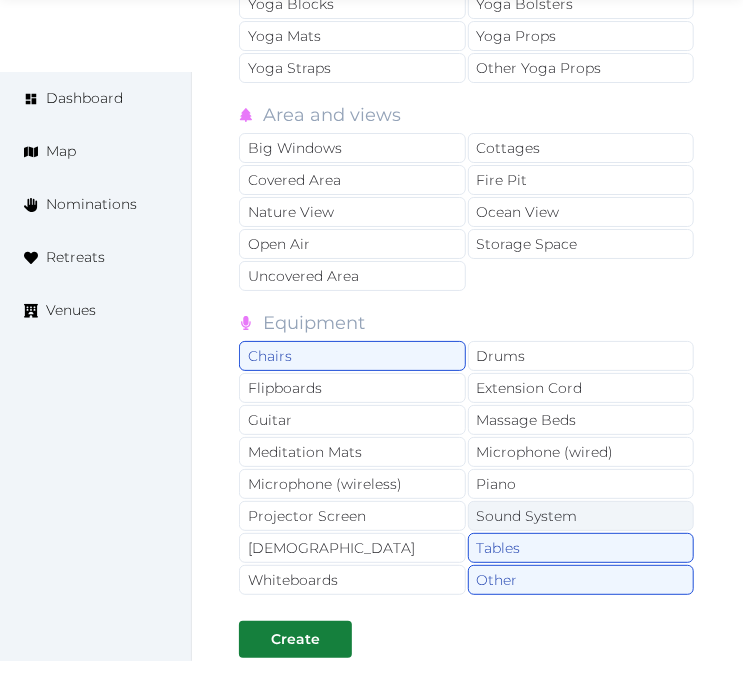 click on "Sound System" at bounding box center [581, 516] 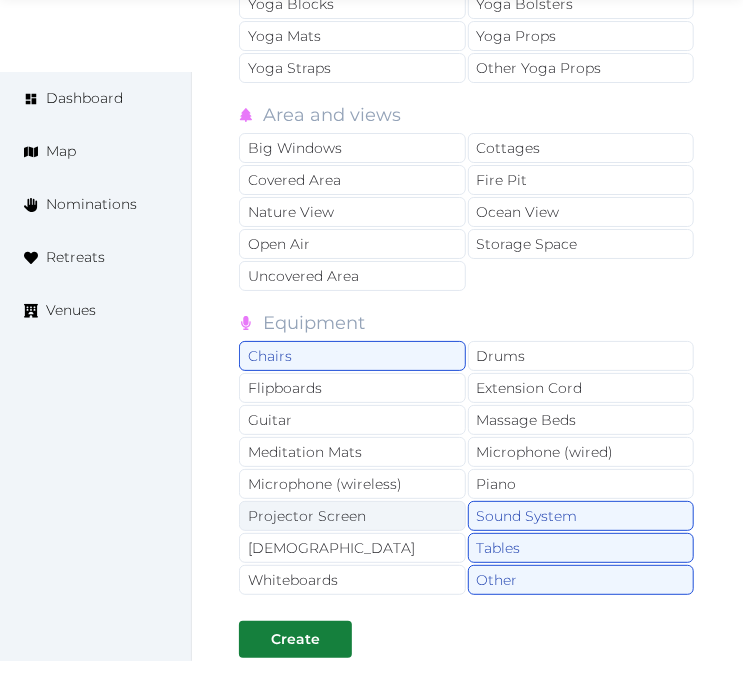 click on "Projector Screen" at bounding box center (352, 516) 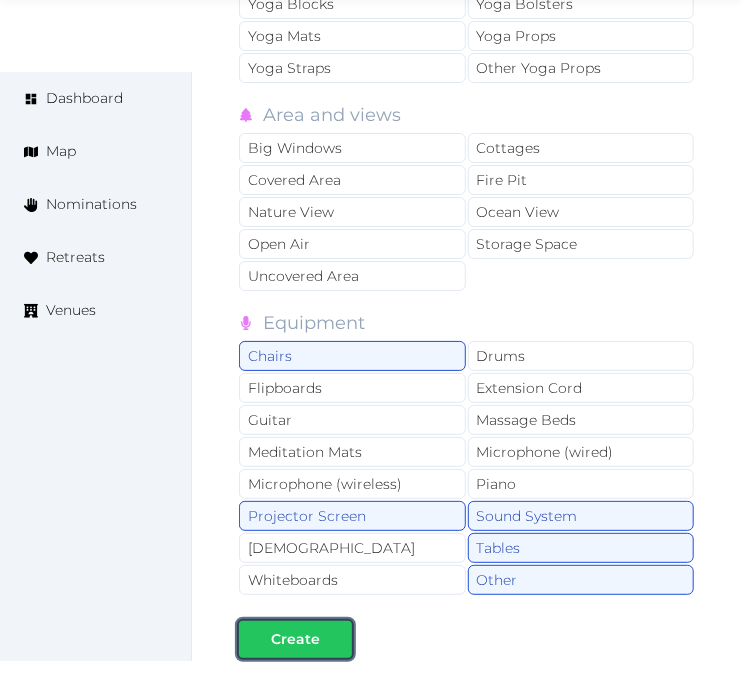 click on "Create" at bounding box center (295, 639) 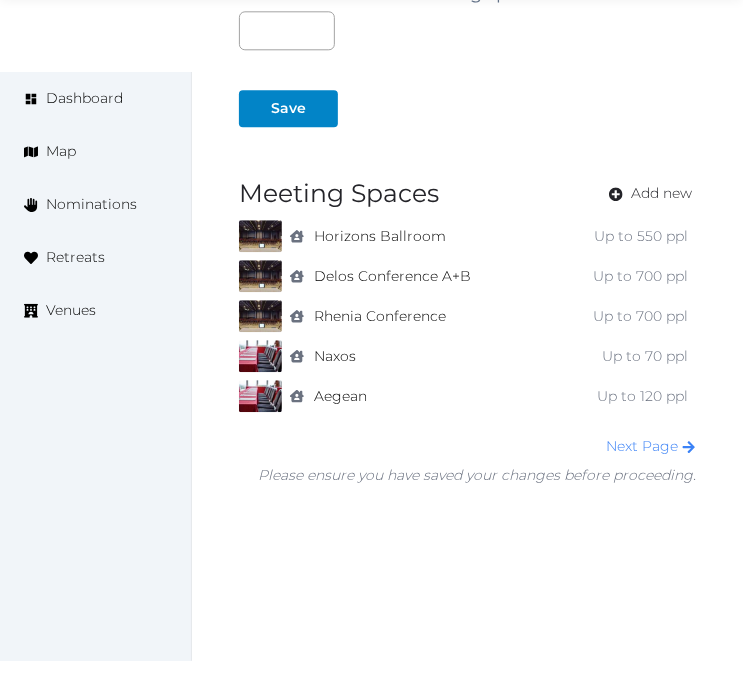 scroll, scrollTop: 1524, scrollLeft: 0, axis: vertical 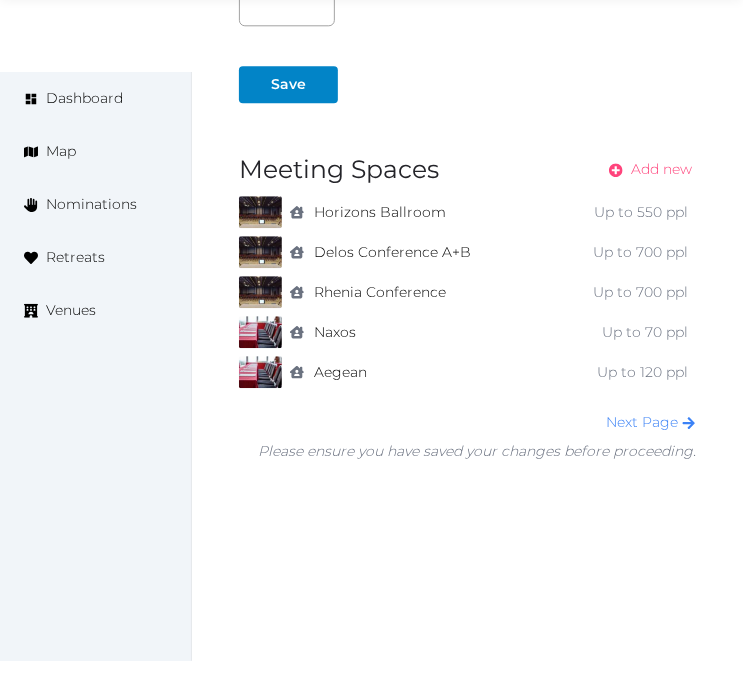 click on "Add new" at bounding box center [661, 169] 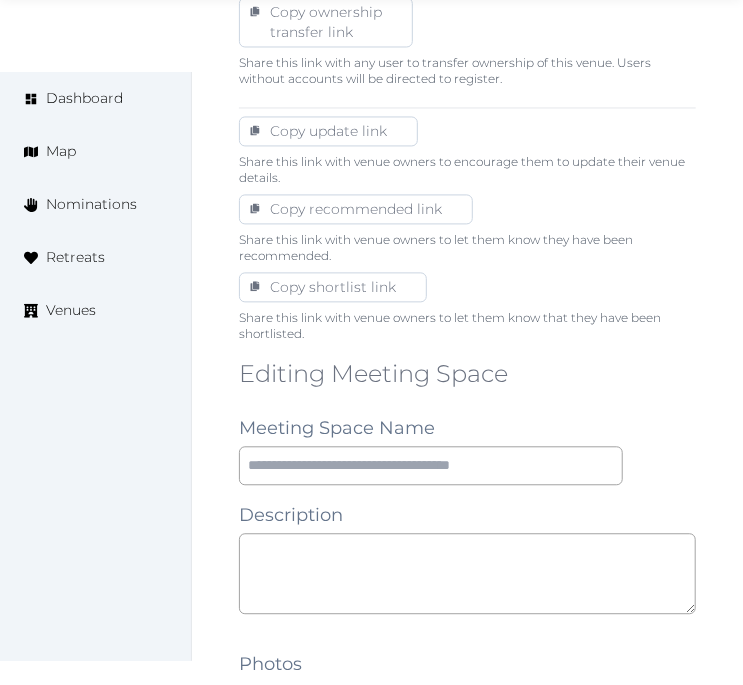 scroll, scrollTop: 1333, scrollLeft: 0, axis: vertical 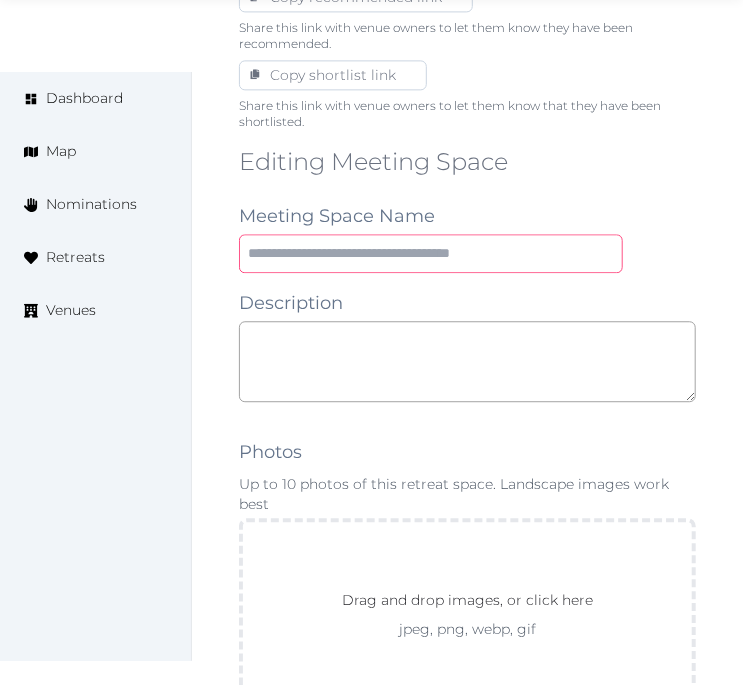 click at bounding box center (431, 253) 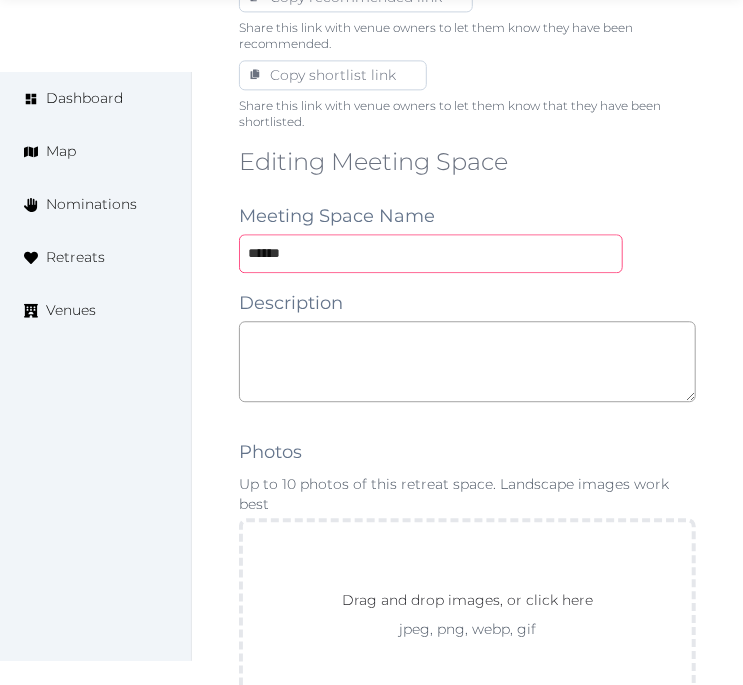 type on "******" 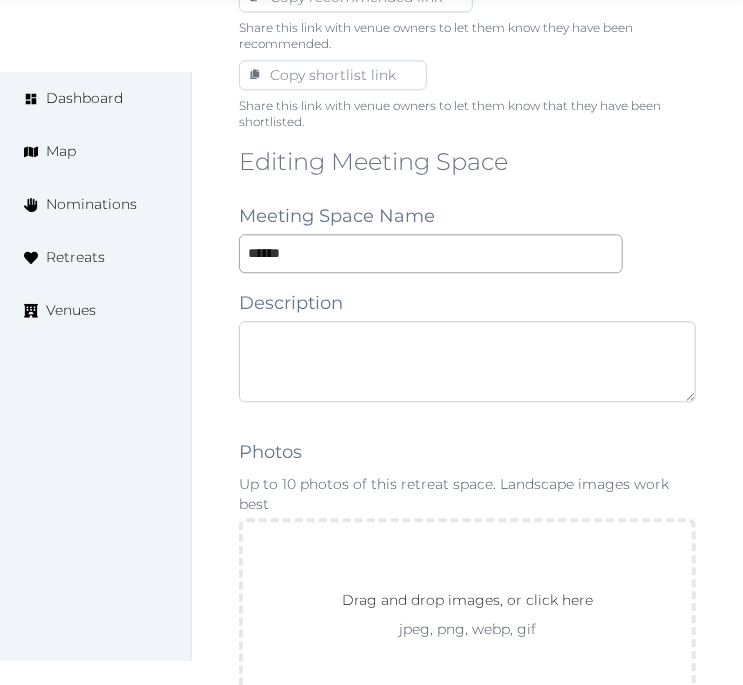 click at bounding box center (467, 361) 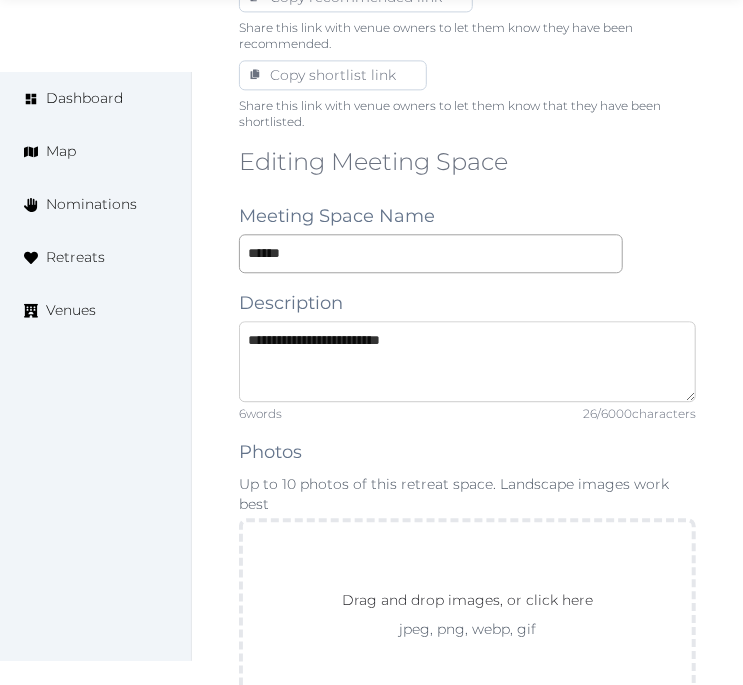 drag, startPoint x: 565, startPoint y: 323, endPoint x: 561, endPoint y: 337, distance: 14.56022 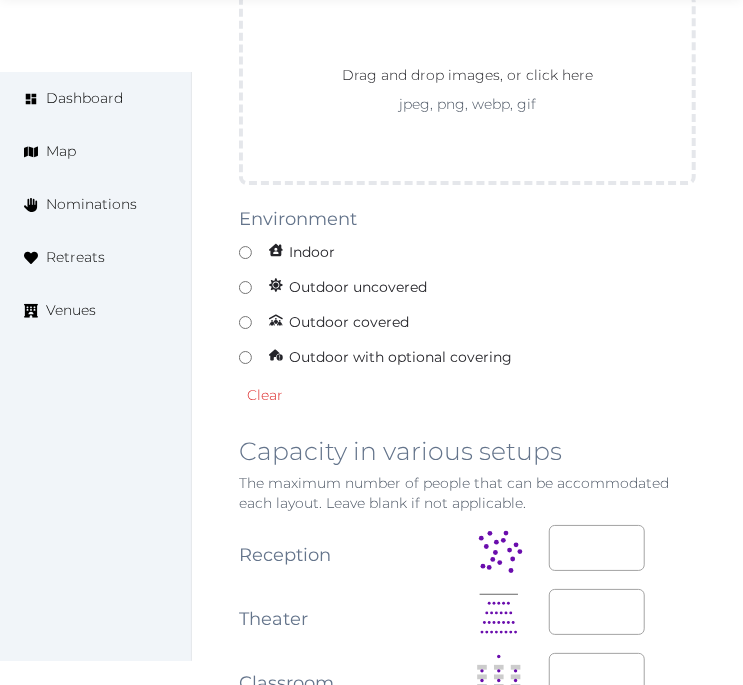scroll, scrollTop: 1888, scrollLeft: 0, axis: vertical 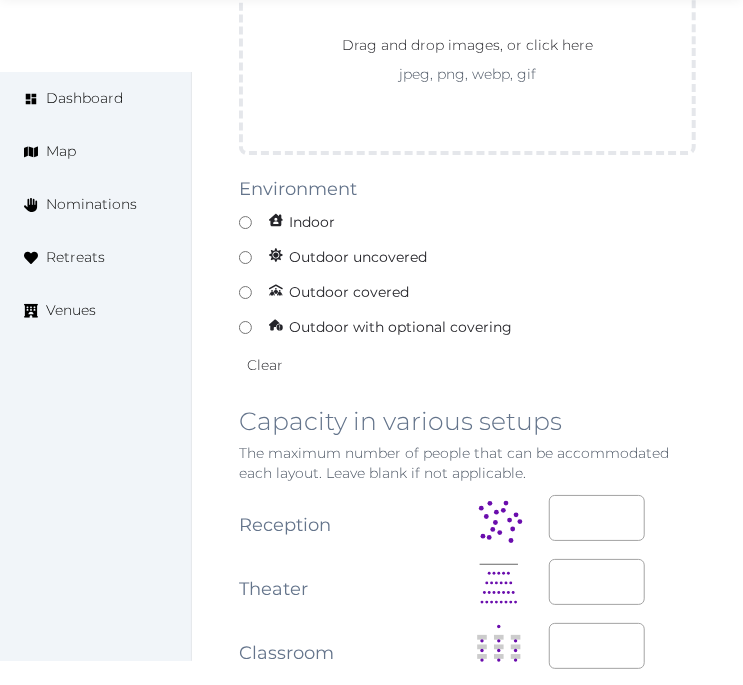type on "**********" 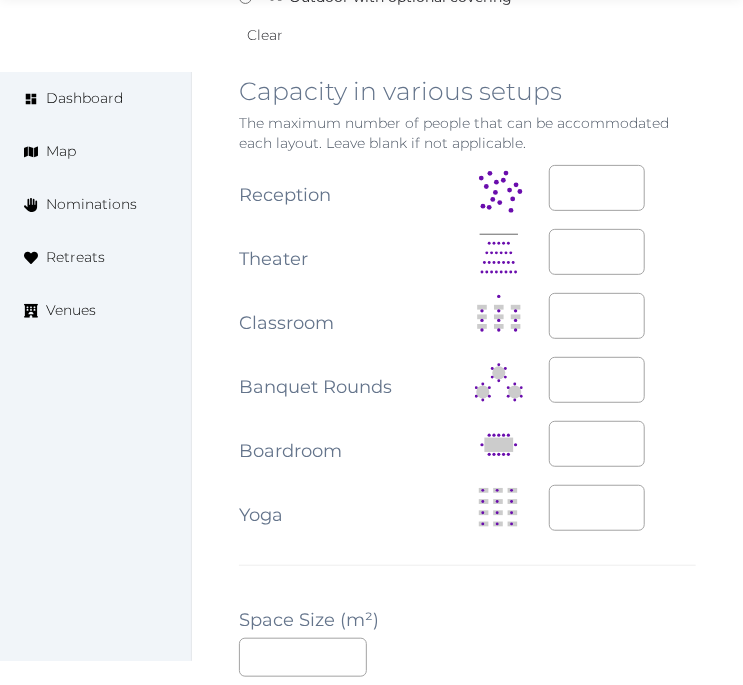 scroll, scrollTop: 2444, scrollLeft: 0, axis: vertical 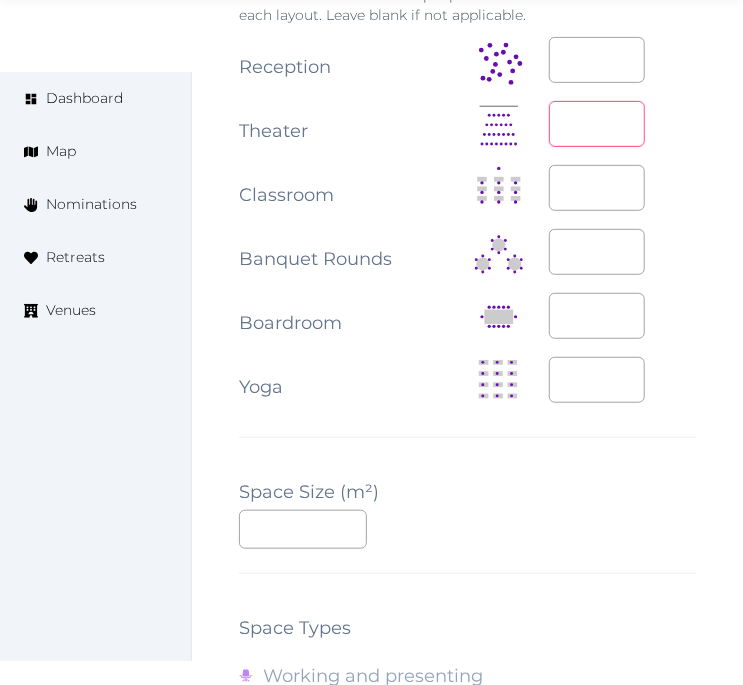 click at bounding box center [597, 124] 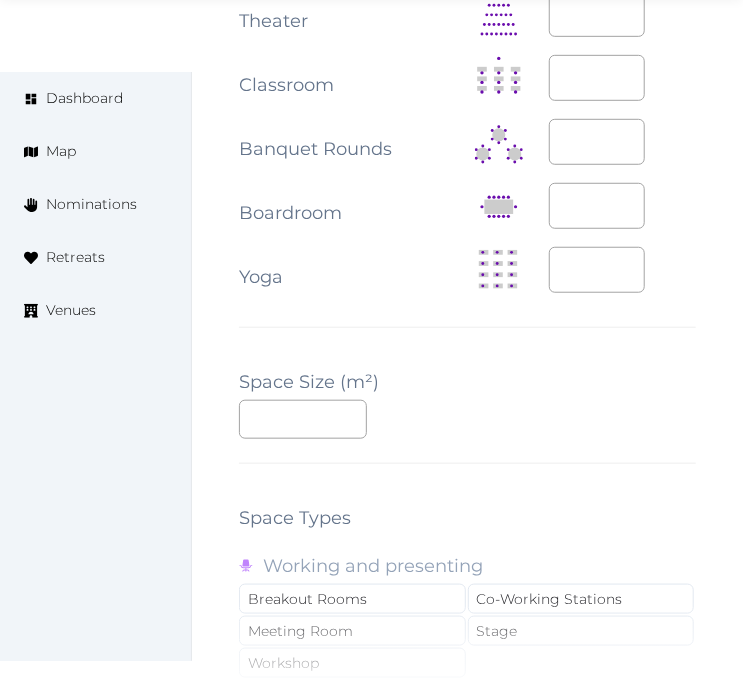 scroll, scrollTop: 2555, scrollLeft: 0, axis: vertical 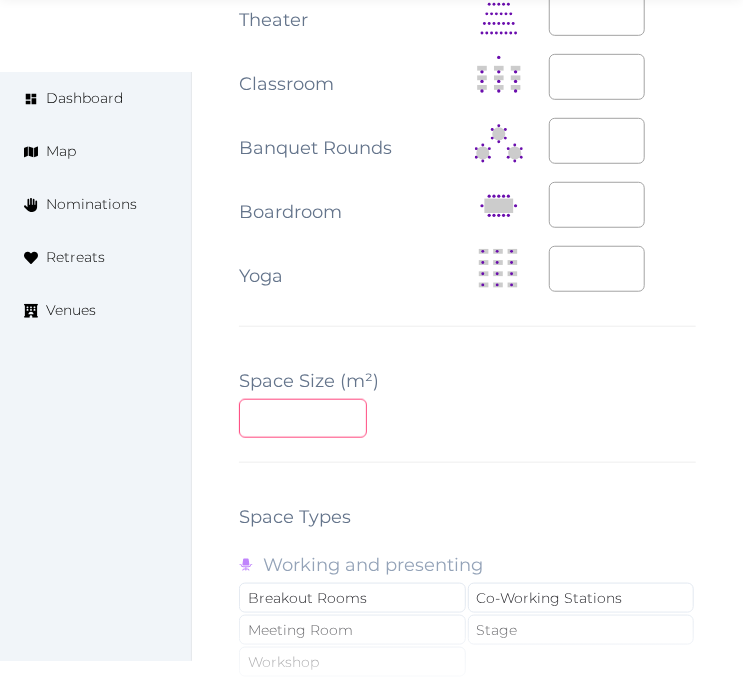 click at bounding box center (303, 418) 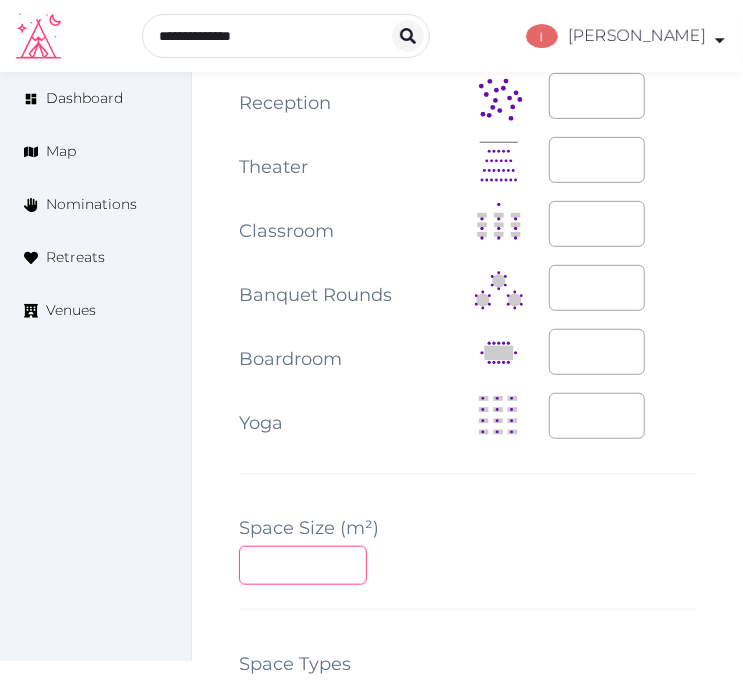 scroll, scrollTop: 2333, scrollLeft: 0, axis: vertical 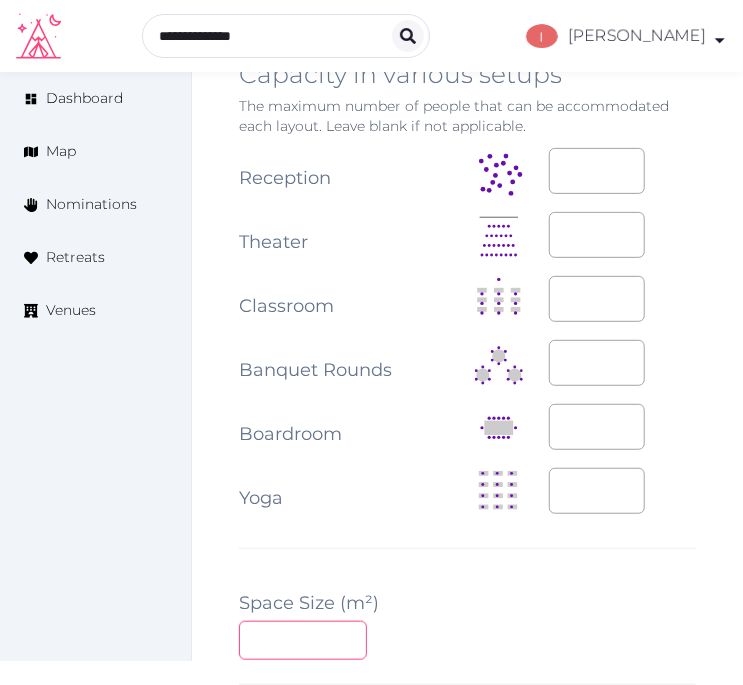 type on "**" 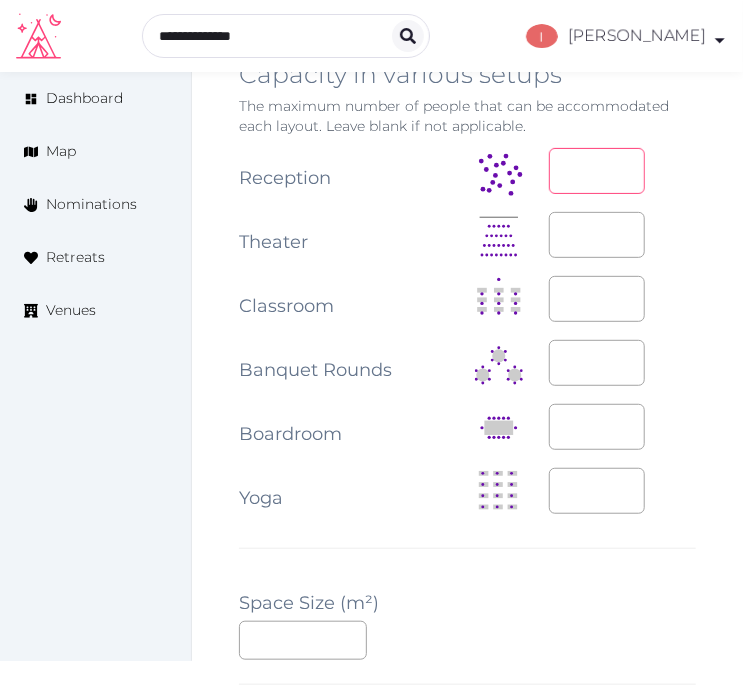 click at bounding box center (597, 171) 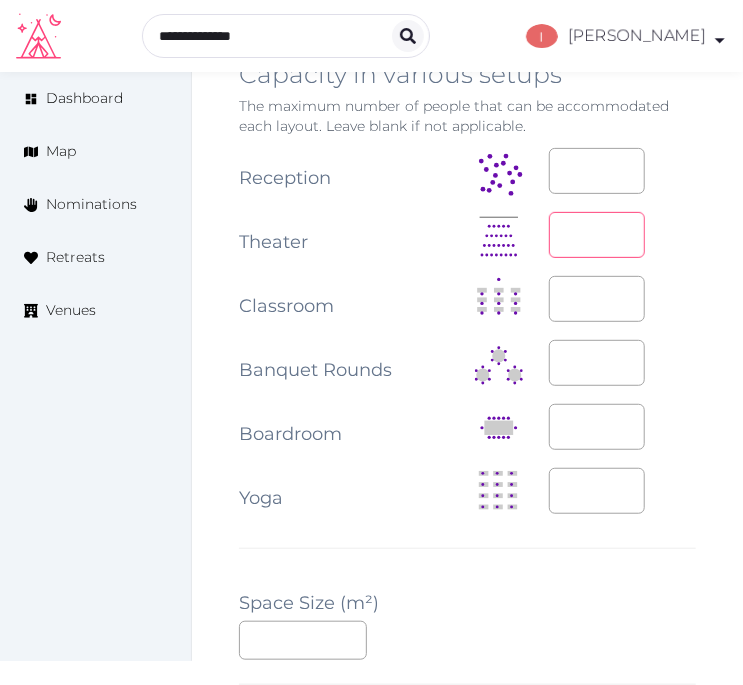 click at bounding box center (597, 235) 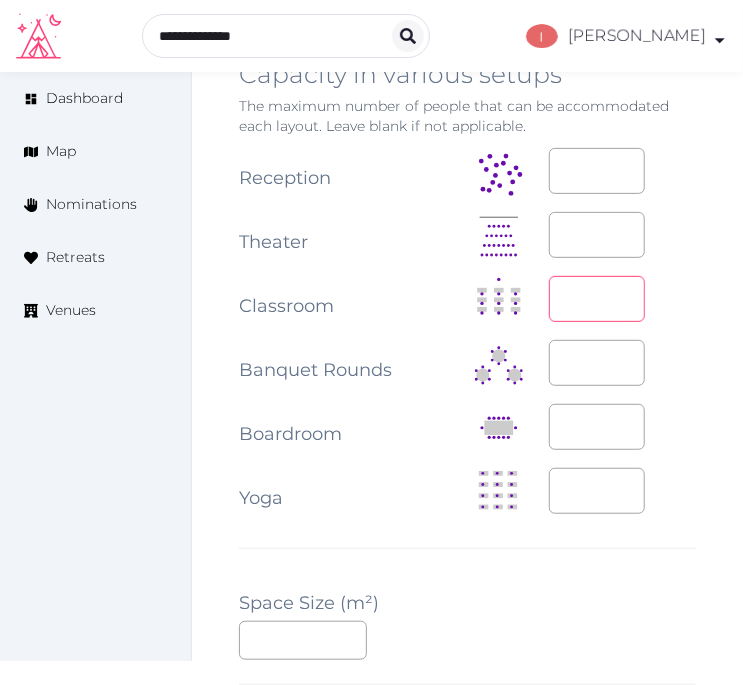 click at bounding box center (597, 299) 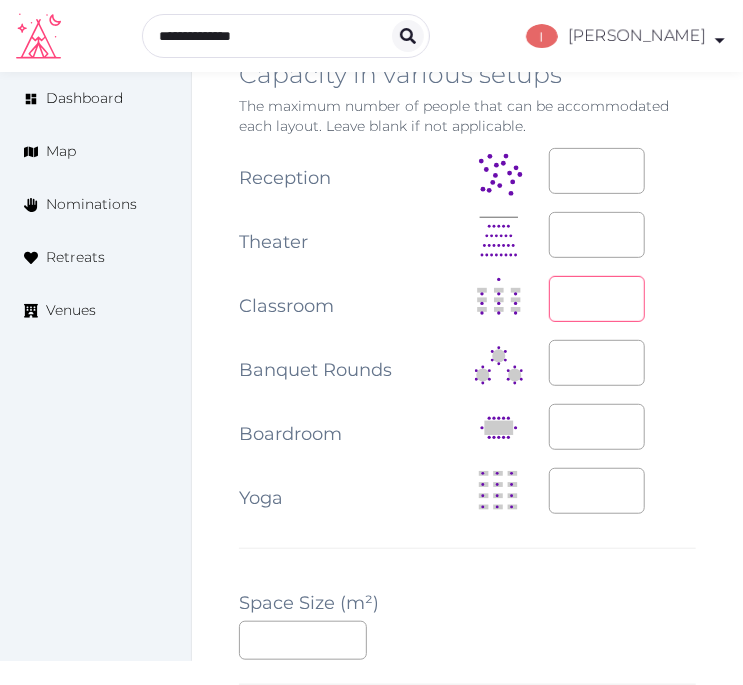 type on "**" 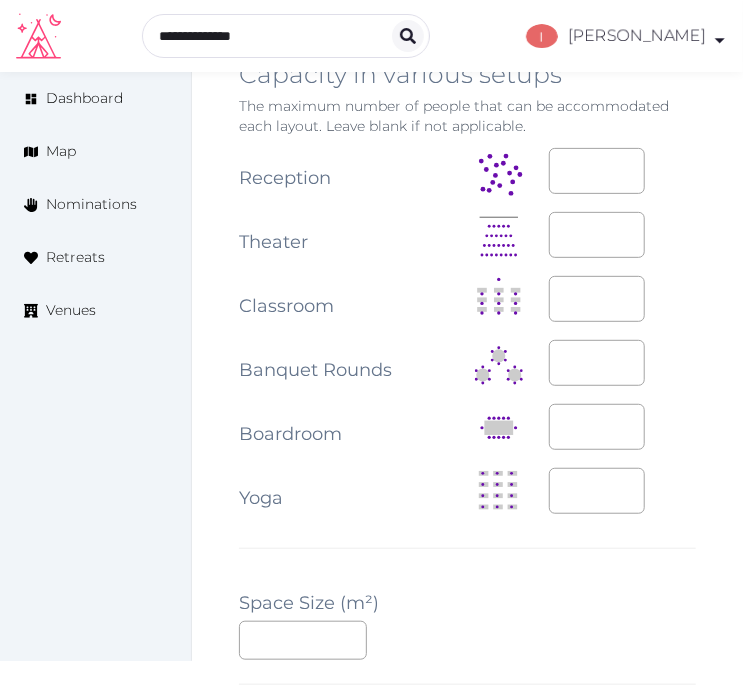 click on "**********" at bounding box center [467, 333] 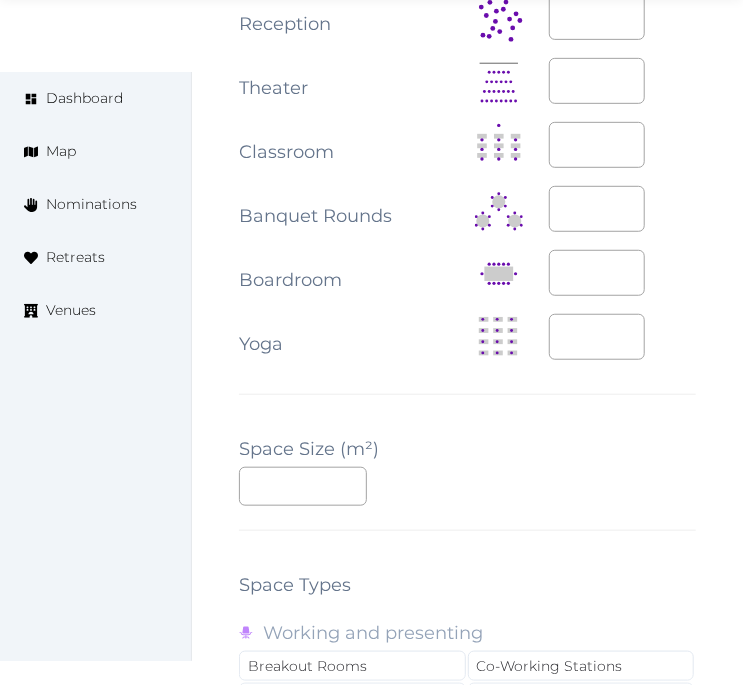scroll, scrollTop: 2666, scrollLeft: 0, axis: vertical 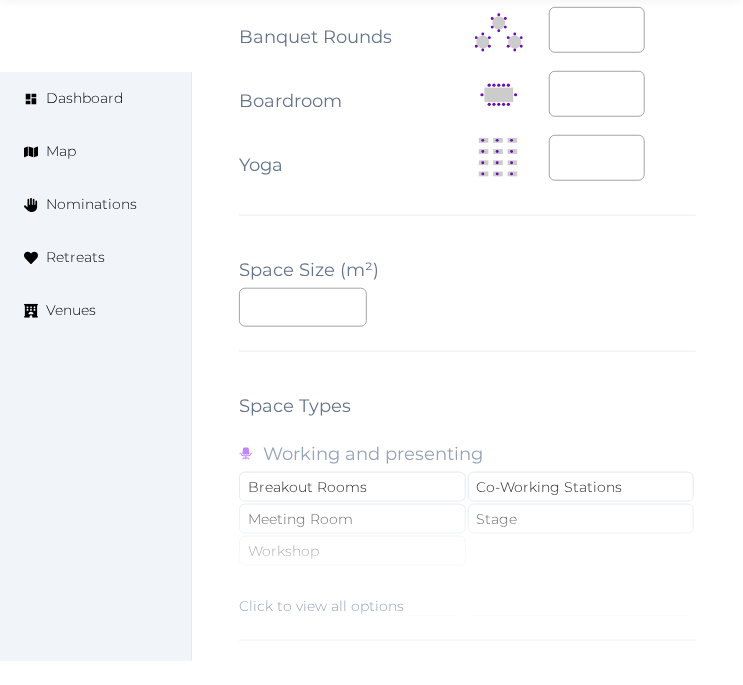 click on "Click to view all options" at bounding box center [467, 552] 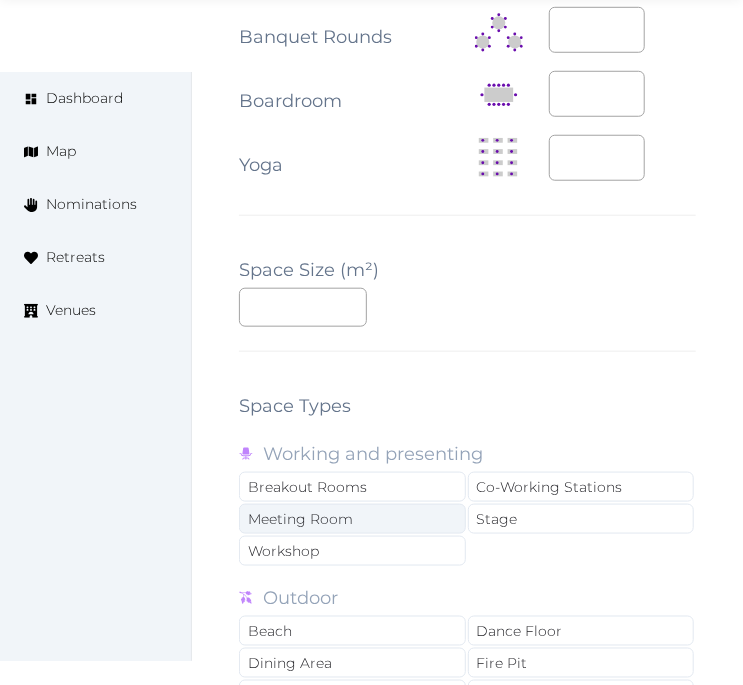 click on "Meeting Room" at bounding box center (352, 519) 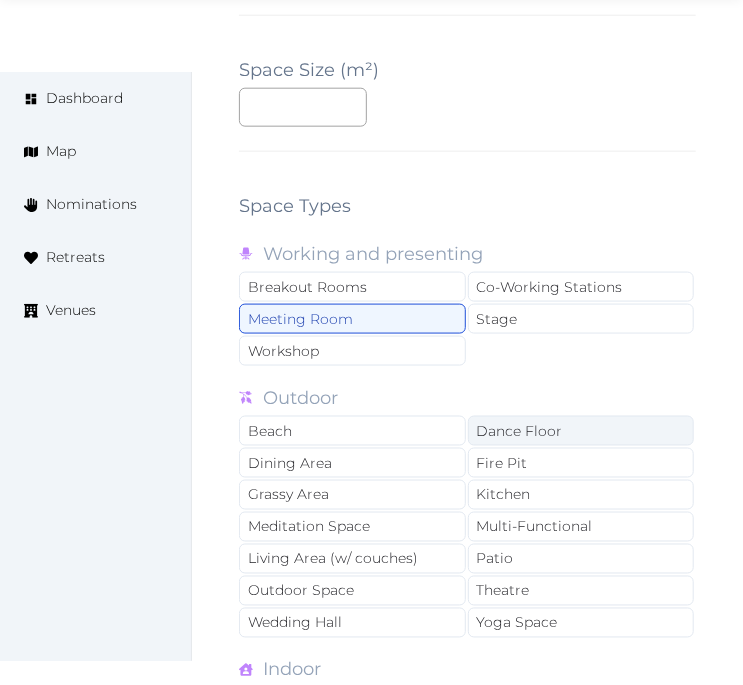 scroll, scrollTop: 3111, scrollLeft: 0, axis: vertical 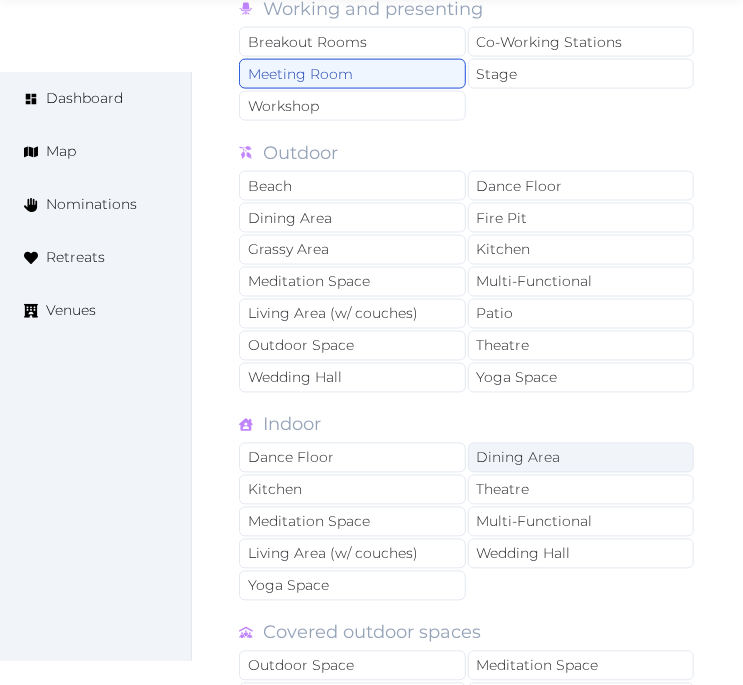 click on "Dining Area" at bounding box center (581, 458) 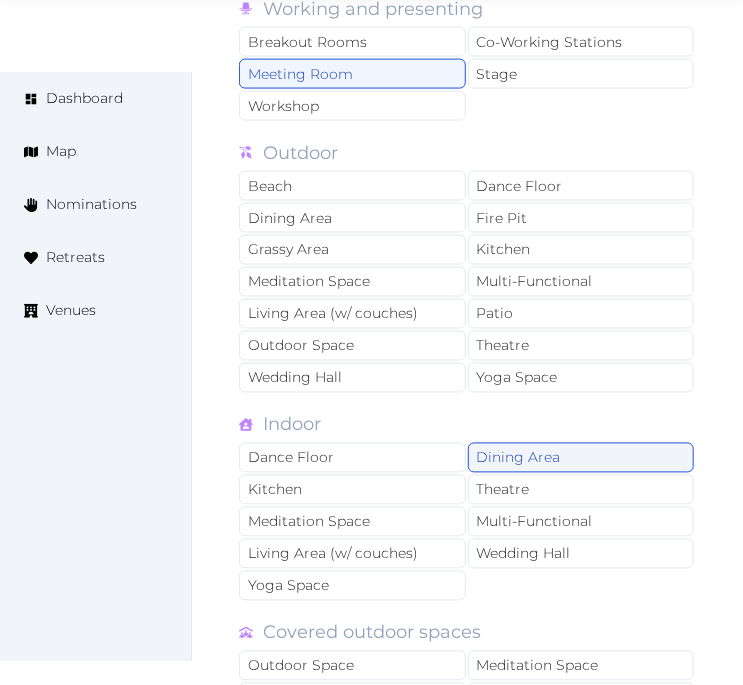 click on "Dining Area" at bounding box center (581, 458) 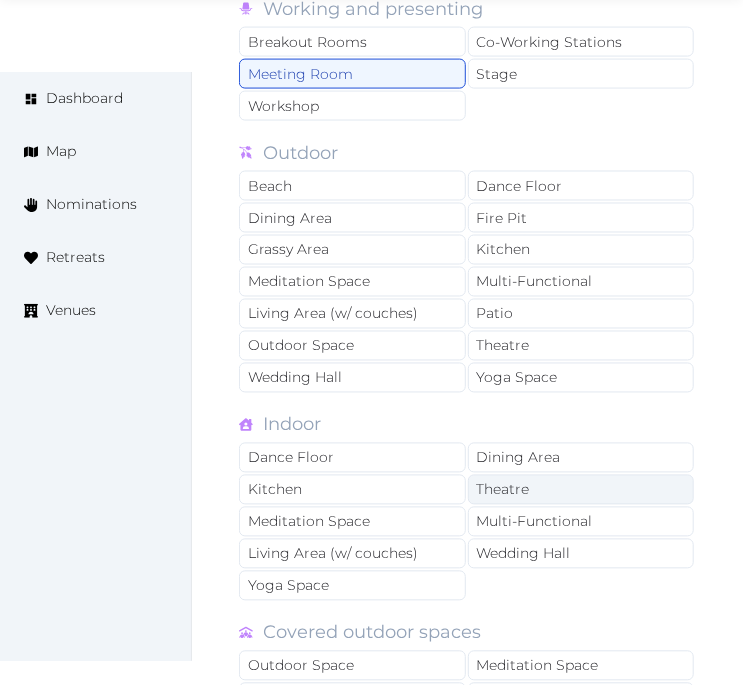 click on "Theatre" at bounding box center [581, 490] 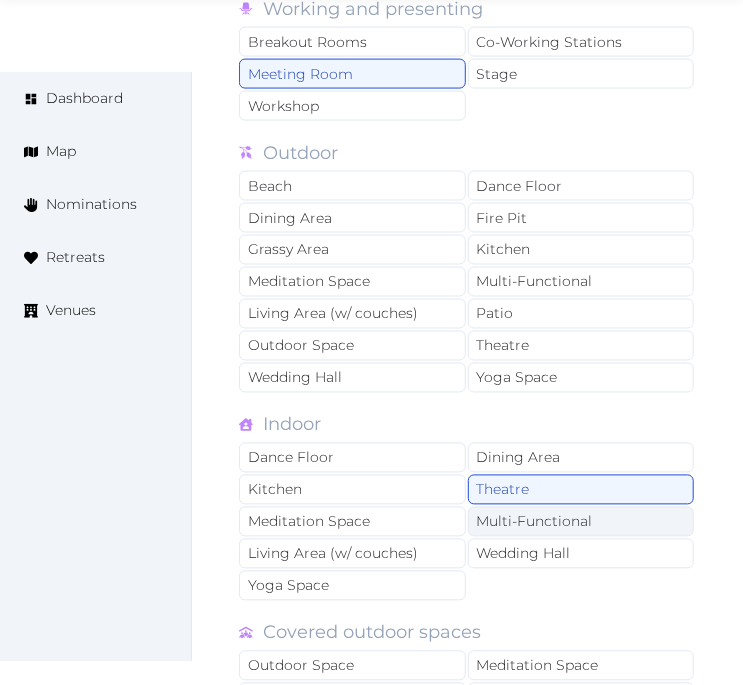 click on "Multi-Functional" at bounding box center [581, 522] 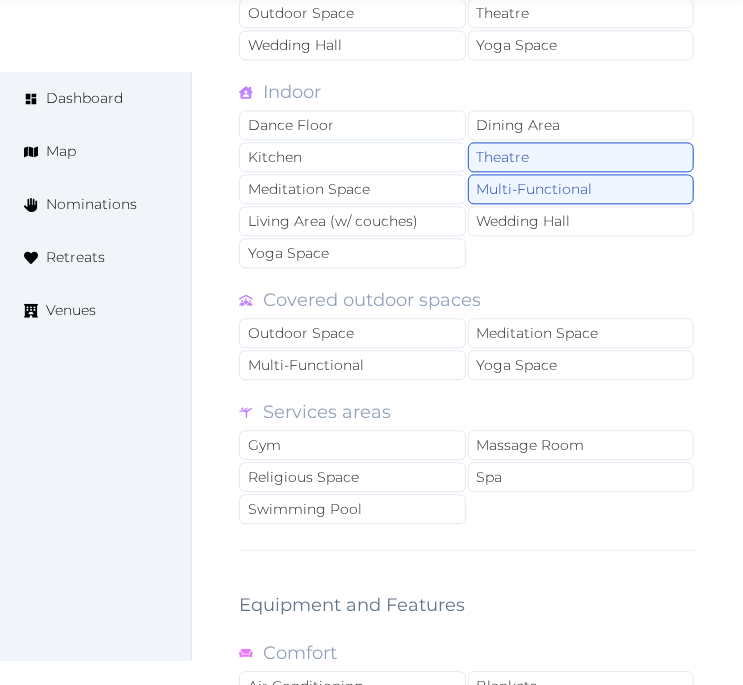 scroll, scrollTop: 3666, scrollLeft: 0, axis: vertical 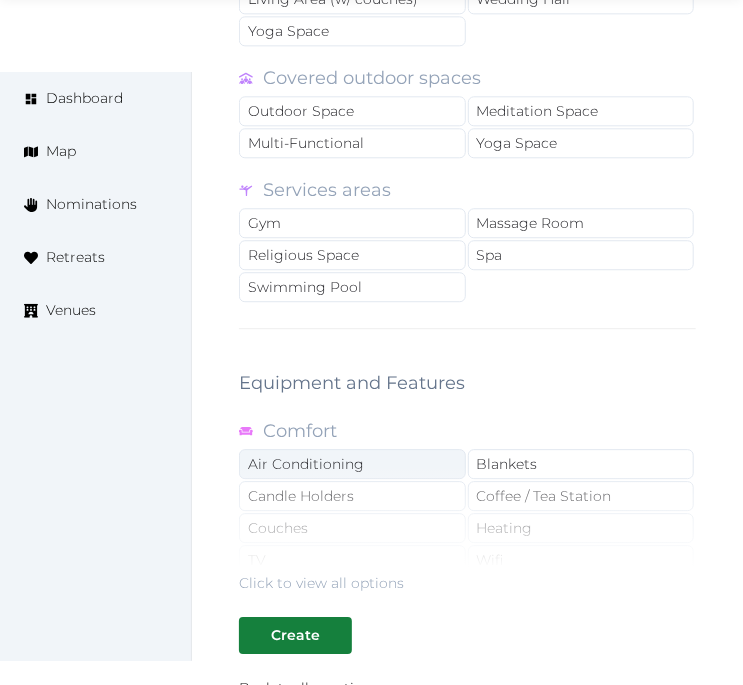 drag, startPoint x: 350, startPoint y: 444, endPoint x: 464, endPoint y: 515, distance: 134.3019 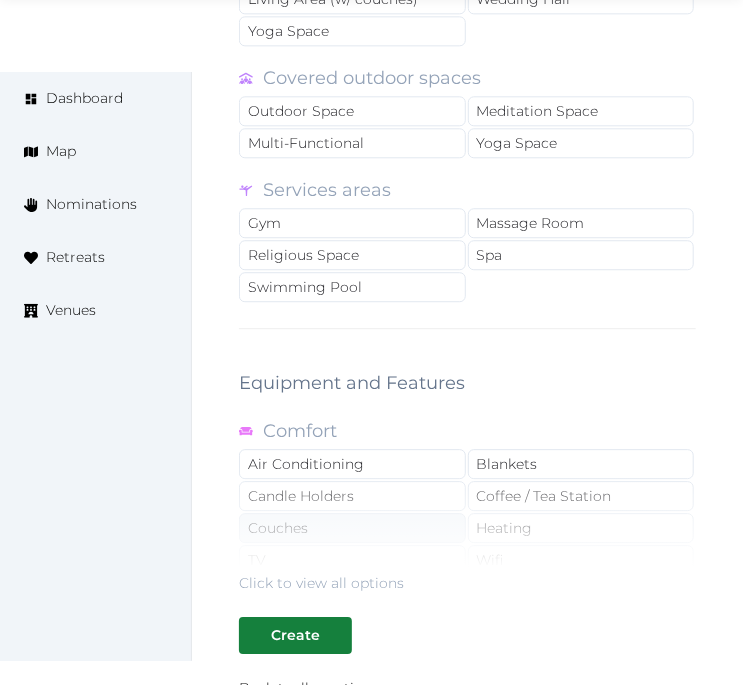 click on "Air Conditioning" at bounding box center (352, 464) 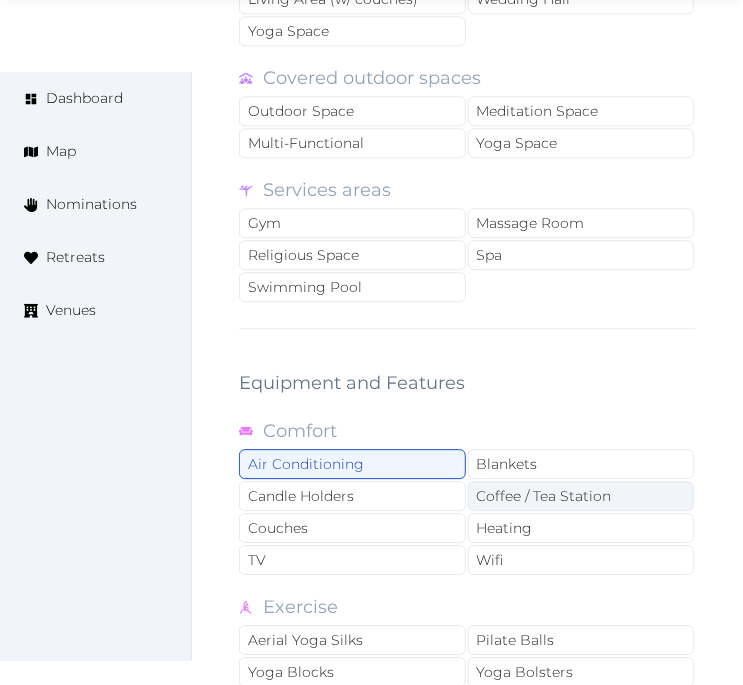 drag, startPoint x: 504, startPoint y: 547, endPoint x: 537, endPoint y: 490, distance: 65.863495 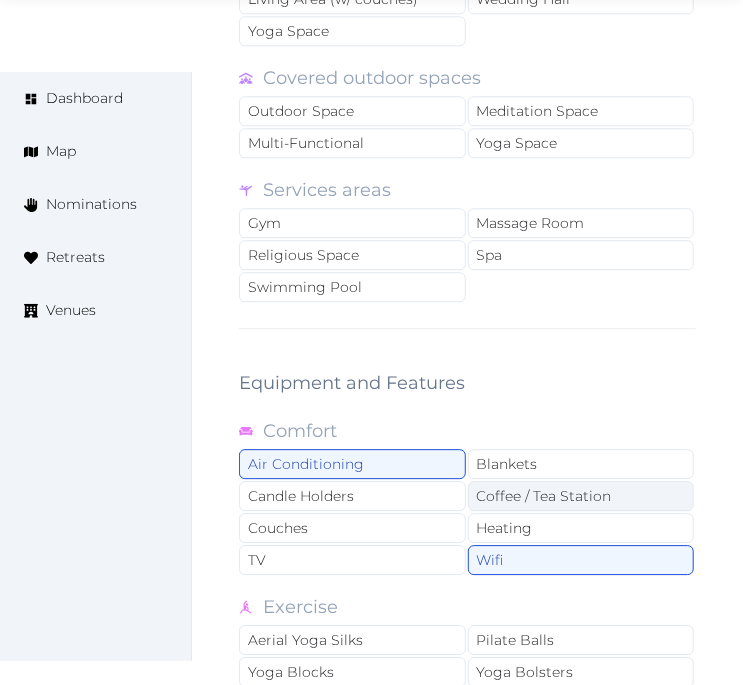 click on "Coffee / Tea Station" at bounding box center [581, 496] 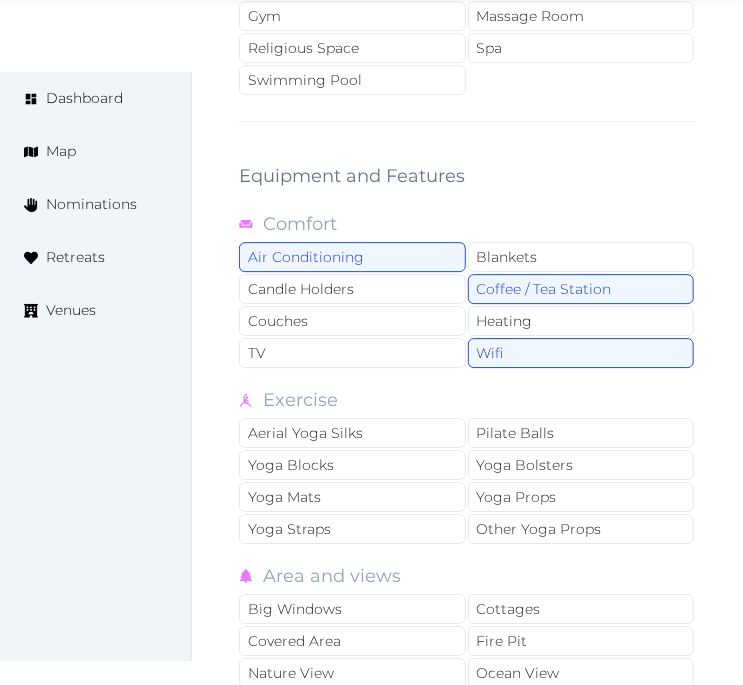 scroll, scrollTop: 4111, scrollLeft: 0, axis: vertical 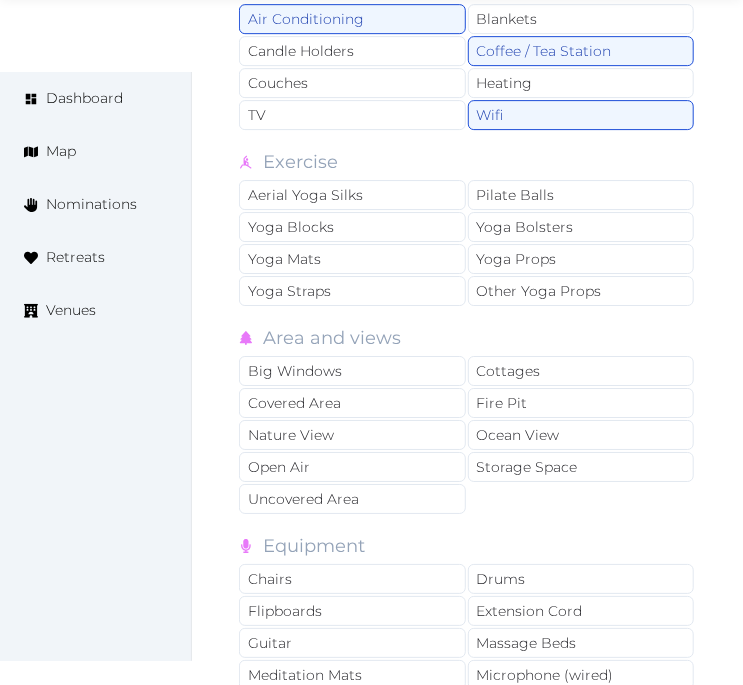 click on "Equipment" at bounding box center (467, 546) 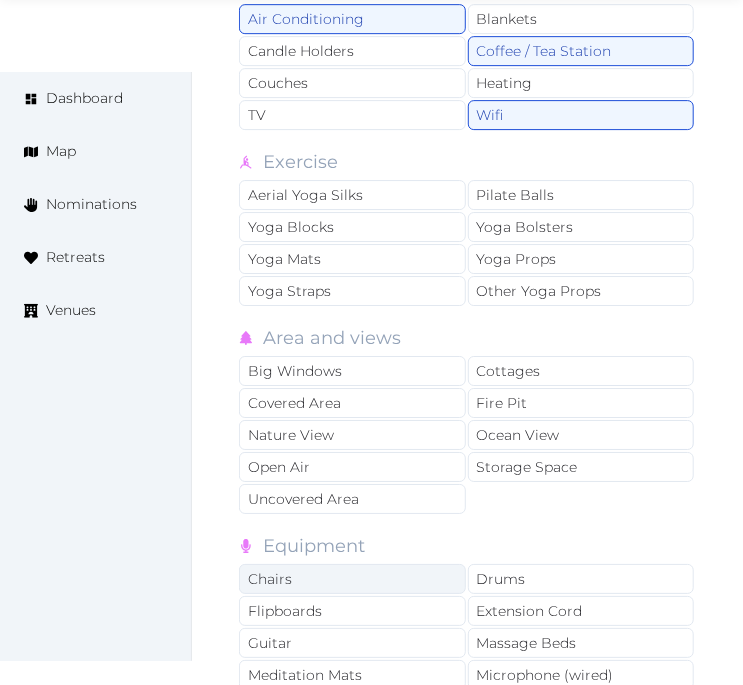 click on "Chairs" at bounding box center (352, 579) 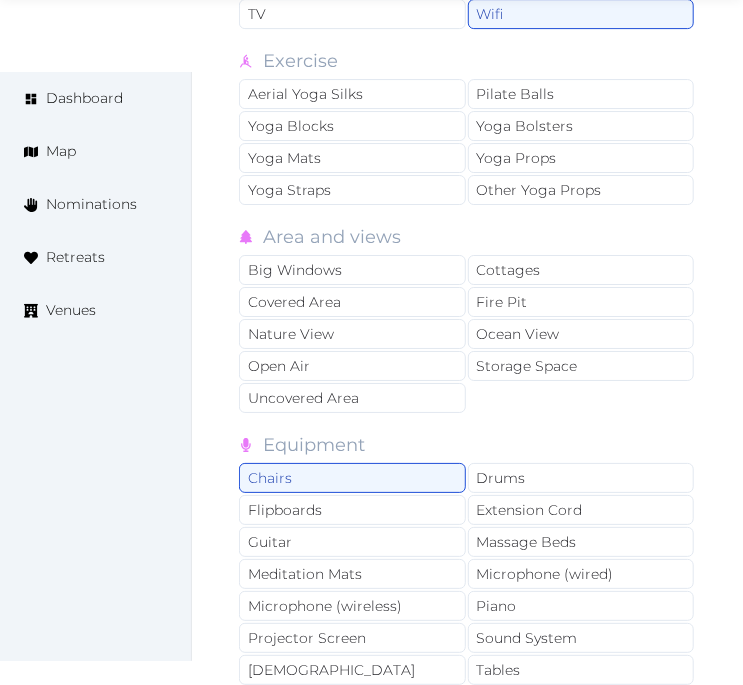 scroll, scrollTop: 4444, scrollLeft: 0, axis: vertical 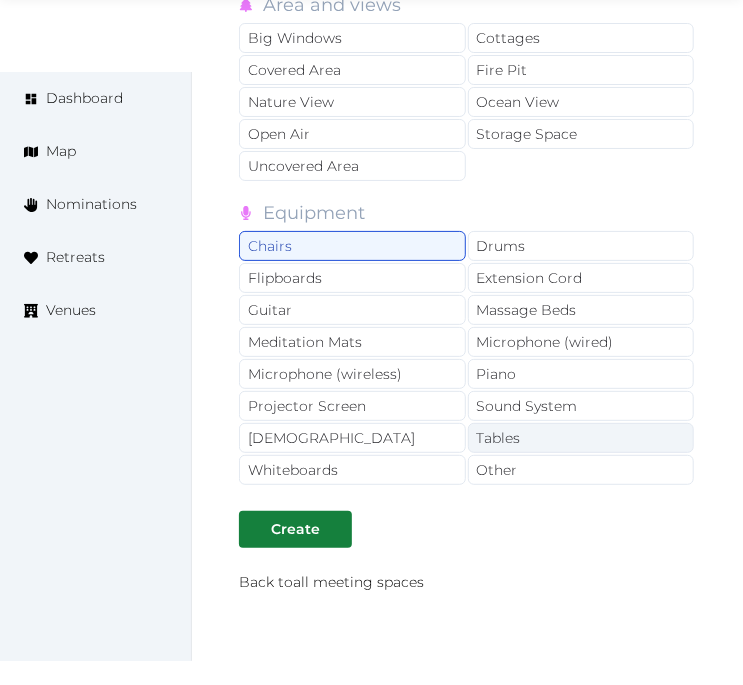drag, startPoint x: 505, startPoint y: 463, endPoint x: 496, endPoint y: 432, distance: 32.280025 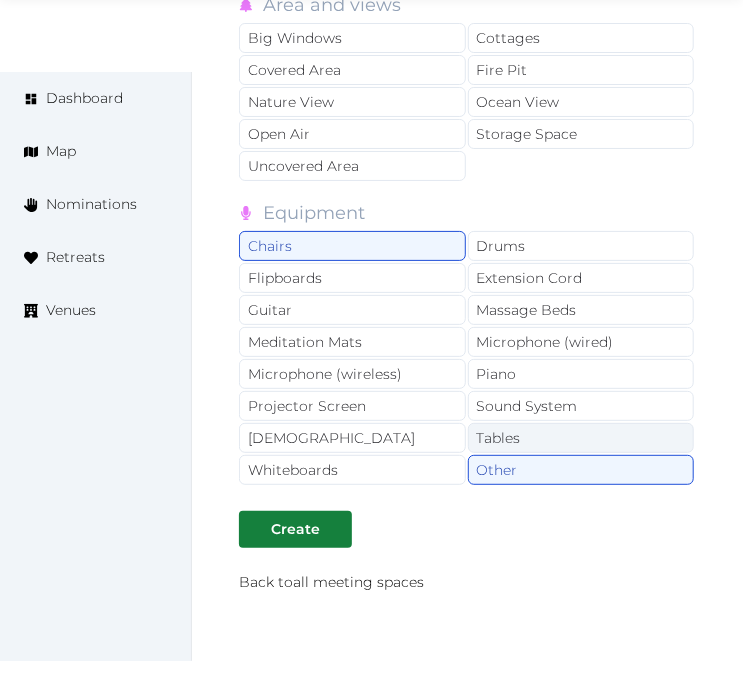click on "Tables" at bounding box center [581, 438] 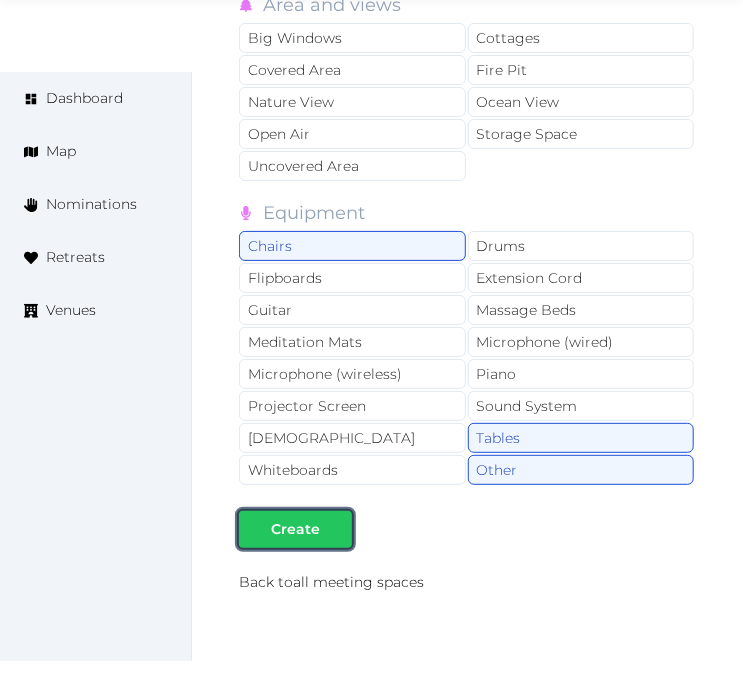 click on "Create" at bounding box center (295, 529) 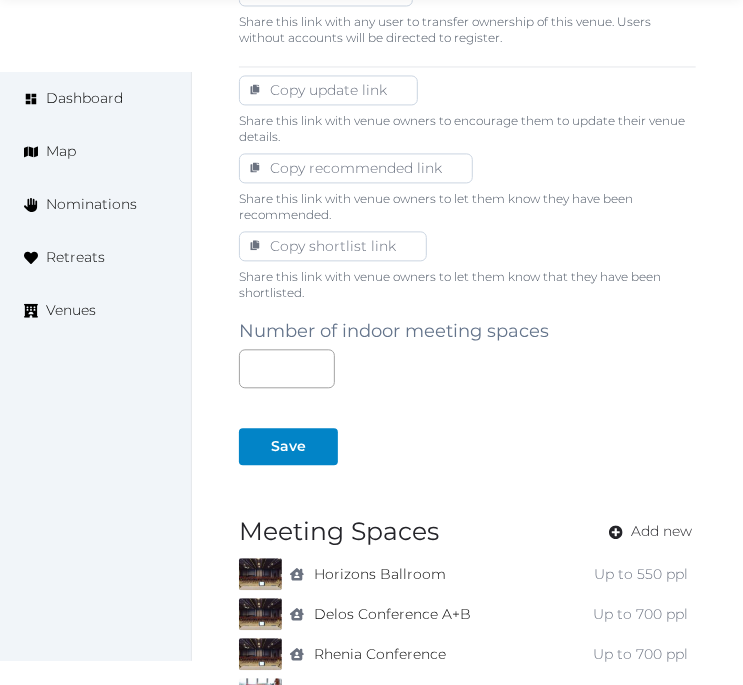 scroll, scrollTop: 1333, scrollLeft: 0, axis: vertical 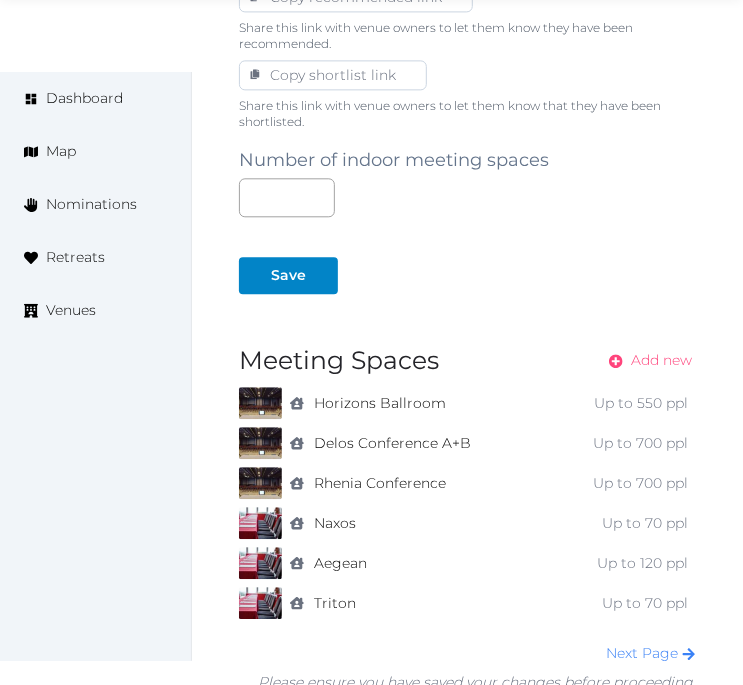 click on "Add new" at bounding box center (661, 360) 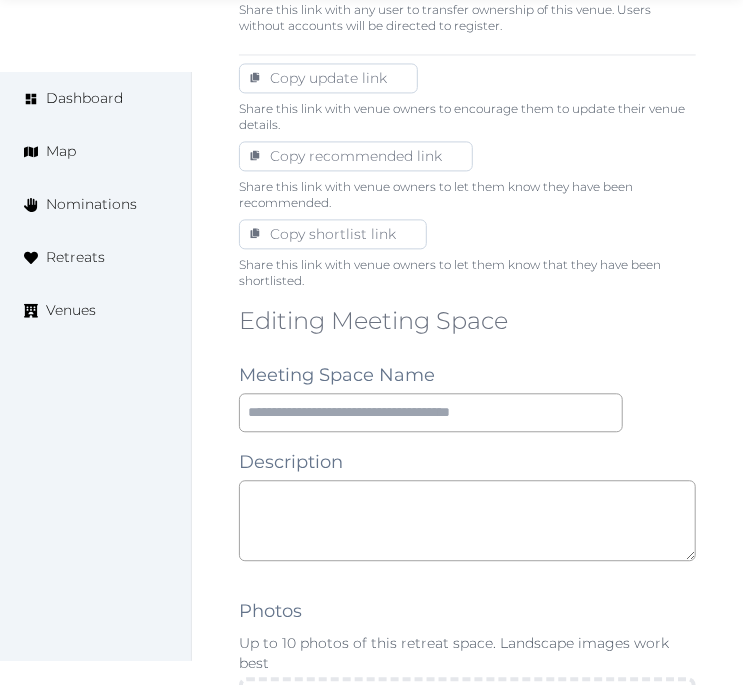 scroll, scrollTop: 1222, scrollLeft: 0, axis: vertical 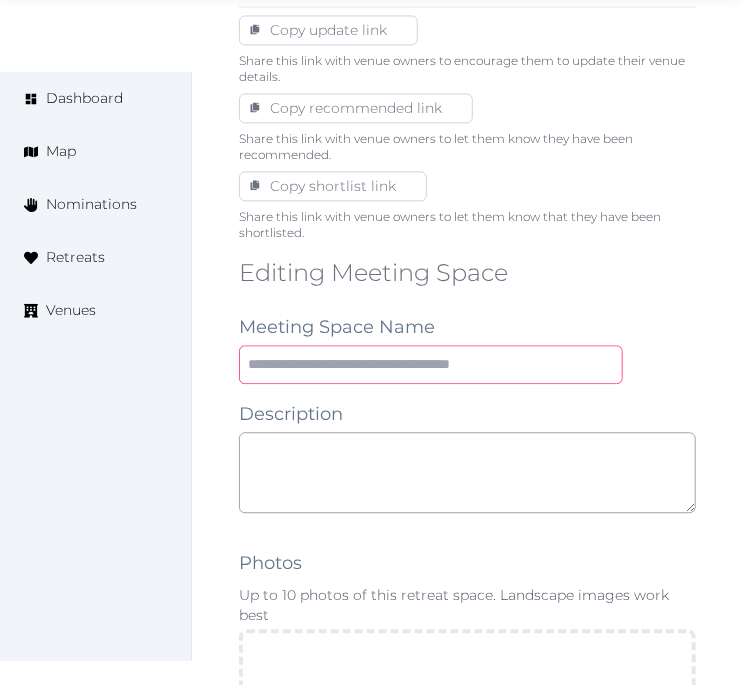 click at bounding box center (431, 364) 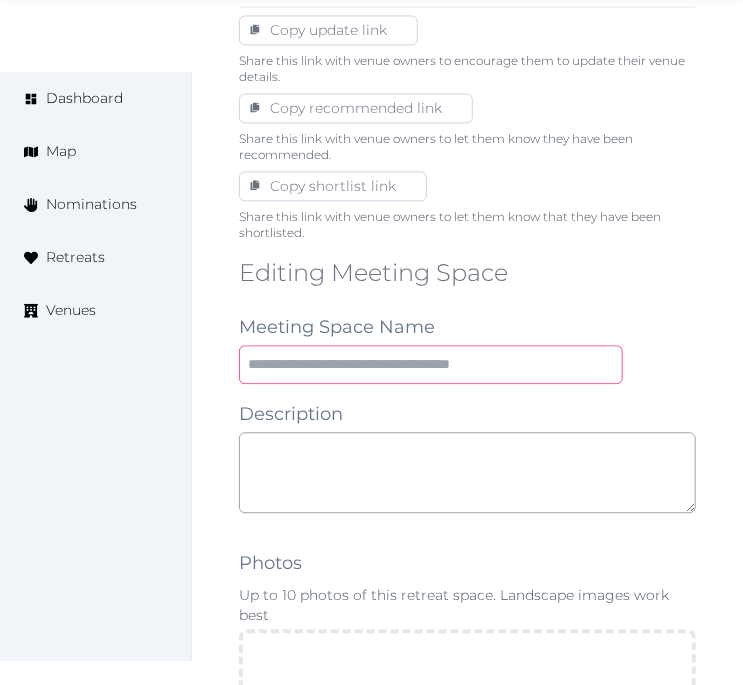 paste on "*****" 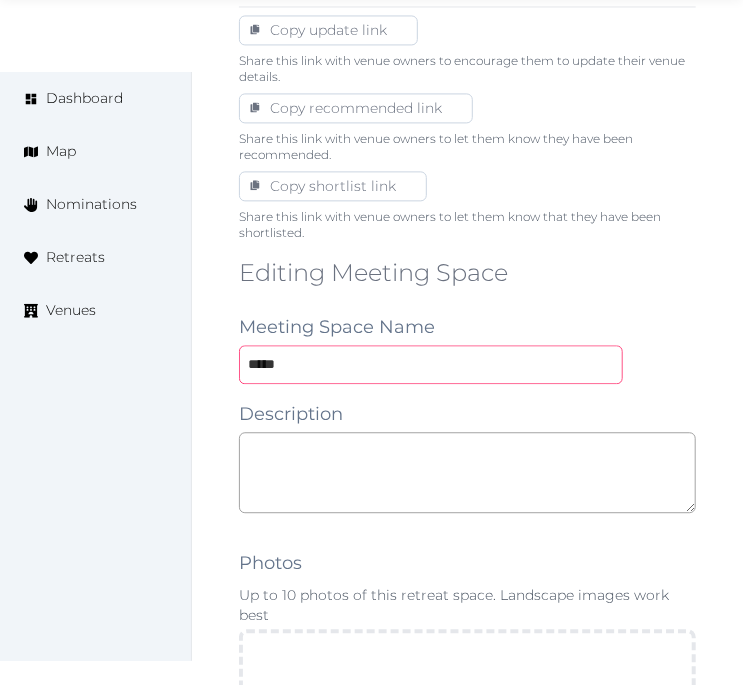 type on "*****" 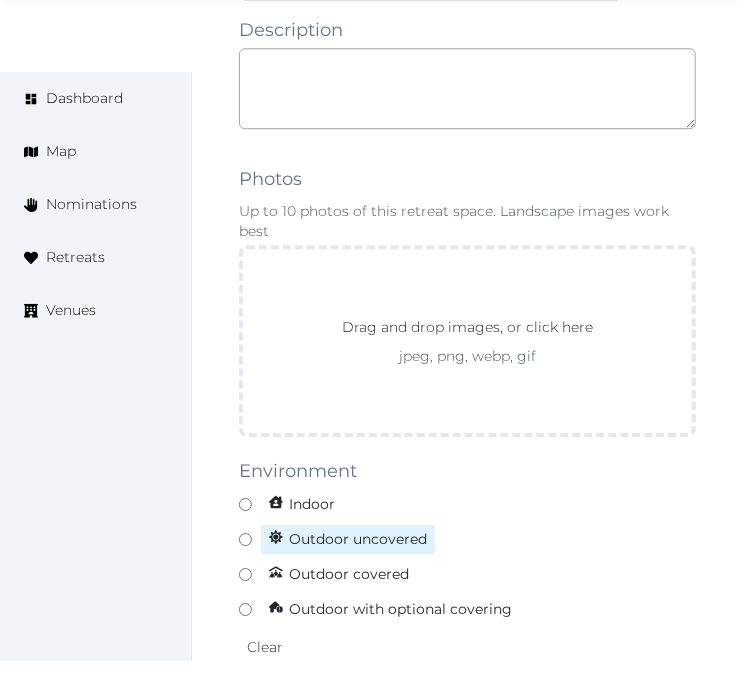 scroll, scrollTop: 1666, scrollLeft: 0, axis: vertical 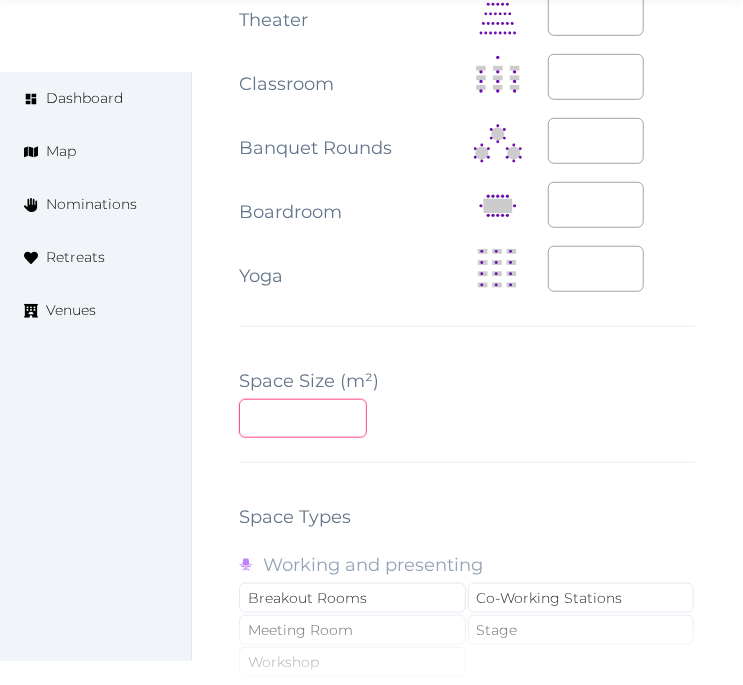 click at bounding box center [303, 418] 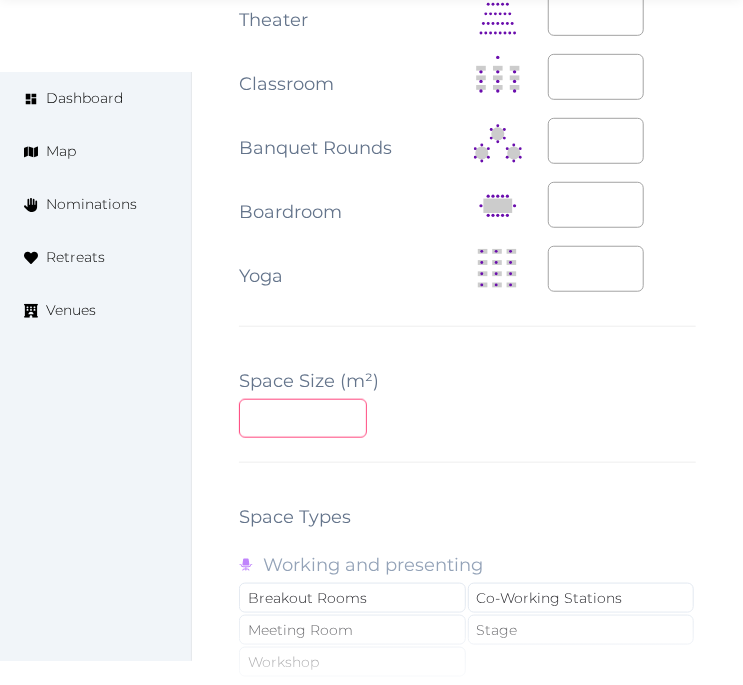 type on "***" 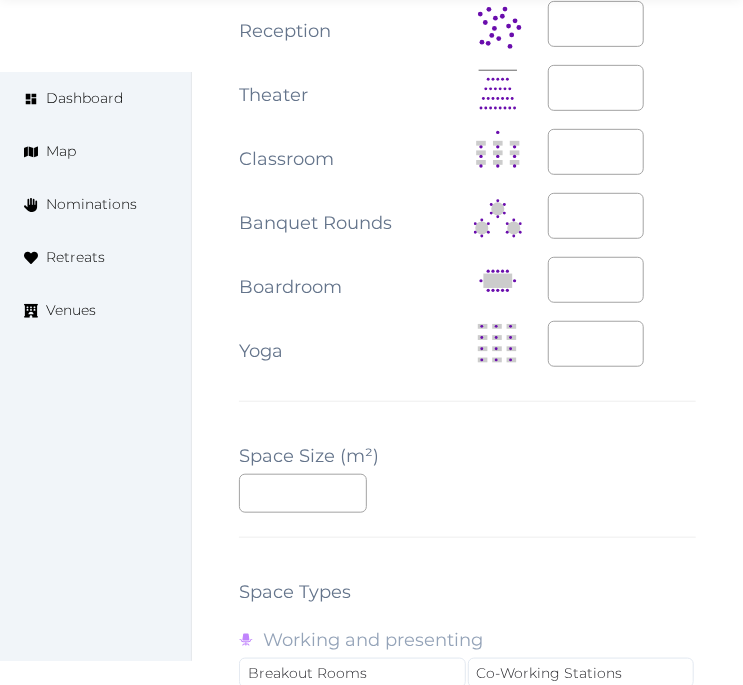 scroll, scrollTop: 2444, scrollLeft: 0, axis: vertical 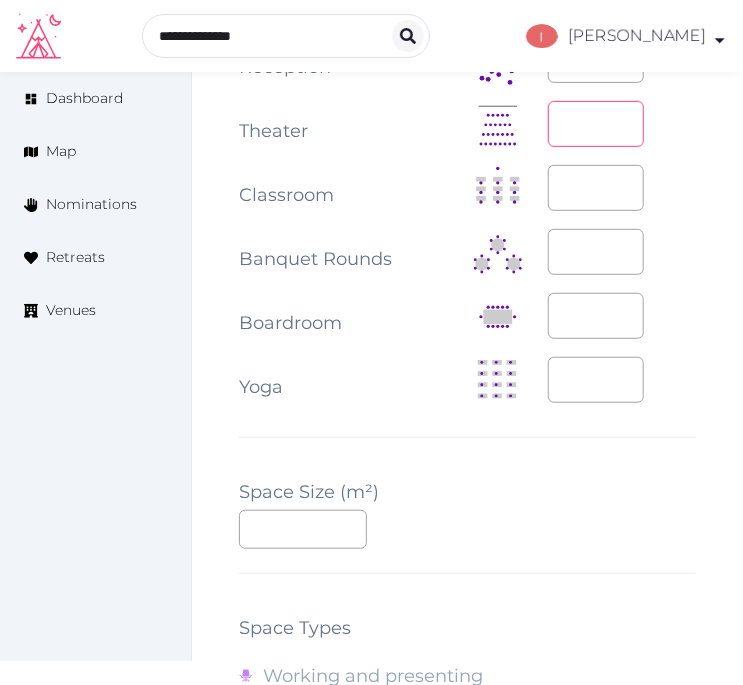 click at bounding box center (596, 124) 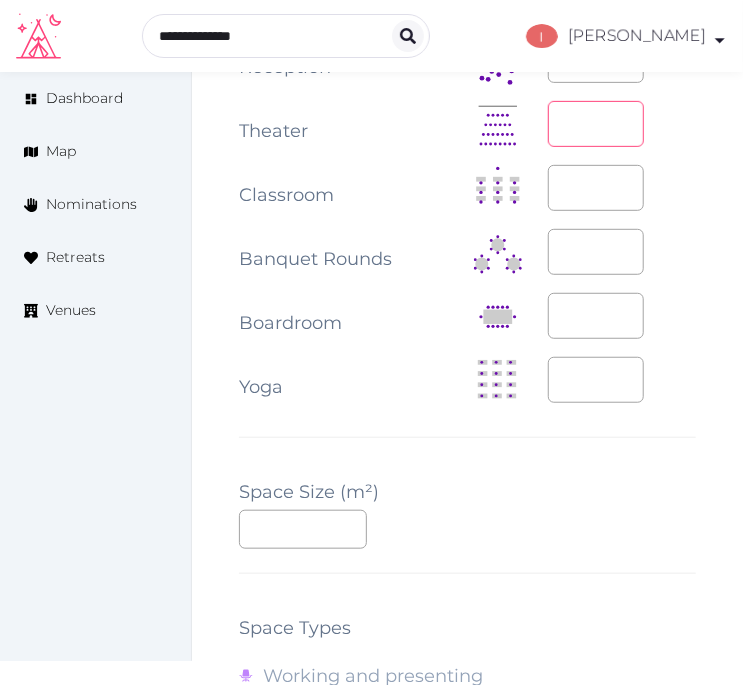 drag, startPoint x: 598, startPoint y: 101, endPoint x: 544, endPoint y: 100, distance: 54.00926 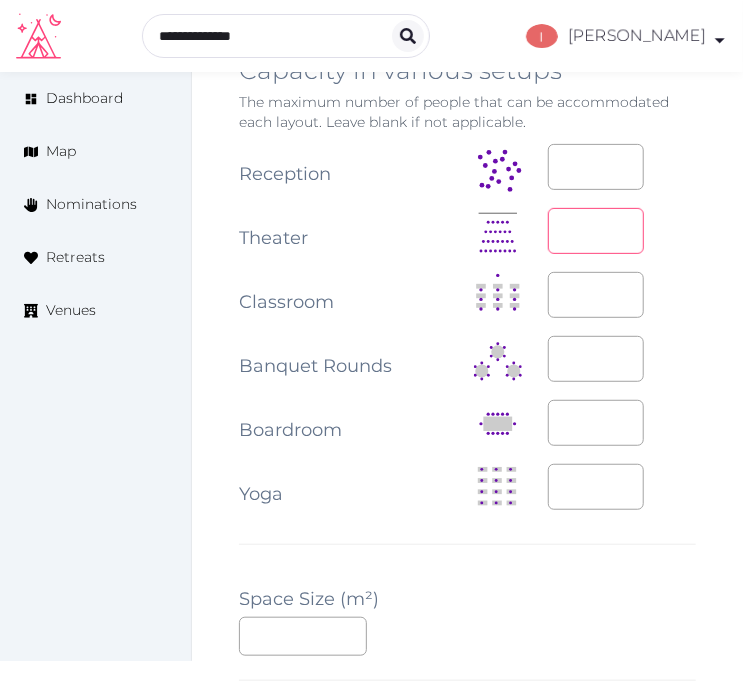 scroll, scrollTop: 2333, scrollLeft: 0, axis: vertical 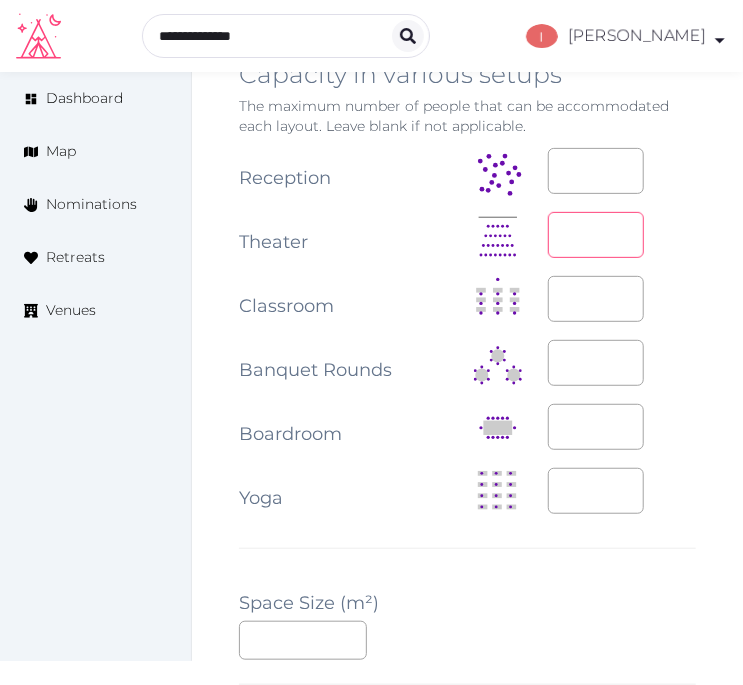 type on "***" 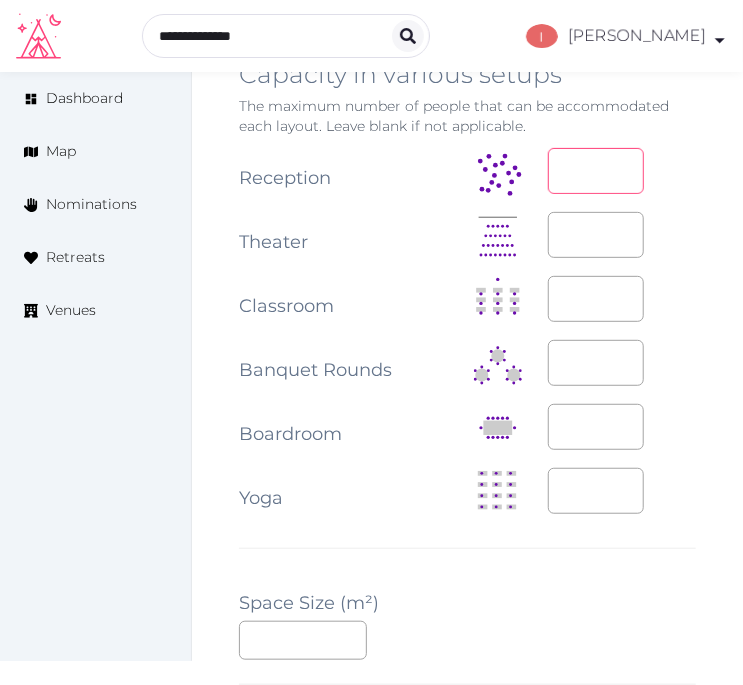 click at bounding box center (596, 171) 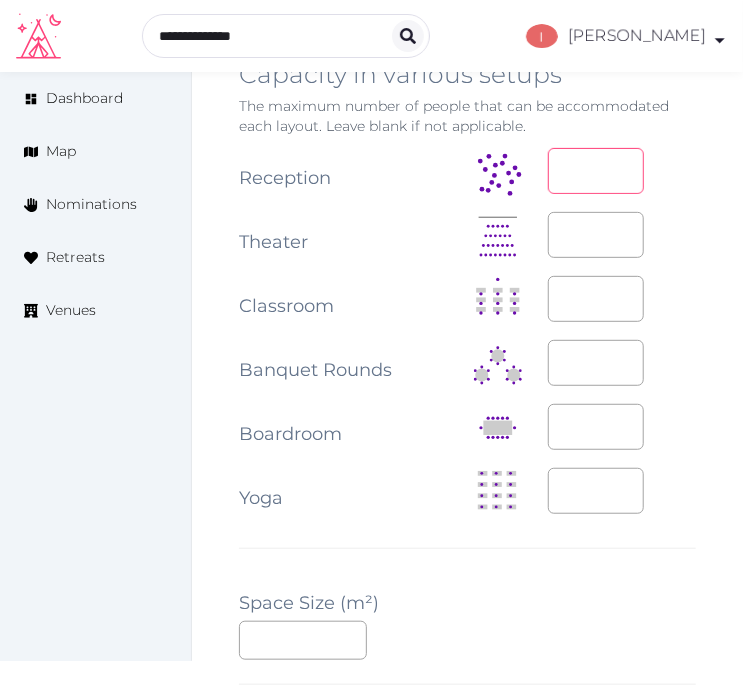 type on "***" 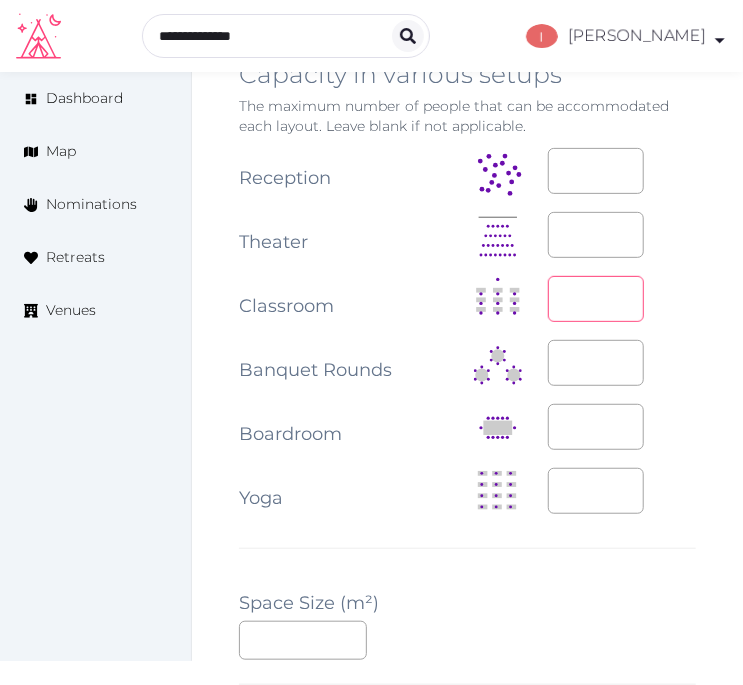 click at bounding box center (596, 299) 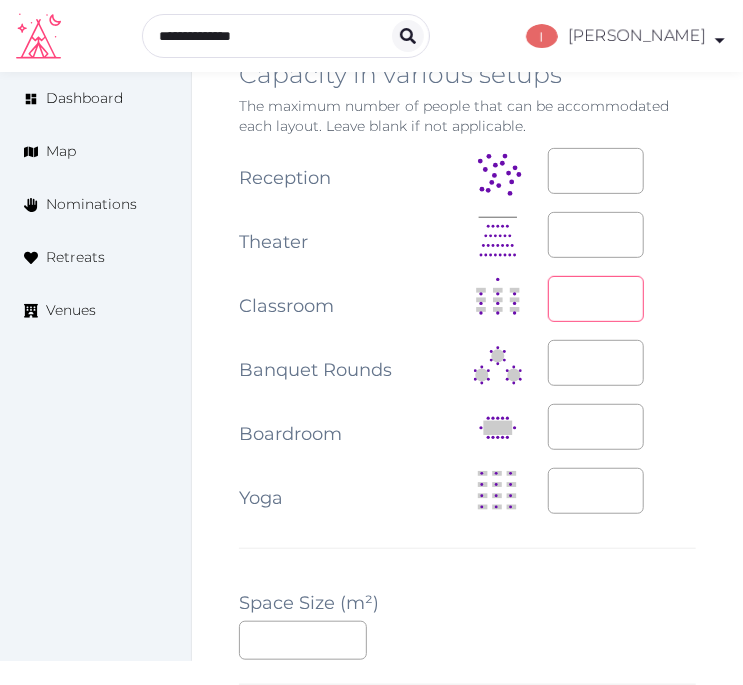 type on "***" 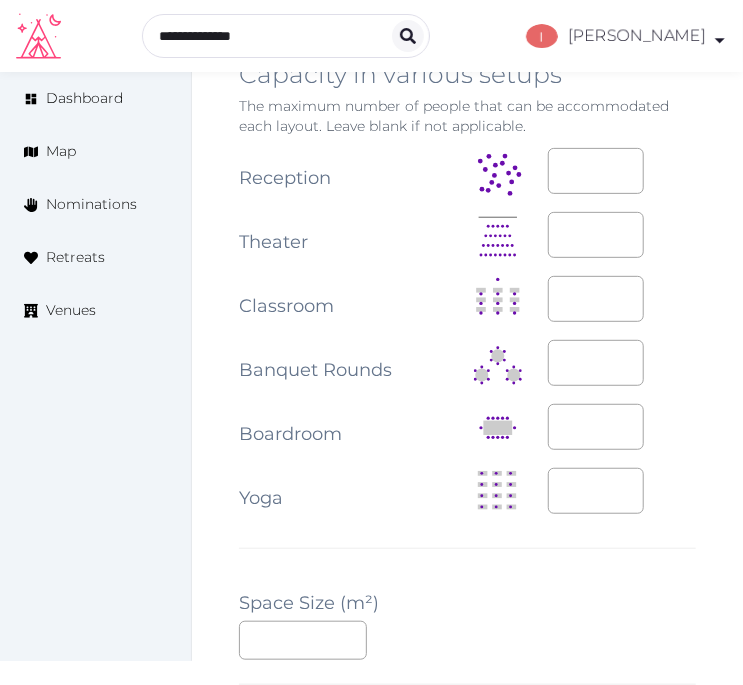 click on "Editing Meeting Space  Meeting Space Name ***** Description Photos Up to 10 photos of this retreat space. Landscape images work best Drag and drop images, or click here jpeg, png, webp, gif
To pick up a draggable item, press the space bar.
While dragging, use the arrow keys to move the item.
Press space again to drop the item in its new position, or press escape to cancel.
Environment Indoor Outdoor uncovered Outdoor covered Outdoor with optional covering Clear Capacity in various setups The maximum number of people that can be accommodated each layout. Leave blank if not applicable. Reception *** Theater *** Classroom *** Banquet Rounds Boardroom Yoga Space Size (m²) *** Space Types Working and presenting Breakout Rooms Co-Working Stations Meeting Room Stage Workshop Outdoor Beach Dance Floor Dining Area Fire Pit Grassy Area Kitchen Meditation Space Multi-Functional Living Area (w/ couches) Patio Outdoor Space Theatre Wedding Hall Yoga Space Indoor Dance Floor Dining Area Kitchen Theatre Gym" at bounding box center [467, 333] 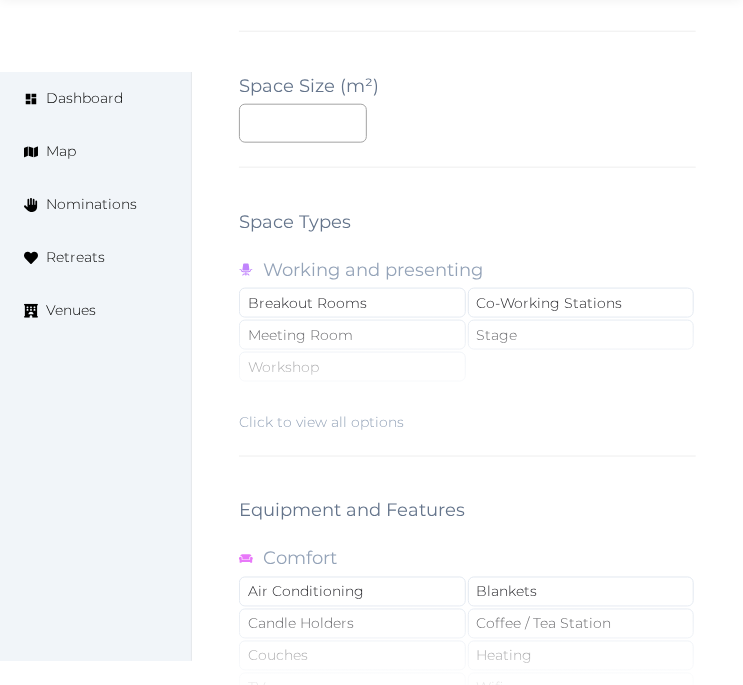 scroll, scrollTop: 2888, scrollLeft: 0, axis: vertical 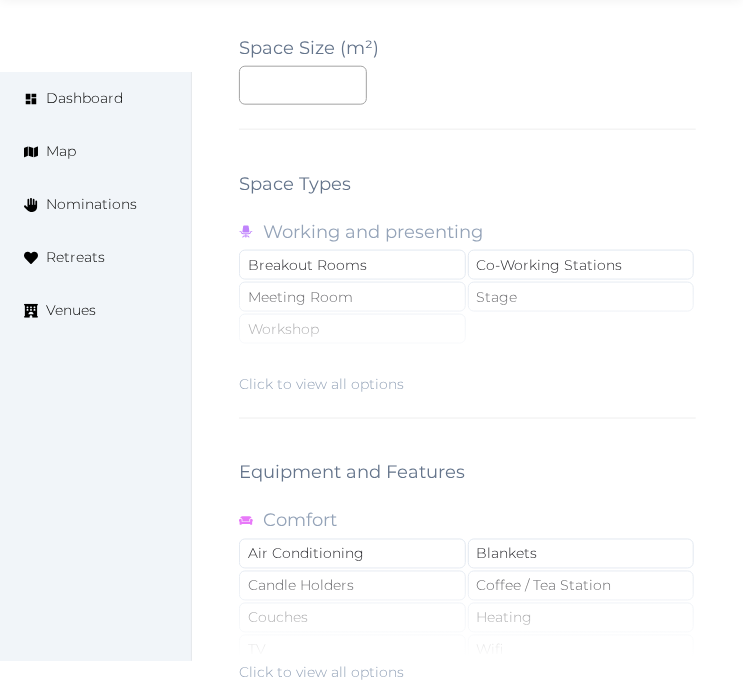click on "Click to view all options" at bounding box center [321, 384] 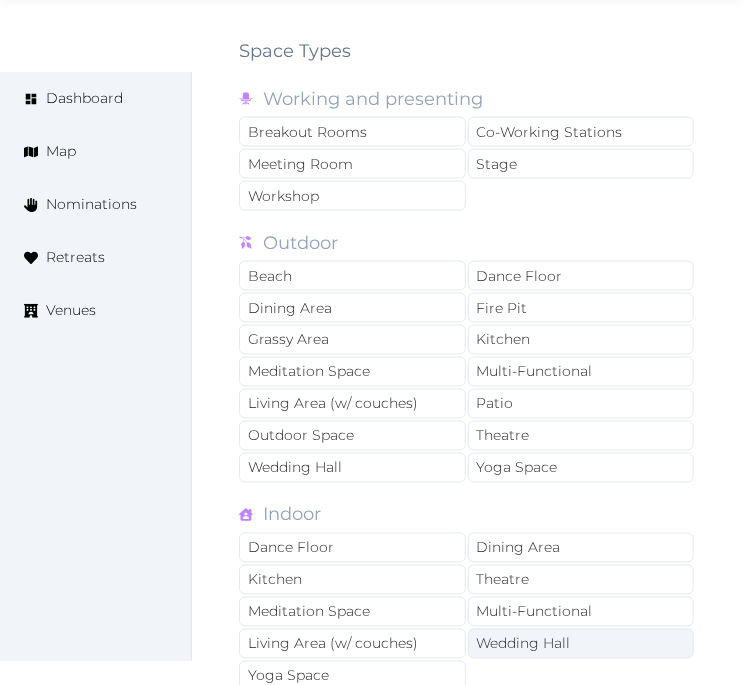 scroll, scrollTop: 3222, scrollLeft: 0, axis: vertical 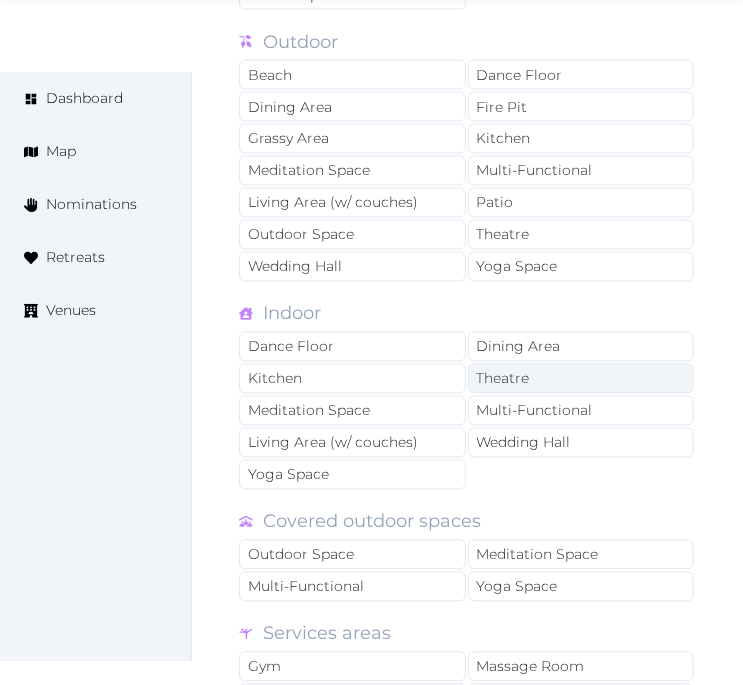 click on "Theatre" at bounding box center [581, 379] 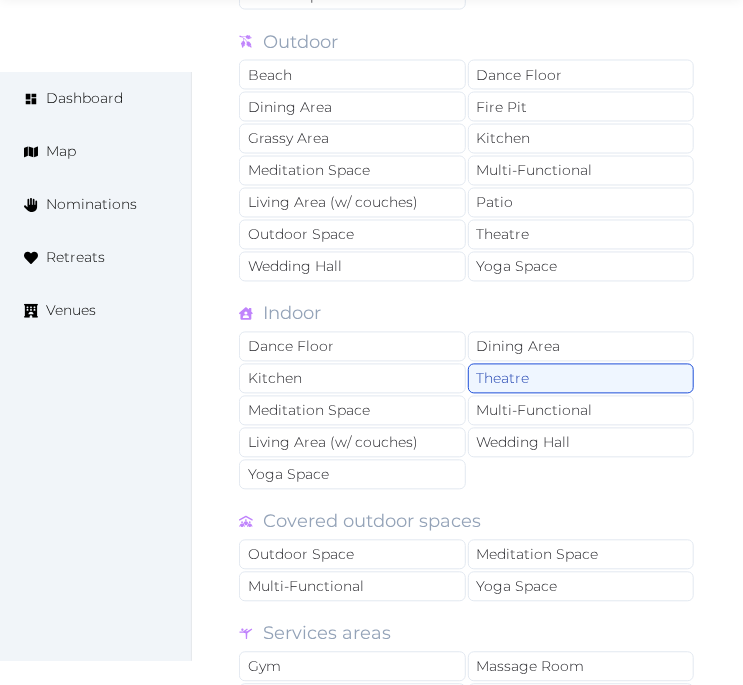 click on "Dance Floor Dining Area Kitchen Theatre Meditation Space Multi-Functional Living Area (w/ couches) Wedding Hall Yoga Space" at bounding box center [467, 412] 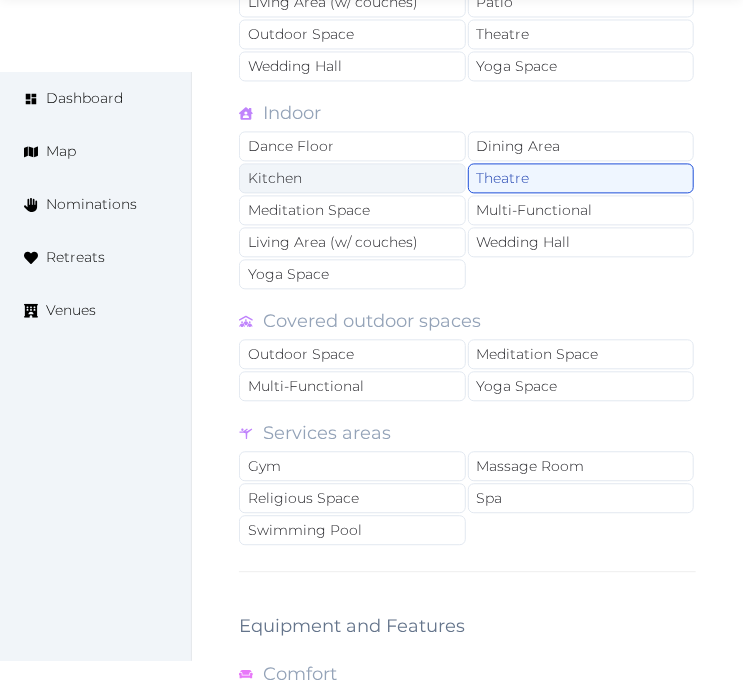 scroll, scrollTop: 3444, scrollLeft: 0, axis: vertical 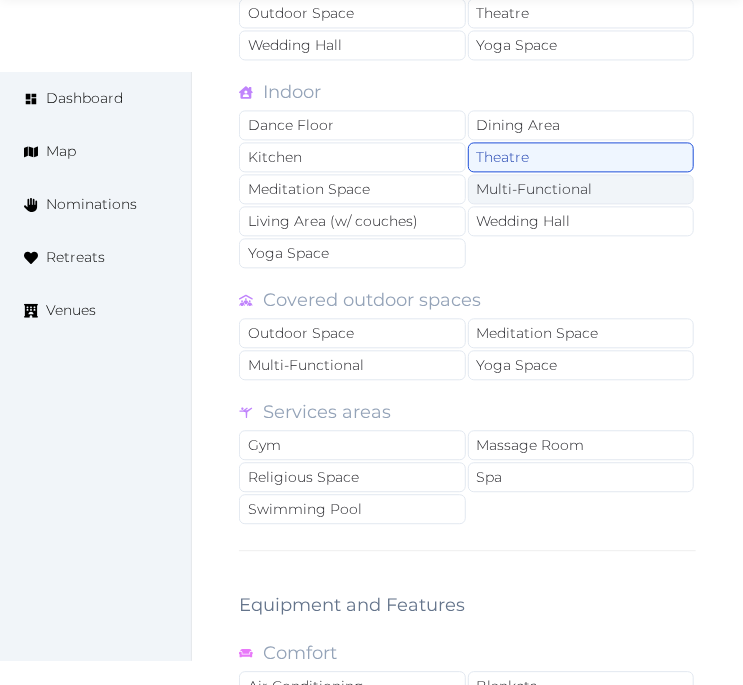 click on "Multi-Functional" at bounding box center [581, 189] 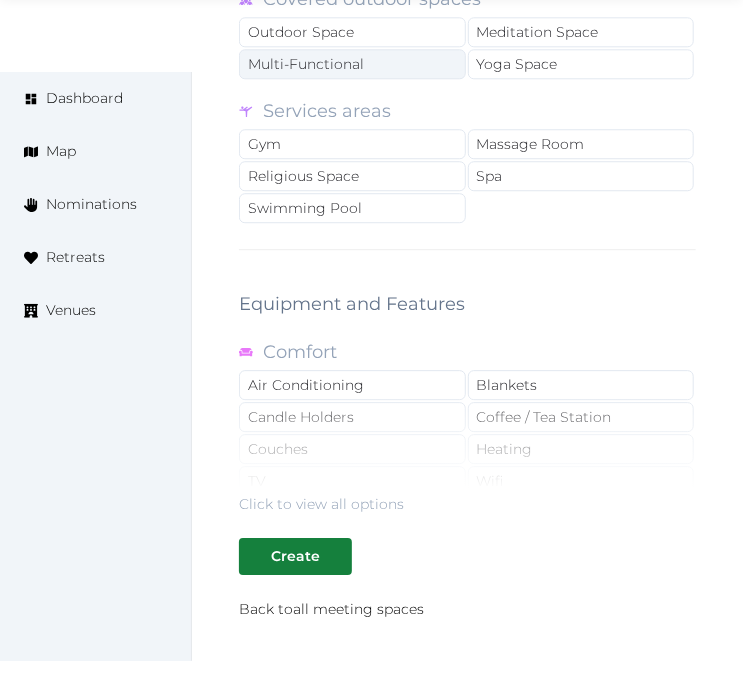 scroll, scrollTop: 3777, scrollLeft: 0, axis: vertical 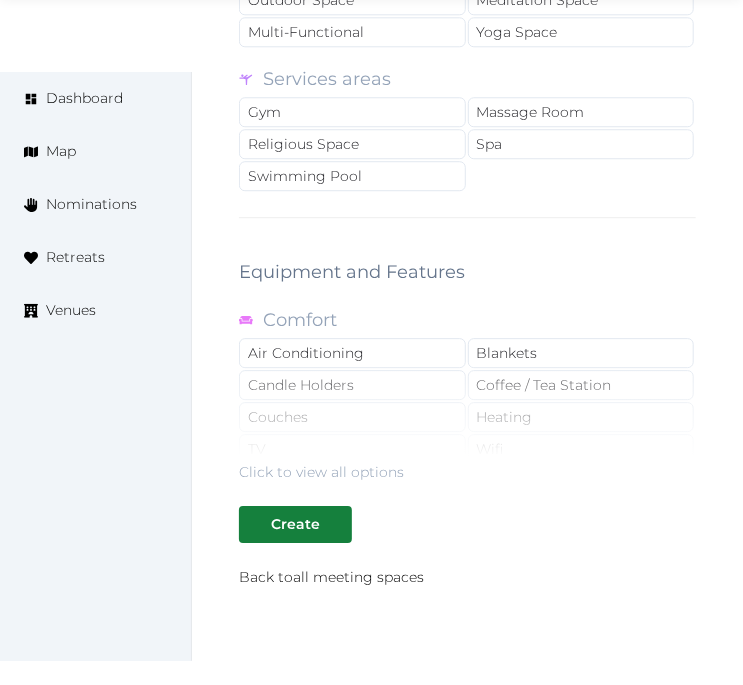 click on "Click to view all options" at bounding box center (467, 418) 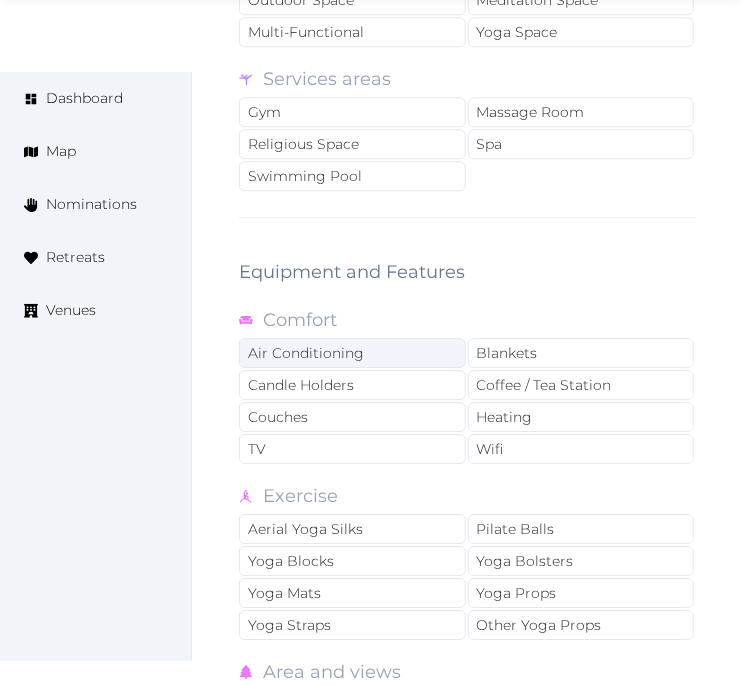 click on "Air Conditioning" at bounding box center [352, 353] 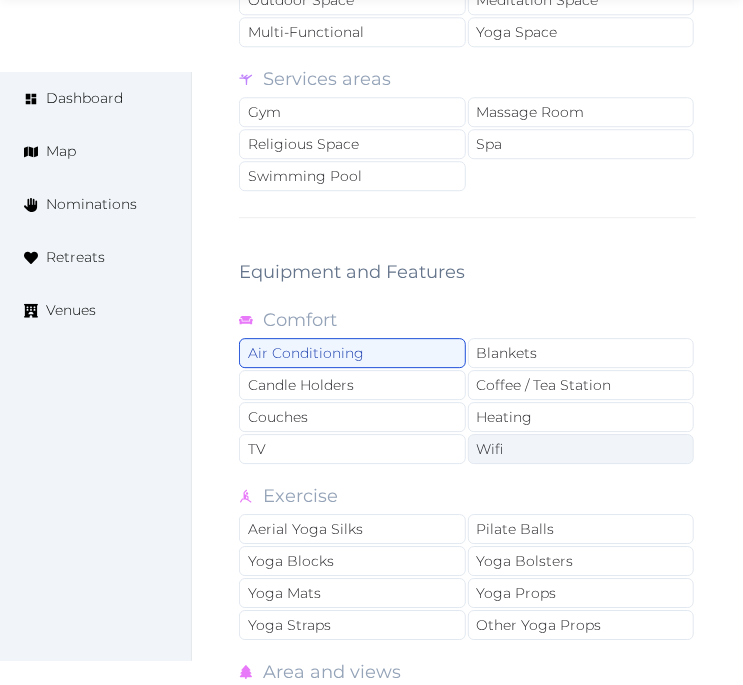 click on "Wifi" at bounding box center (581, 449) 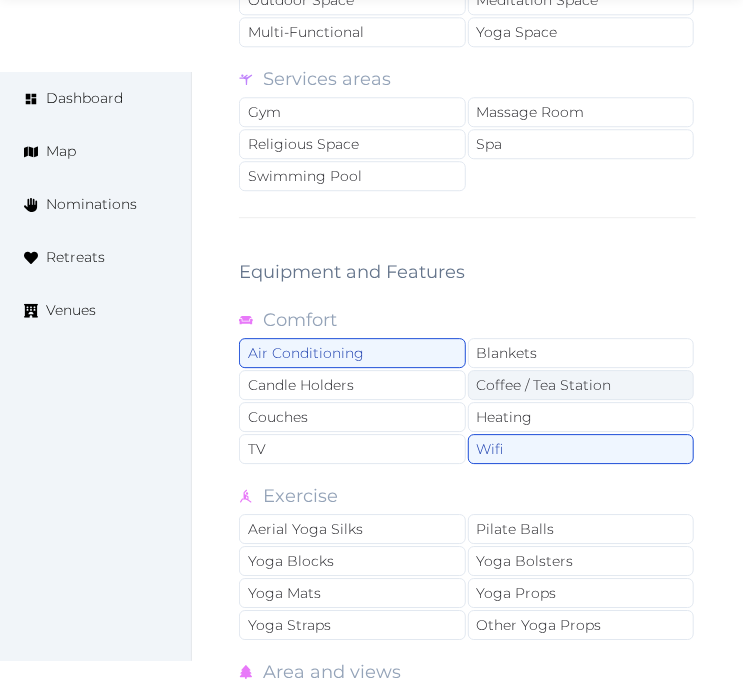 click on "Coffee / Tea Station" at bounding box center [581, 385] 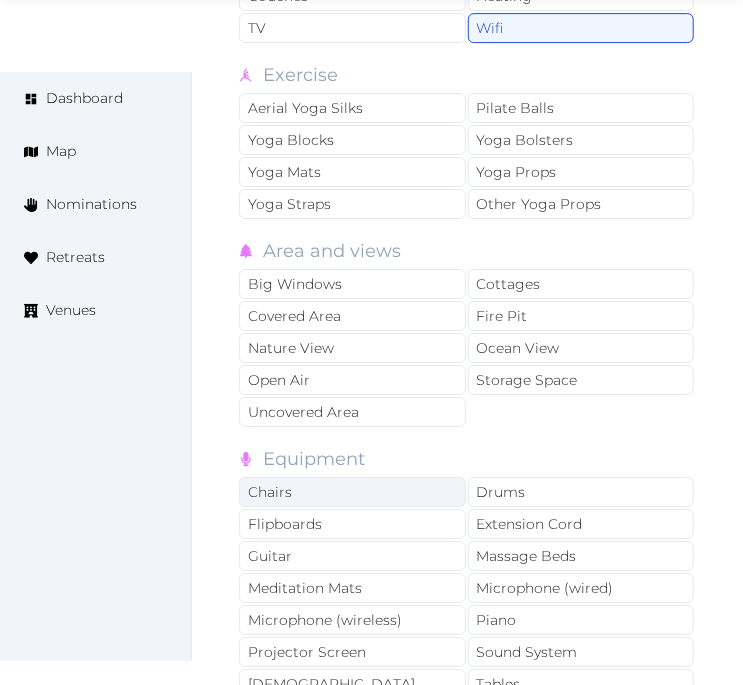 scroll, scrollTop: 4333, scrollLeft: 0, axis: vertical 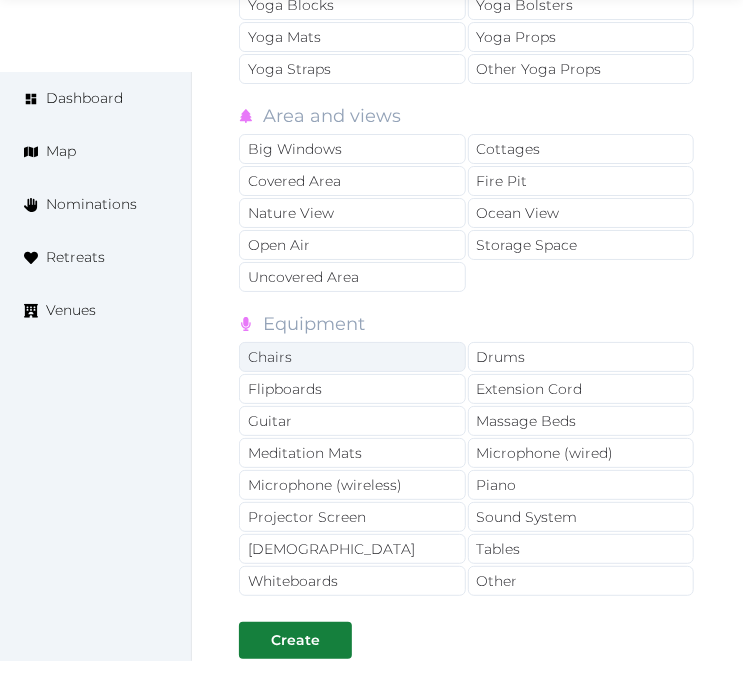 click on "Chairs" at bounding box center (352, 357) 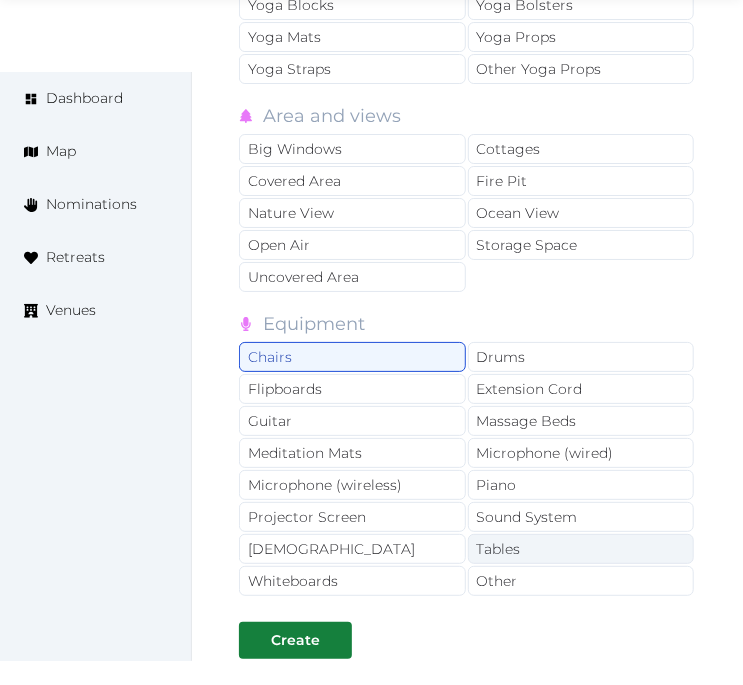 click on "Sound System" at bounding box center [581, 517] 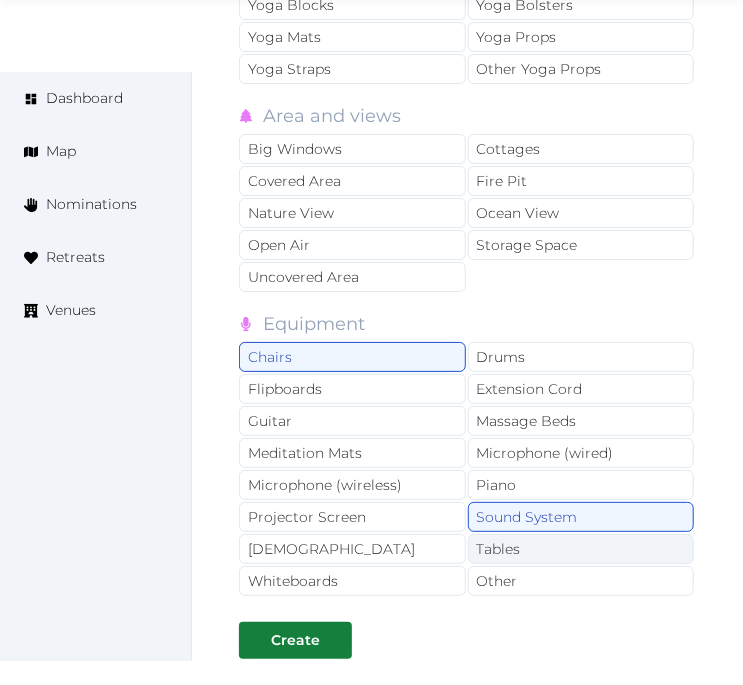 click on "Tables" at bounding box center (581, 549) 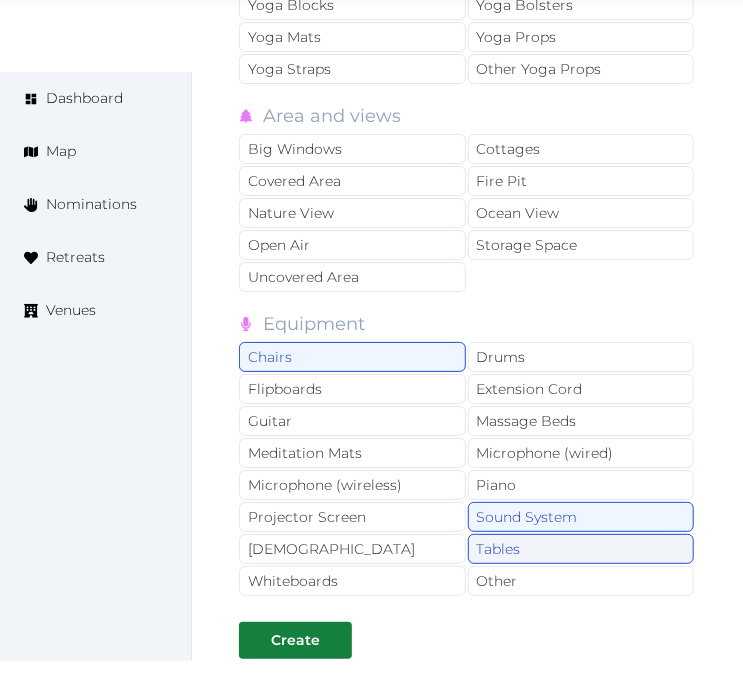 drag, startPoint x: 514, startPoint y: 558, endPoint x: 476, endPoint y: 526, distance: 49.67897 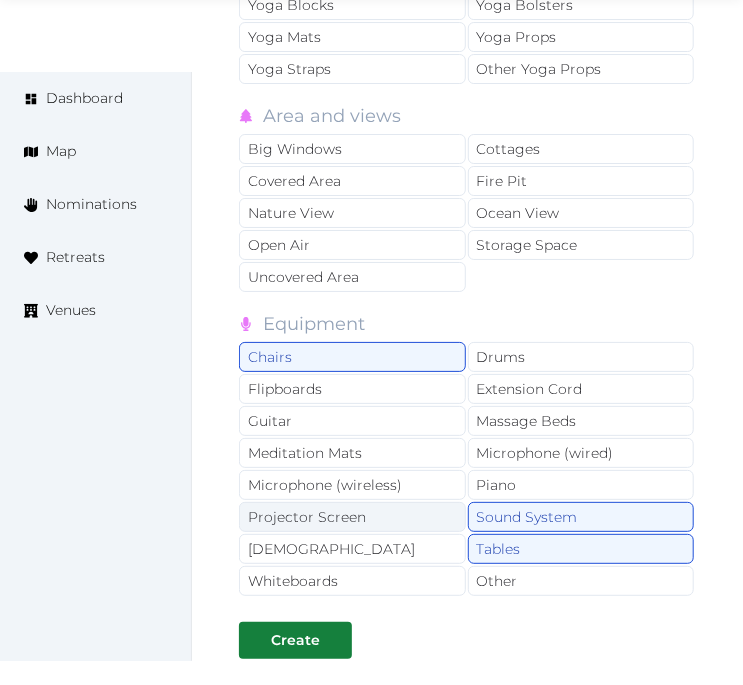 drag, startPoint x: 432, startPoint y: 494, endPoint x: 458, endPoint y: 554, distance: 65.39113 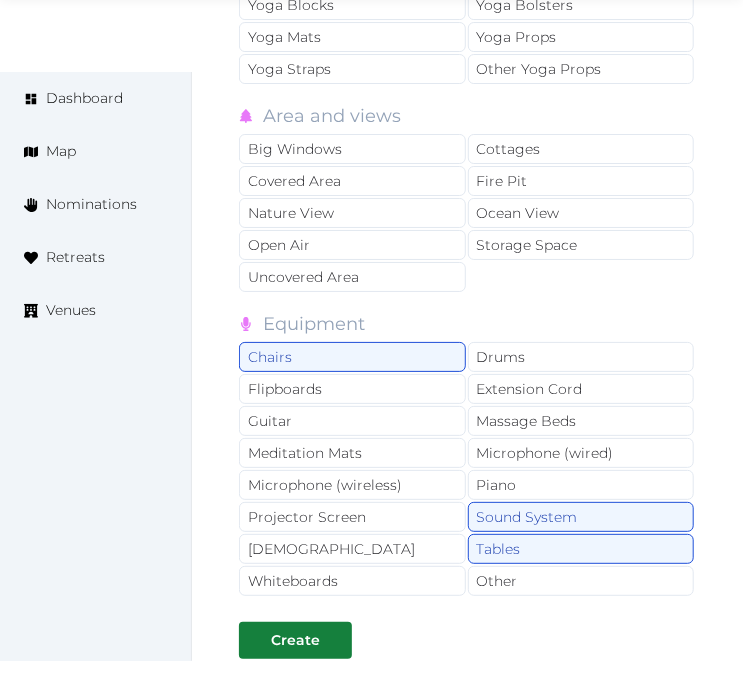 click on "Projector Screen" at bounding box center (352, 517) 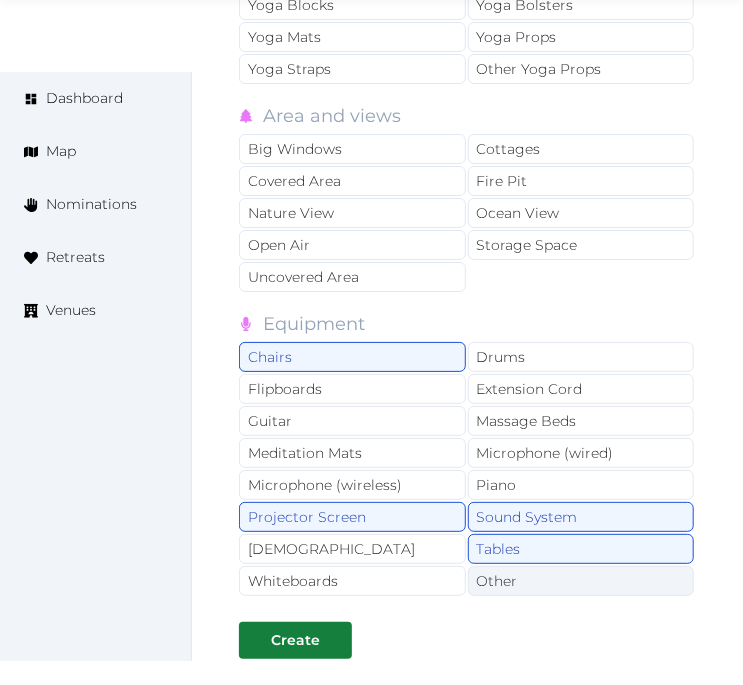 click on "Other" at bounding box center [581, 581] 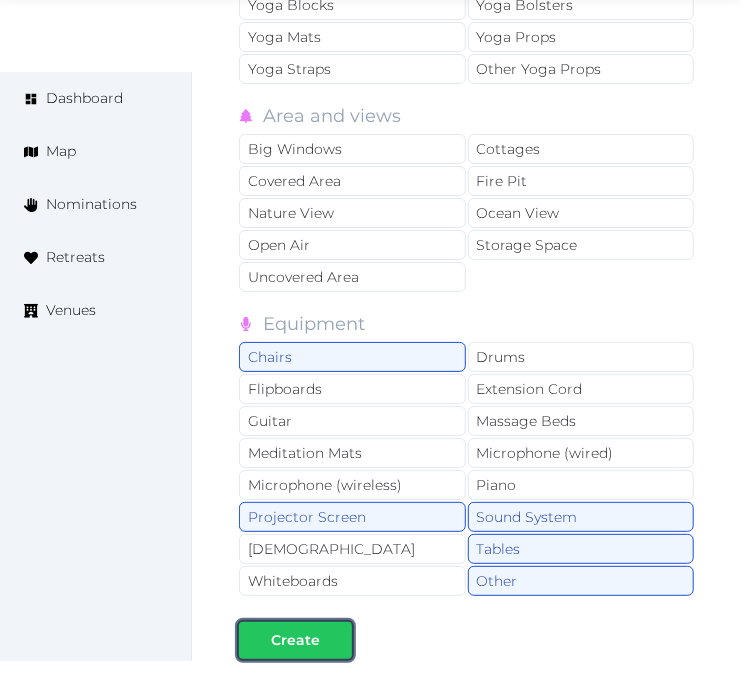 click on "Create" at bounding box center [295, 640] 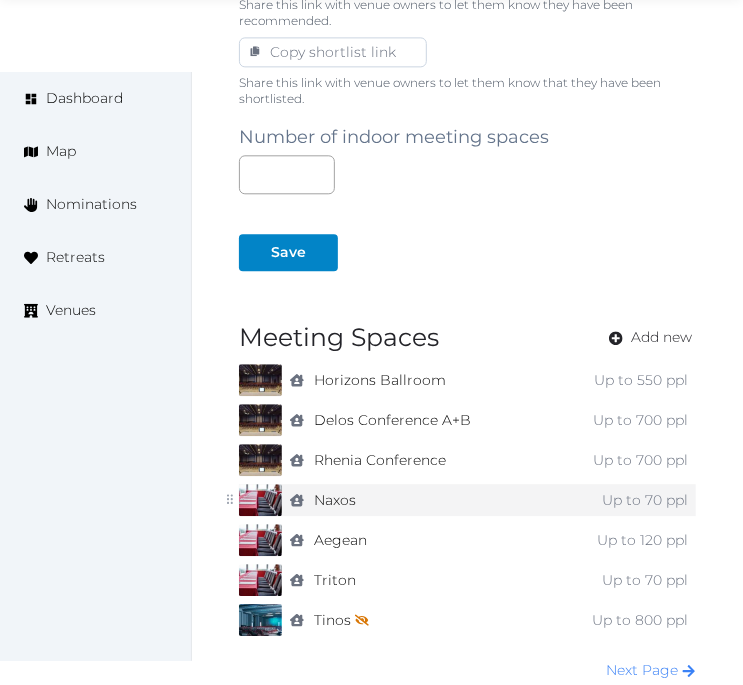 scroll, scrollTop: 1444, scrollLeft: 0, axis: vertical 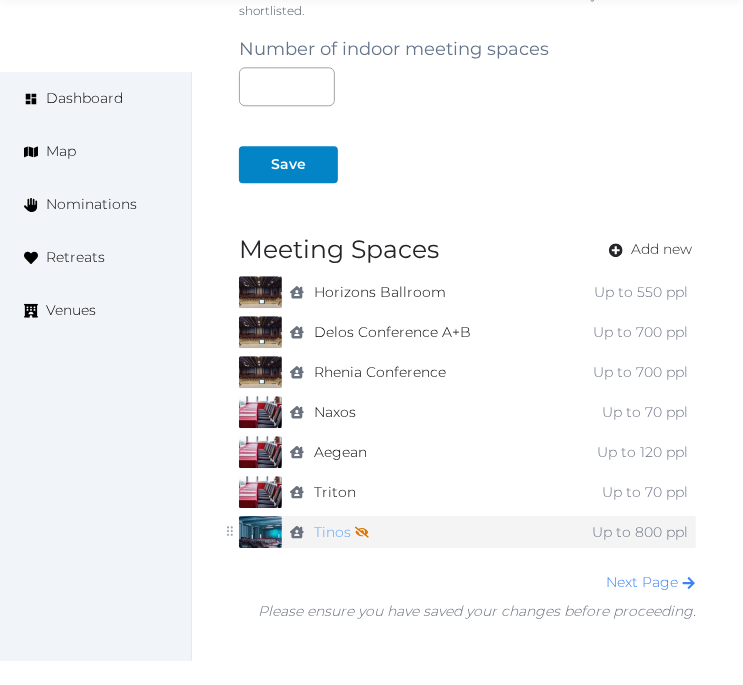 click on "Tinos   Not shown on profile until a name, description, and photo are added." at bounding box center (341, 532) 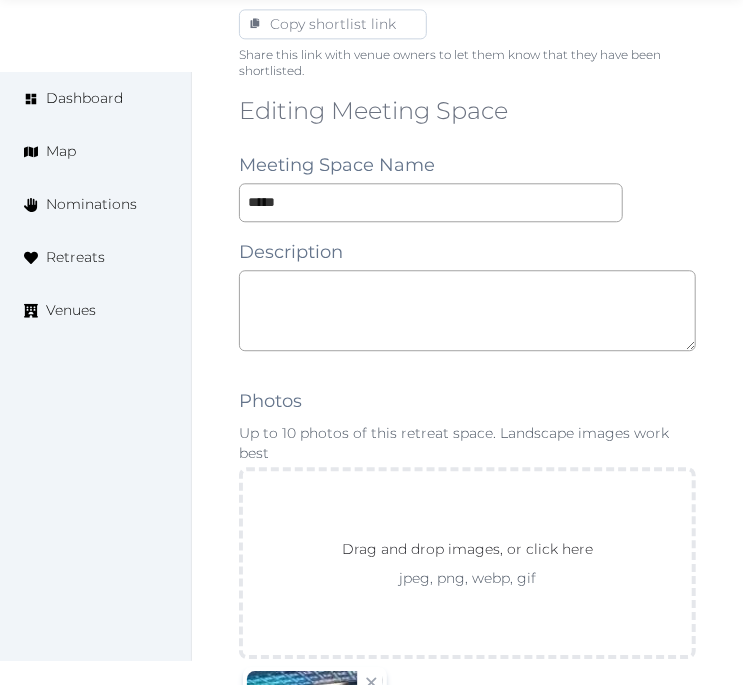 scroll, scrollTop: 1444, scrollLeft: 0, axis: vertical 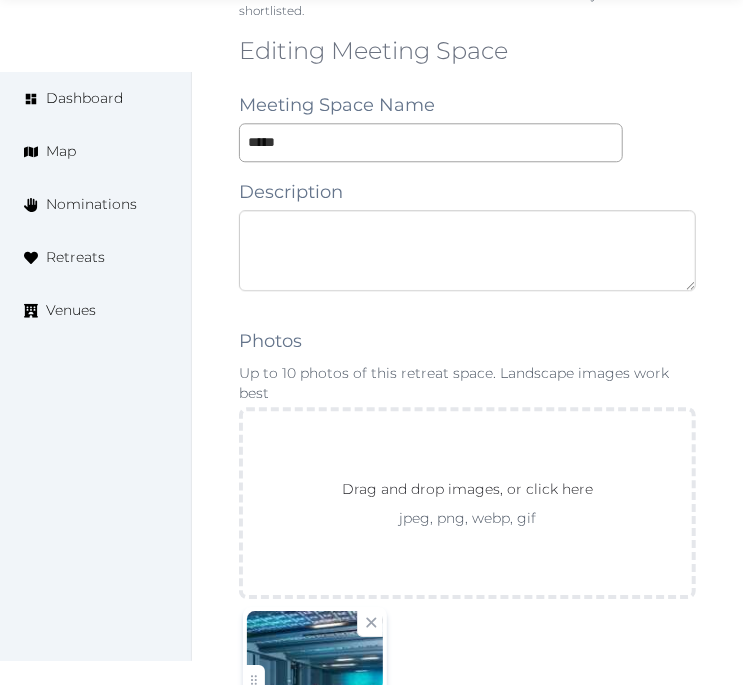 click at bounding box center (467, 250) 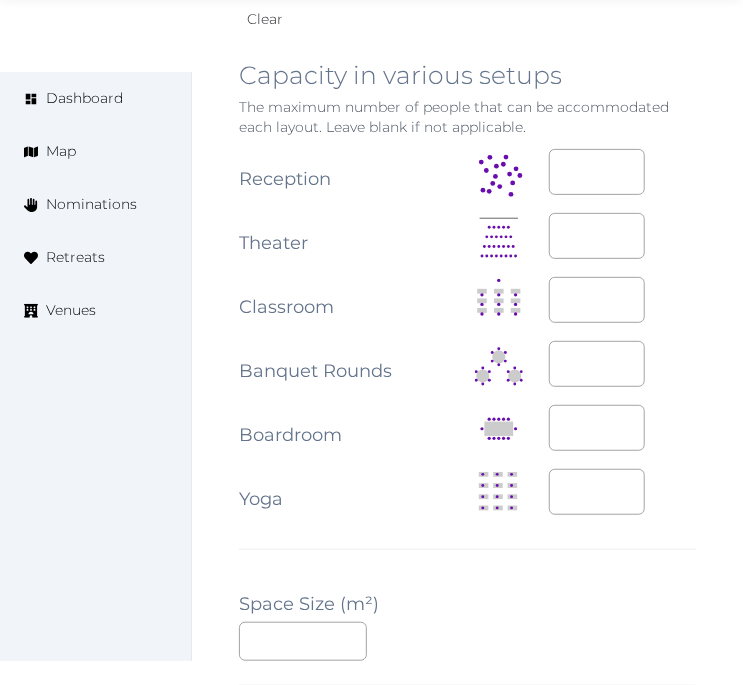 scroll, scrollTop: 2333, scrollLeft: 0, axis: vertical 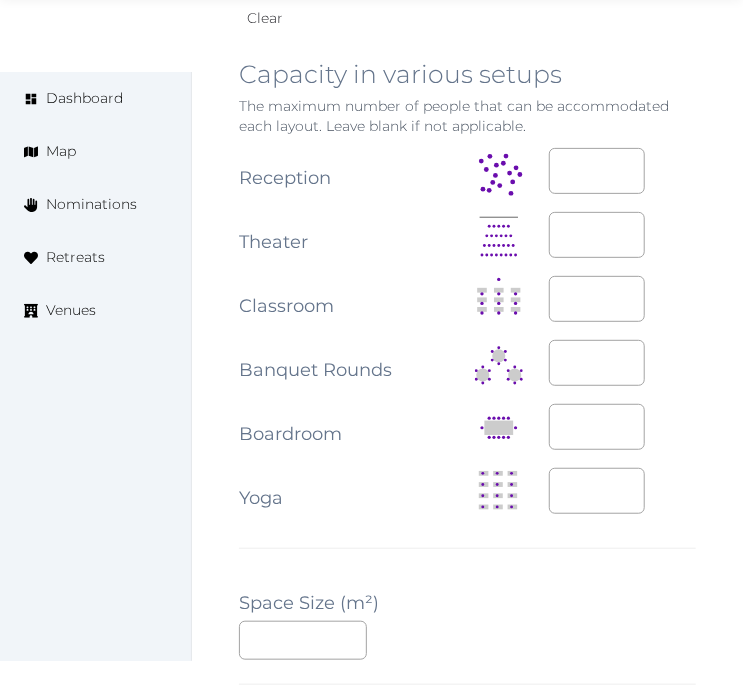 type on "**********" 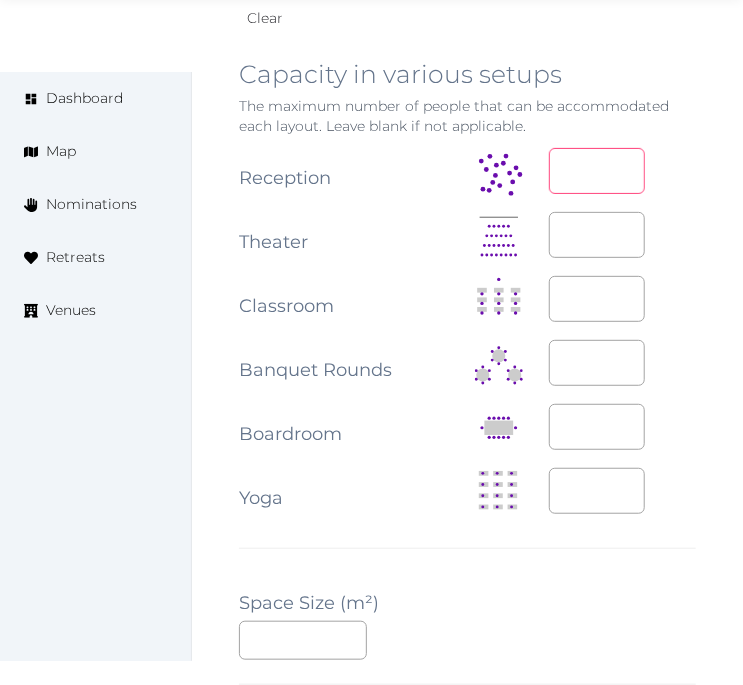 click on "***" at bounding box center (597, 171) 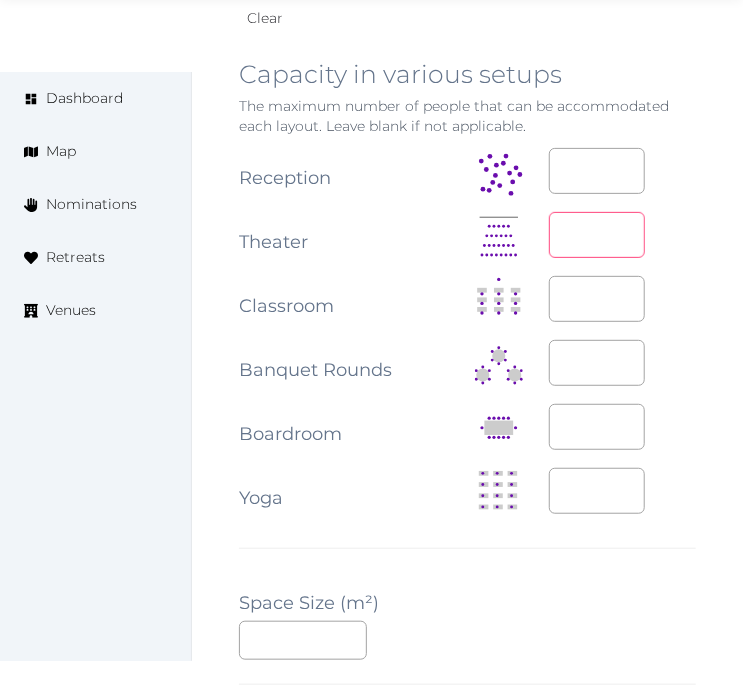 click on "**" at bounding box center (597, 235) 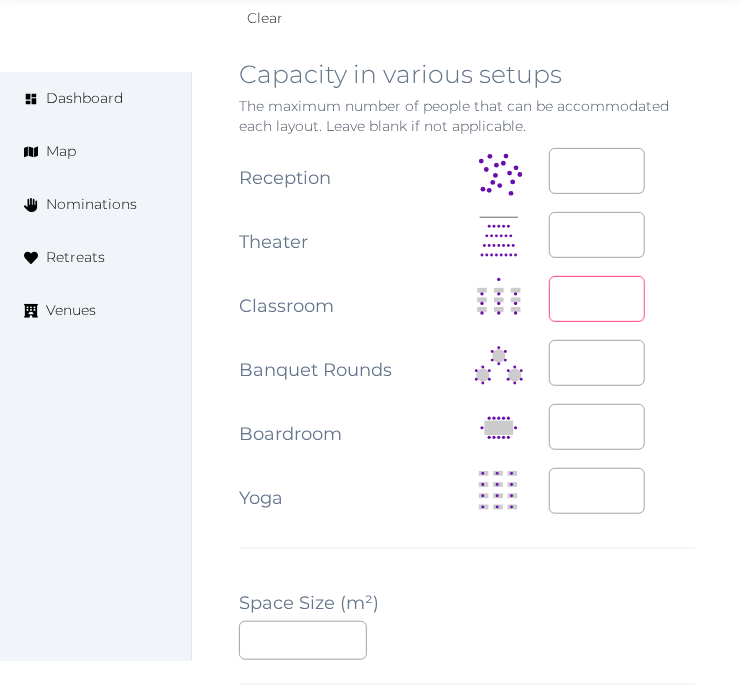 click on "**" at bounding box center (597, 299) 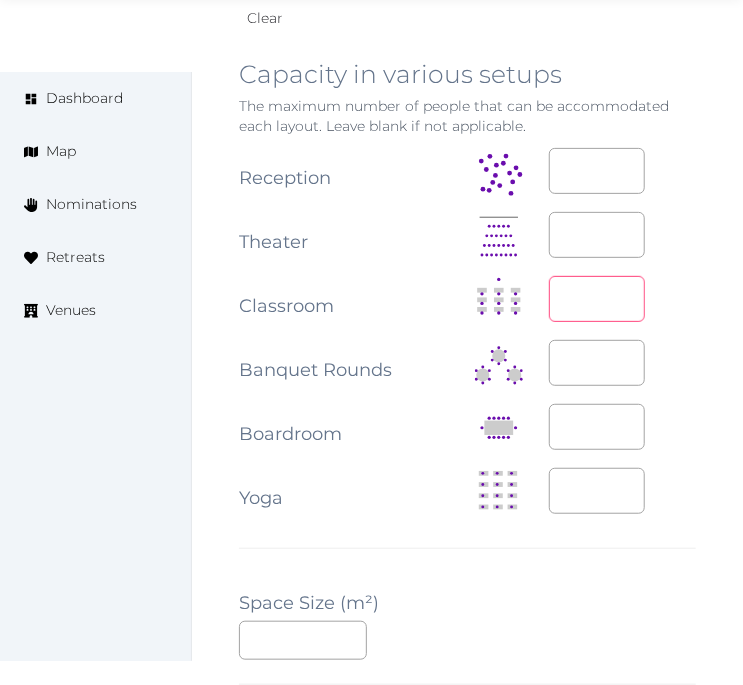 type on "**" 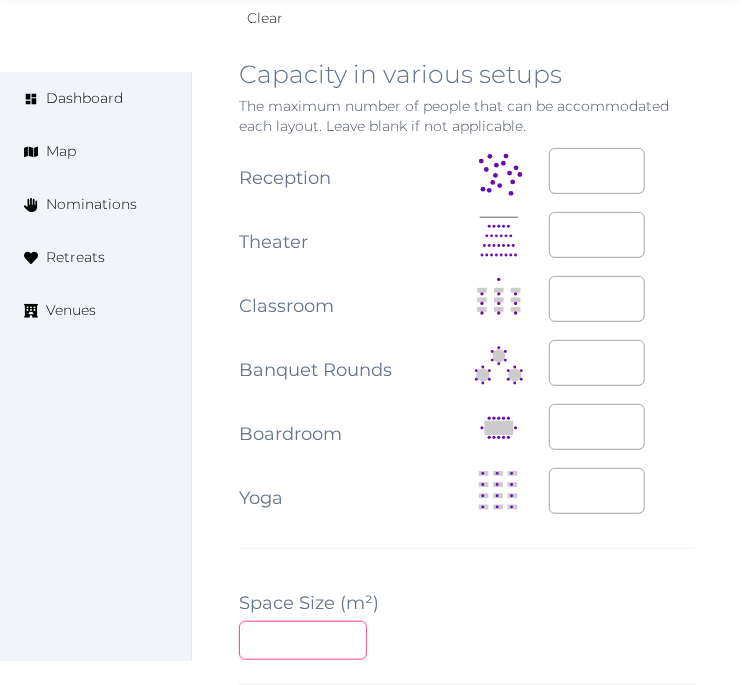 click on "***" at bounding box center [303, 640] 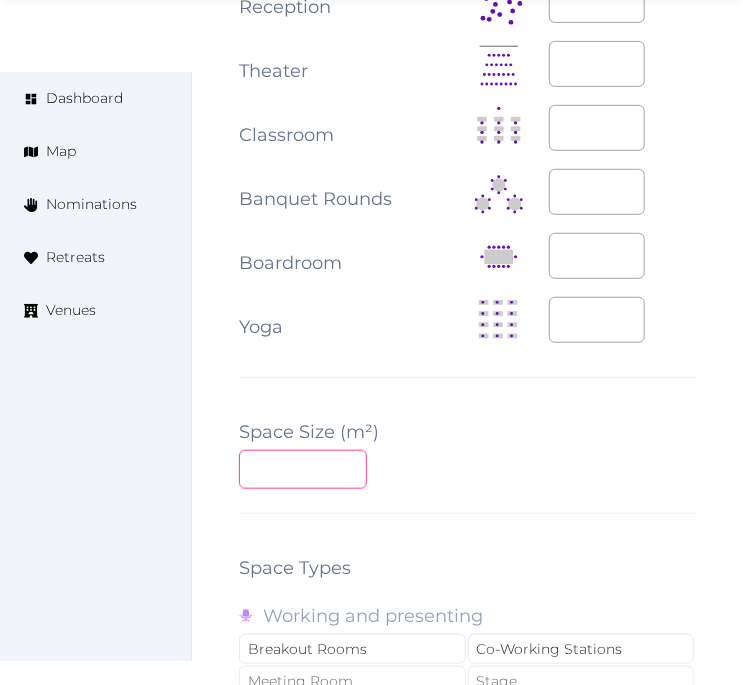 scroll, scrollTop: 2666, scrollLeft: 0, axis: vertical 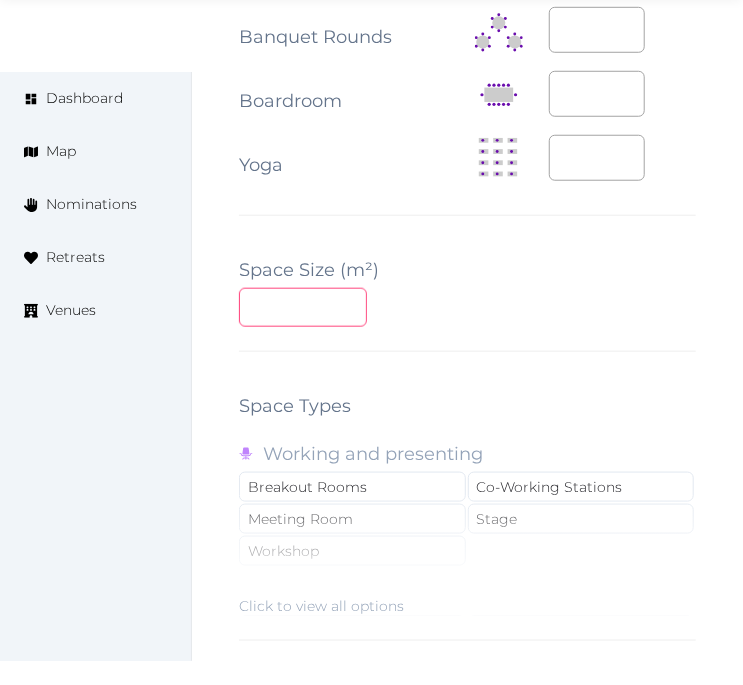 type on "**" 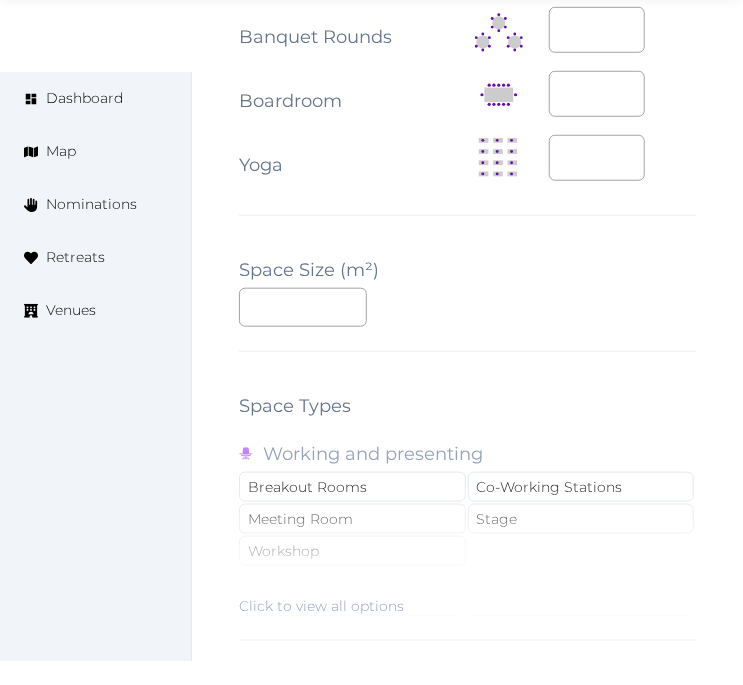 click on "Click to view all options" at bounding box center [467, 552] 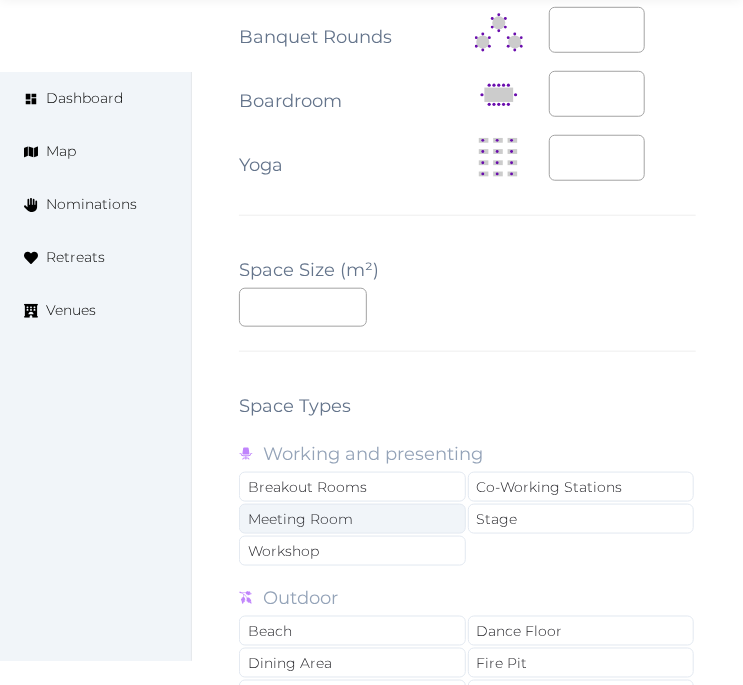 click on "Meeting Room" at bounding box center [352, 519] 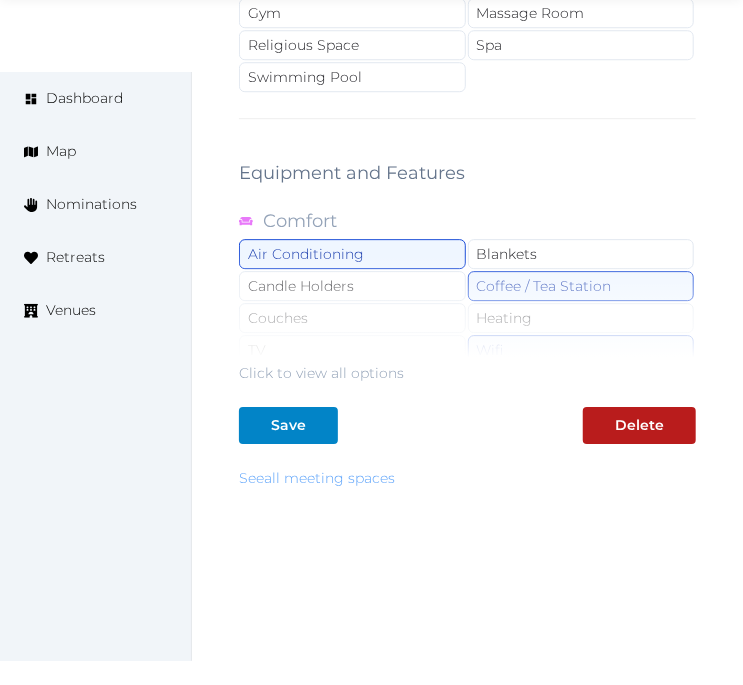 scroll, scrollTop: 3890, scrollLeft: 0, axis: vertical 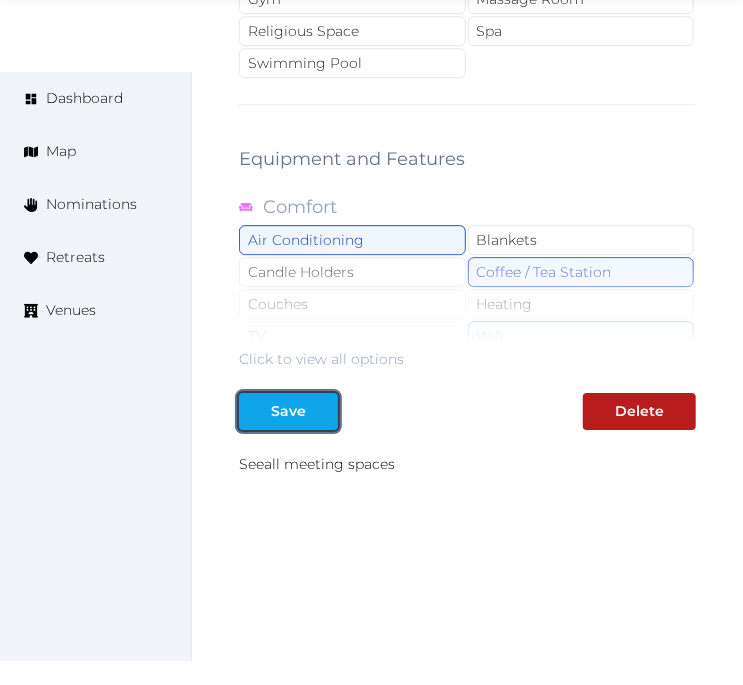 click on "Save" at bounding box center [288, 411] 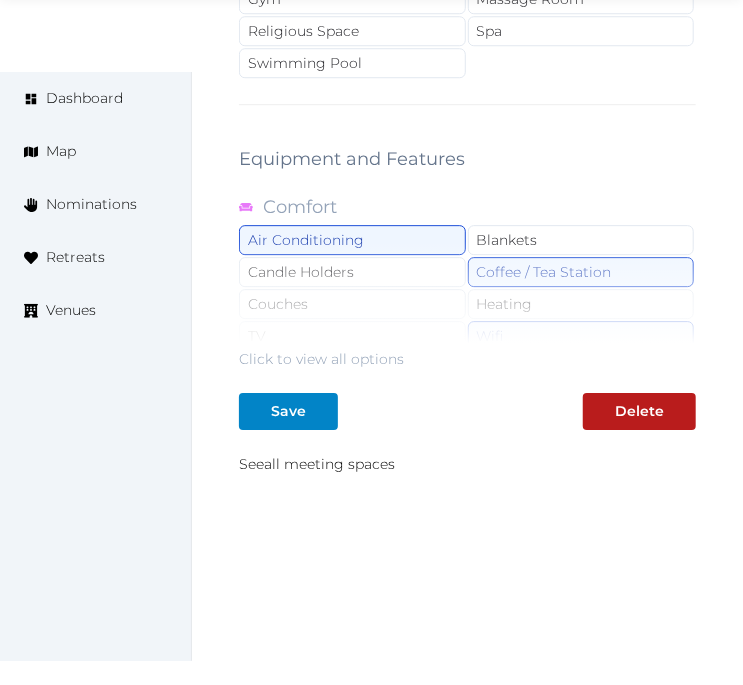 click on "**********" at bounding box center [467, -880] 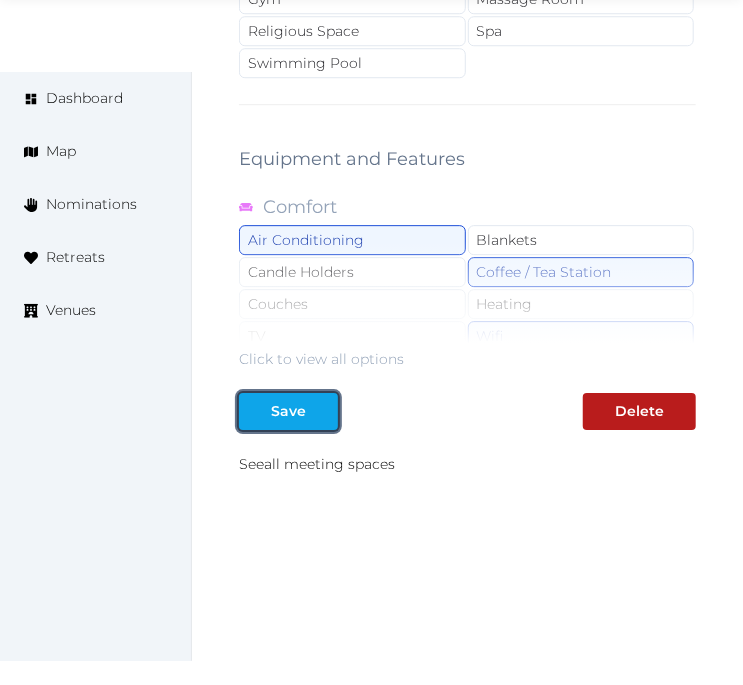 click on "Save" at bounding box center (288, 411) 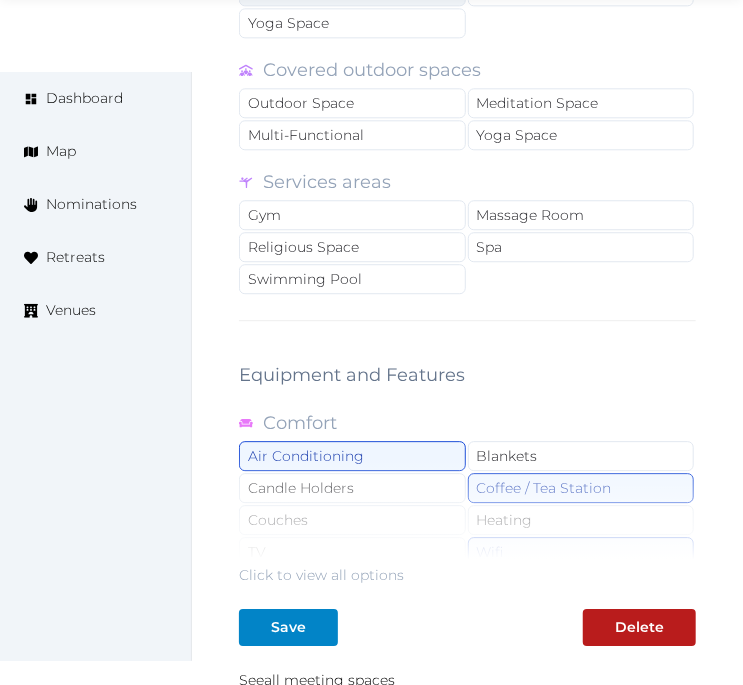 scroll, scrollTop: 3890, scrollLeft: 0, axis: vertical 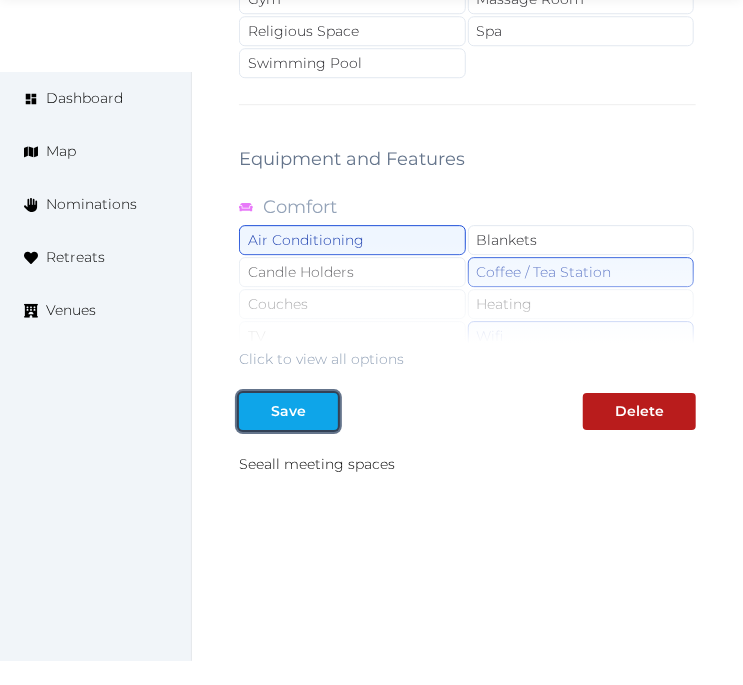 click on "Save" at bounding box center (288, 411) 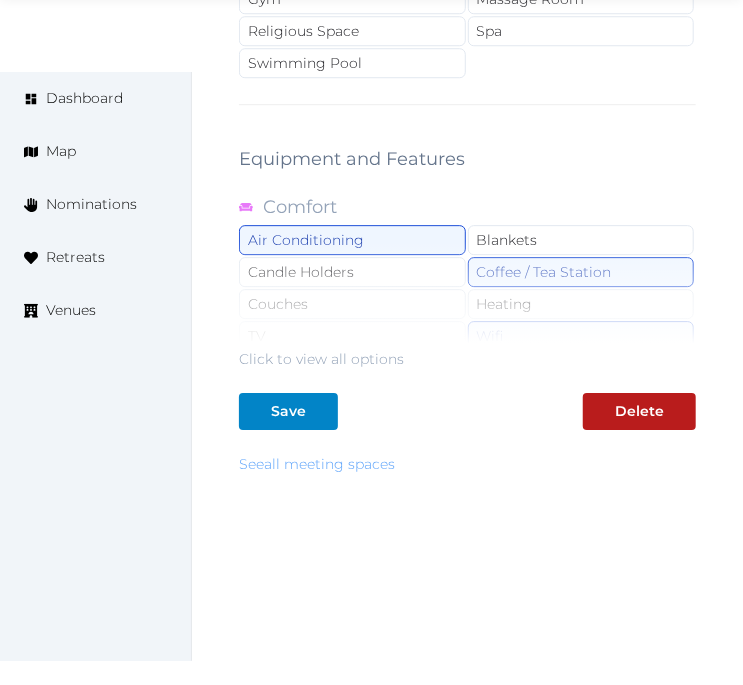 click on "See  all meeting spaces" at bounding box center [317, 464] 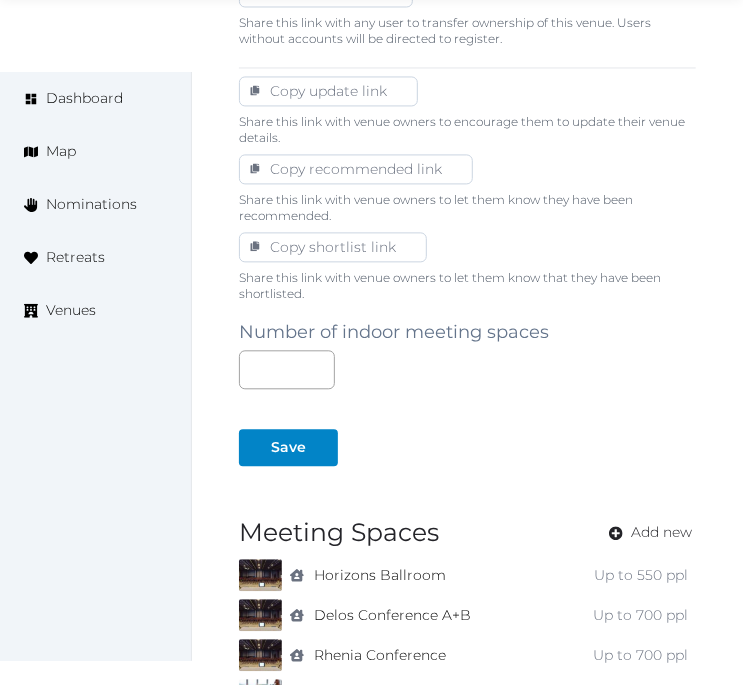scroll, scrollTop: 1444, scrollLeft: 0, axis: vertical 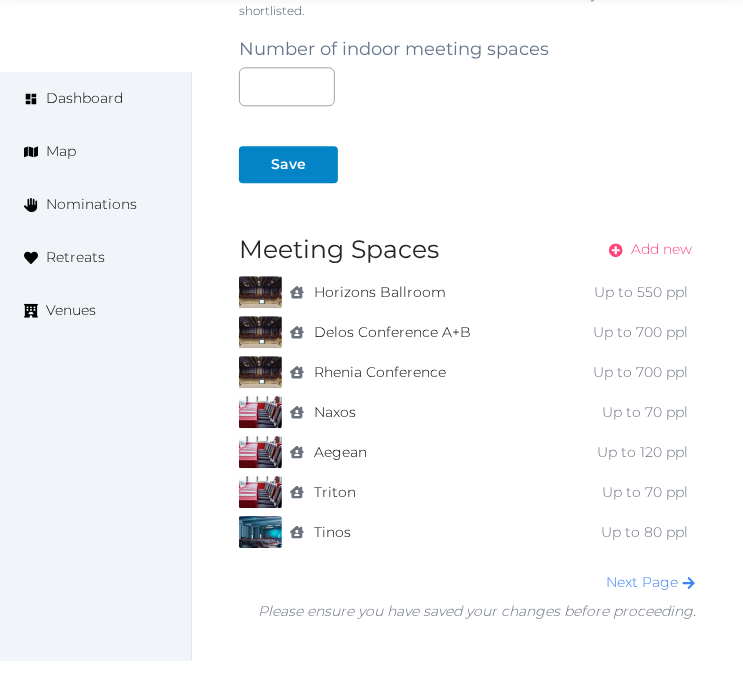 click on "Add new" at bounding box center [661, 249] 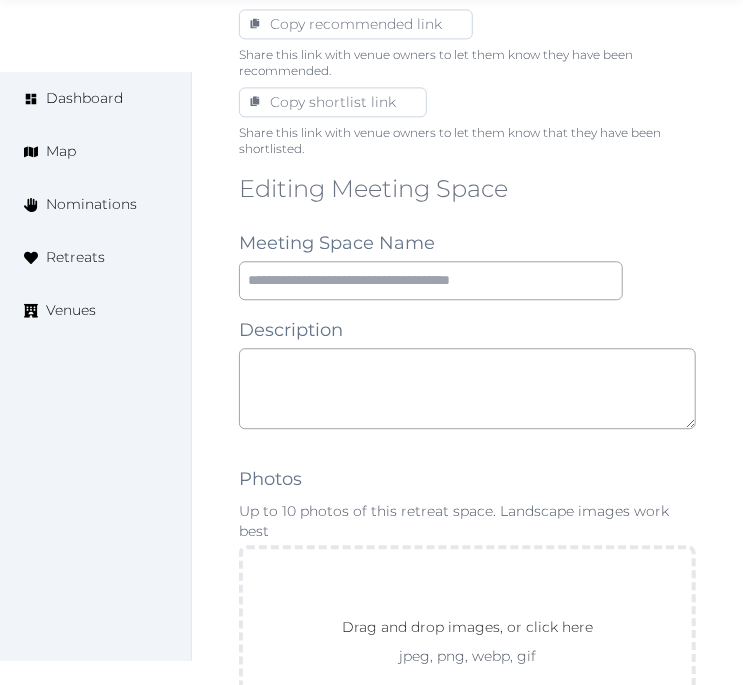 scroll, scrollTop: 1333, scrollLeft: 0, axis: vertical 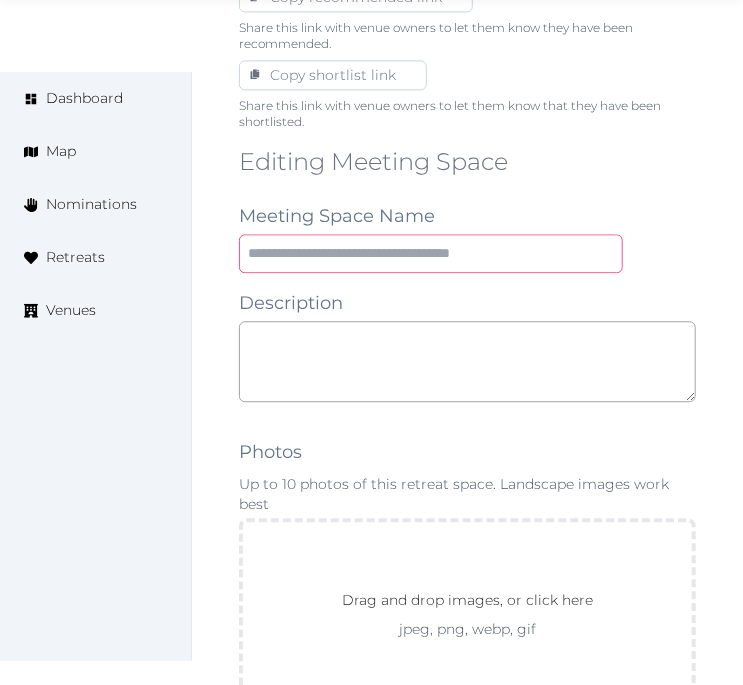 click at bounding box center [431, 253] 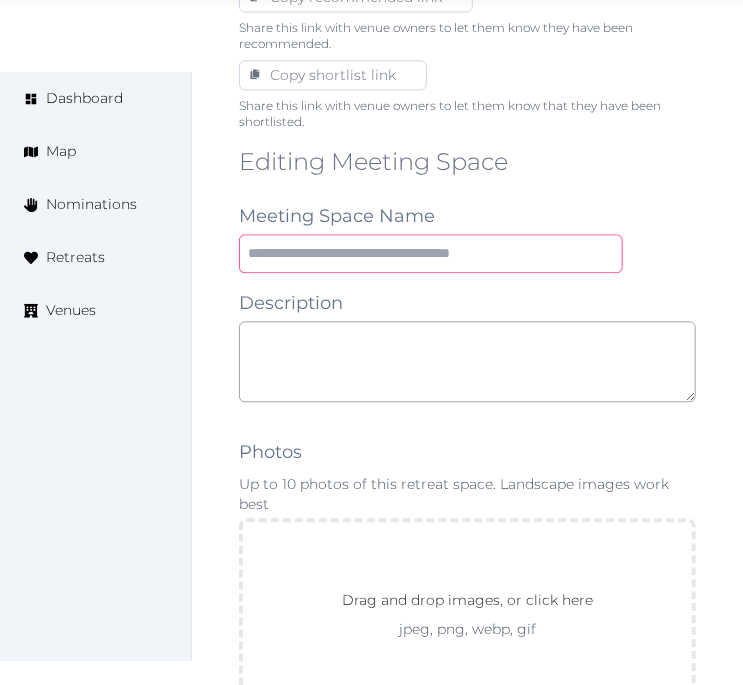 paste on "*******" 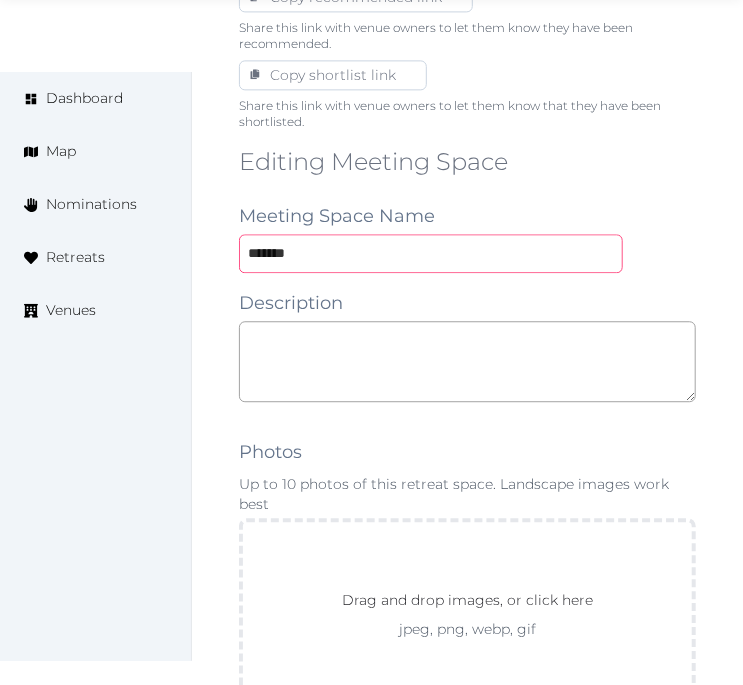 type on "*******" 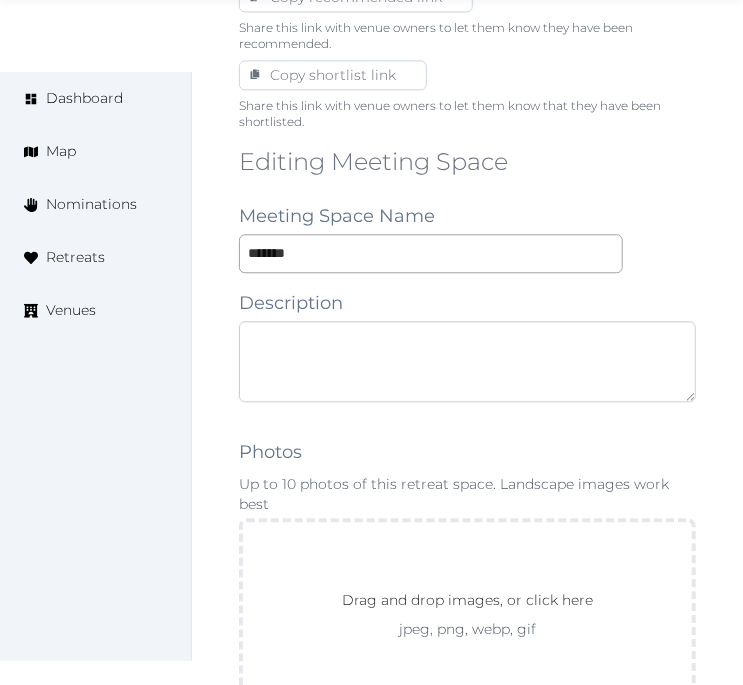 click at bounding box center (467, 361) 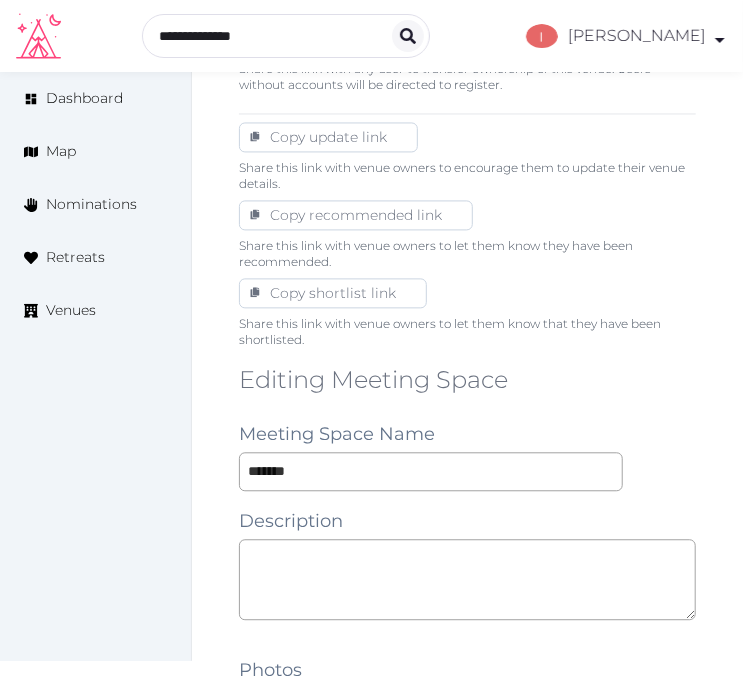 scroll, scrollTop: 987, scrollLeft: 0, axis: vertical 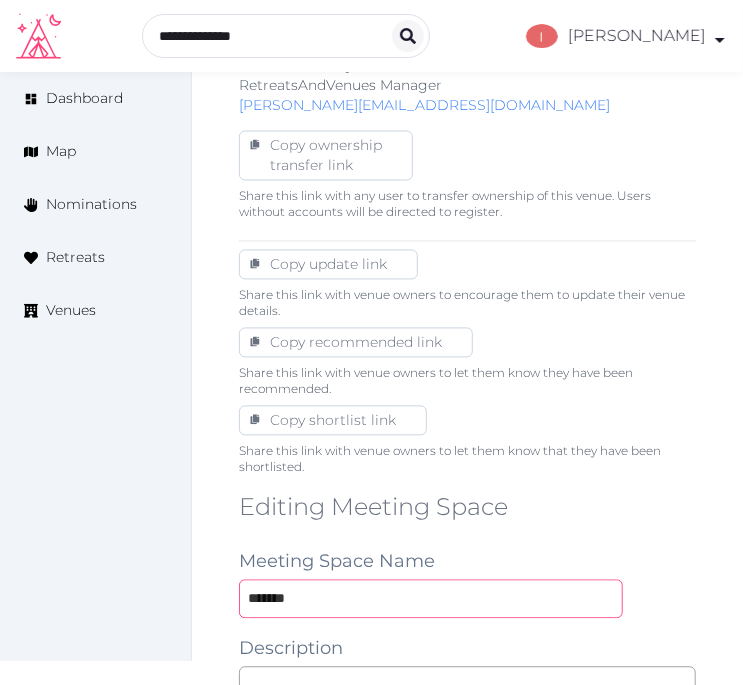 drag, startPoint x: 331, startPoint y: 580, endPoint x: 171, endPoint y: 586, distance: 160.11246 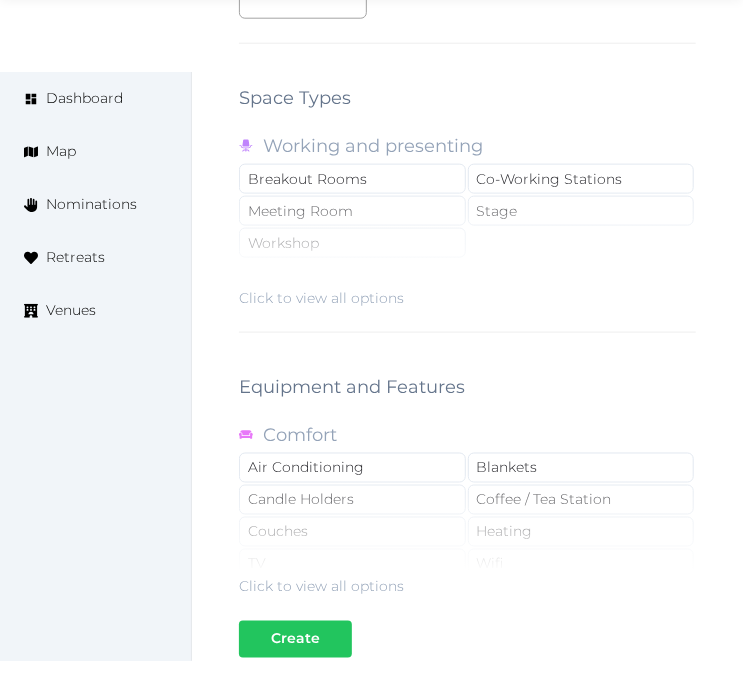 scroll, scrollTop: 3098, scrollLeft: 0, axis: vertical 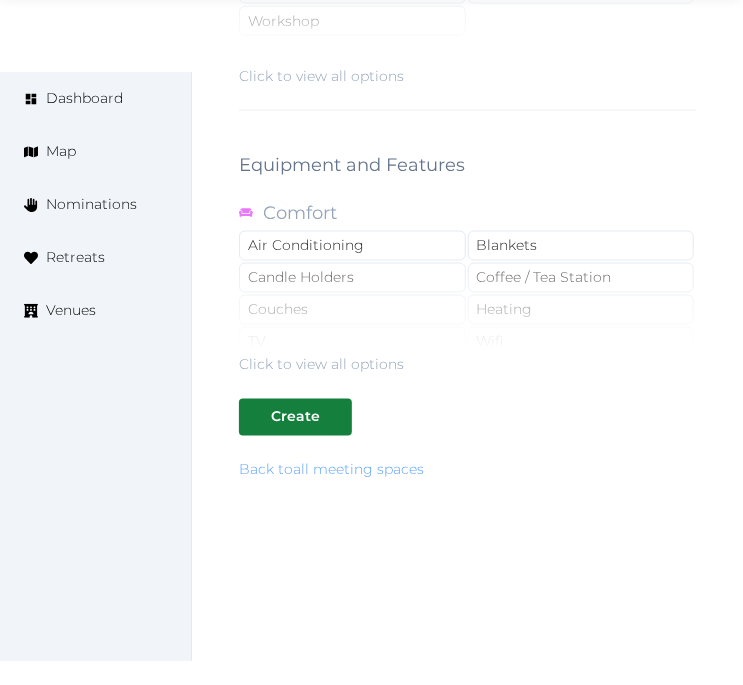 type 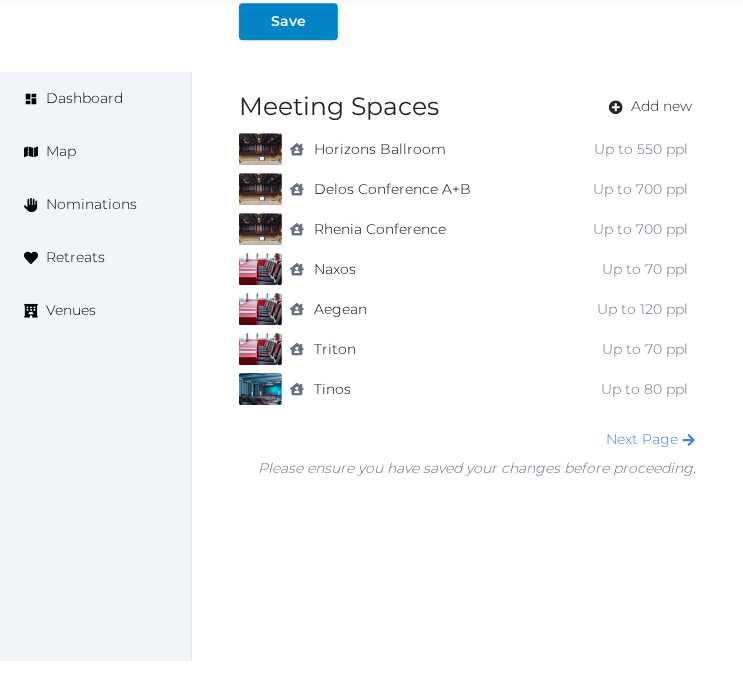scroll, scrollTop: 1604, scrollLeft: 0, axis: vertical 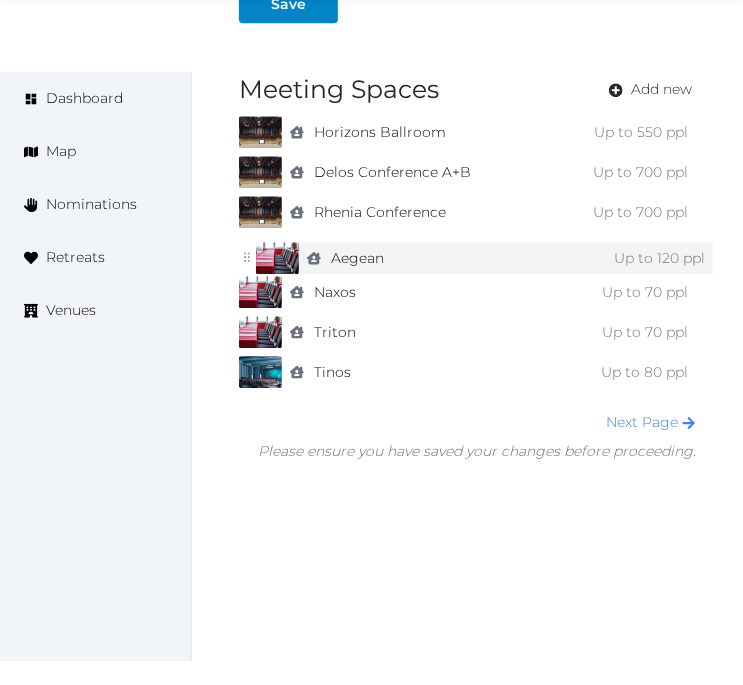drag, startPoint x: 232, startPoint y: 291, endPoint x: 248, endPoint y: 256, distance: 38.483765 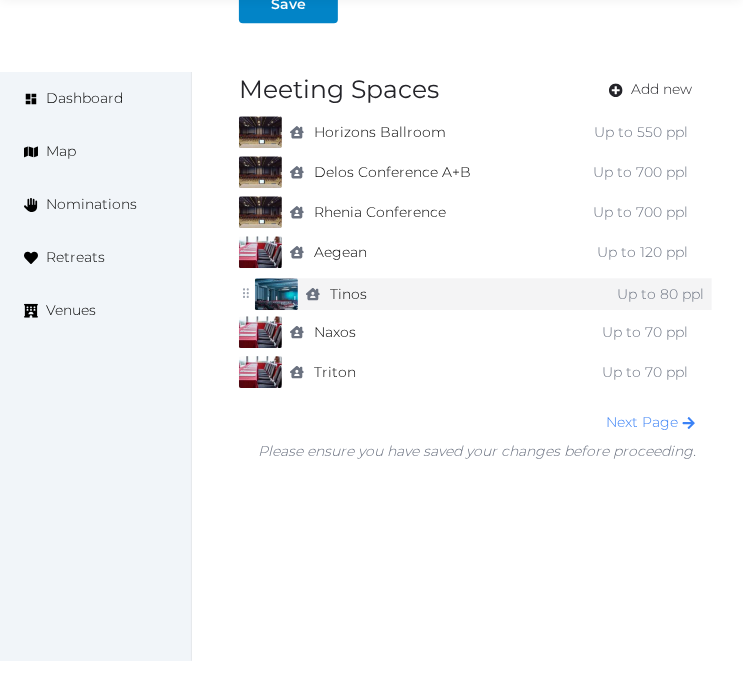 drag, startPoint x: 223, startPoint y: 367, endPoint x: 238, endPoint y: 290, distance: 78.44743 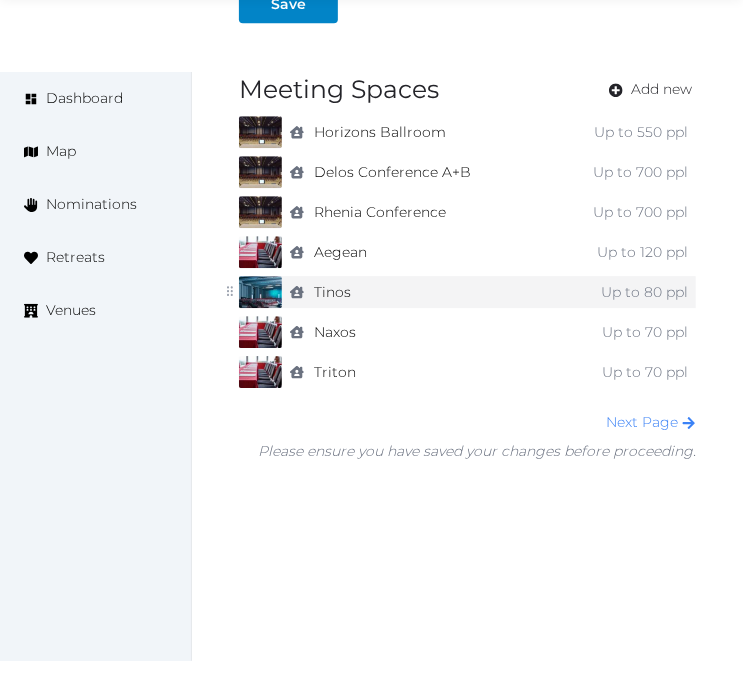 click at bounding box center [260, 292] 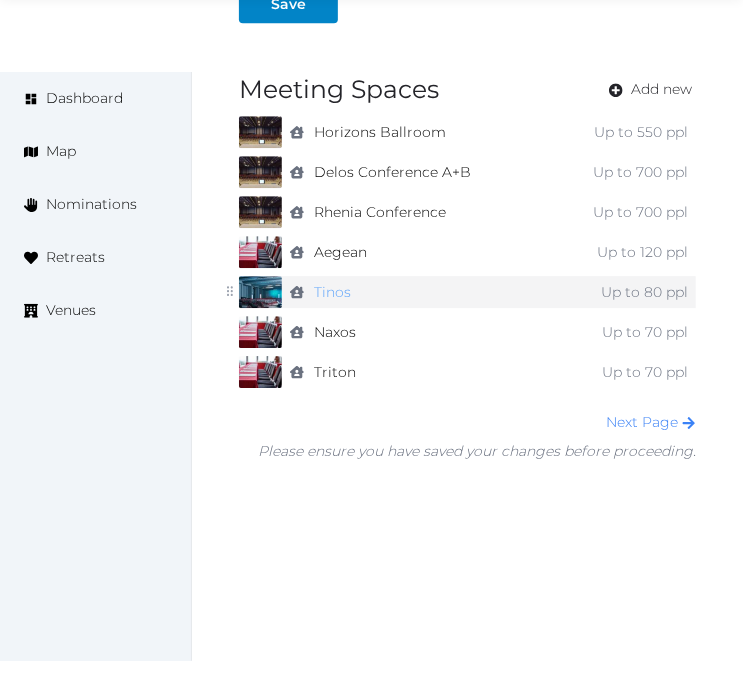 click on "Tinos" at bounding box center (332, 292) 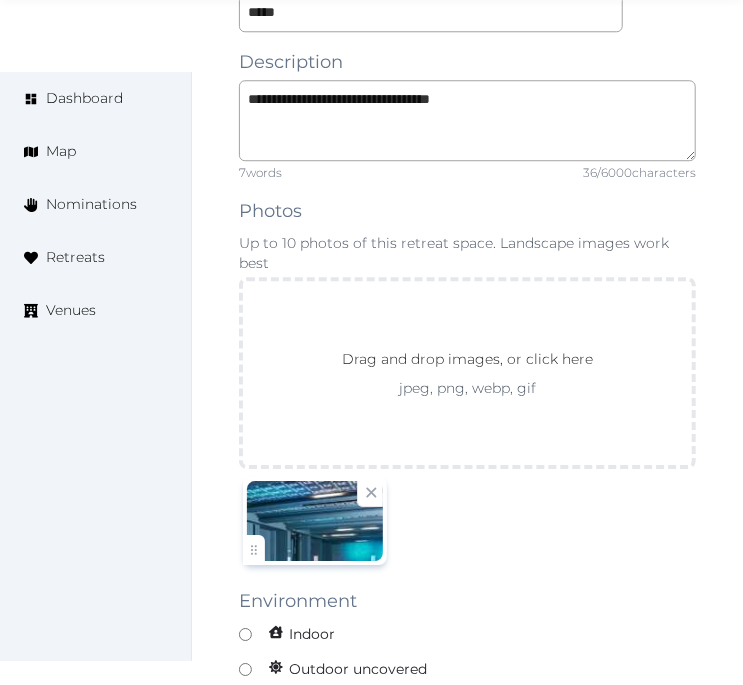 scroll, scrollTop: 1888, scrollLeft: 0, axis: vertical 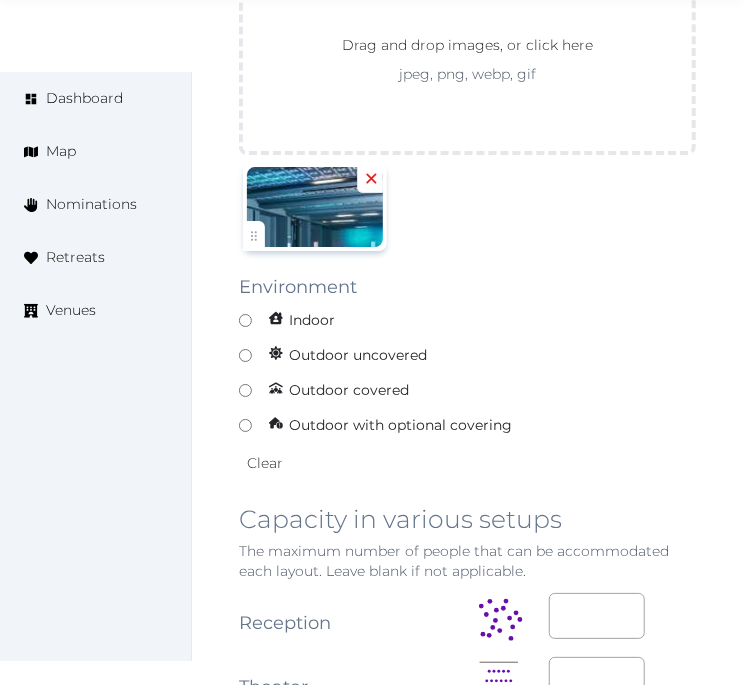 click at bounding box center [370, 180] 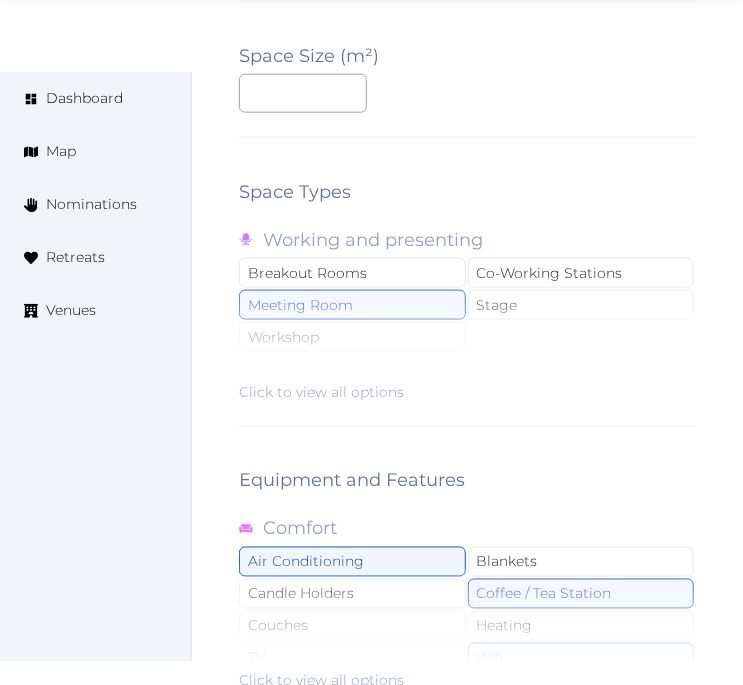 scroll, scrollTop: 3197, scrollLeft: 0, axis: vertical 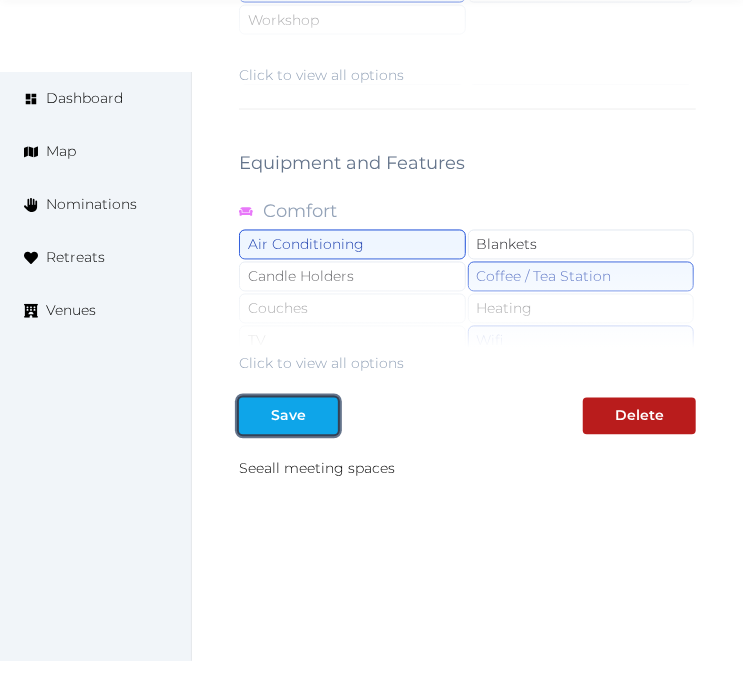 click on "Save" at bounding box center [288, 416] 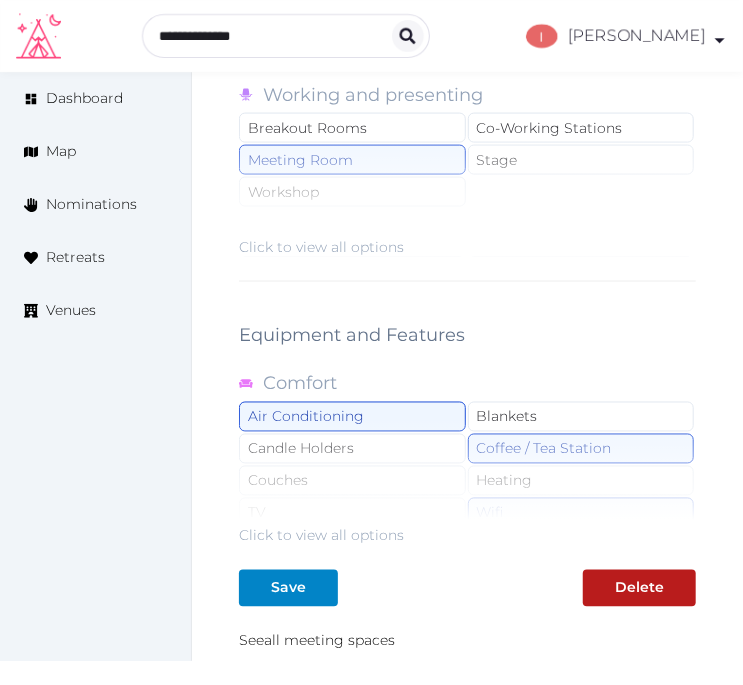 scroll, scrollTop: 3197, scrollLeft: 0, axis: vertical 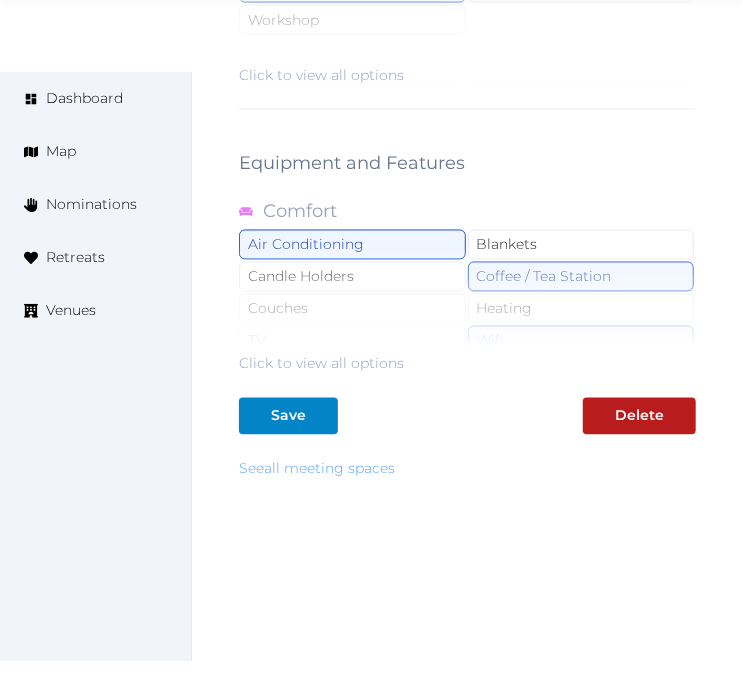 click on "See  all meeting spaces" at bounding box center (317, 469) 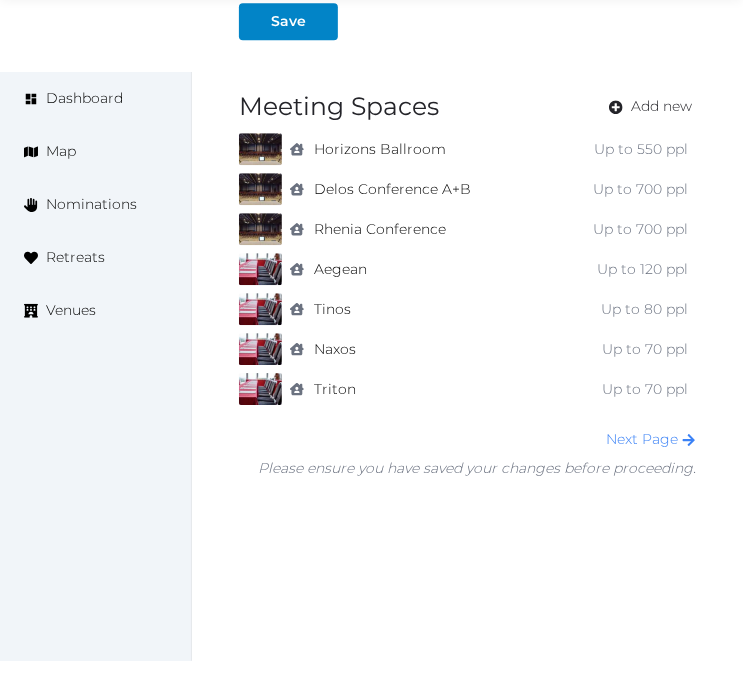 scroll, scrollTop: 1604, scrollLeft: 0, axis: vertical 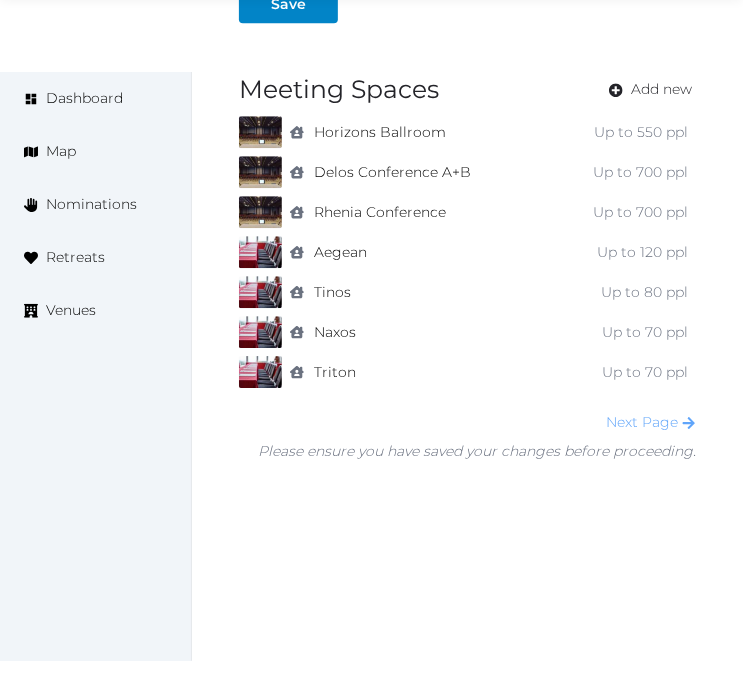 click on "Next Page" at bounding box center (651, 422) 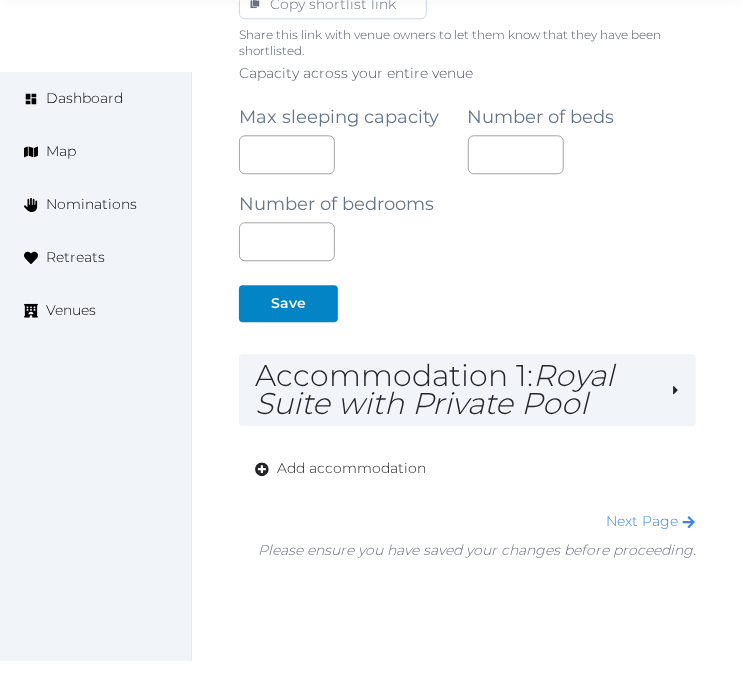 scroll, scrollTop: 1504, scrollLeft: 0, axis: vertical 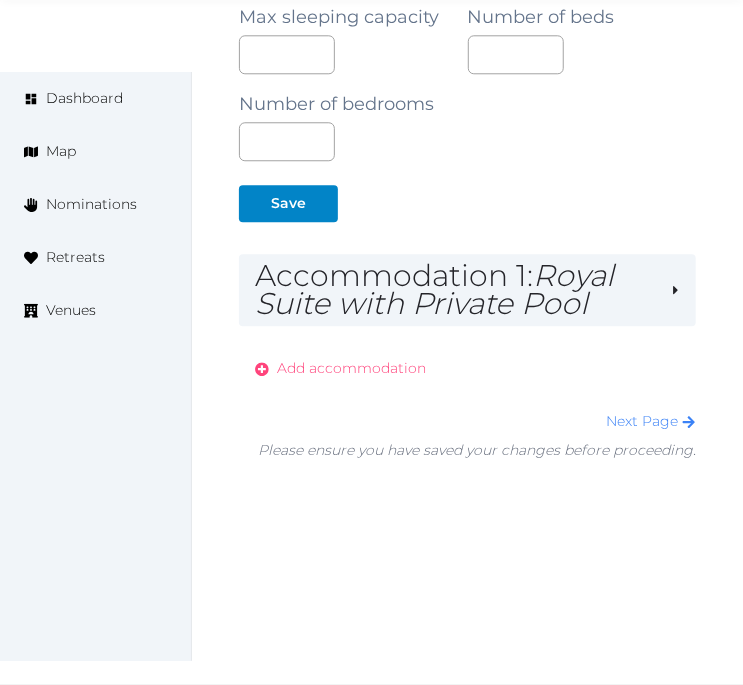 click on "Add accommodation" at bounding box center [351, 368] 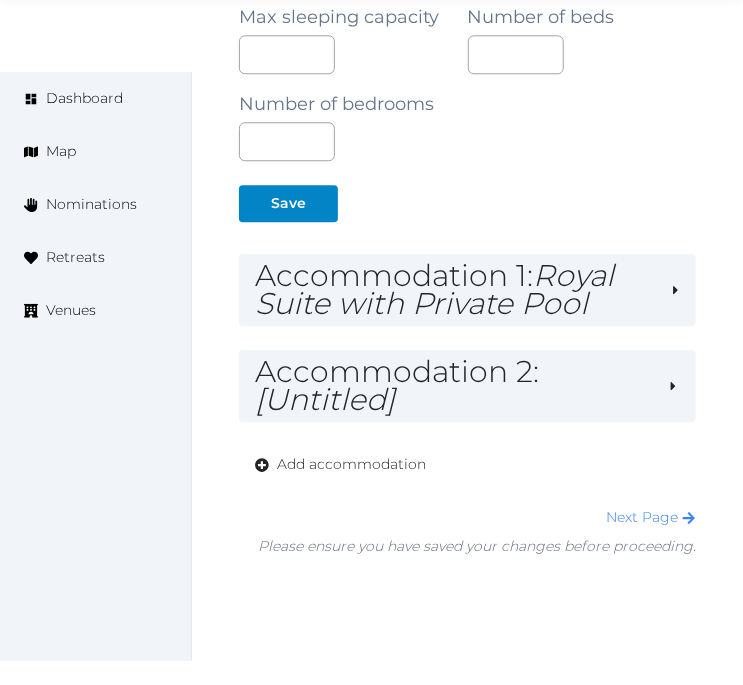 click on "**********" at bounding box center [467, 260] 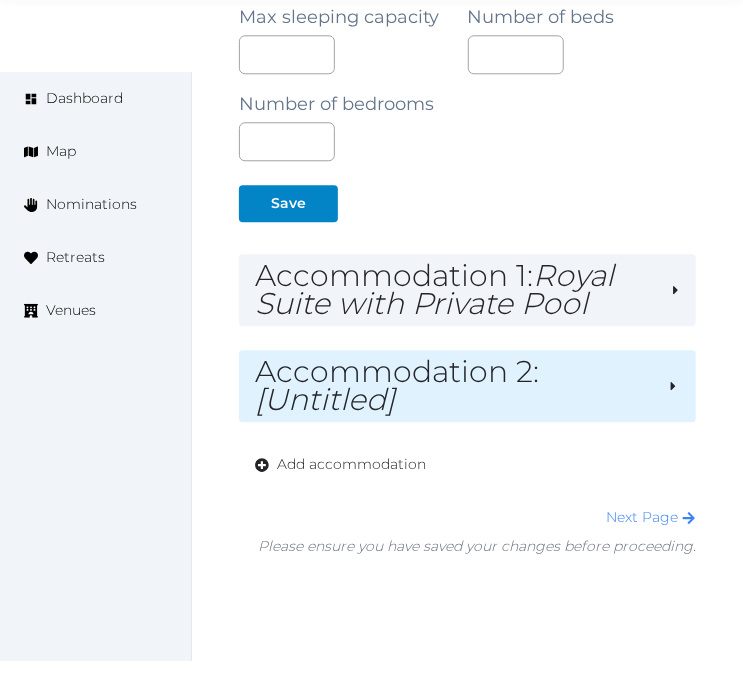 click on "Accommodation 2 :  [Untitled]" at bounding box center [453, 386] 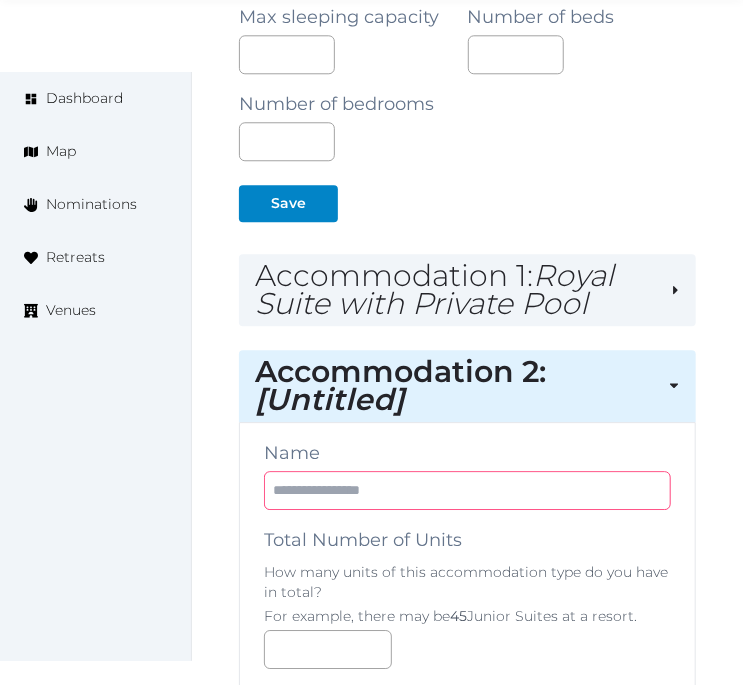 click at bounding box center [467, 490] 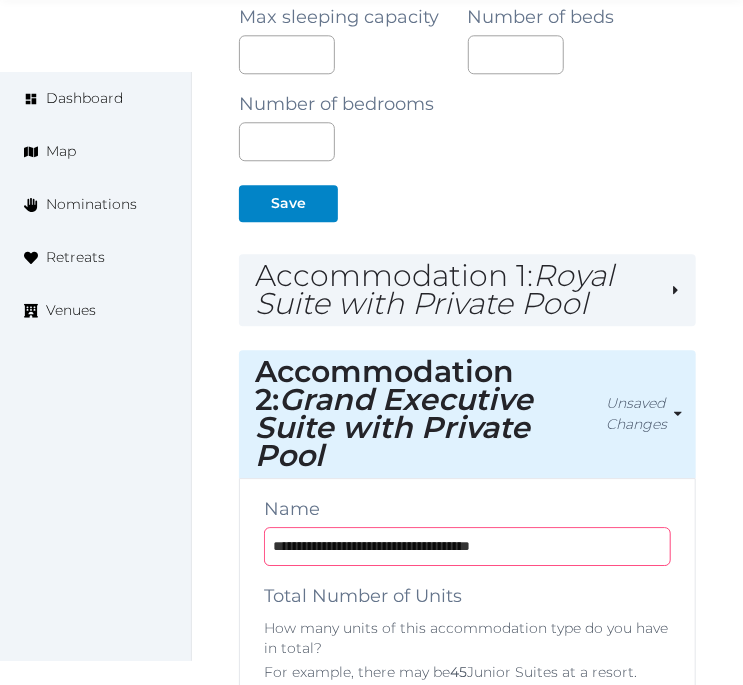 type on "**********" 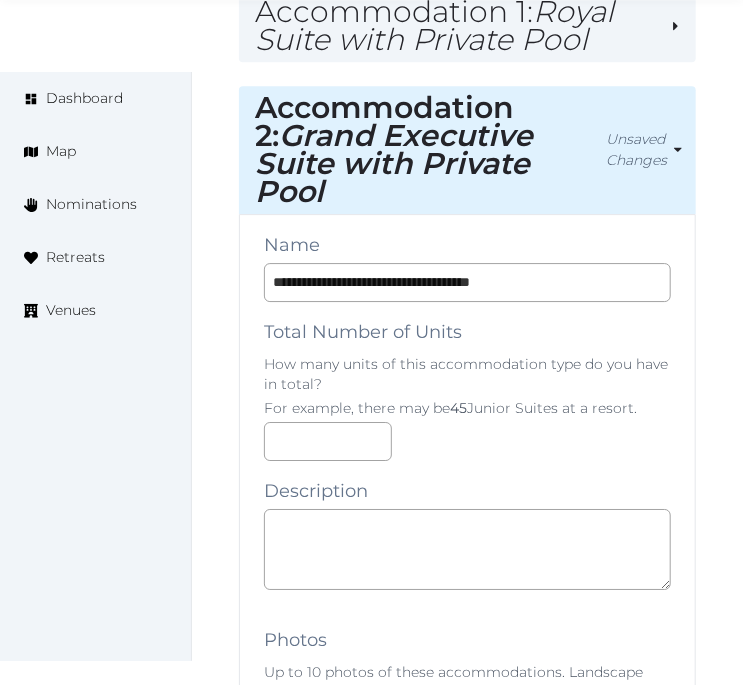 scroll, scrollTop: 1837, scrollLeft: 0, axis: vertical 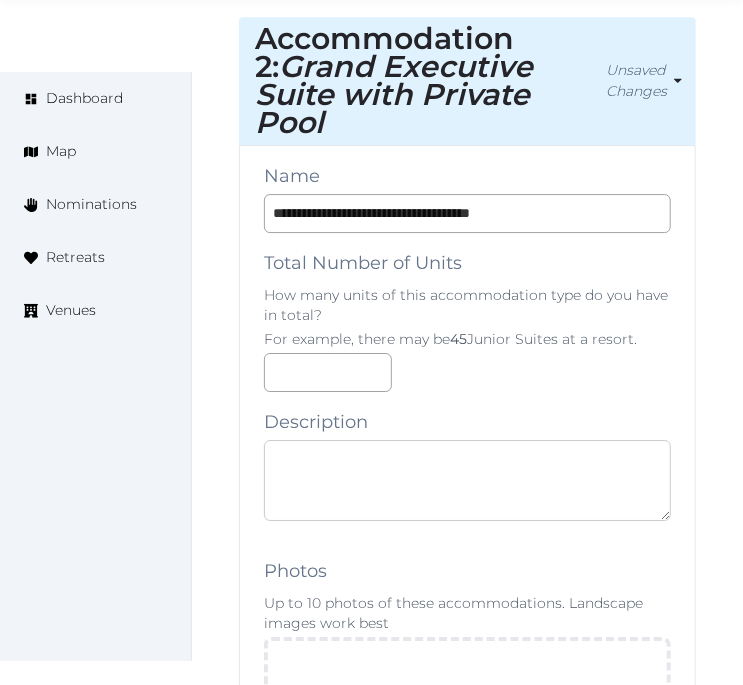 paste on "**********" 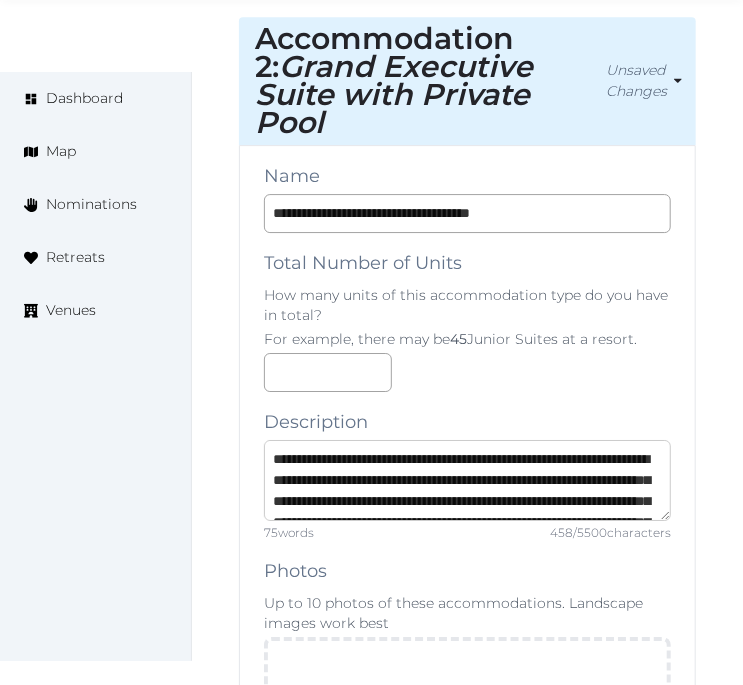 click on "**********" at bounding box center (467, 480) 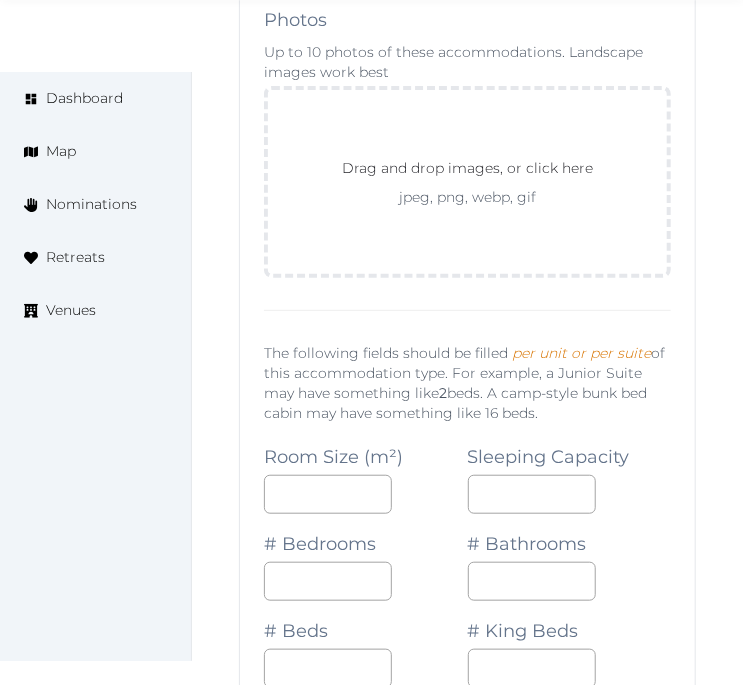 scroll, scrollTop: 2393, scrollLeft: 0, axis: vertical 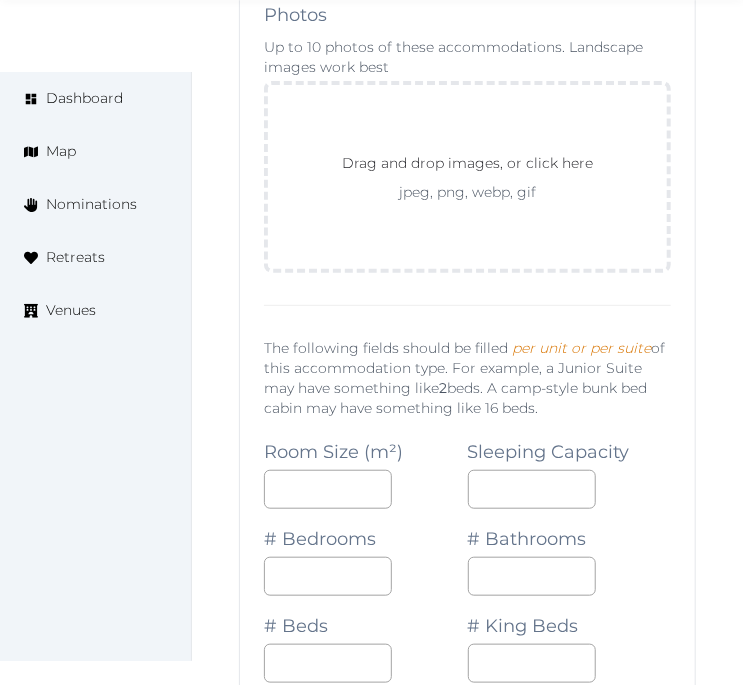 type on "**********" 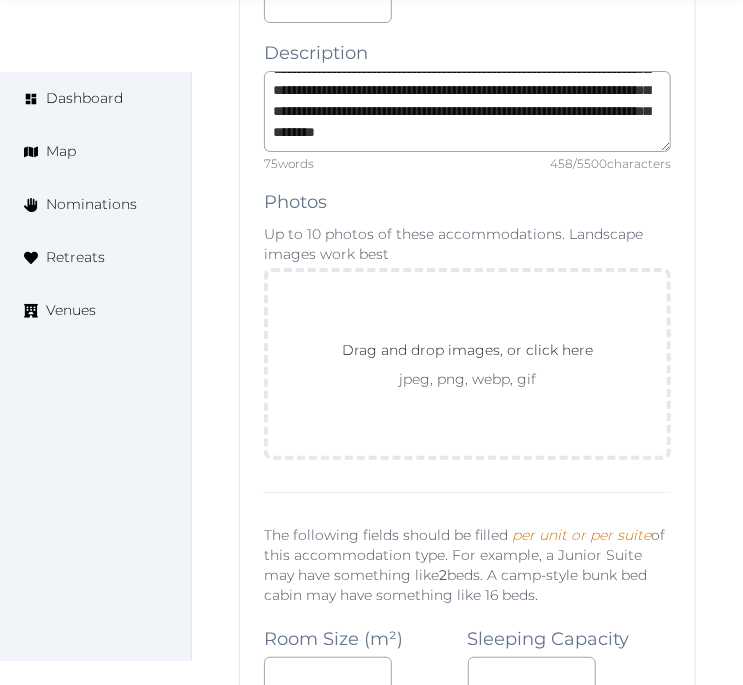 scroll, scrollTop: 2171, scrollLeft: 0, axis: vertical 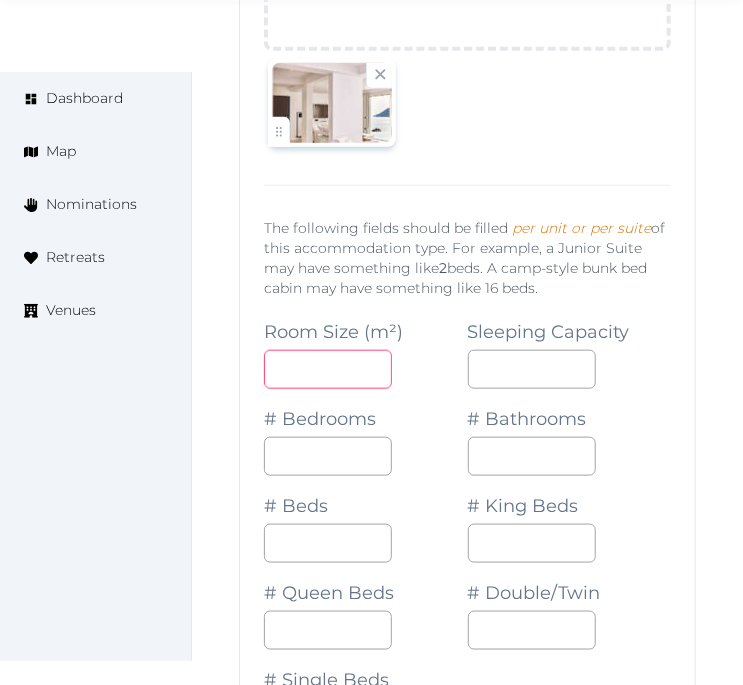 drag, startPoint x: 340, startPoint y: 344, endPoint x: 361, endPoint y: 328, distance: 26.400757 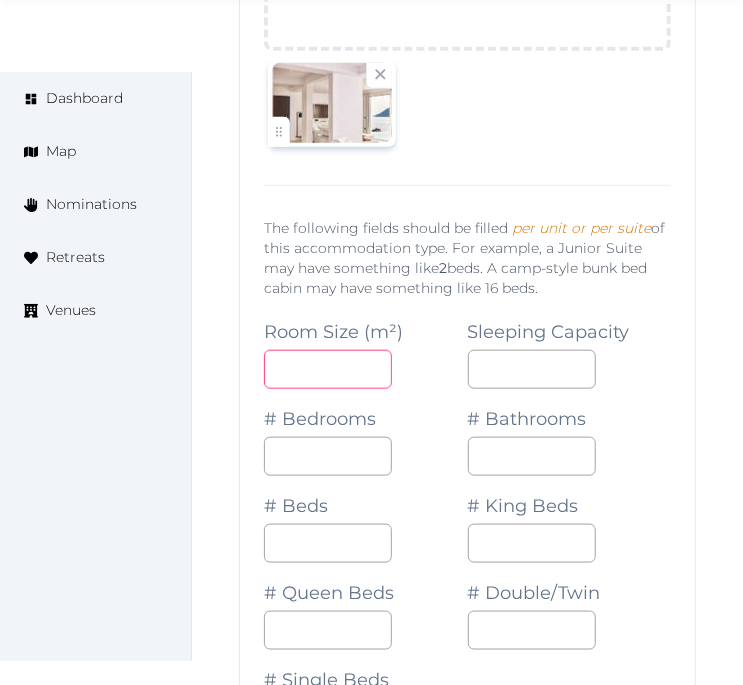 drag, startPoint x: 285, startPoint y: 351, endPoint x: 263, endPoint y: 345, distance: 22.803509 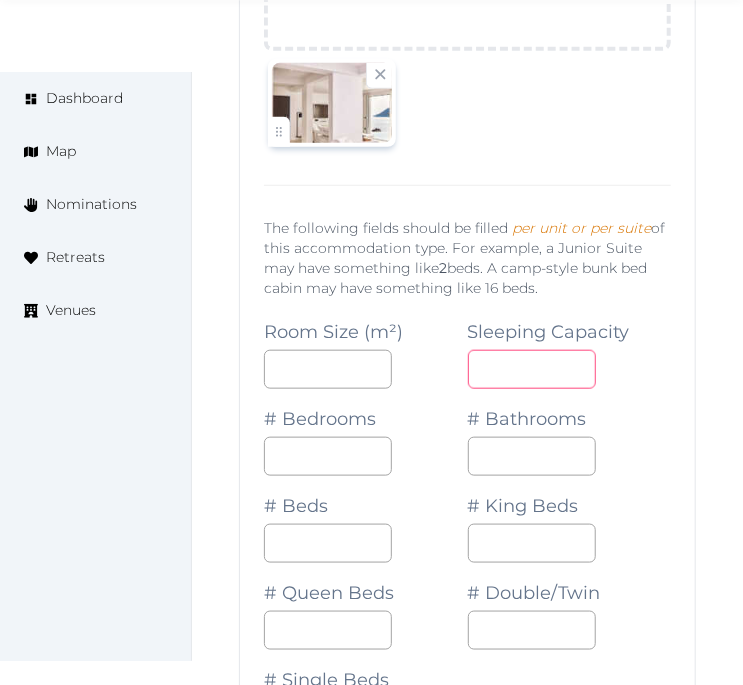 click at bounding box center (532, 369) 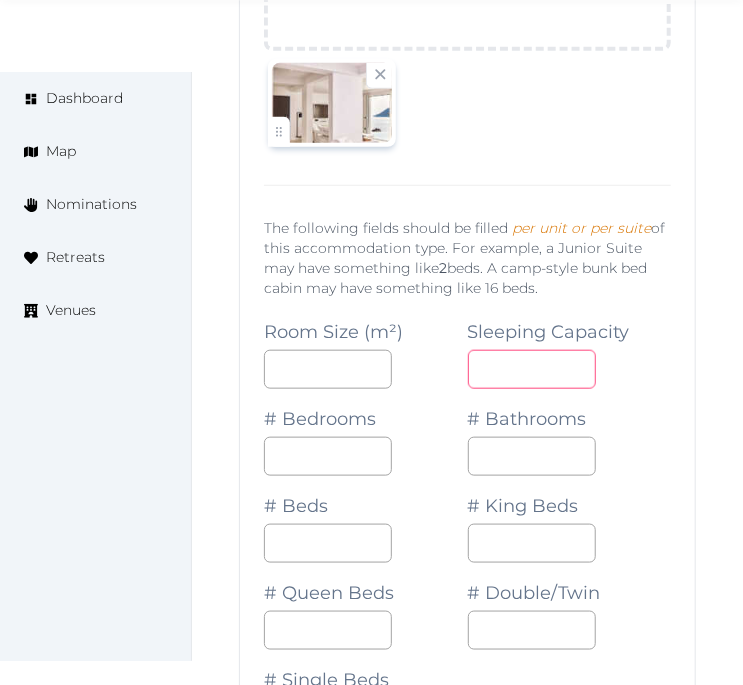 type on "*" 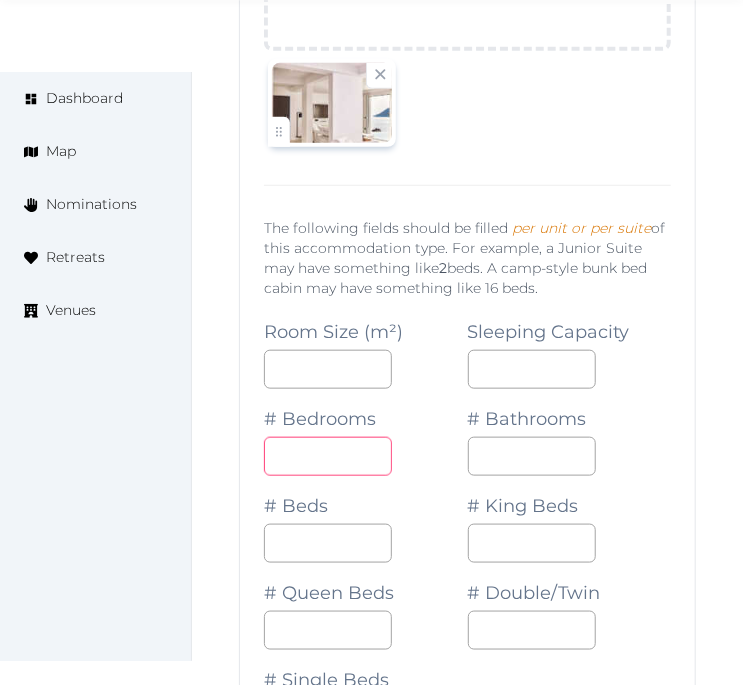 click at bounding box center (328, 456) 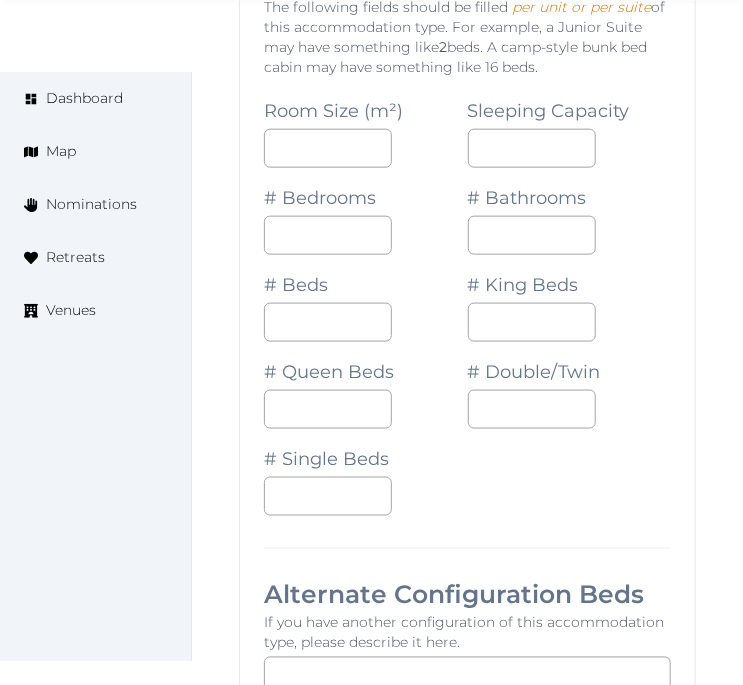 scroll, scrollTop: 2837, scrollLeft: 0, axis: vertical 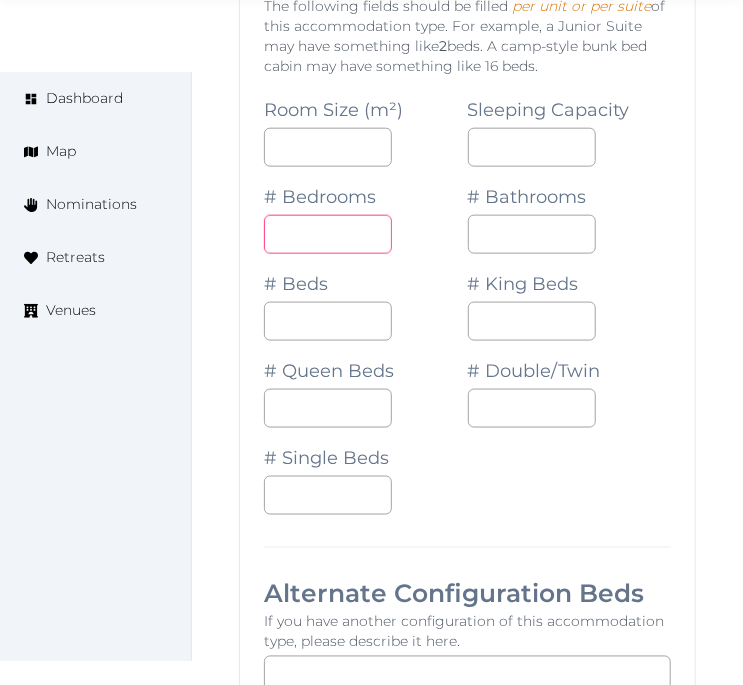 click at bounding box center (328, 234) 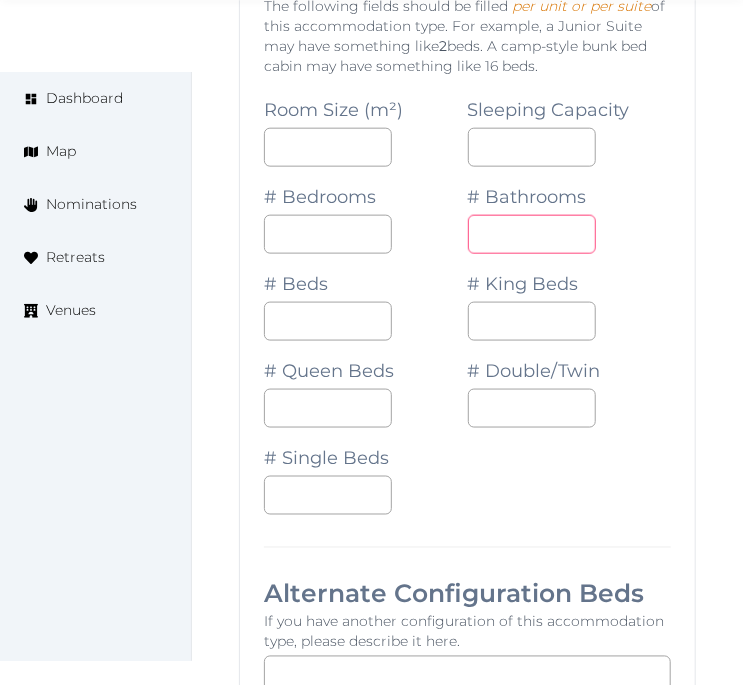 click on "*" at bounding box center [532, 234] 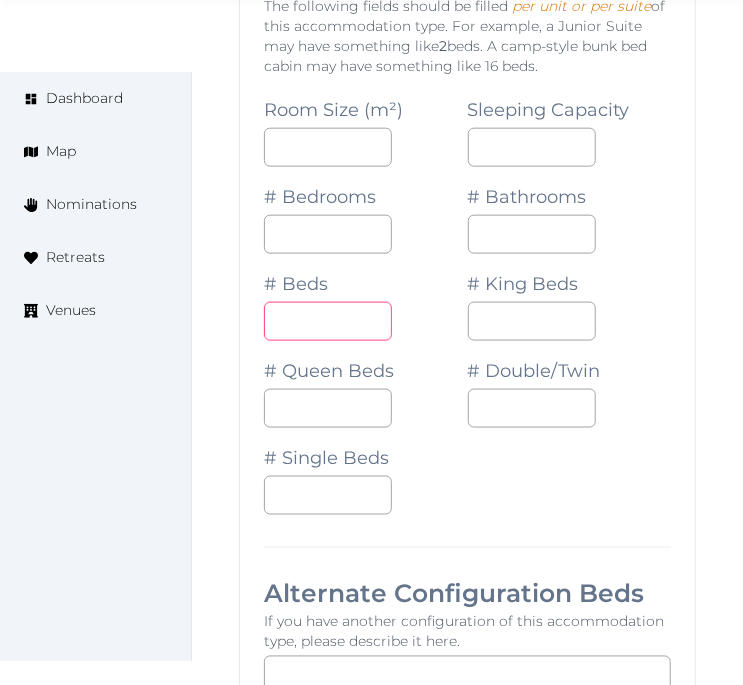 click at bounding box center [328, 321] 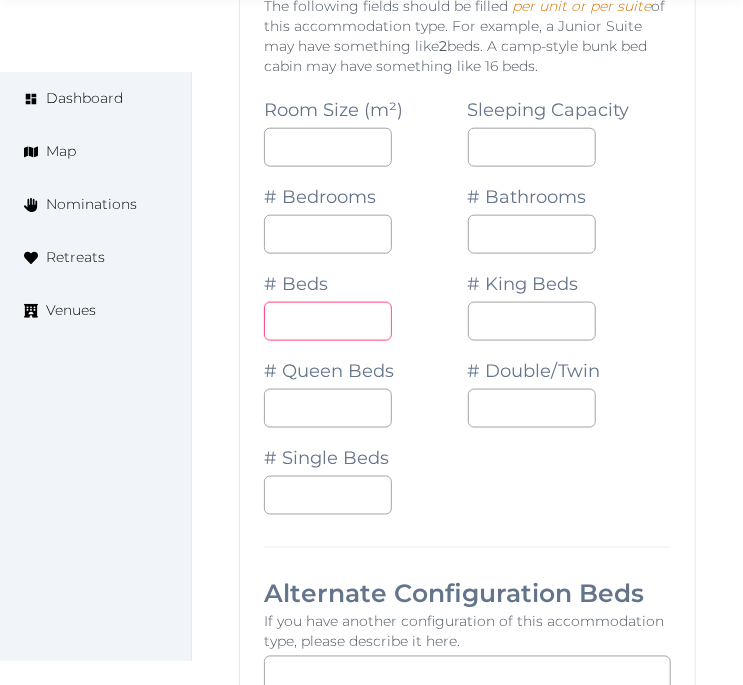 type on "*" 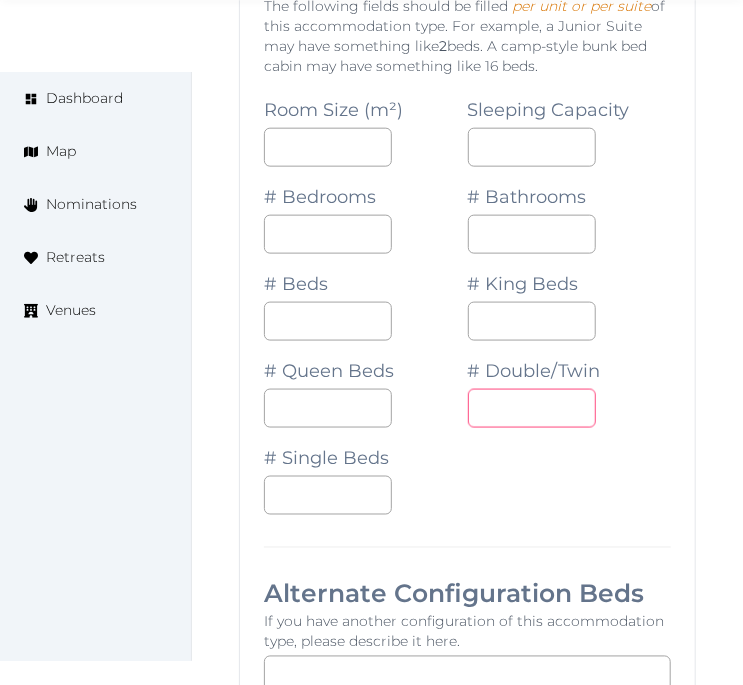 click on "*" at bounding box center [532, 408] 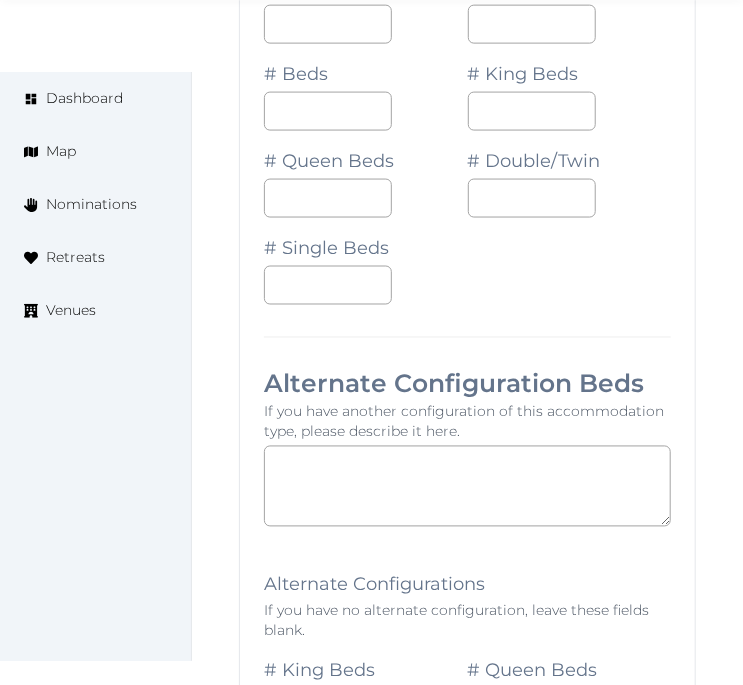 scroll, scrollTop: 3171, scrollLeft: 0, axis: vertical 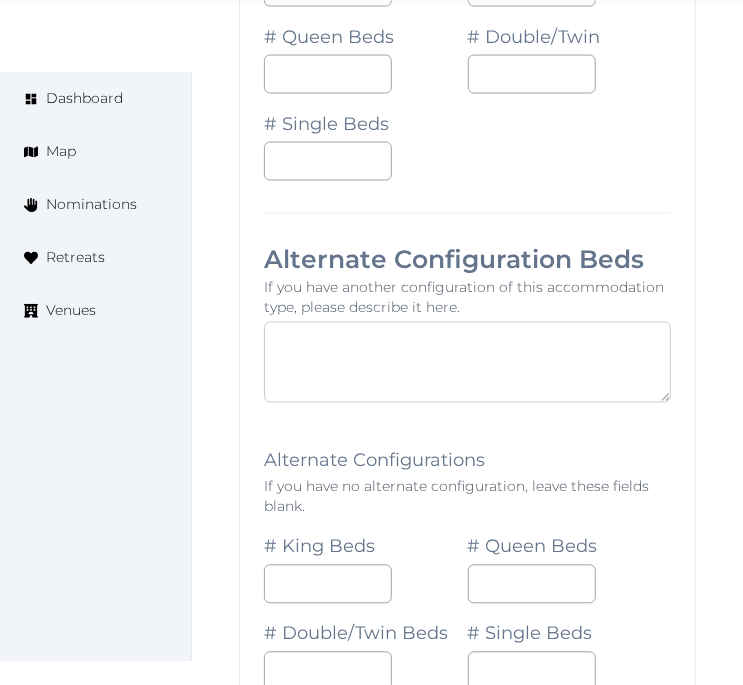 click at bounding box center (467, 362) 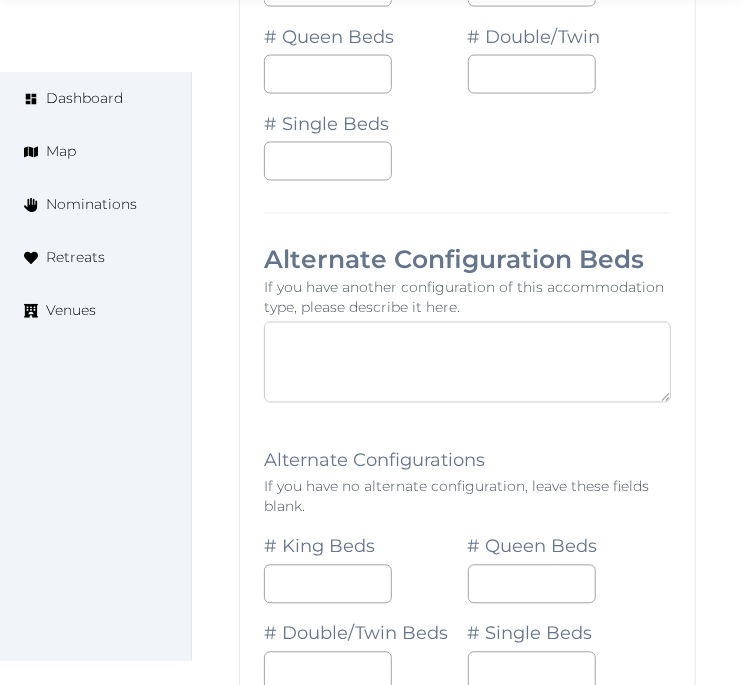 paste on "**********" 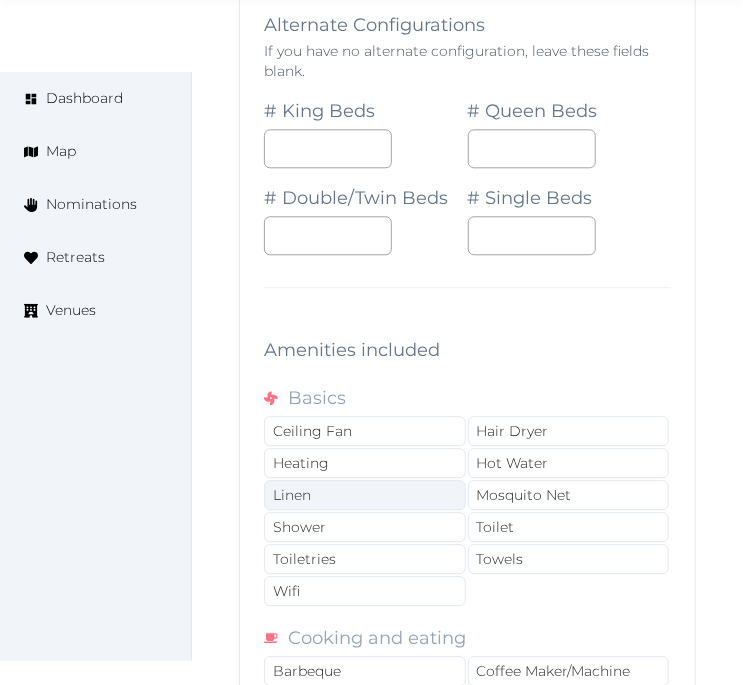 scroll, scrollTop: 3615, scrollLeft: 0, axis: vertical 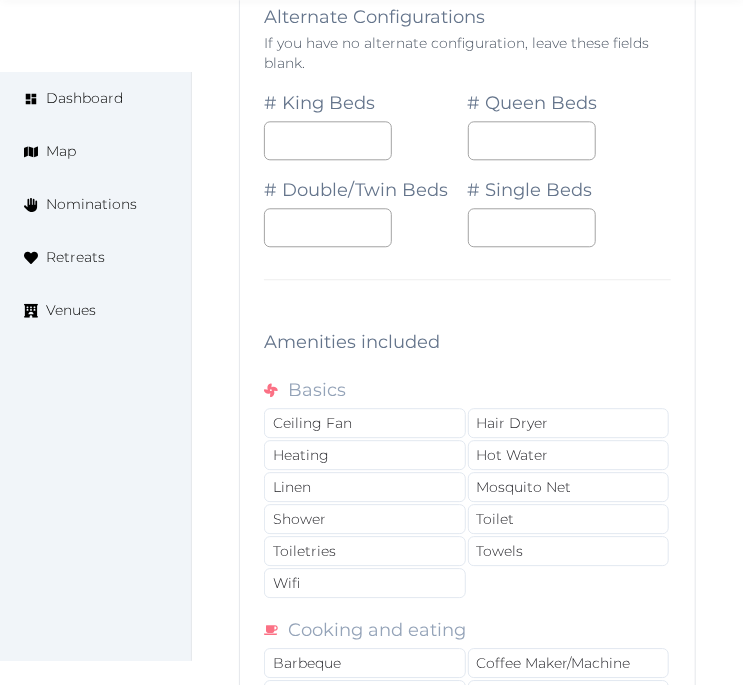 type on "**********" 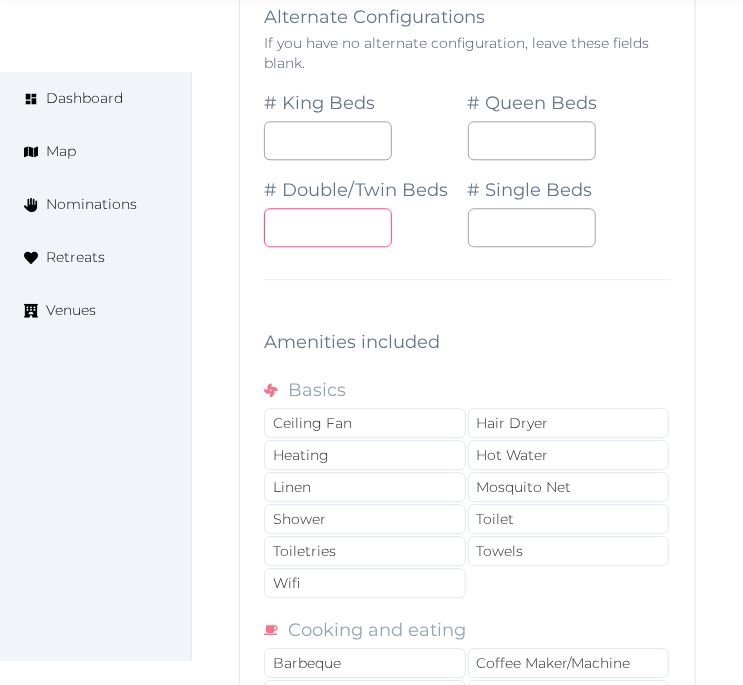 click at bounding box center (328, 227) 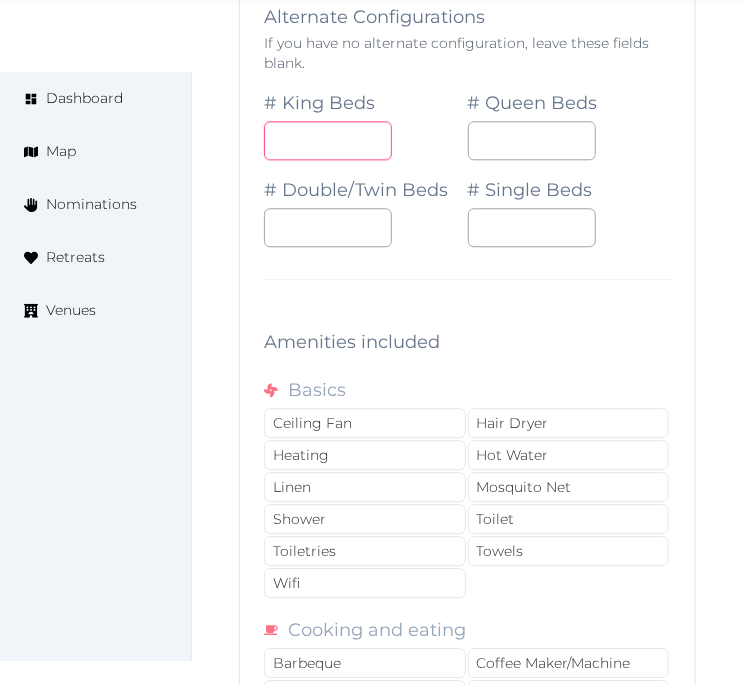 click at bounding box center (328, 140) 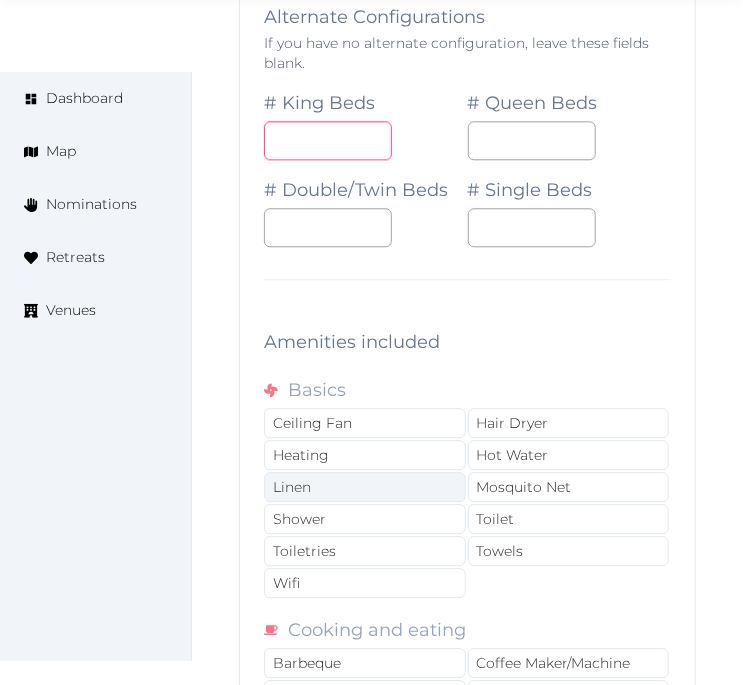 type on "*" 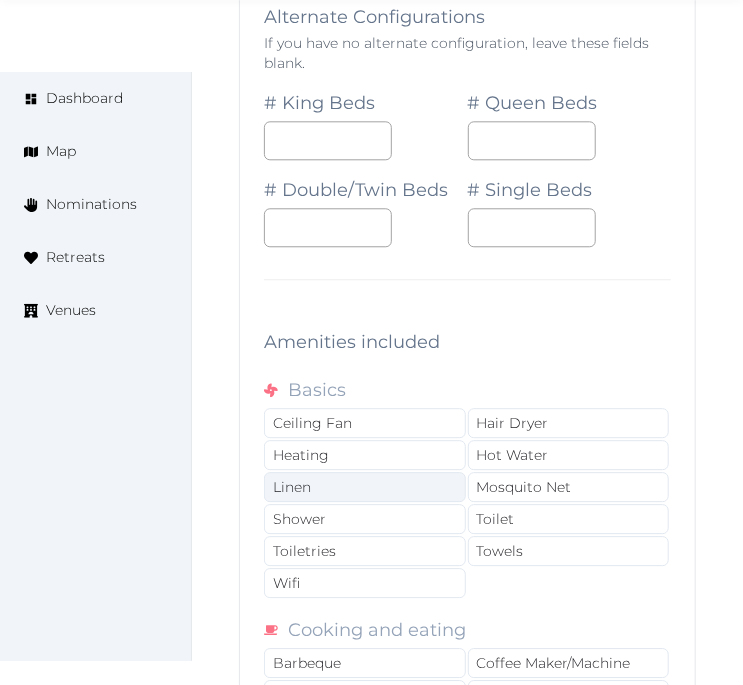 click on "Linen" at bounding box center (365, 487) 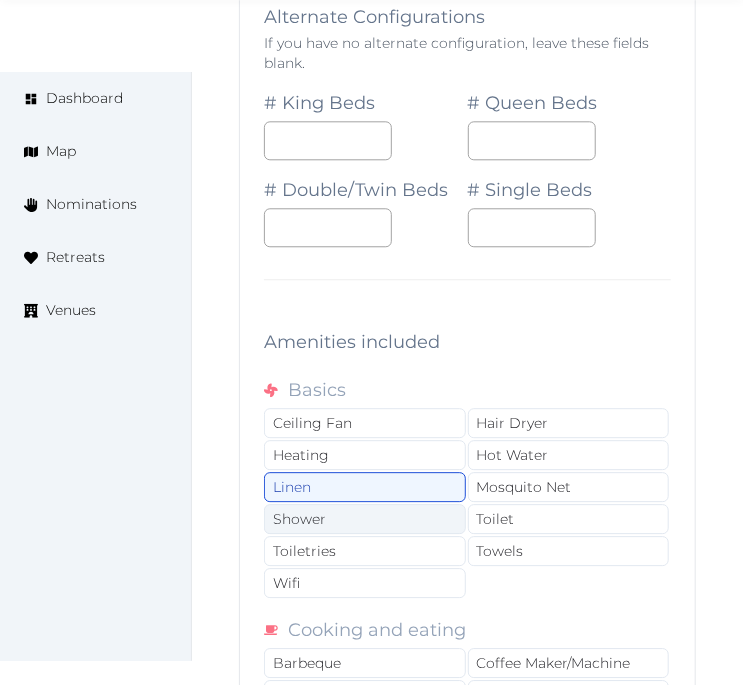 click on "Shower" at bounding box center [365, 519] 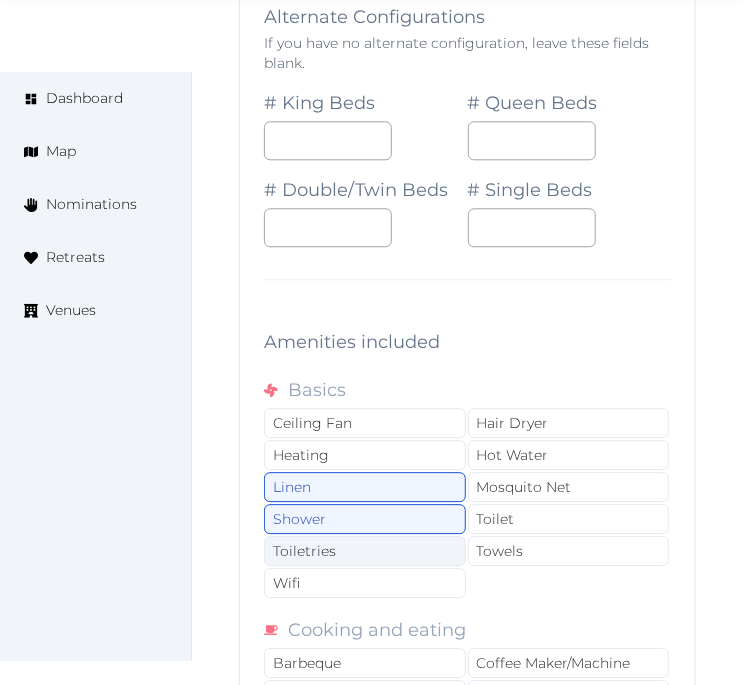 click on "Toiletries" at bounding box center [365, 551] 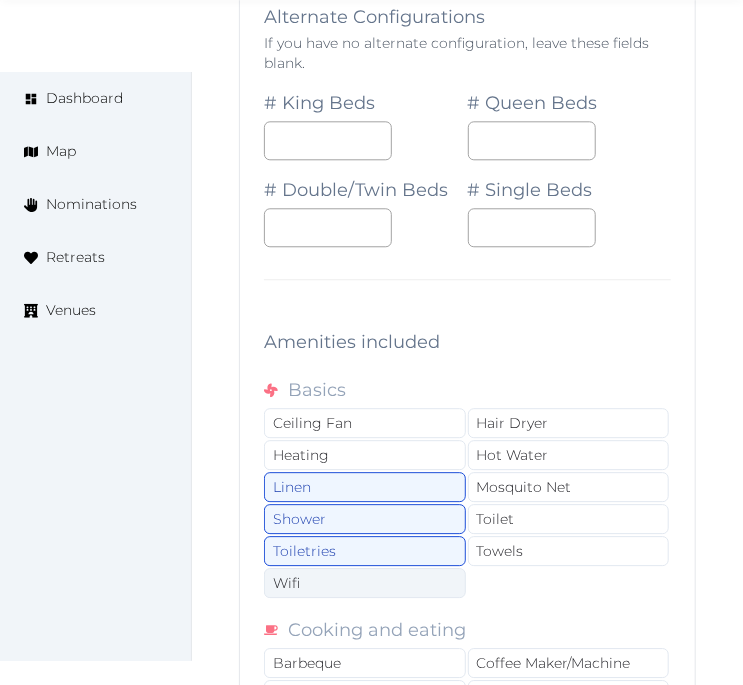 click on "Wifi" at bounding box center [365, 583] 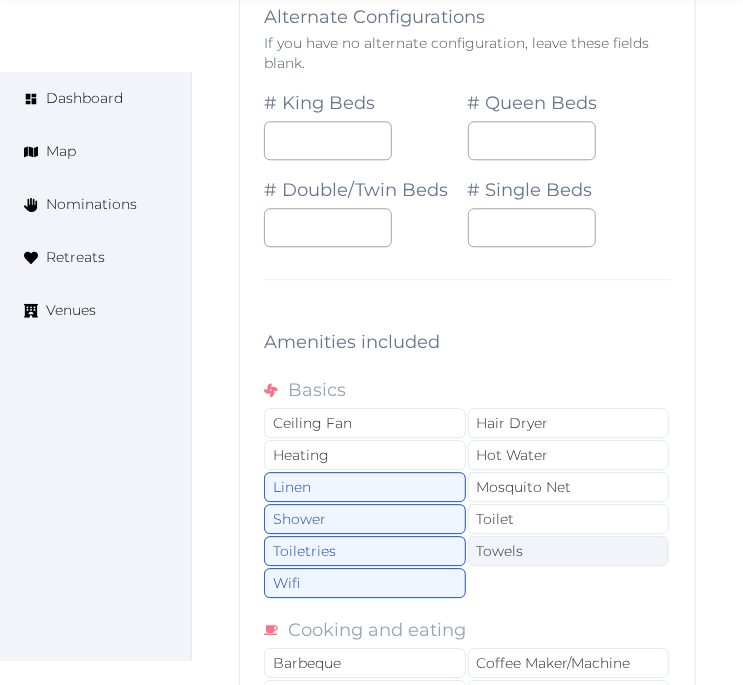 drag, startPoint x: 551, startPoint y: 537, endPoint x: 556, endPoint y: 516, distance: 21.587032 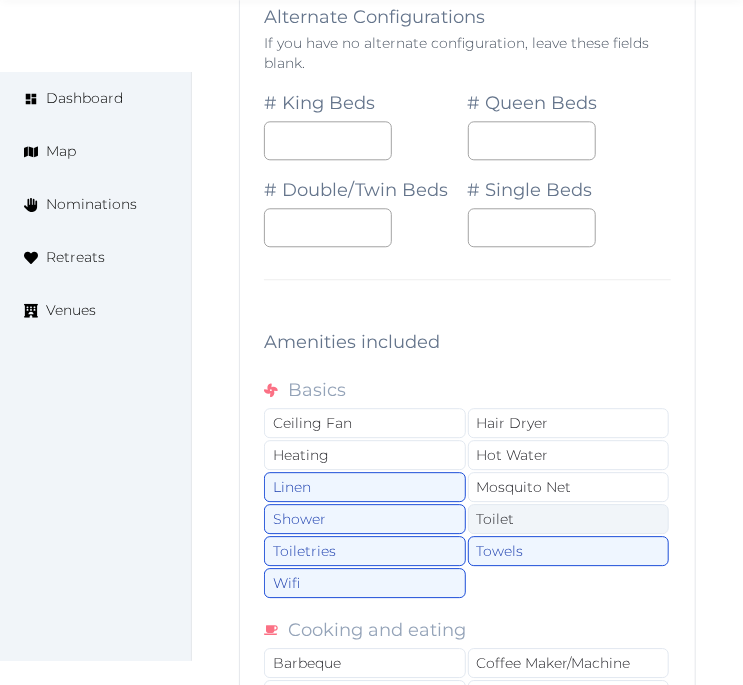 click on "Toilet" at bounding box center [569, 519] 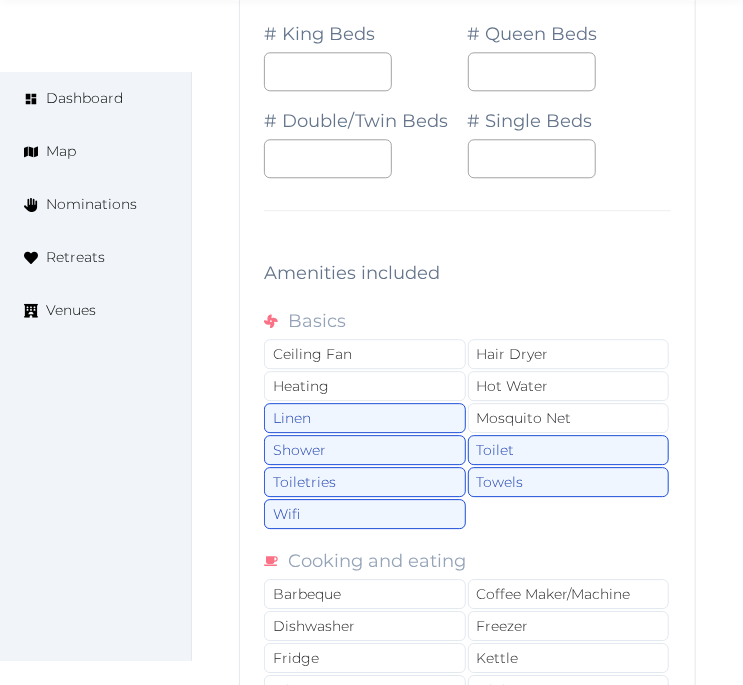 scroll, scrollTop: 3948, scrollLeft: 0, axis: vertical 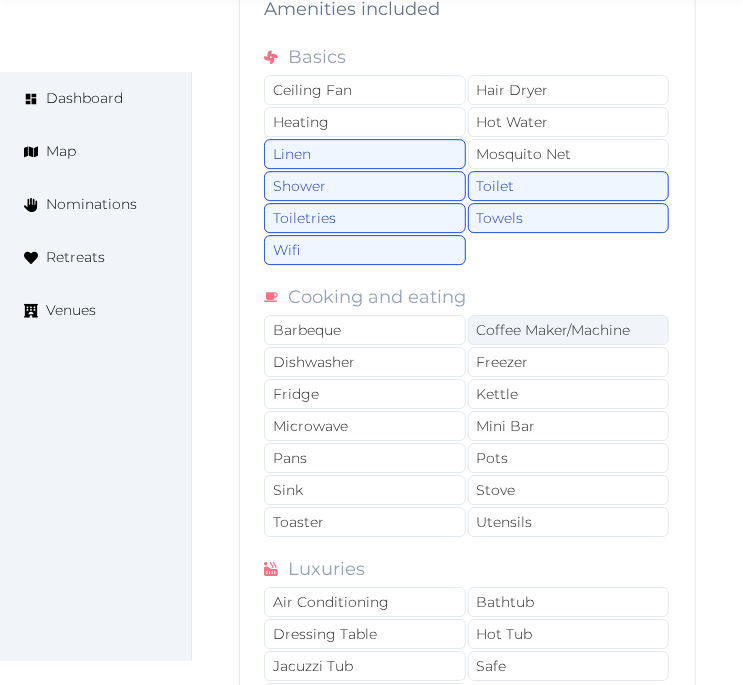 click on "Coffee Maker/Machine" at bounding box center [569, 330] 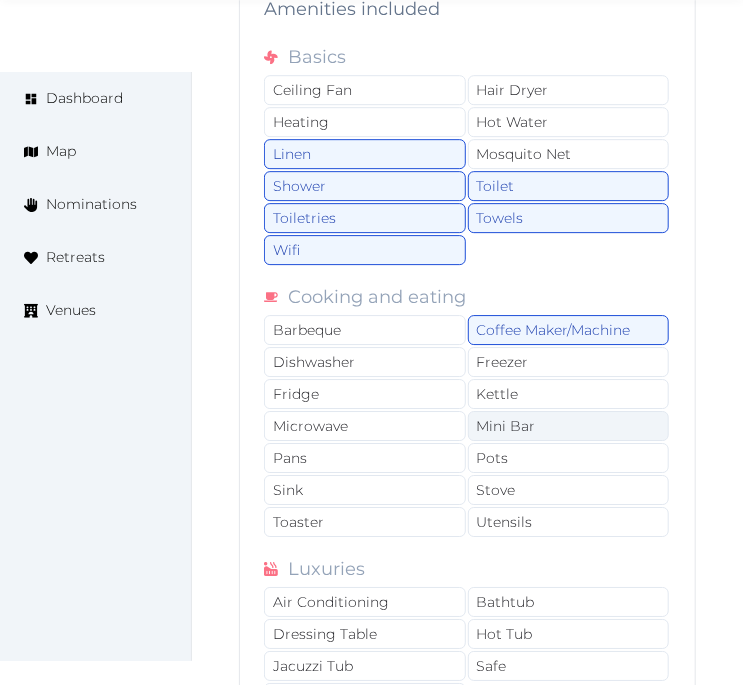 click on "Mini Bar" at bounding box center [569, 426] 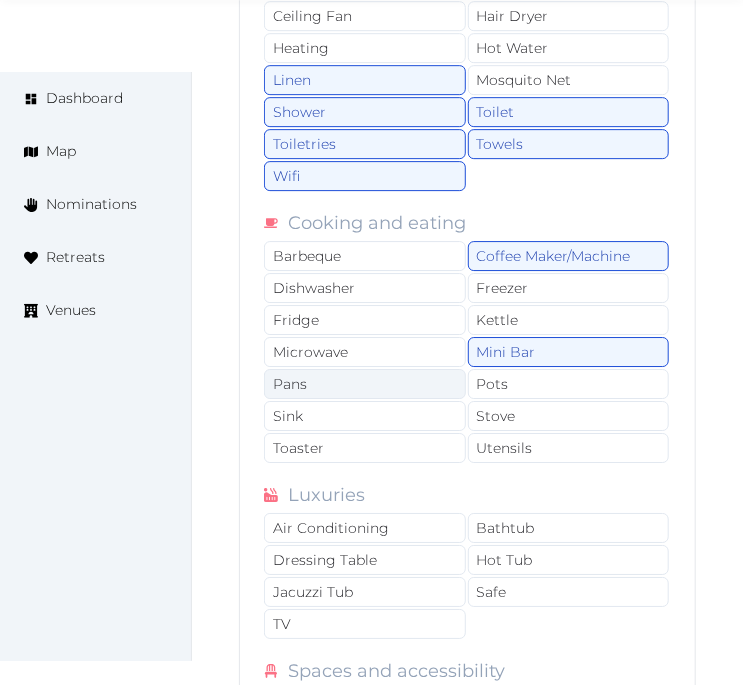 scroll, scrollTop: 4060, scrollLeft: 0, axis: vertical 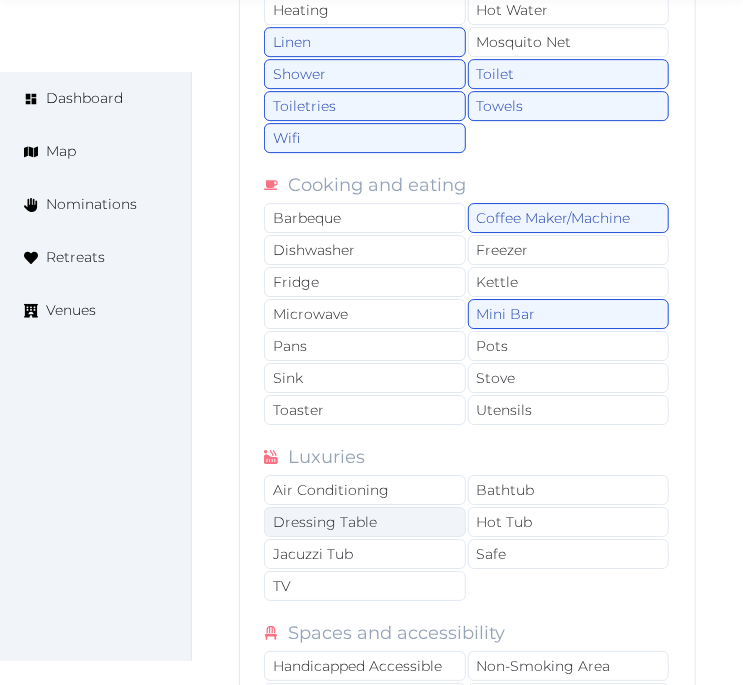 drag, startPoint x: 365, startPoint y: 475, endPoint x: 388, endPoint y: 497, distance: 31.827662 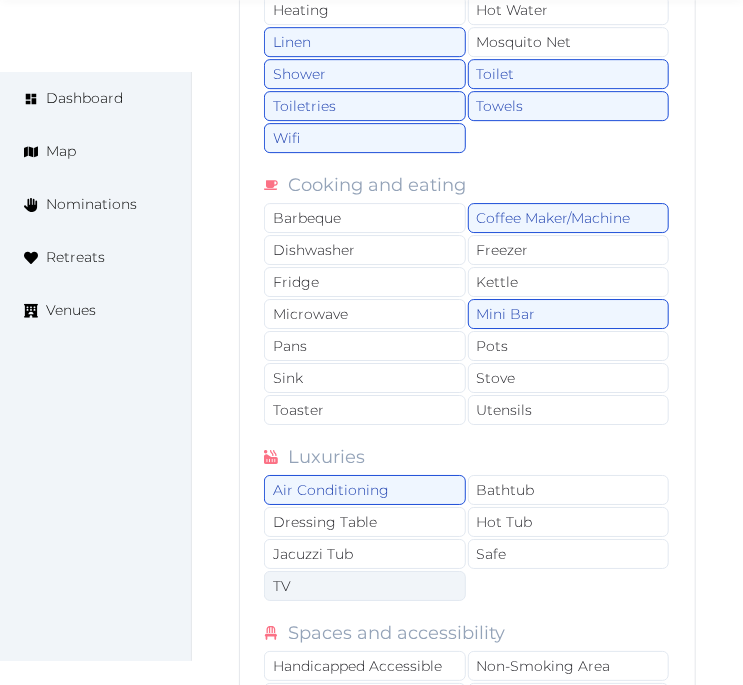 drag, startPoint x: 395, startPoint y: 556, endPoint x: 411, endPoint y: 555, distance: 16.03122 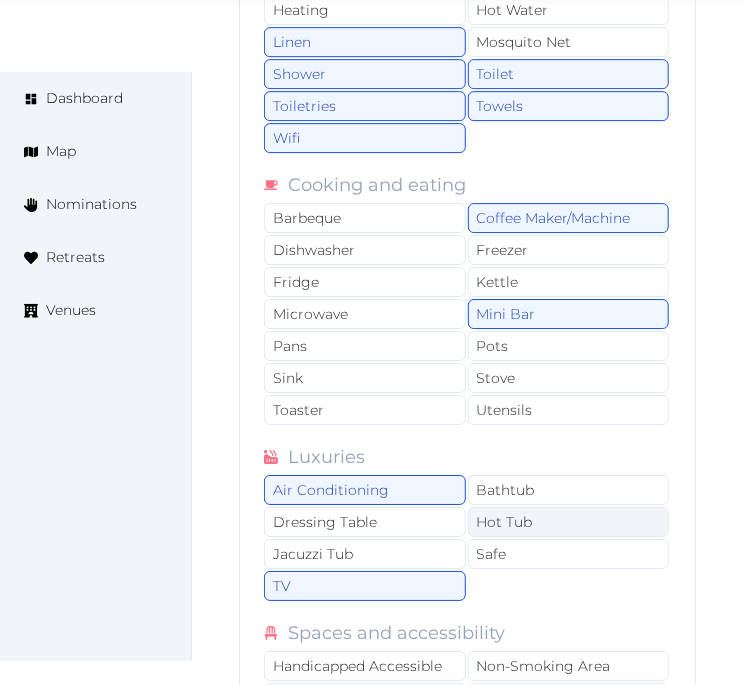 drag, startPoint x: 510, startPoint y: 528, endPoint x: 523, endPoint y: 512, distance: 20.615528 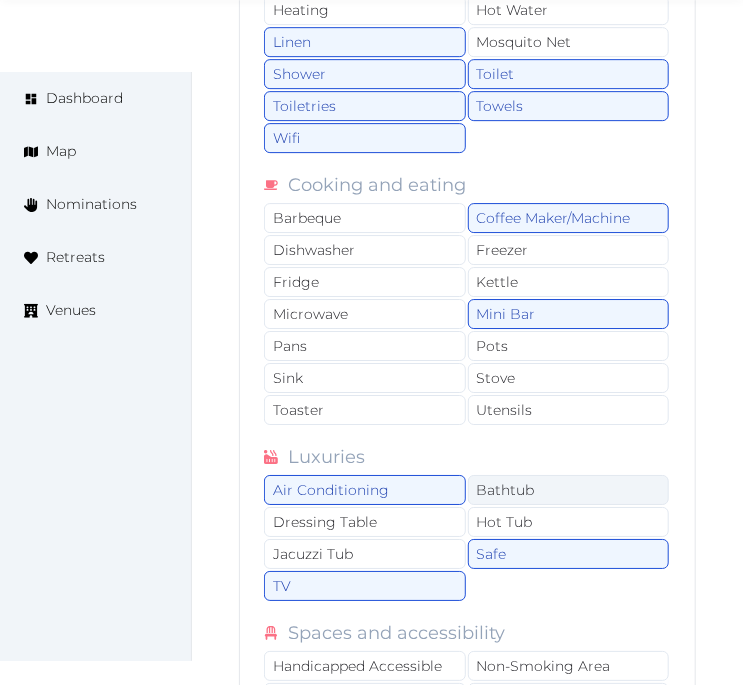 click on "Bathtub" at bounding box center (569, 490) 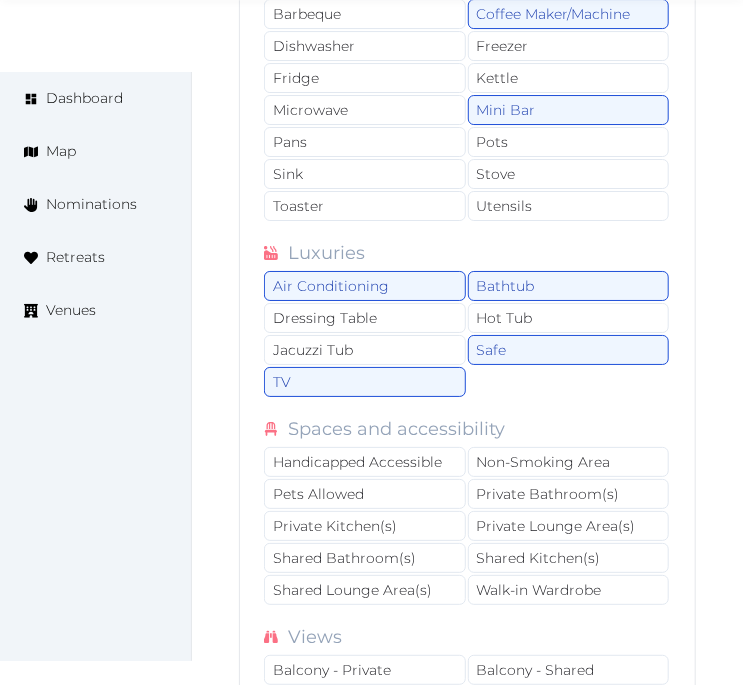 scroll, scrollTop: 4282, scrollLeft: 0, axis: vertical 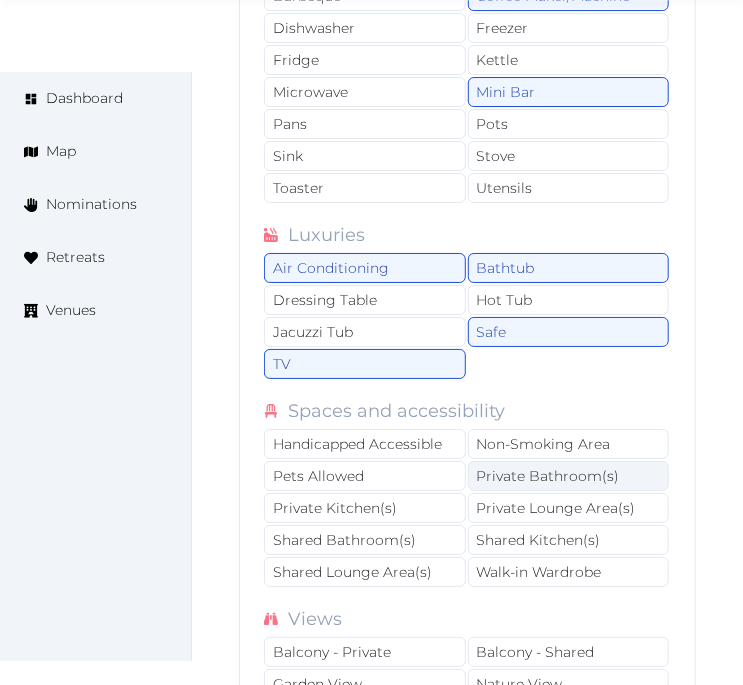 click on "Private Bathroom(s)" at bounding box center (569, 476) 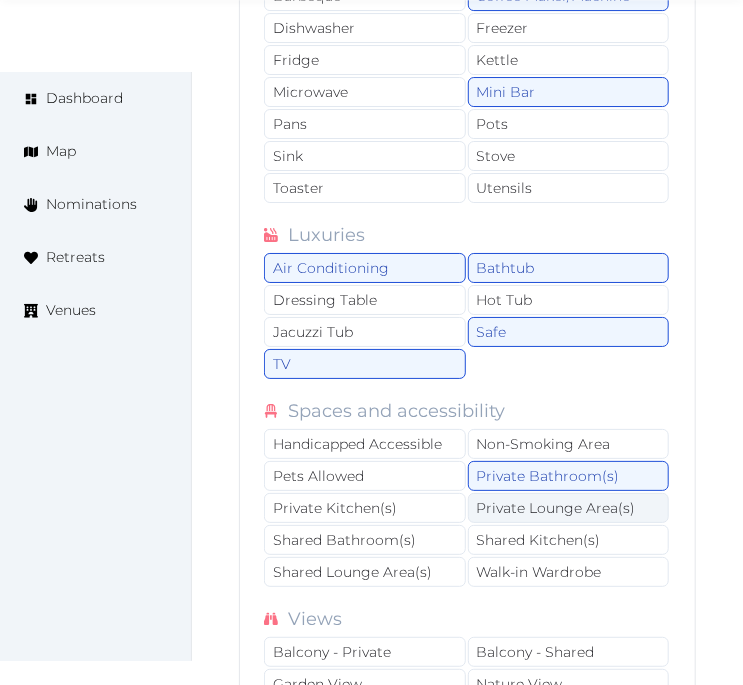 click on "Private Lounge Area(s)" at bounding box center (569, 508) 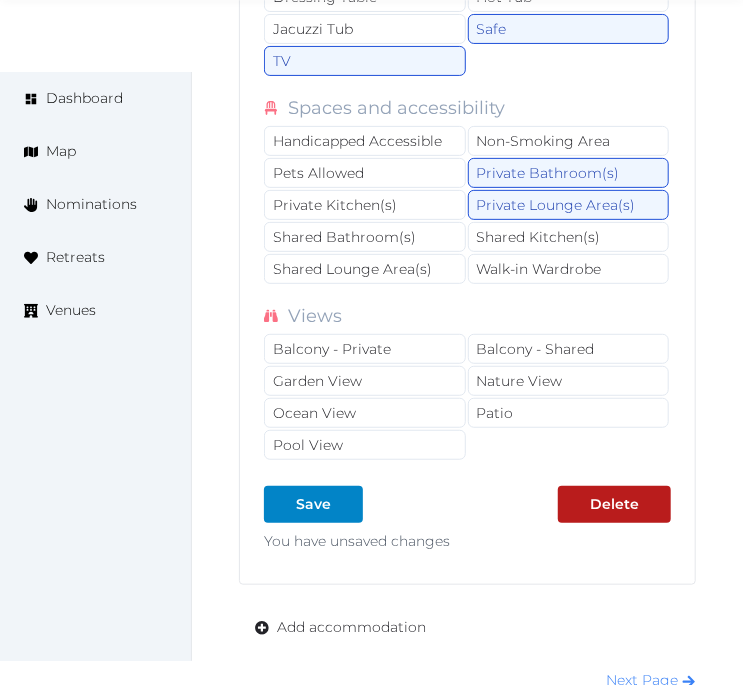 scroll, scrollTop: 4615, scrollLeft: 0, axis: vertical 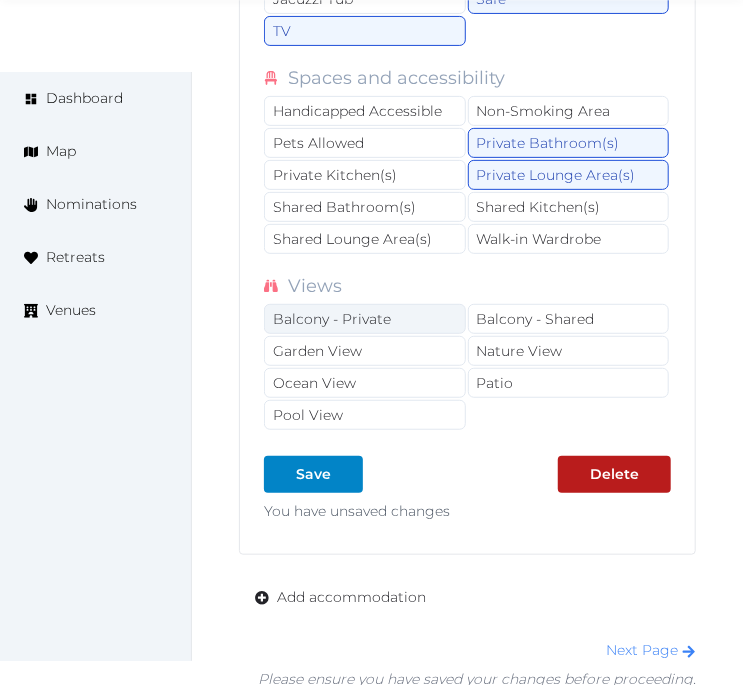 click on "Balcony - Private" at bounding box center (365, 319) 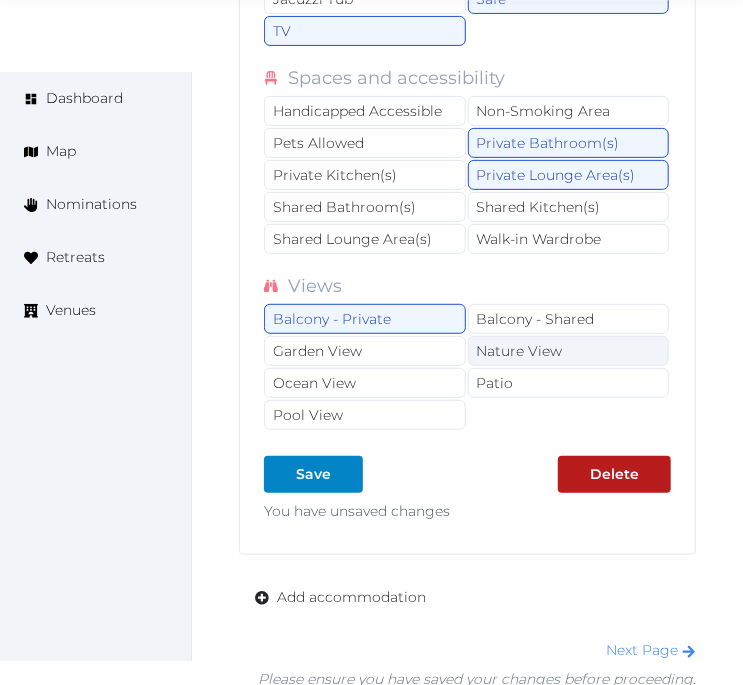 click on "Balcony - Private Balcony - Shared Garden View Nature View Ocean View Patio Pool View" at bounding box center [467, 368] 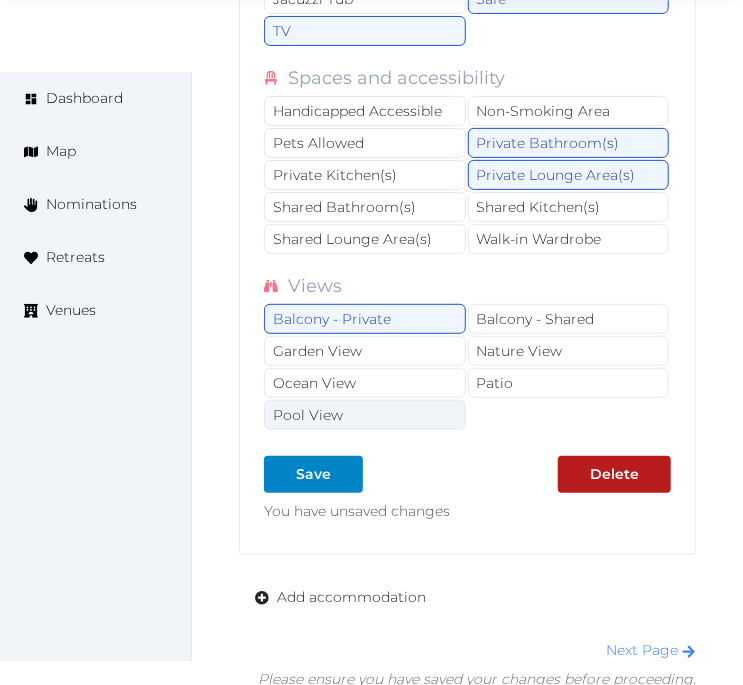click on "Pool View" at bounding box center [365, 415] 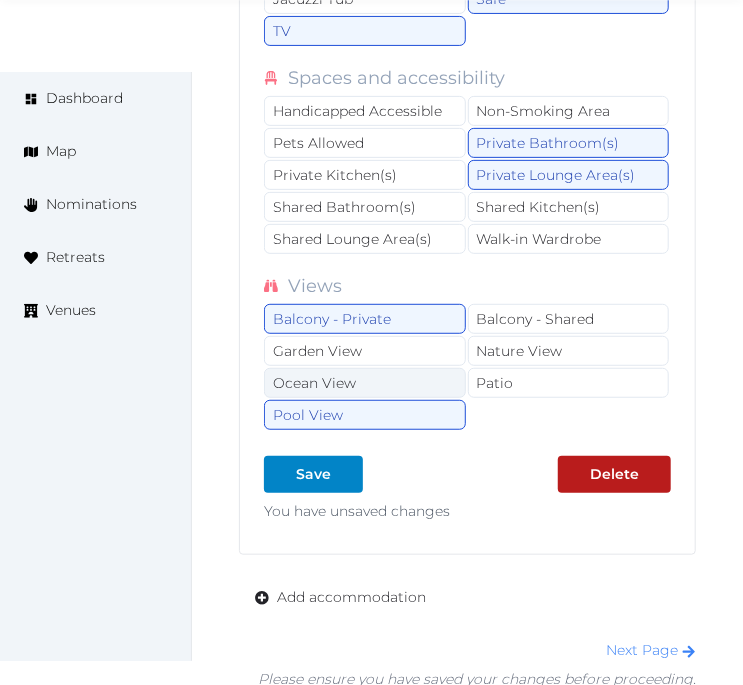 click on "Ocean View" at bounding box center (365, 383) 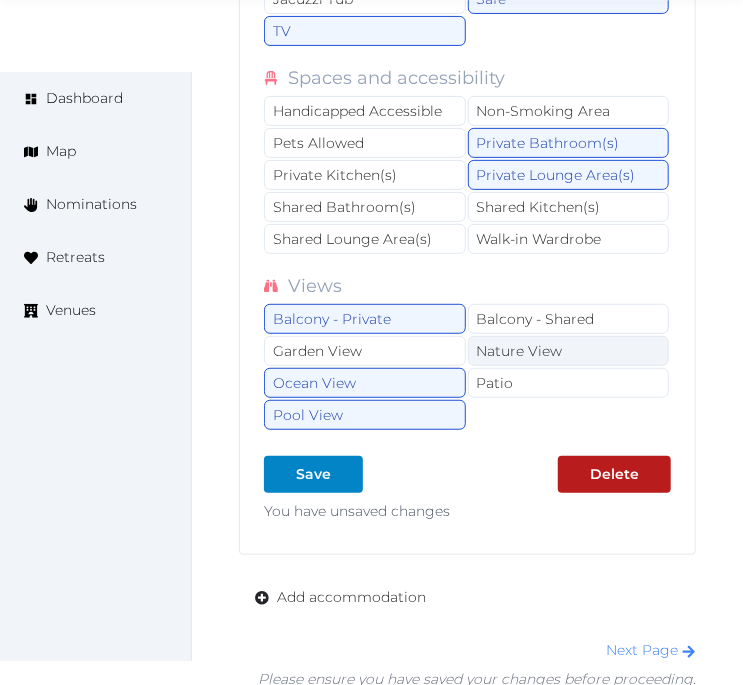 click on "Nature View" at bounding box center (569, 351) 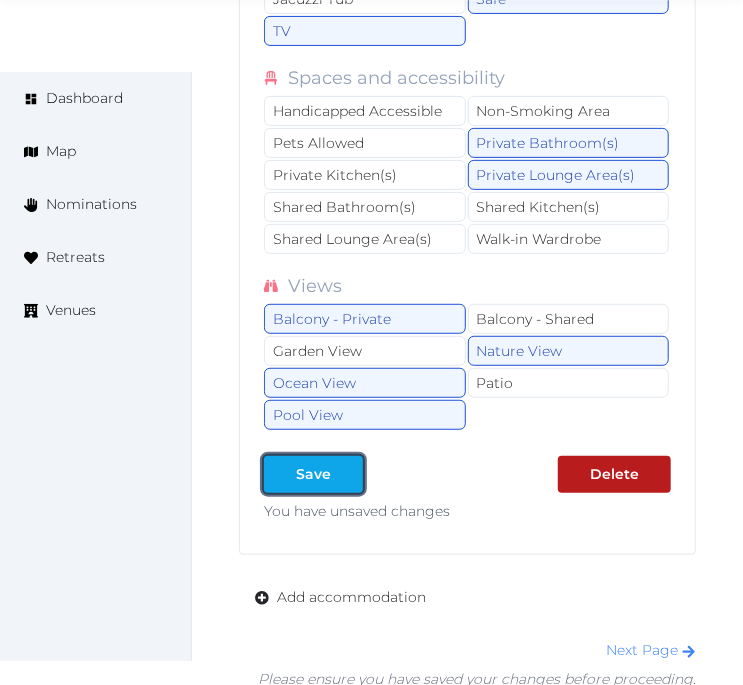 click at bounding box center [347, 474] 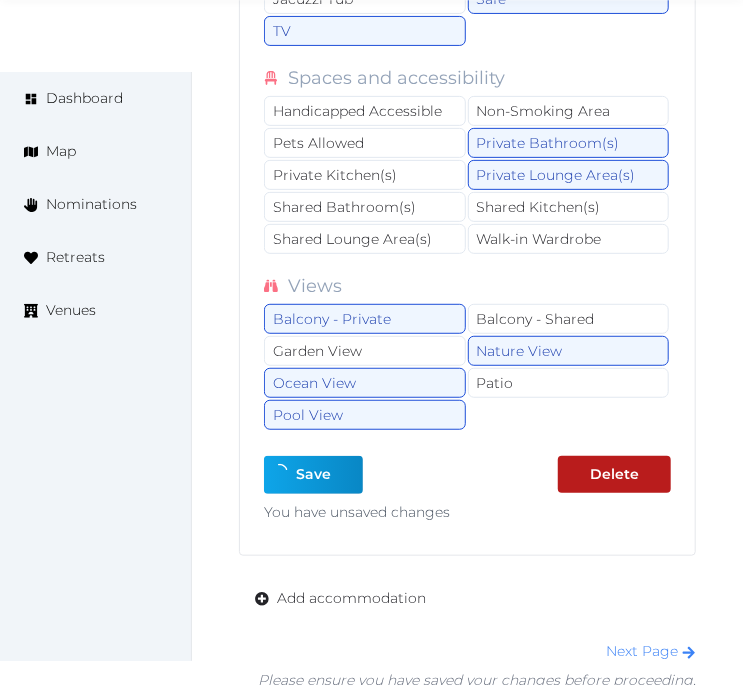 type on "*" 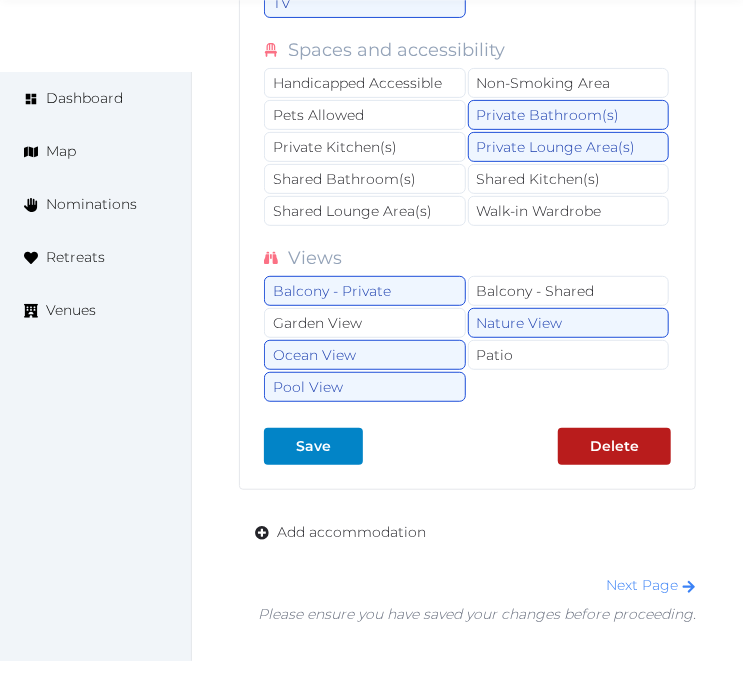 click on "**********" at bounding box center [467, -1086] 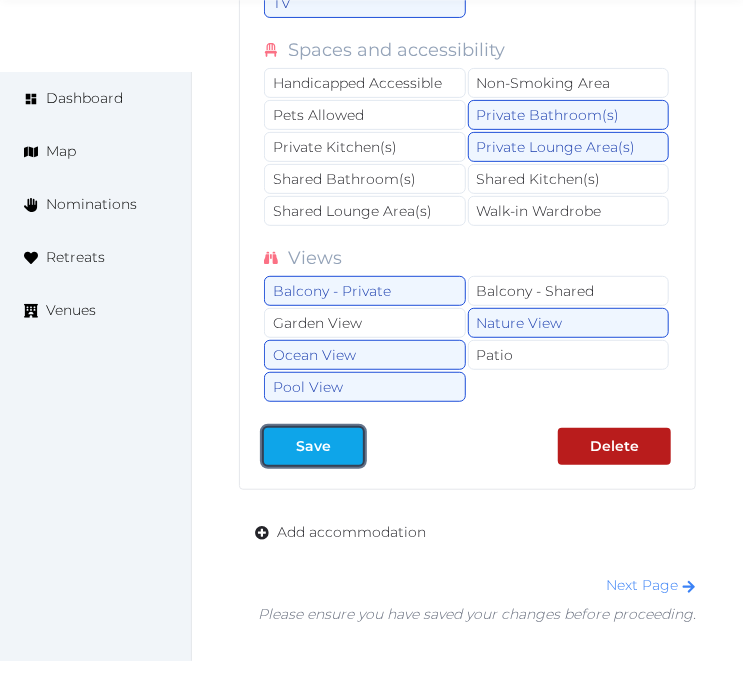 click on "Save" at bounding box center [313, 446] 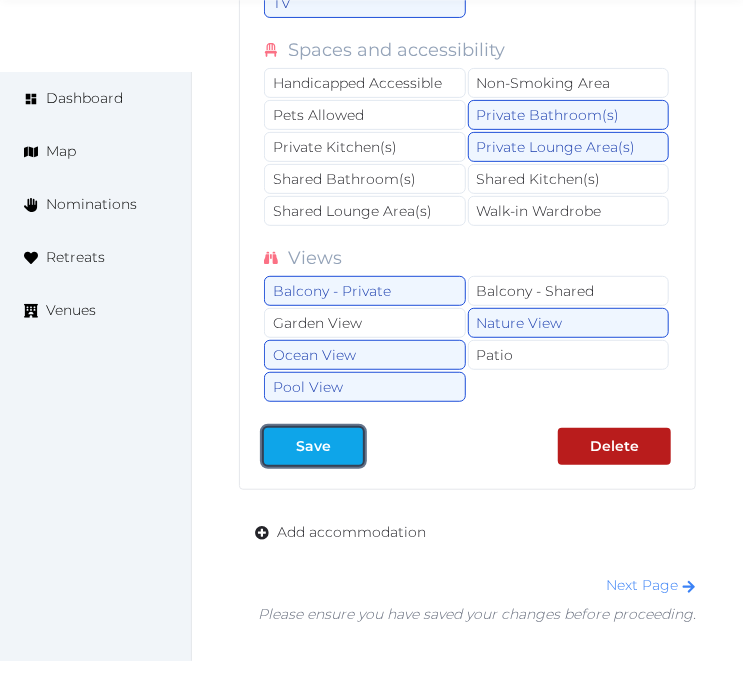 click on "Save" at bounding box center [313, 446] 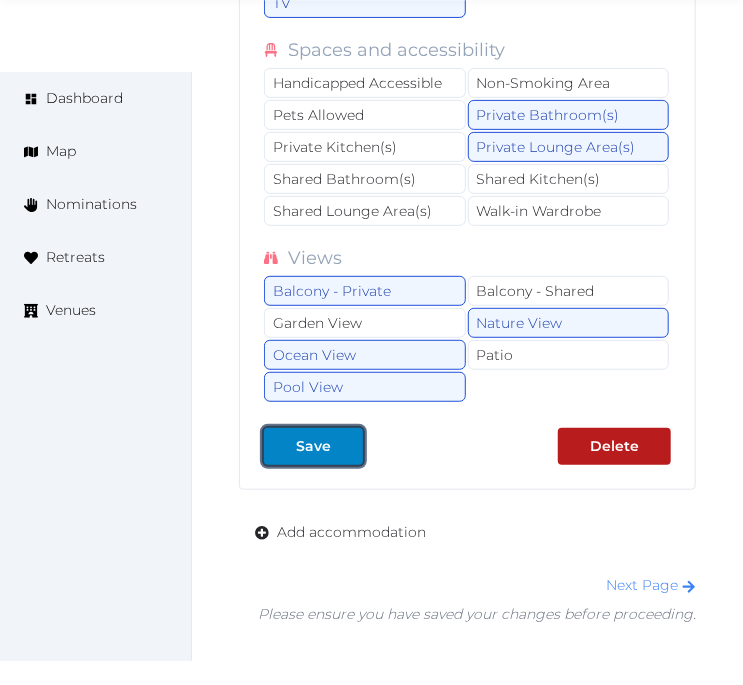 click on "Save" at bounding box center (313, 446) 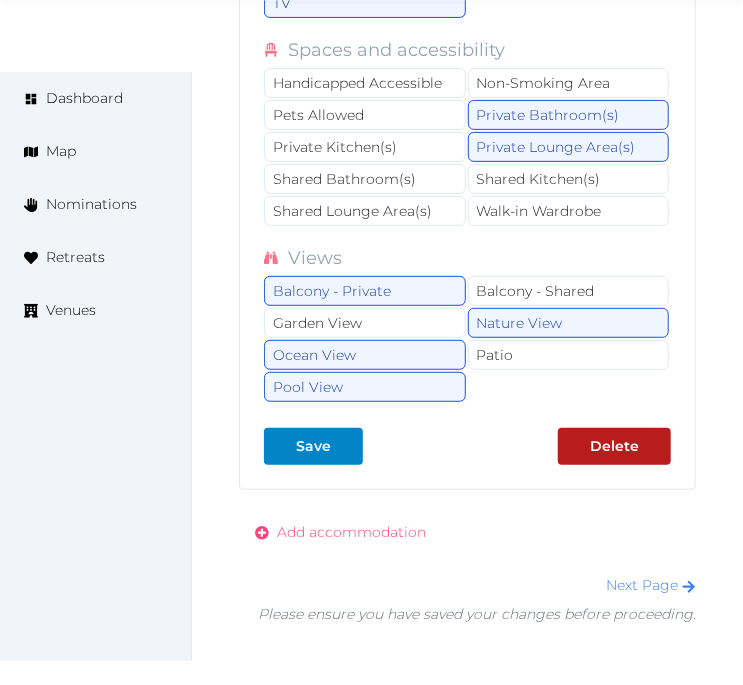 click on "Add accommodation" at bounding box center [340, 532] 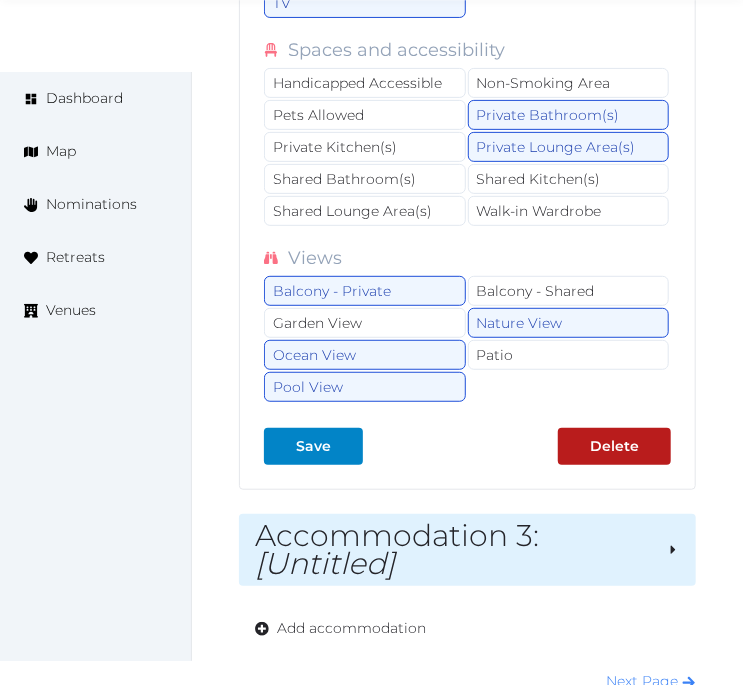 click on "[Untitled]" at bounding box center (325, 563) 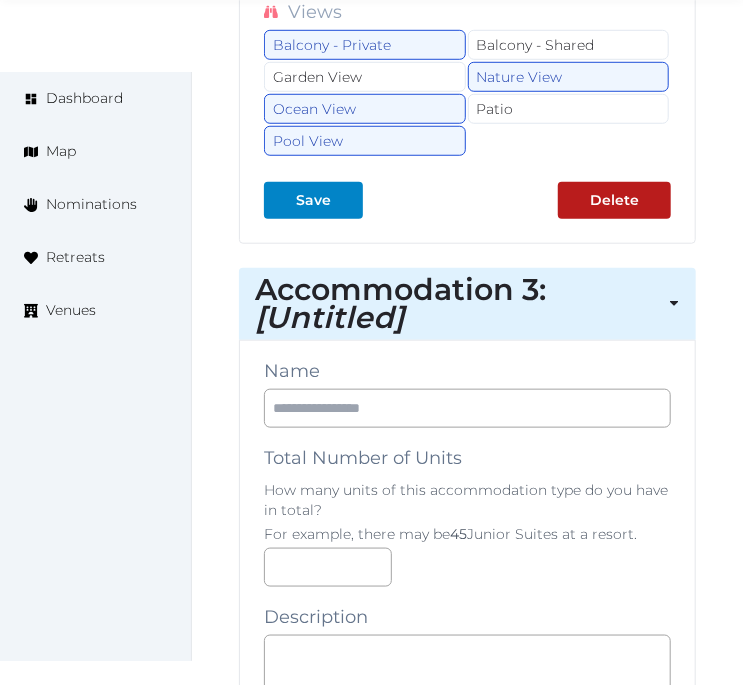 scroll, scrollTop: 4948, scrollLeft: 0, axis: vertical 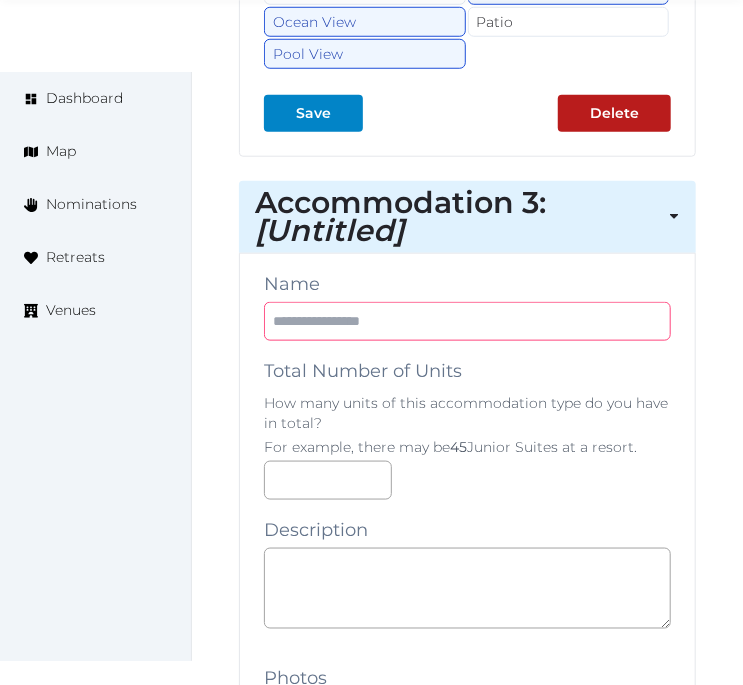 click at bounding box center (467, 321) 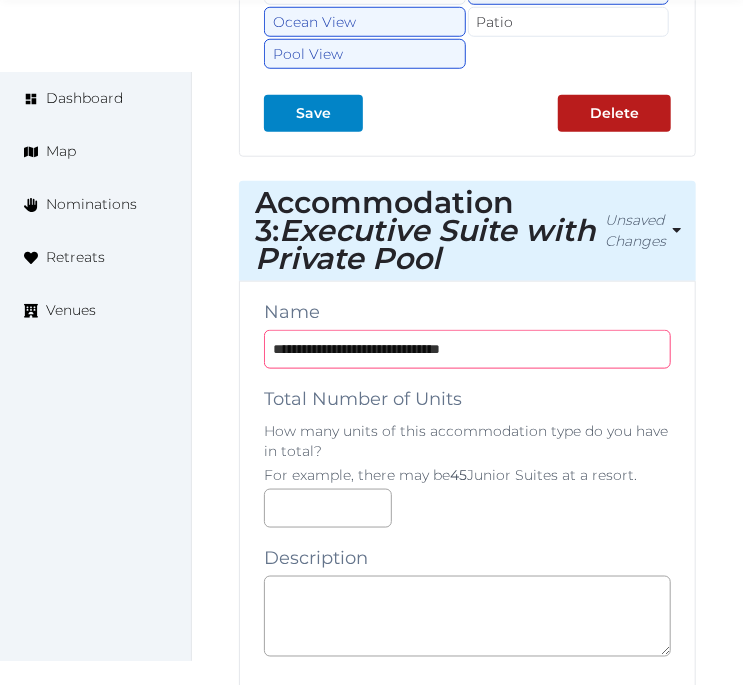 type on "**********" 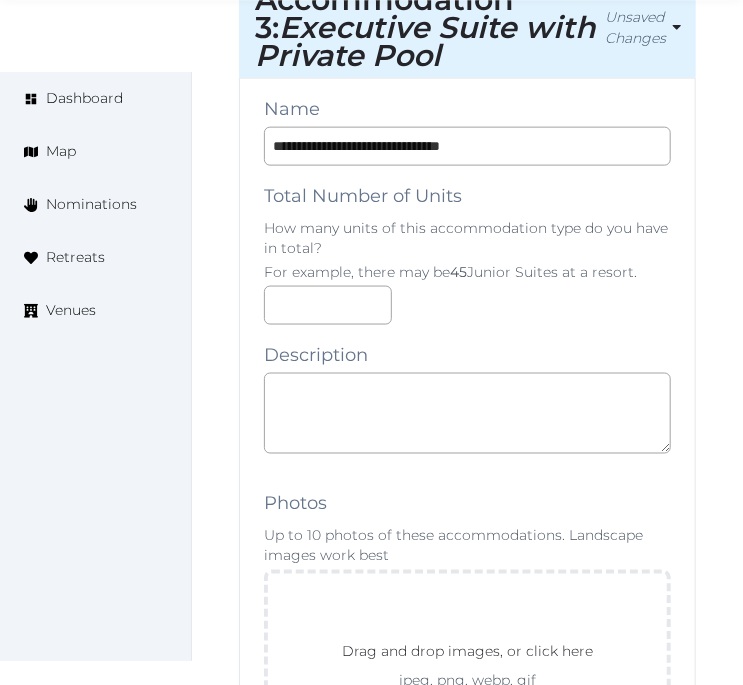 scroll, scrollTop: 5171, scrollLeft: 0, axis: vertical 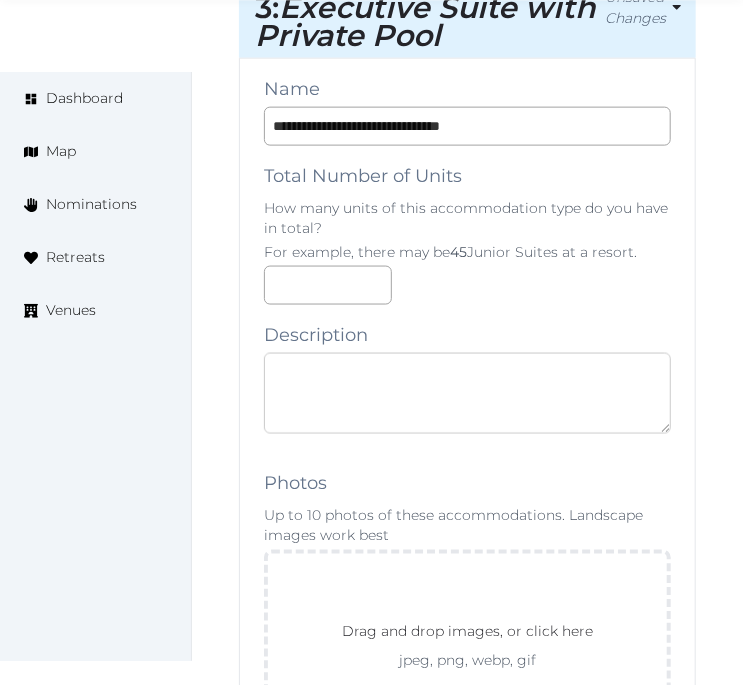 drag, startPoint x: 544, startPoint y: 363, endPoint x: 543, endPoint y: 383, distance: 20.024984 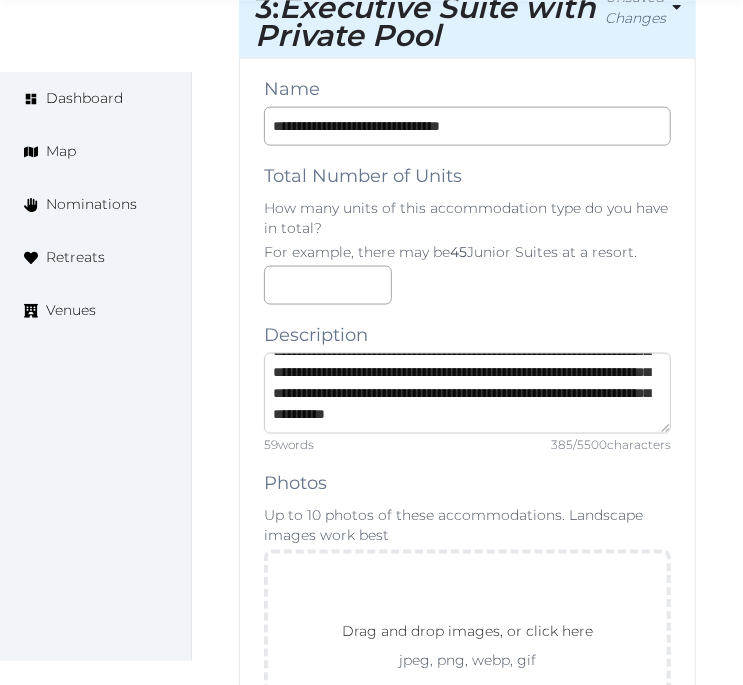 scroll, scrollTop: 105, scrollLeft: 0, axis: vertical 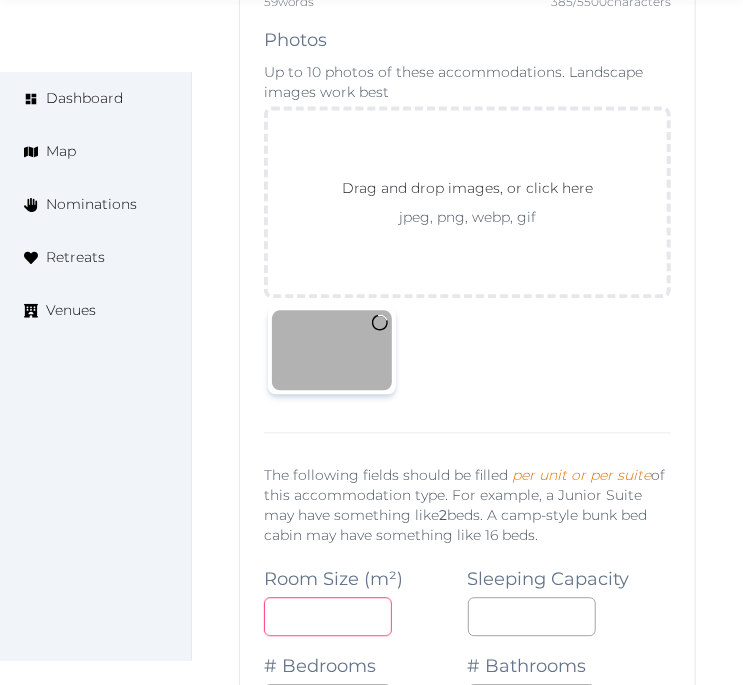 click at bounding box center (328, 616) 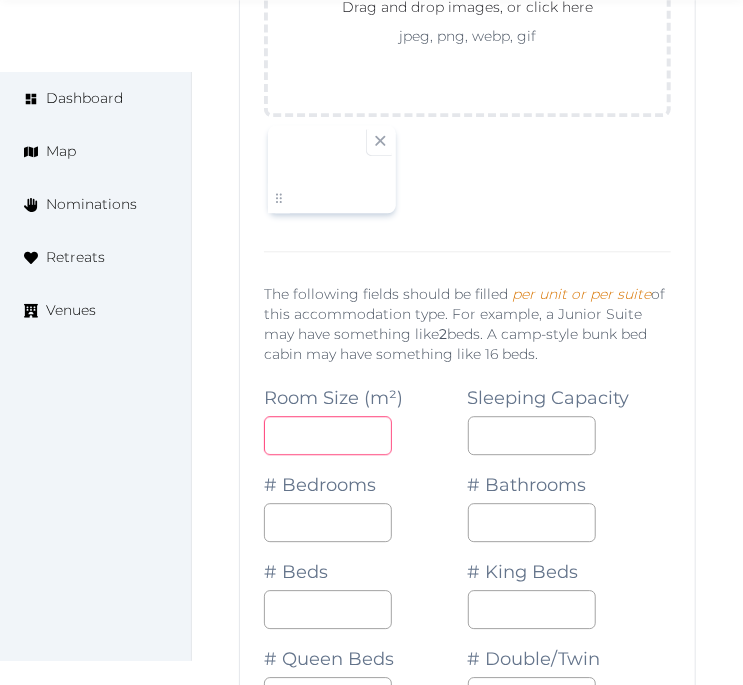 scroll, scrollTop: 5837, scrollLeft: 0, axis: vertical 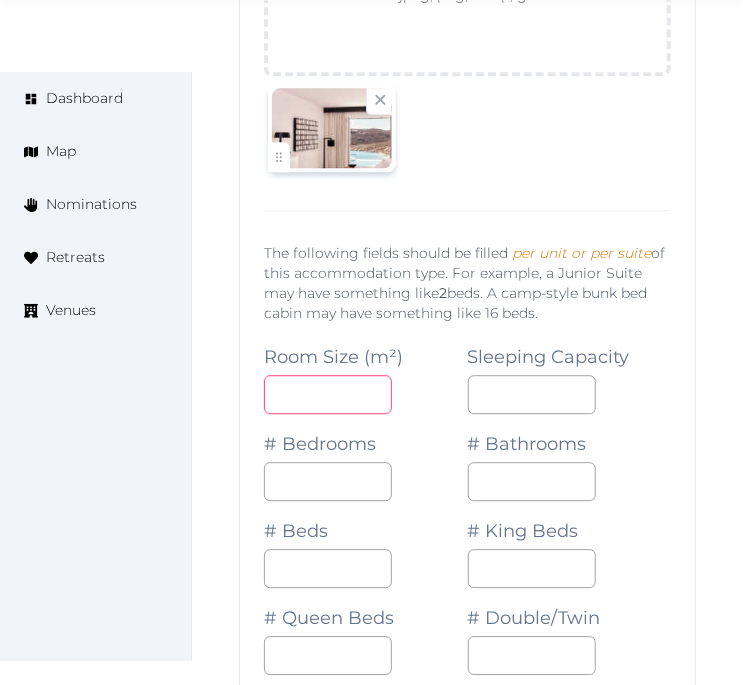 type on "**" 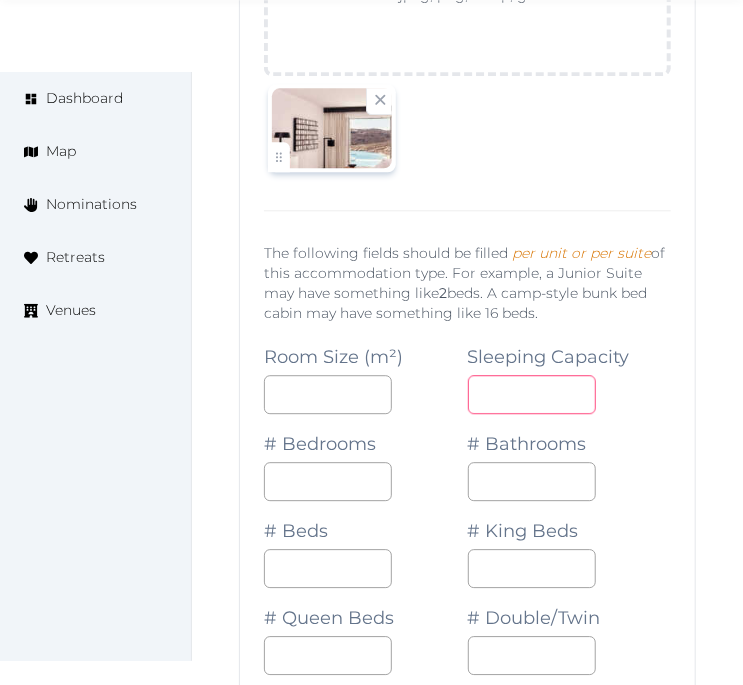 click at bounding box center (532, 394) 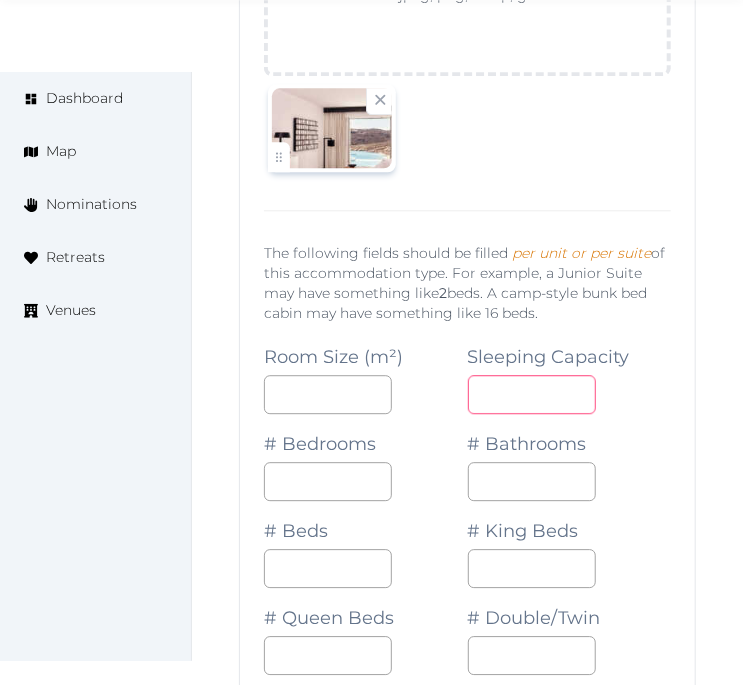 drag, startPoint x: 547, startPoint y: 417, endPoint x: 453, endPoint y: 433, distance: 95.35198 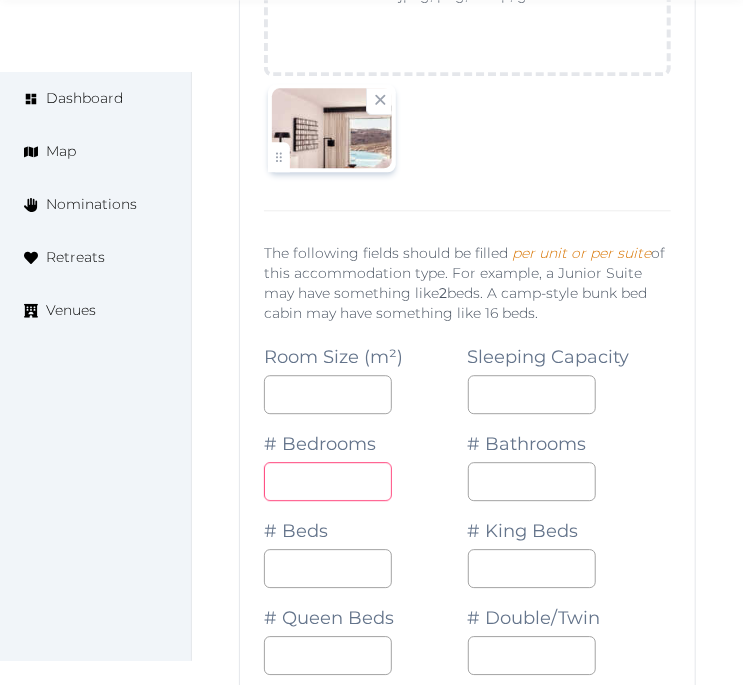 click at bounding box center [328, 481] 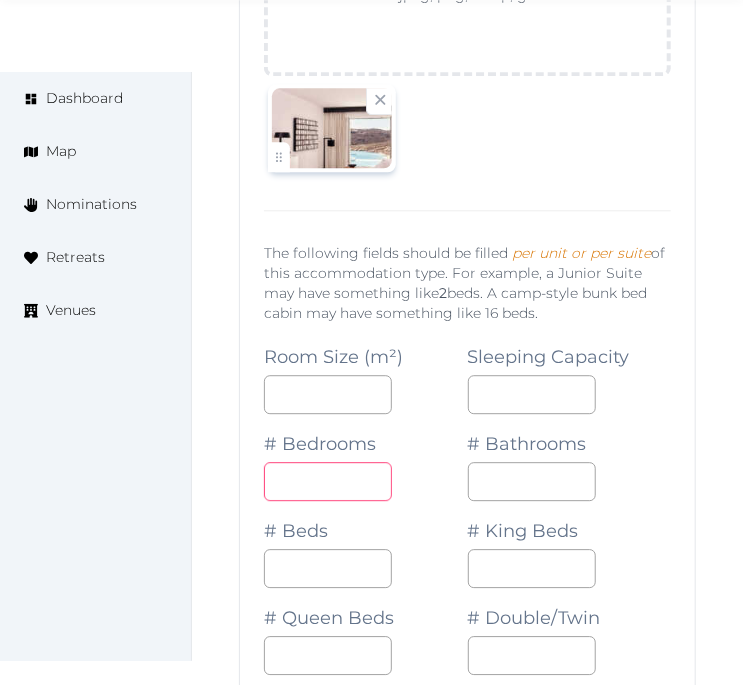 type on "*" 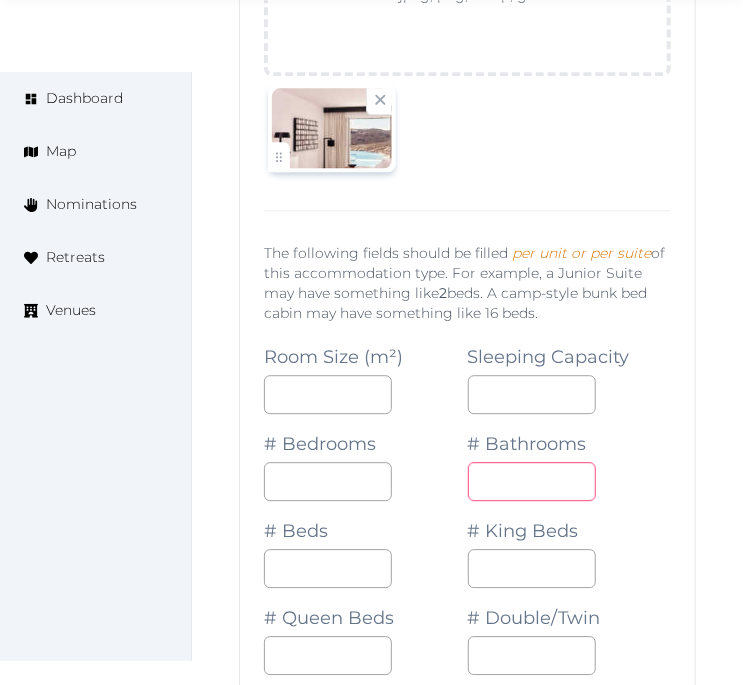 click on "*" at bounding box center (532, 481) 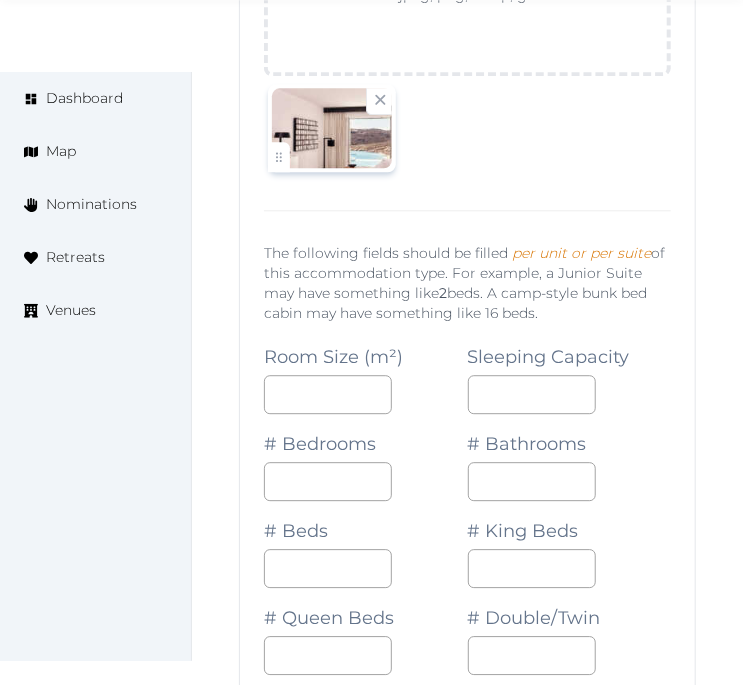 click on "# Queen Beds" at bounding box center [366, 631] 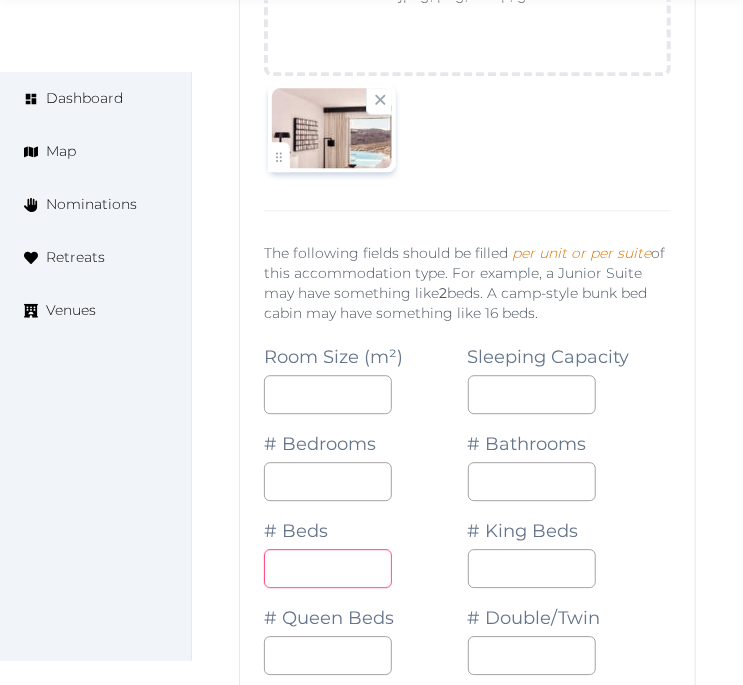 click at bounding box center [328, 568] 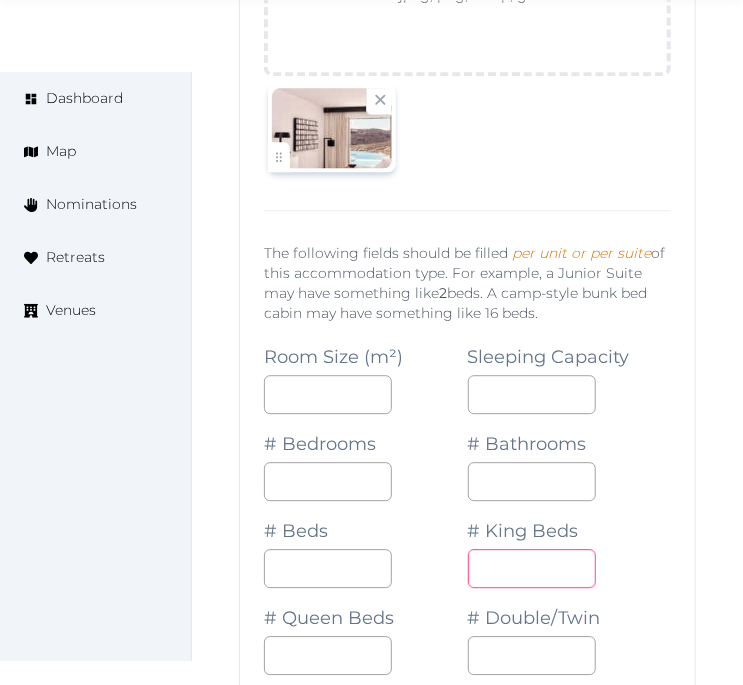drag, startPoint x: 542, startPoint y: 572, endPoint x: 530, endPoint y: 578, distance: 13.416408 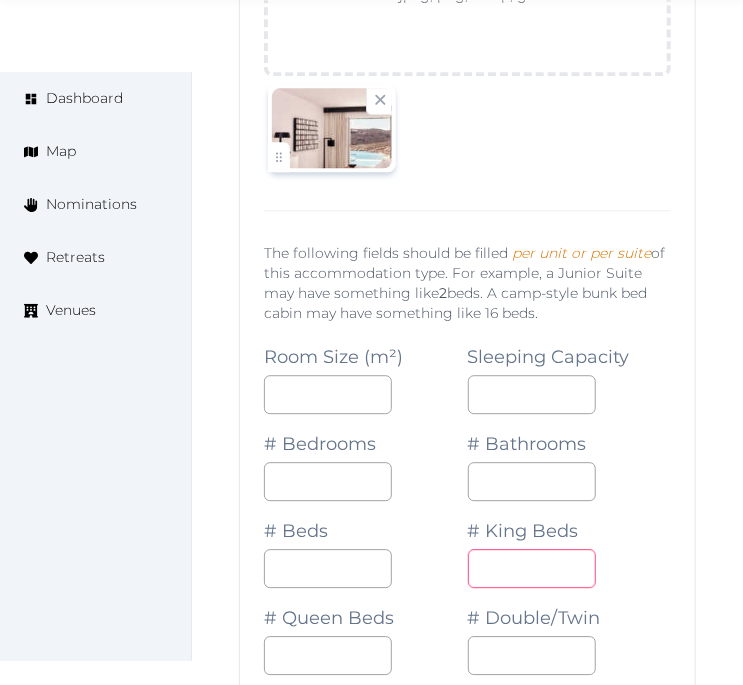 type on "*" 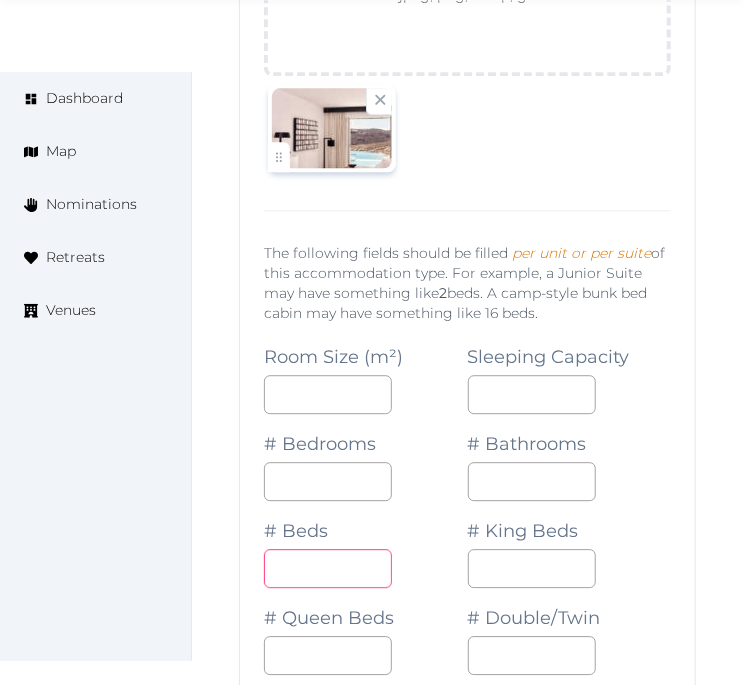drag, startPoint x: 366, startPoint y: 580, endPoint x: 193, endPoint y: 607, distance: 175.09425 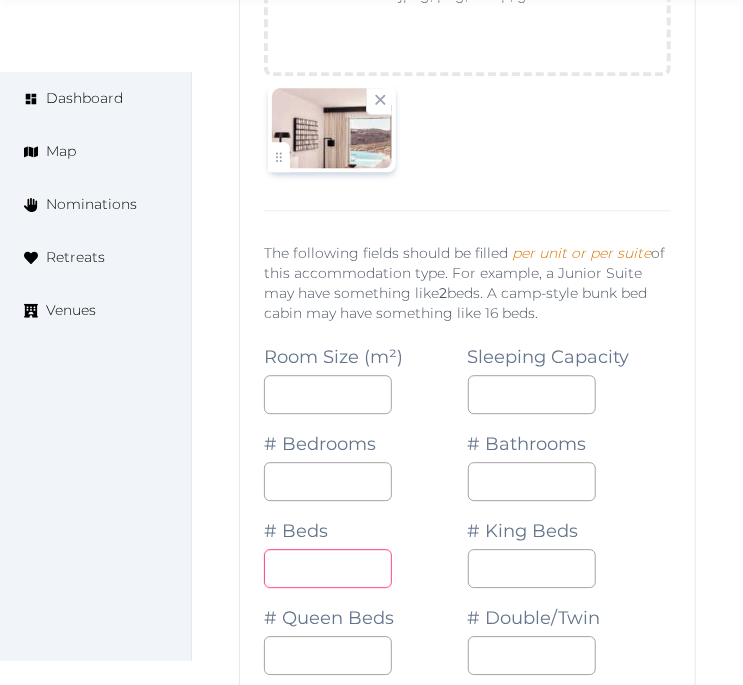 type on "*" 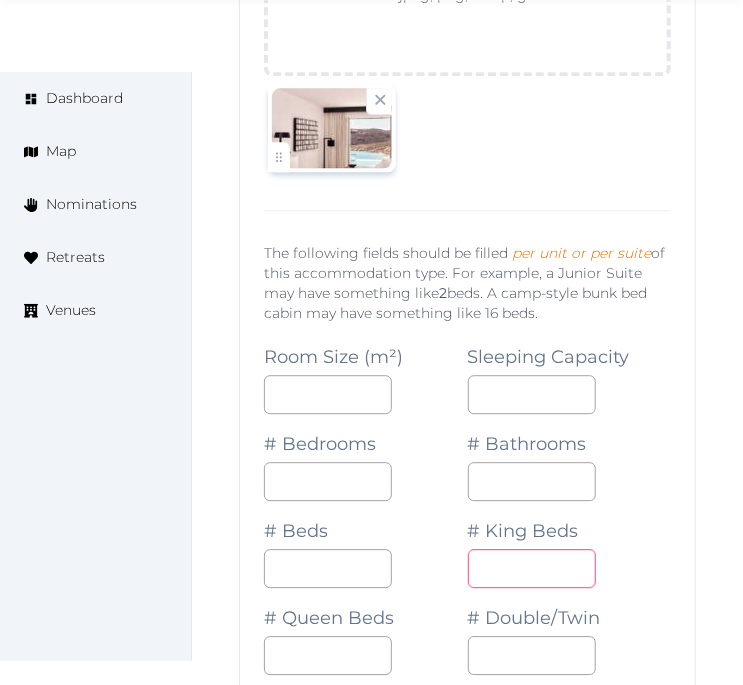 drag, startPoint x: 534, startPoint y: 570, endPoint x: 450, endPoint y: 583, distance: 85 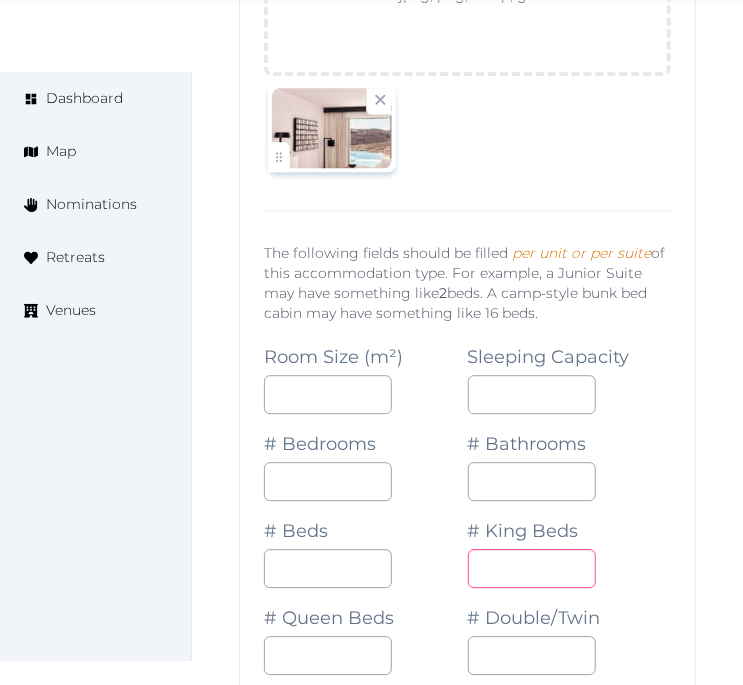 type 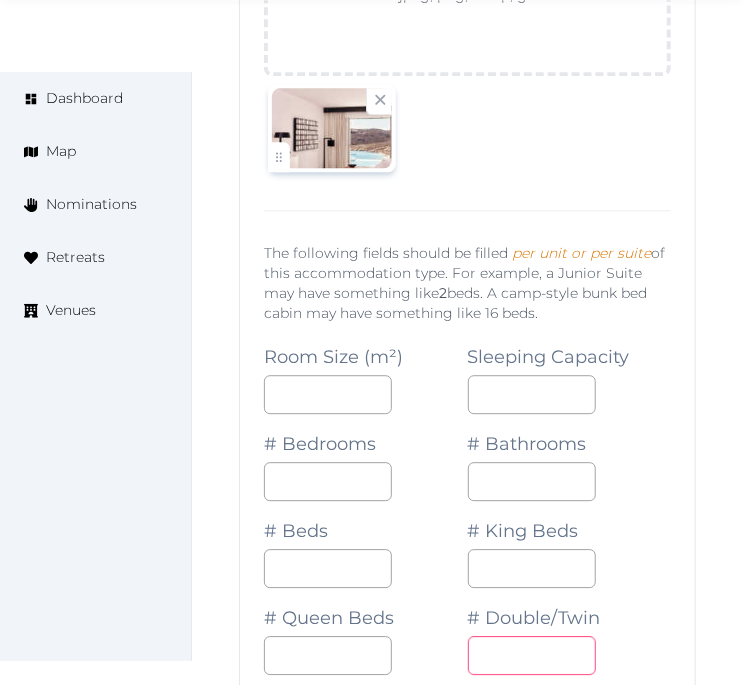 click at bounding box center (532, 655) 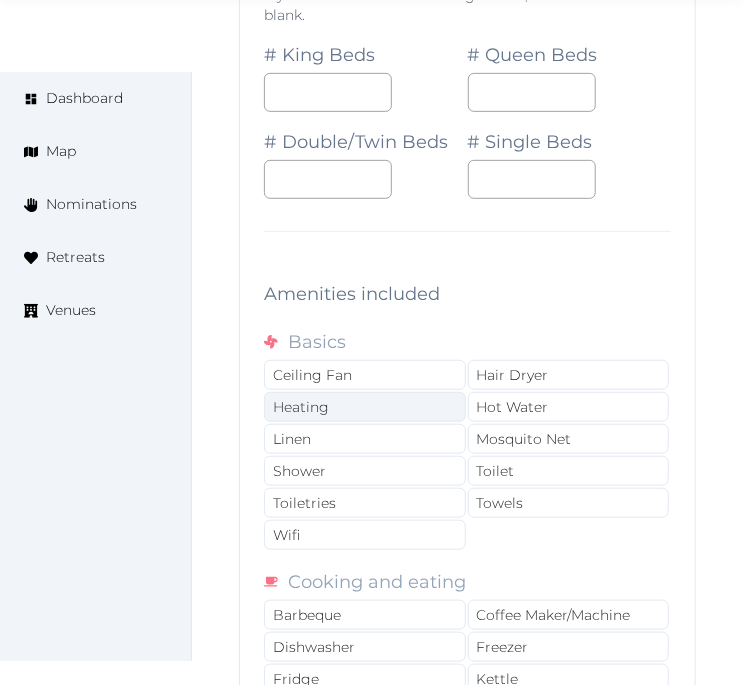 scroll, scrollTop: 6948, scrollLeft: 0, axis: vertical 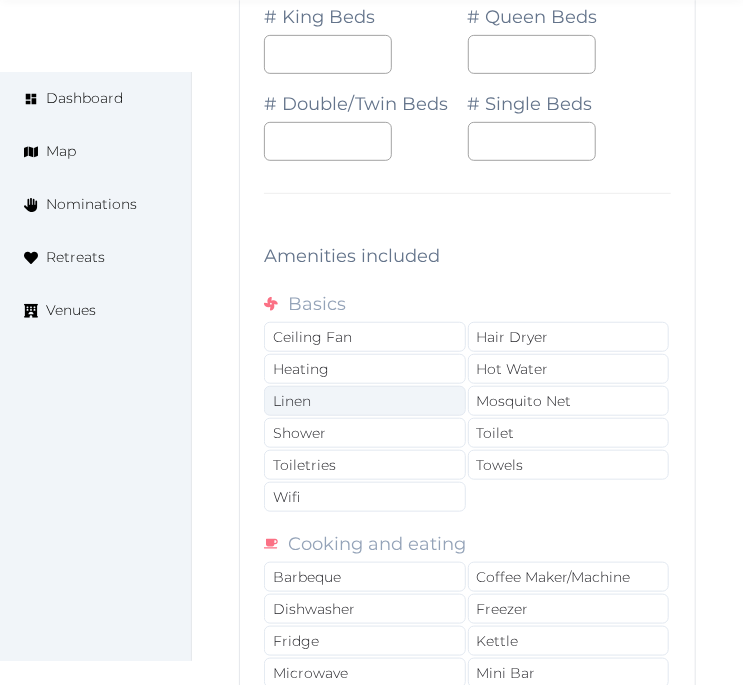 type on "*" 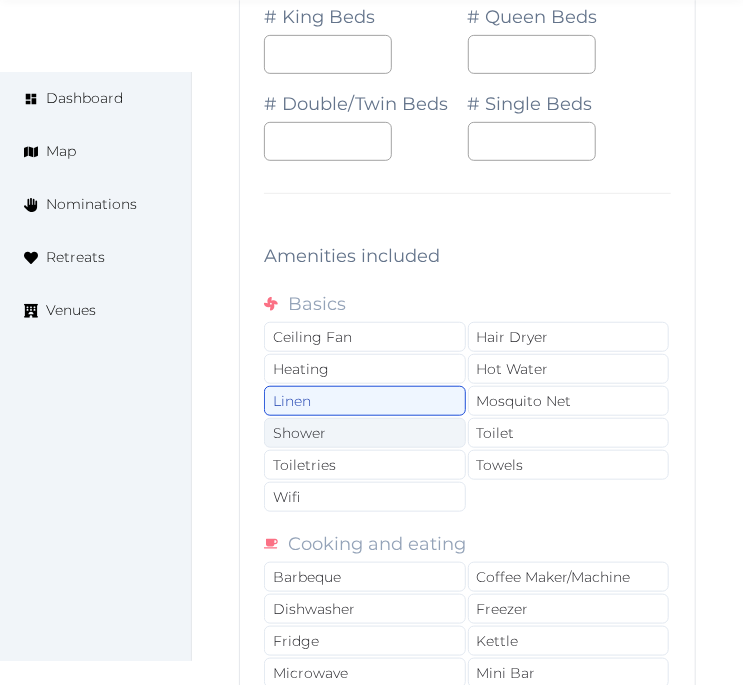 drag, startPoint x: 370, startPoint y: 441, endPoint x: 374, endPoint y: 454, distance: 13.601471 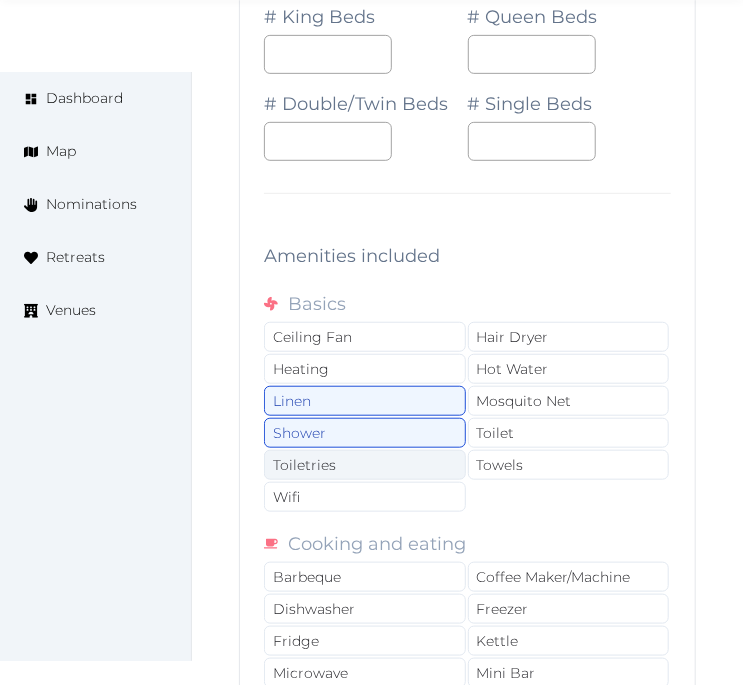 click on "Toiletries" at bounding box center (365, 465) 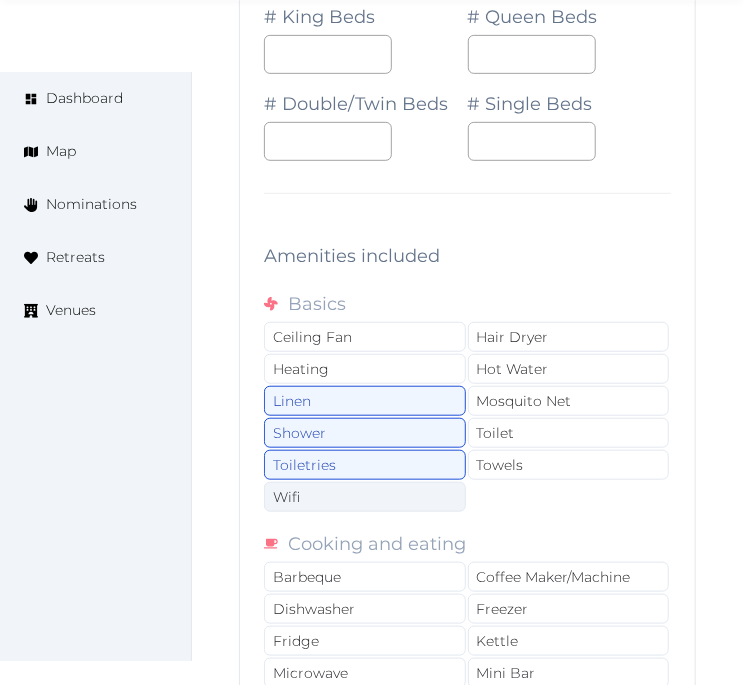 click on "Wifi" at bounding box center (365, 497) 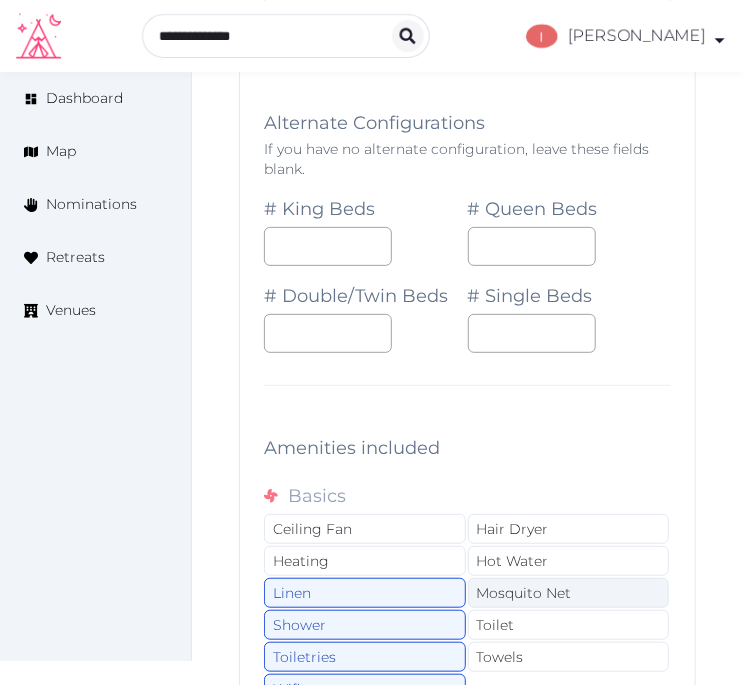 scroll, scrollTop: 6837, scrollLeft: 0, axis: vertical 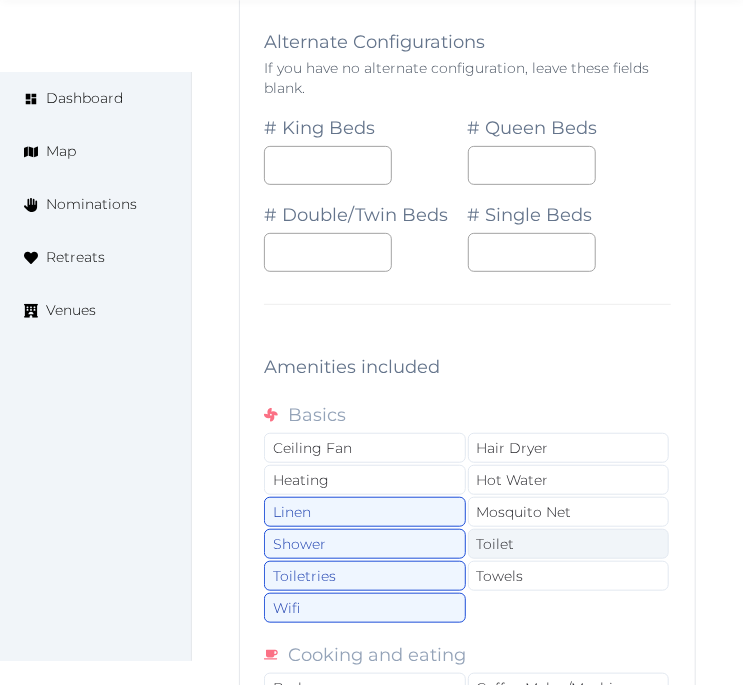 drag, startPoint x: 564, startPoint y: 552, endPoint x: 557, endPoint y: 565, distance: 14.764823 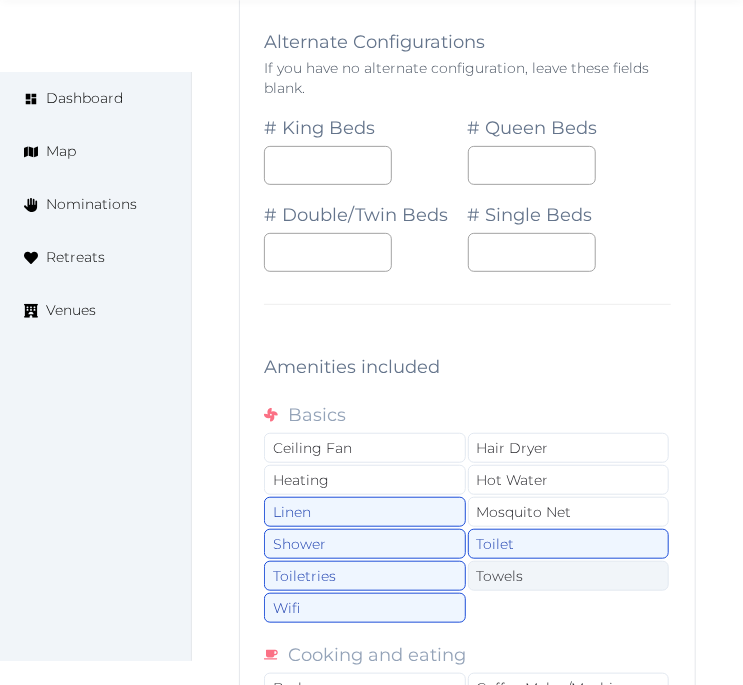 click on "Towels" at bounding box center (569, 576) 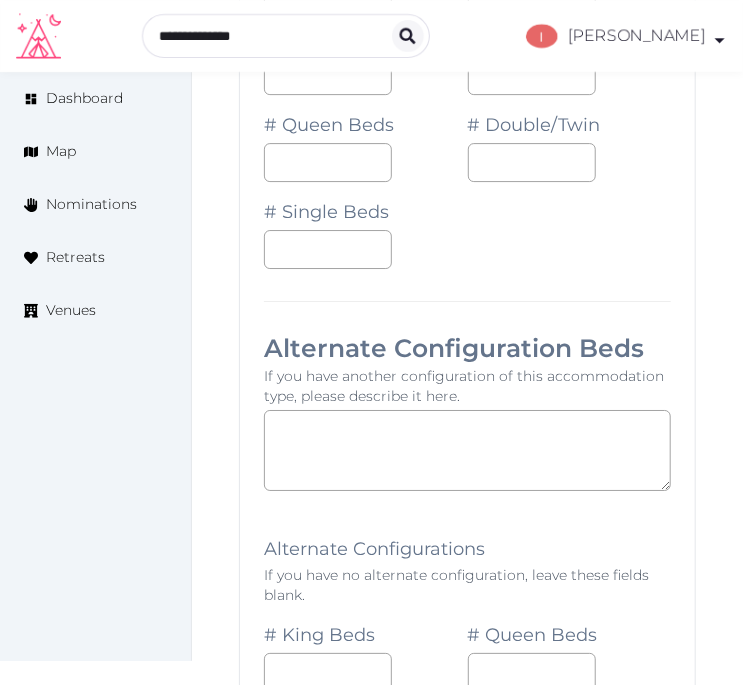 scroll, scrollTop: 6282, scrollLeft: 0, axis: vertical 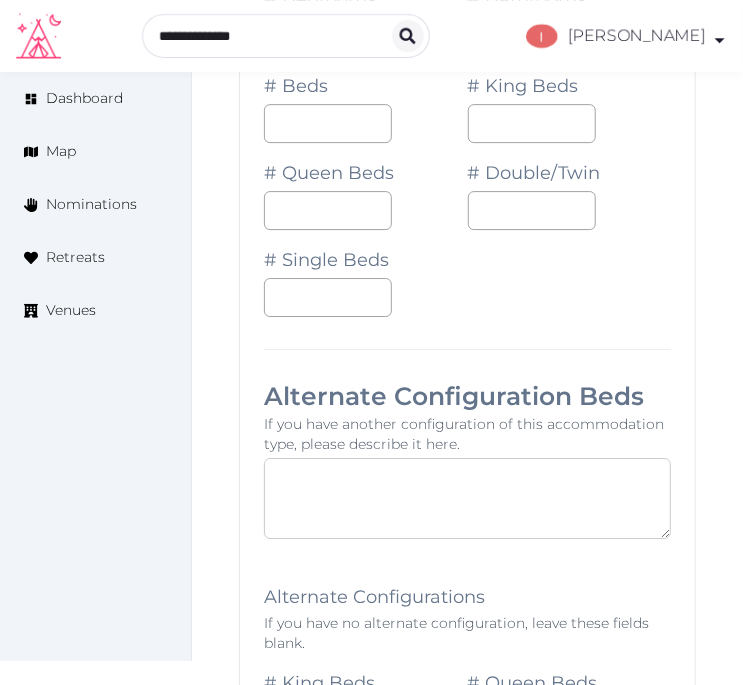 click at bounding box center (467, 498) 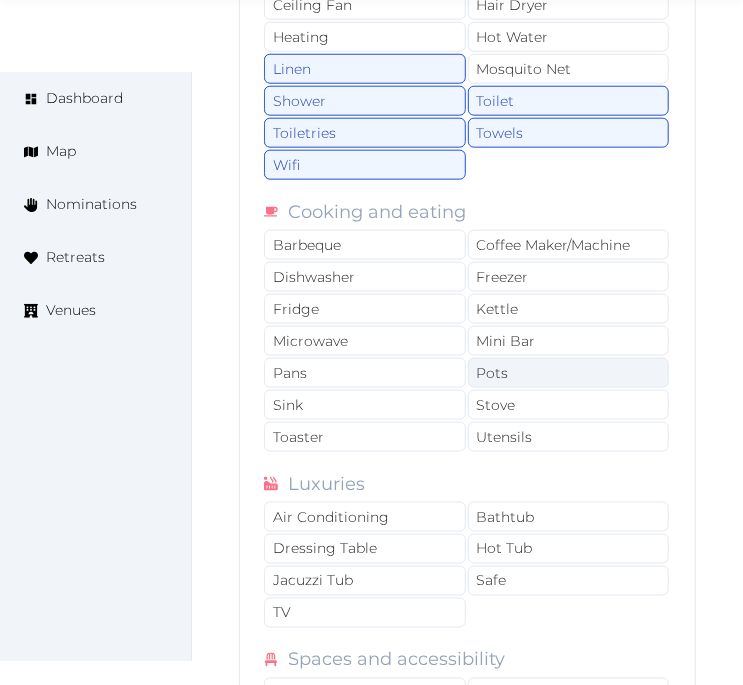 scroll, scrollTop: 7282, scrollLeft: 0, axis: vertical 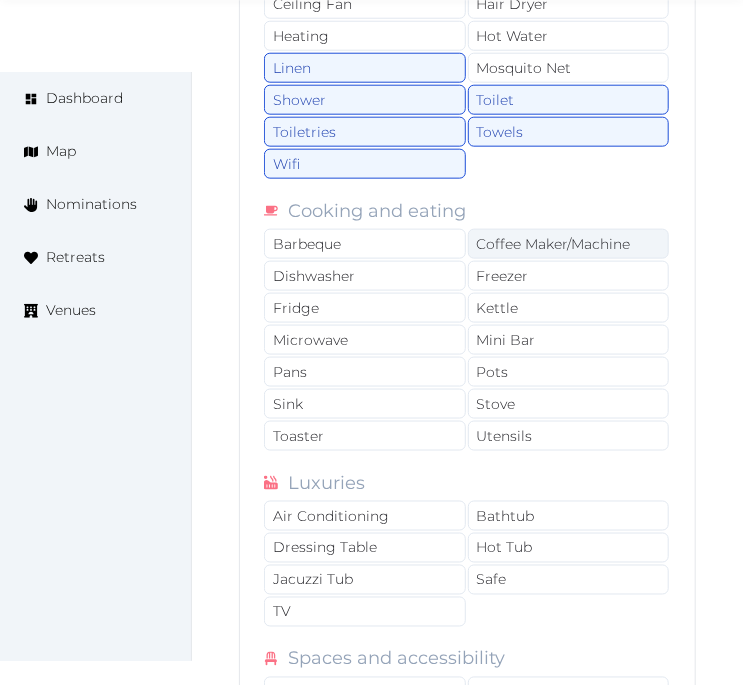type on "**********" 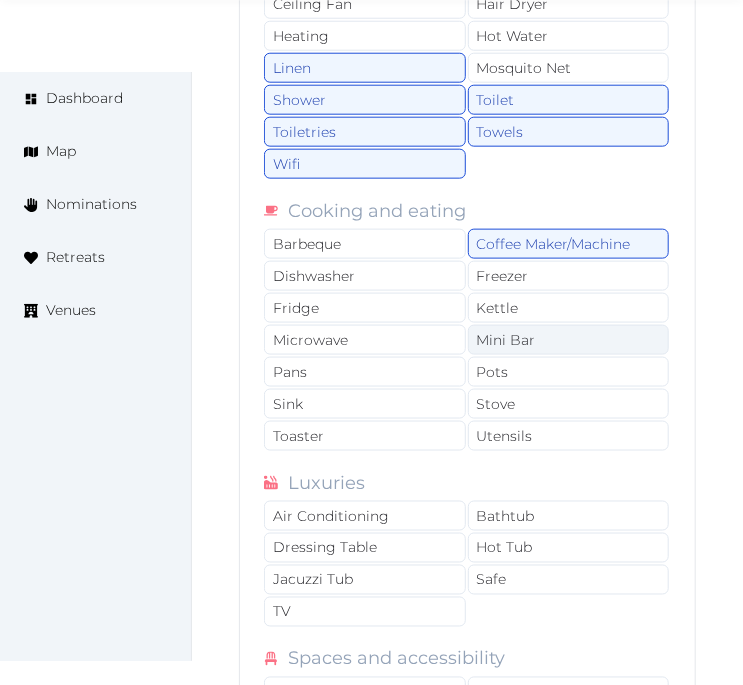 click on "Mini Bar" at bounding box center (569, 340) 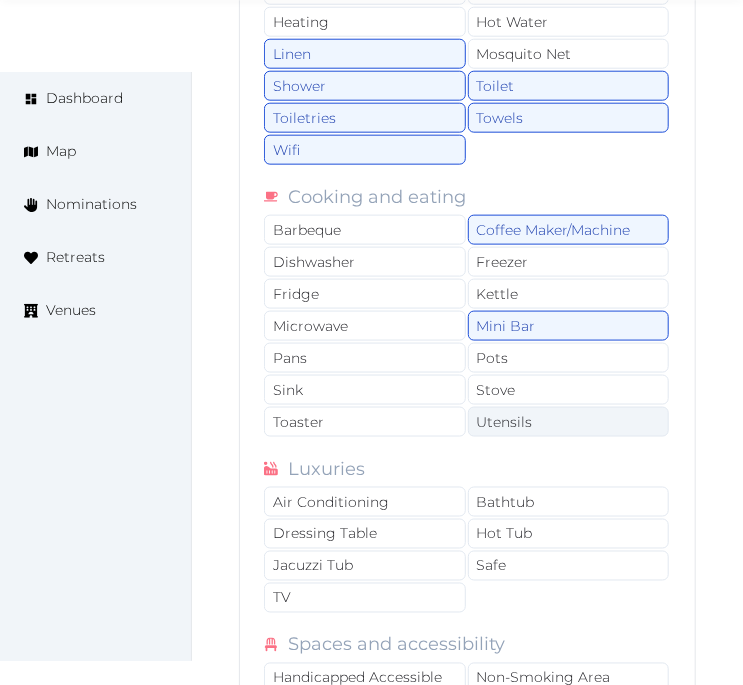 scroll, scrollTop: 7393, scrollLeft: 0, axis: vertical 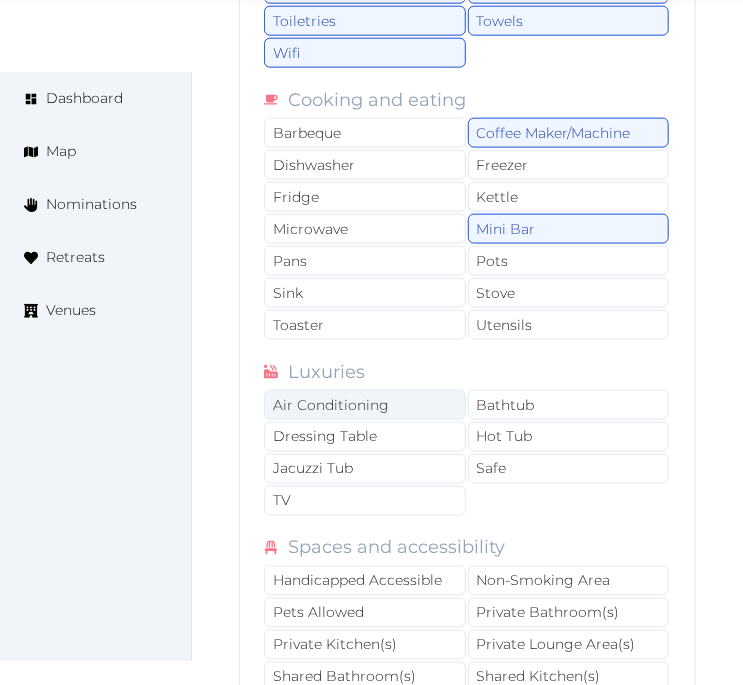 click on "Air Conditioning" at bounding box center (365, 405) 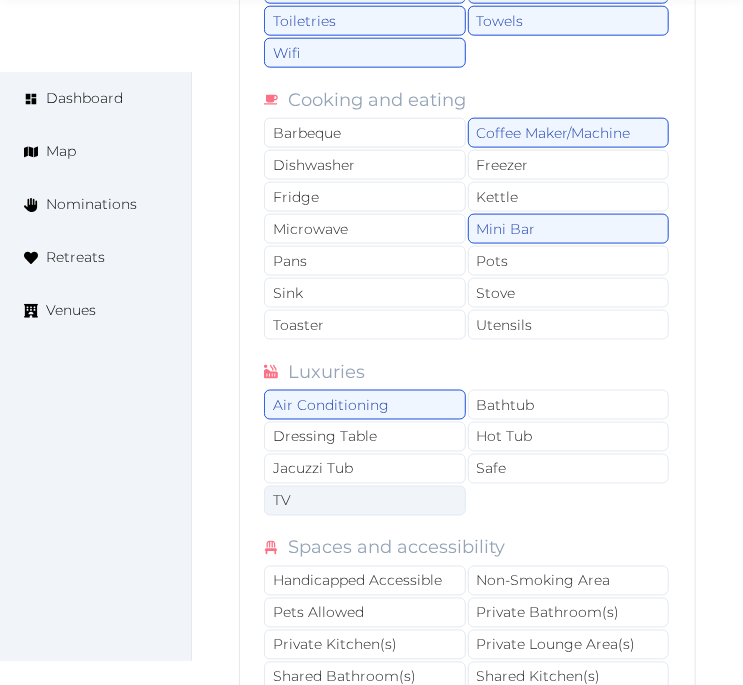 drag, startPoint x: 357, startPoint y: 515, endPoint x: 373, endPoint y: 517, distance: 16.124516 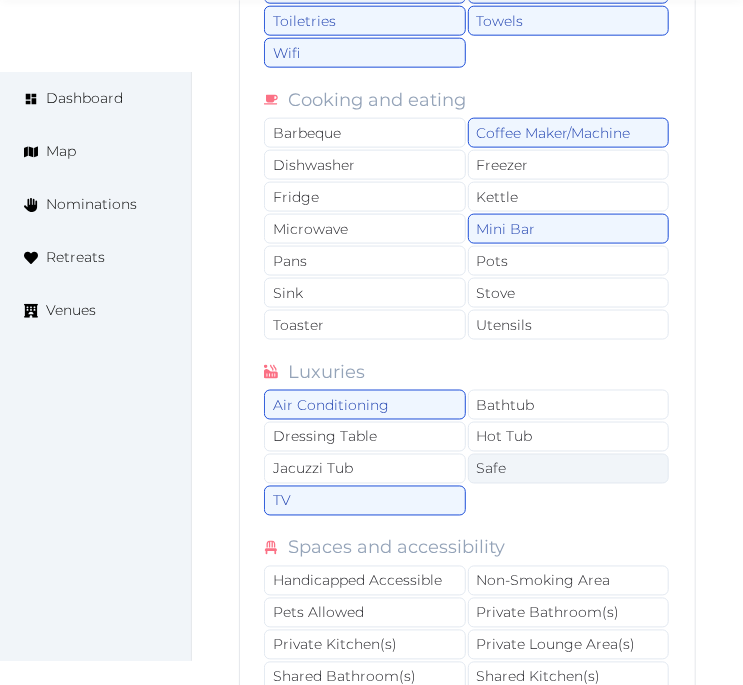click on "Safe" at bounding box center [569, 469] 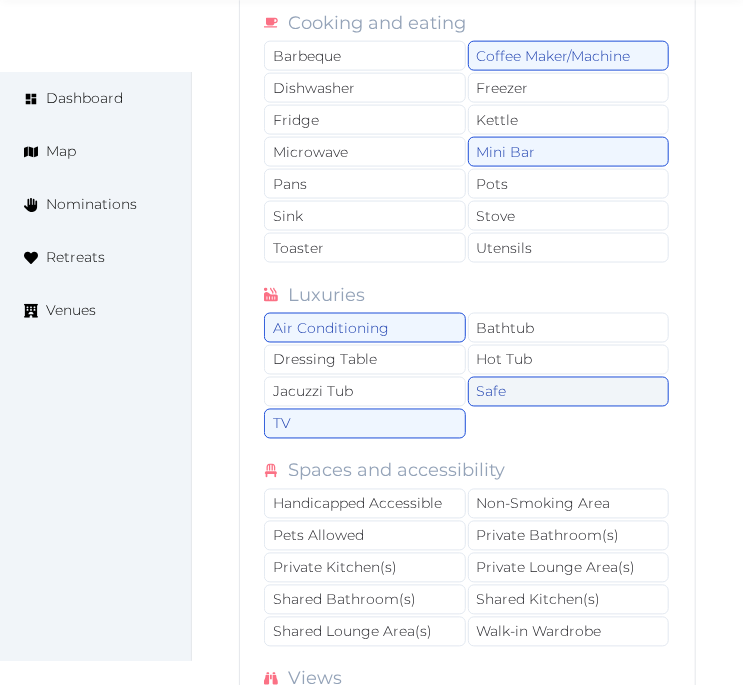 scroll, scrollTop: 7504, scrollLeft: 0, axis: vertical 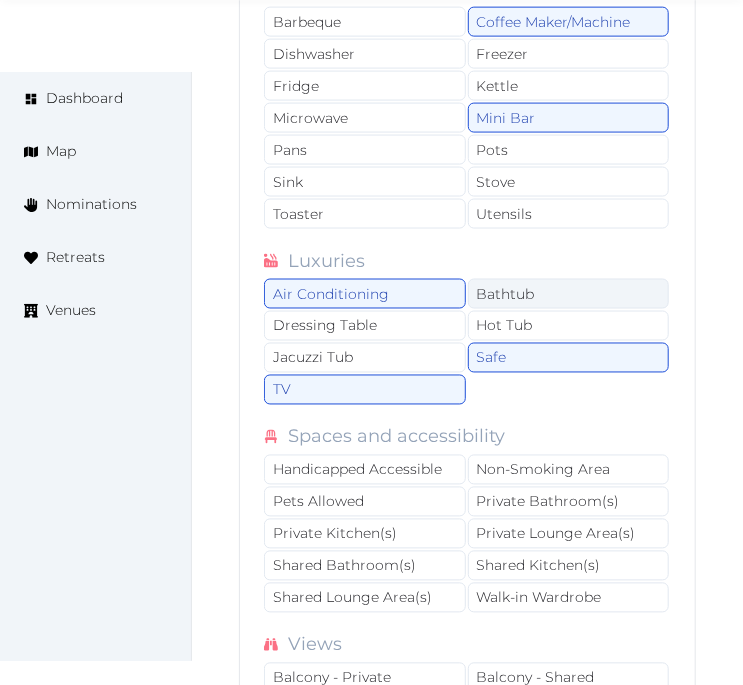 click on "Bathtub" at bounding box center [569, 294] 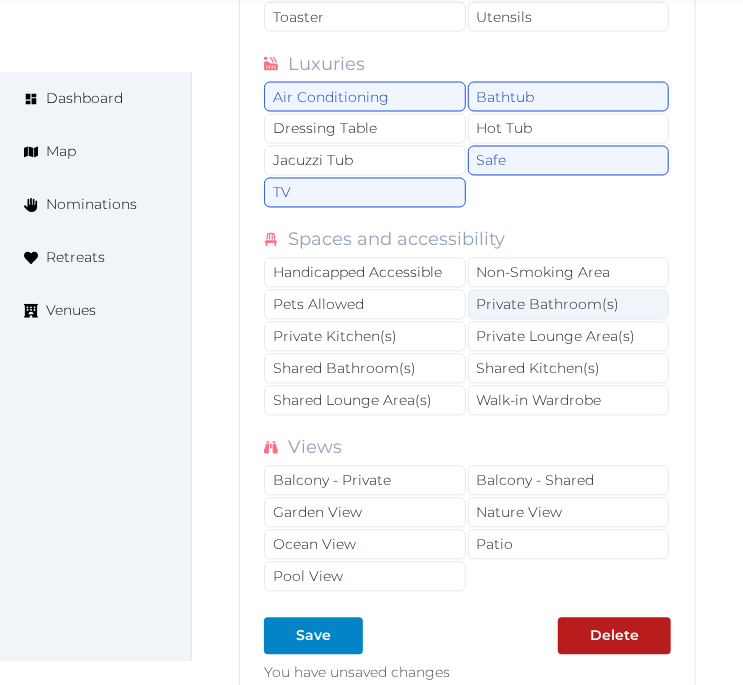 scroll, scrollTop: 7726, scrollLeft: 0, axis: vertical 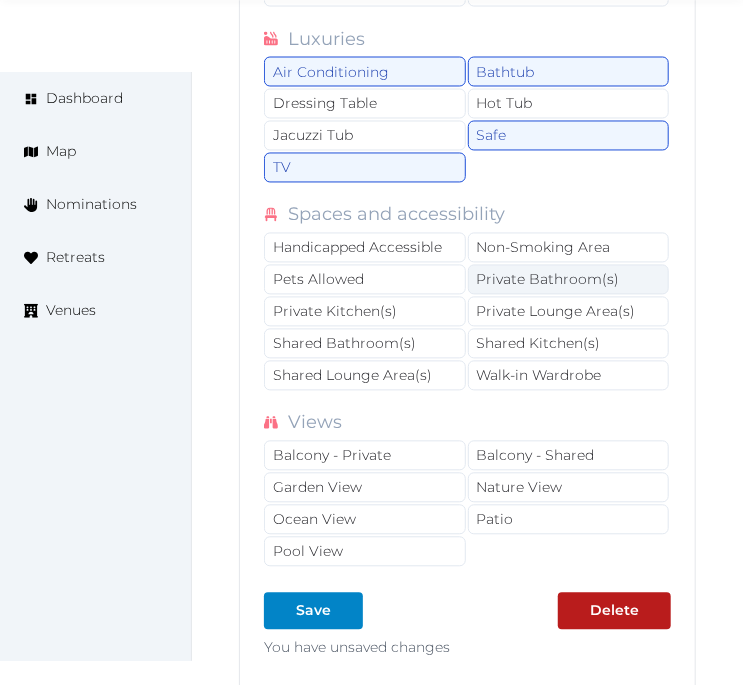 click on "Private Bathroom(s)" at bounding box center [569, 280] 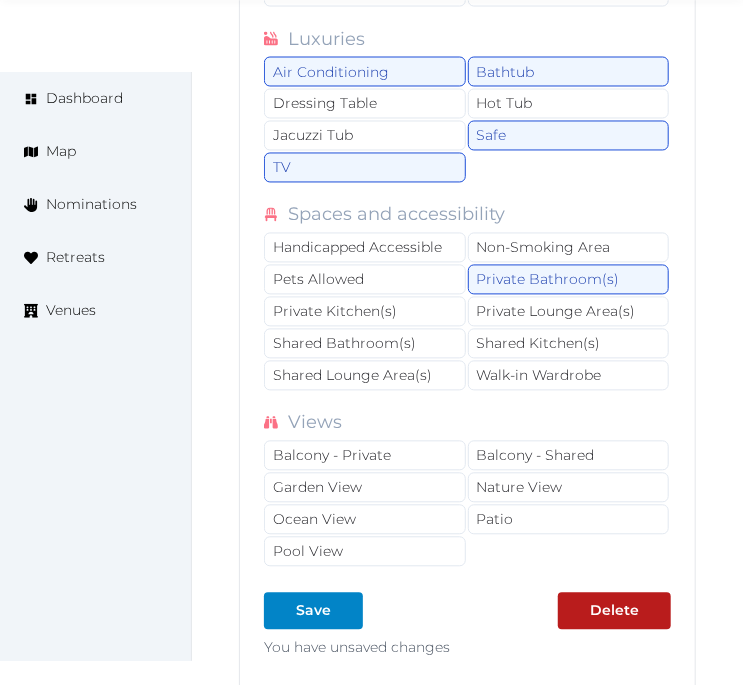 drag, startPoint x: 511, startPoint y: 326, endPoint x: 394, endPoint y: 436, distance: 160.58954 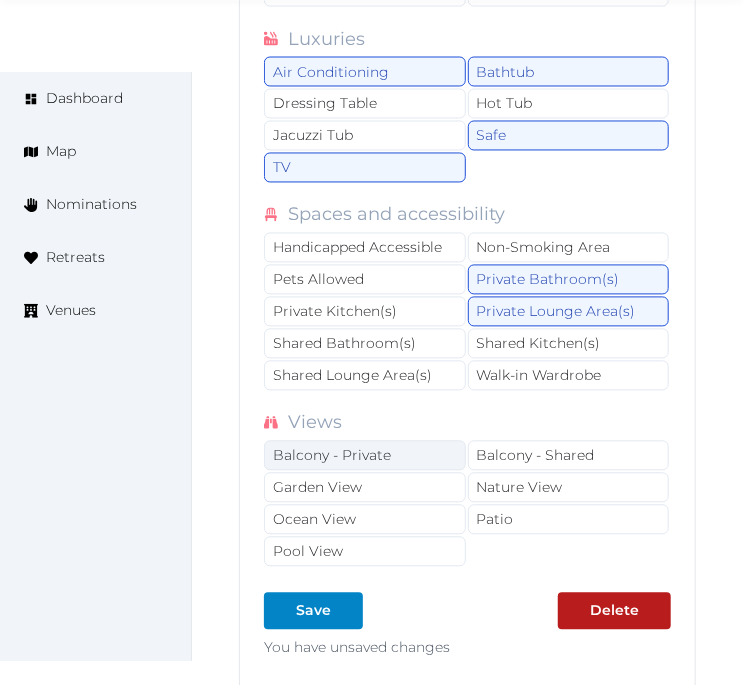 click on "Balcony - Private" at bounding box center (365, 456) 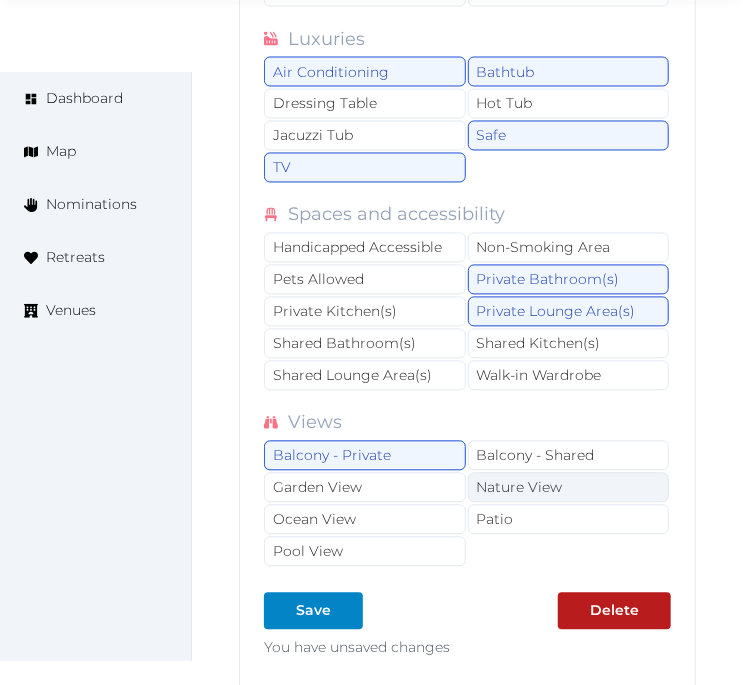 click on "Nature View" at bounding box center (569, 488) 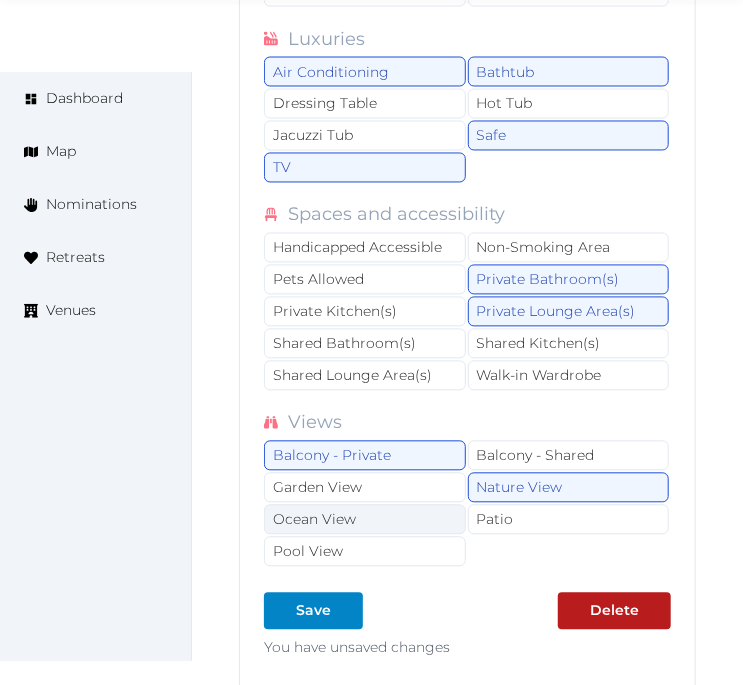 click on "Ocean View" at bounding box center [365, 520] 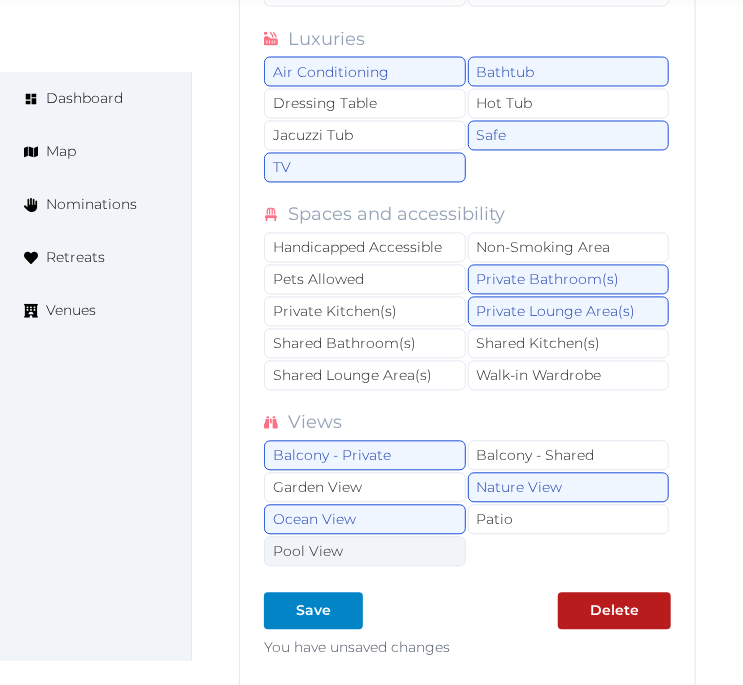 click on "Pool View" at bounding box center [365, 552] 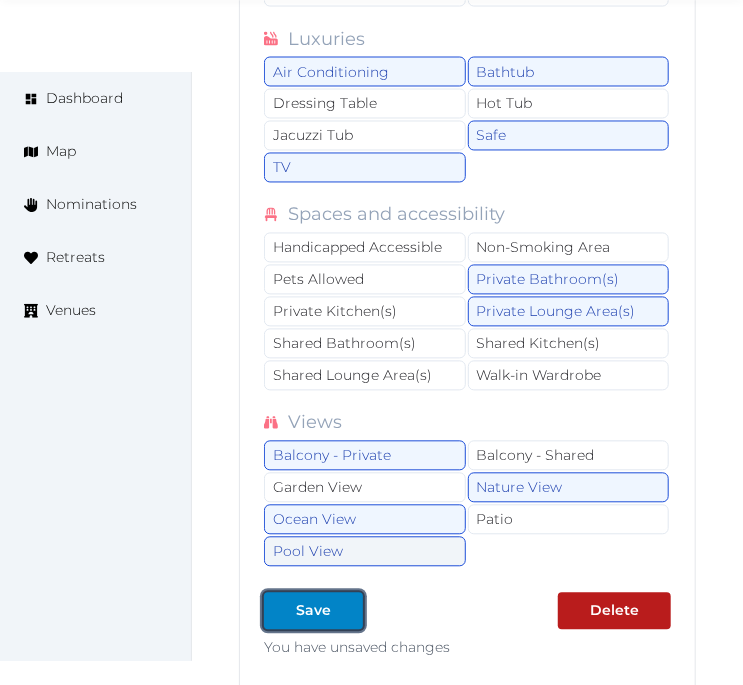 drag, startPoint x: 322, startPoint y: 630, endPoint x: 458, endPoint y: 555, distance: 155.30937 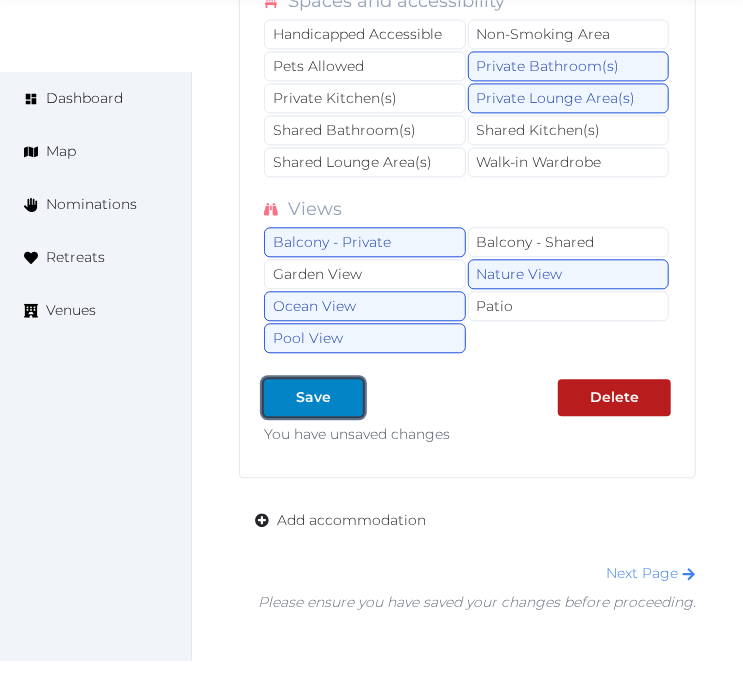 scroll, scrollTop: 7948, scrollLeft: 0, axis: vertical 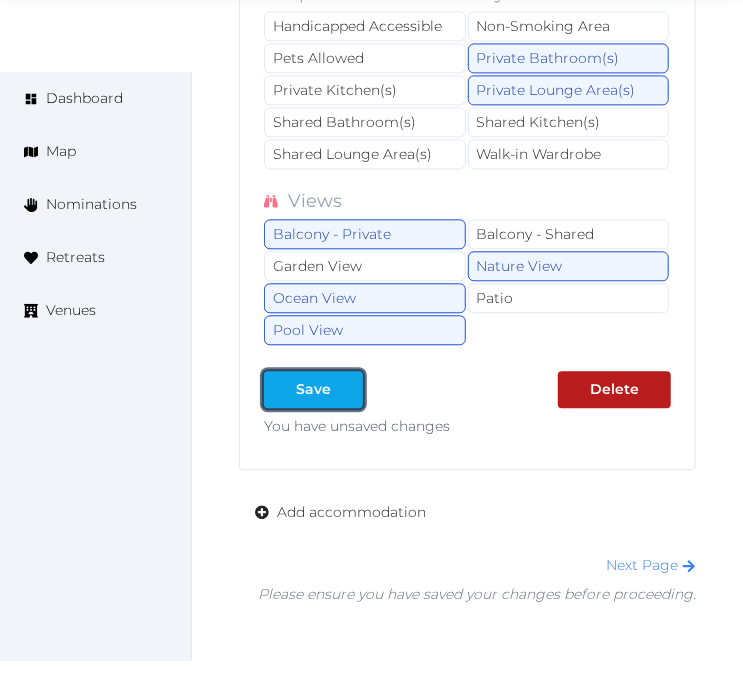 click on "Save" at bounding box center [313, 389] 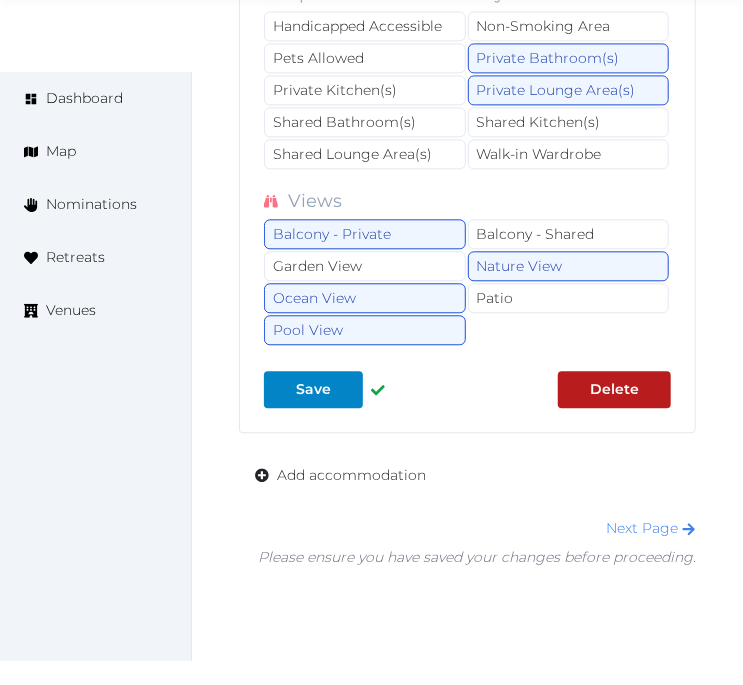 type on "*" 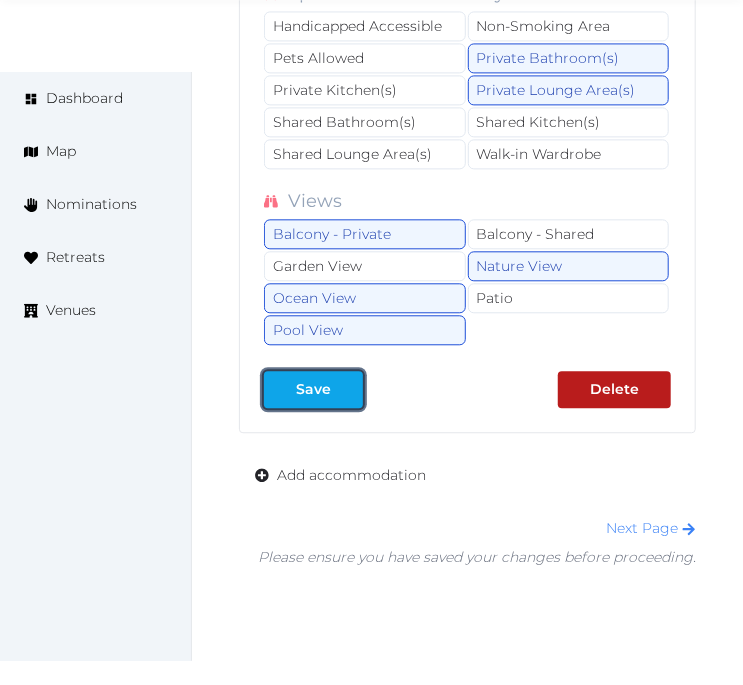 click on "Save" at bounding box center [313, 389] 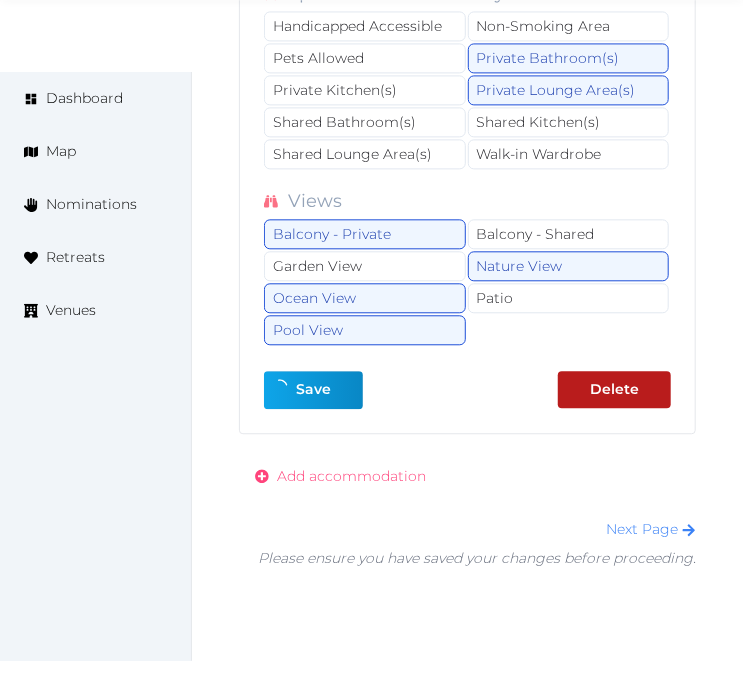 click on "Add accommodation" at bounding box center (351, 476) 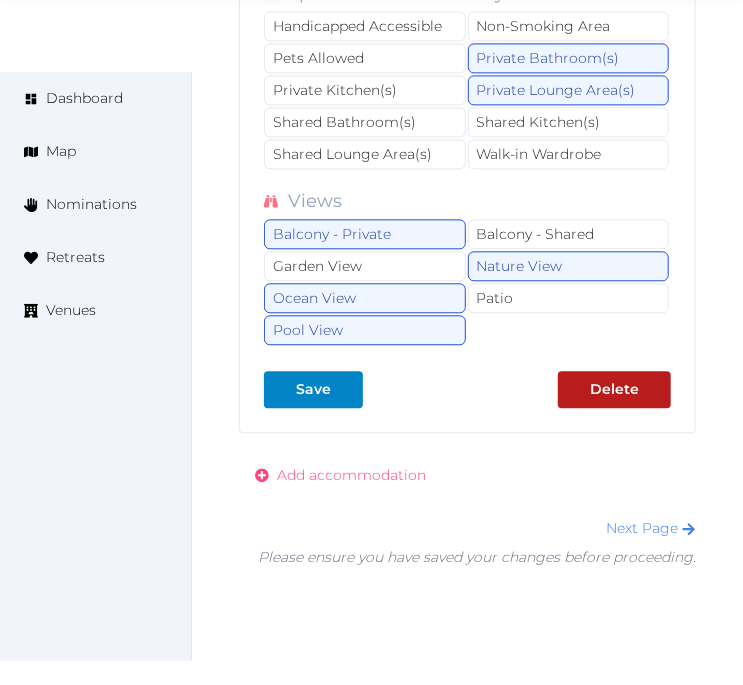 click on "Add accommodation" at bounding box center (340, 475) 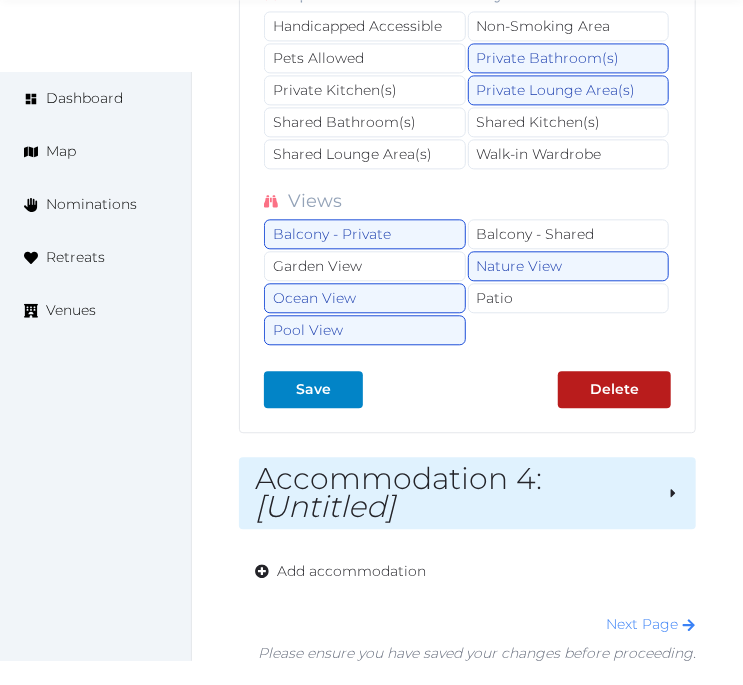 drag, startPoint x: 397, startPoint y: 503, endPoint x: 436, endPoint y: 532, distance: 48.60041 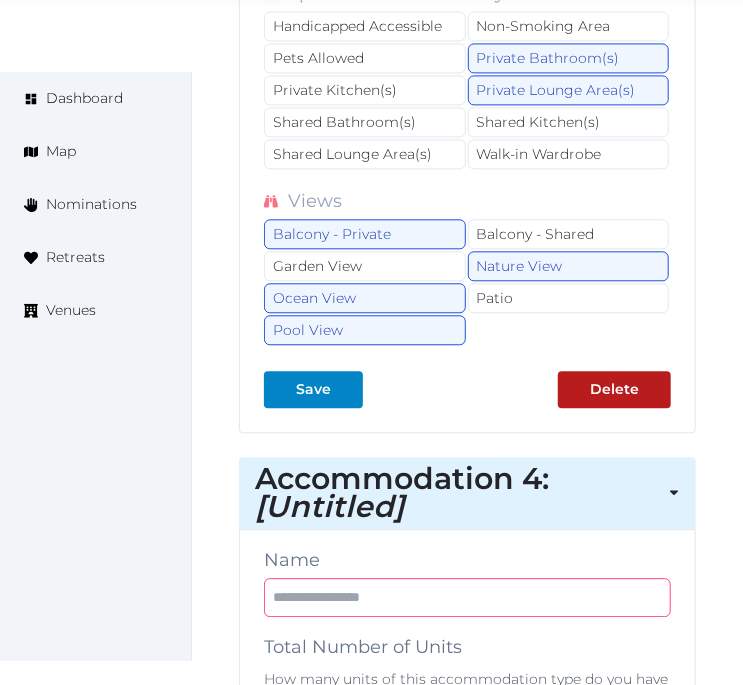 click at bounding box center [467, 597] 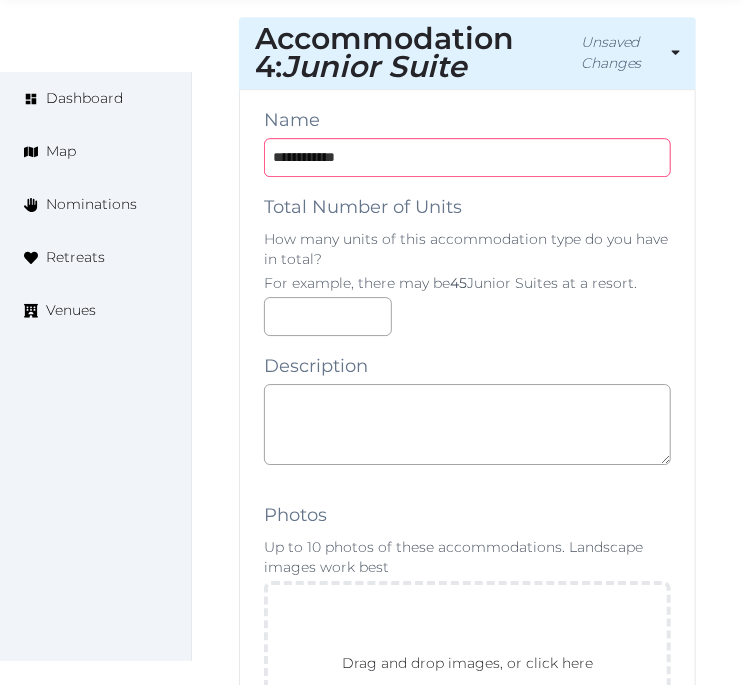 scroll, scrollTop: 8393, scrollLeft: 0, axis: vertical 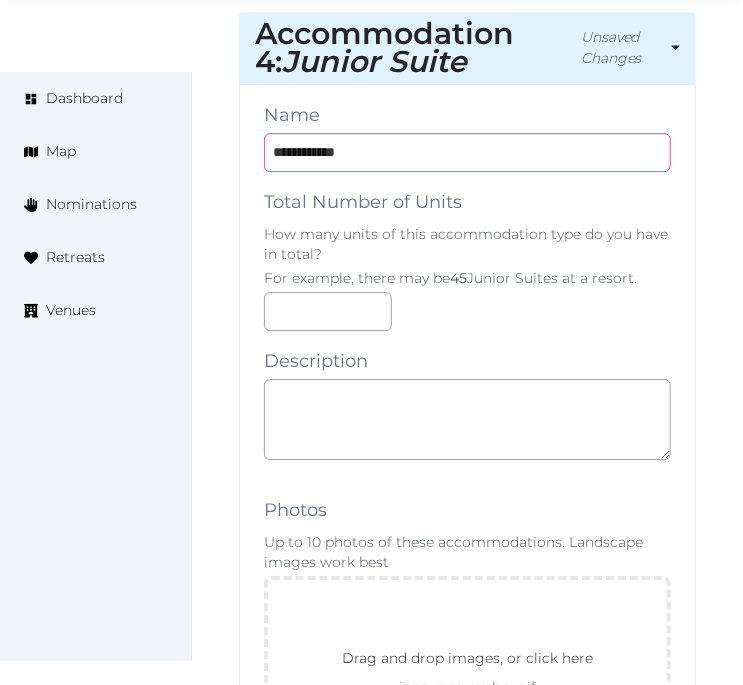 type on "**********" 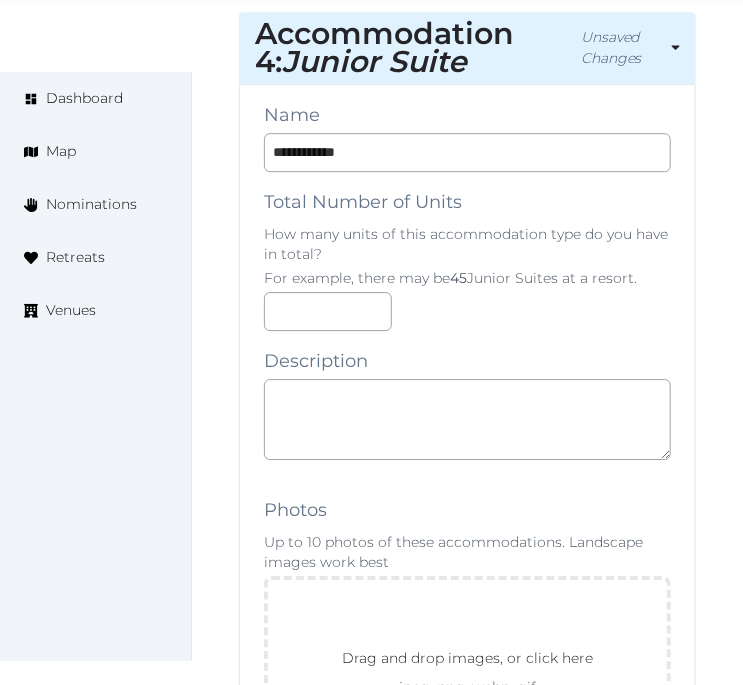 click at bounding box center [467, 472] 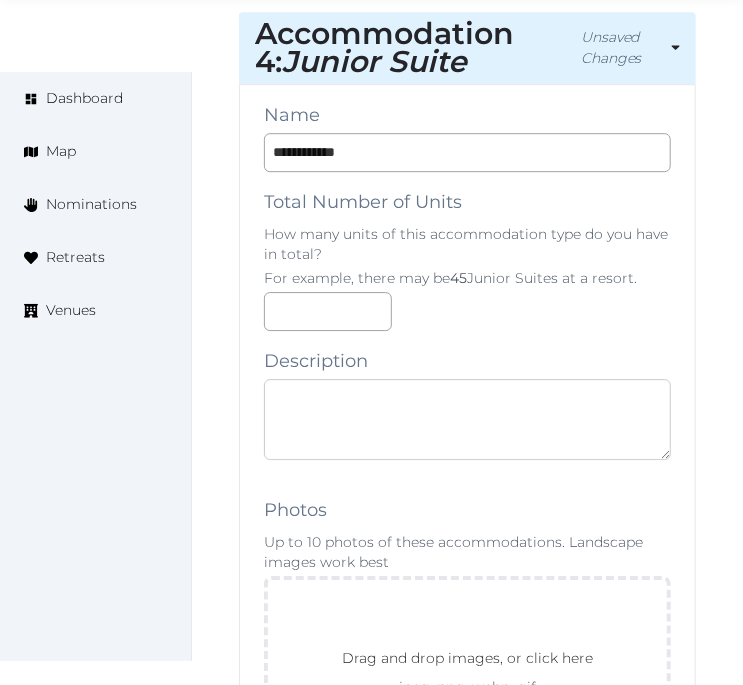 click at bounding box center (467, 419) 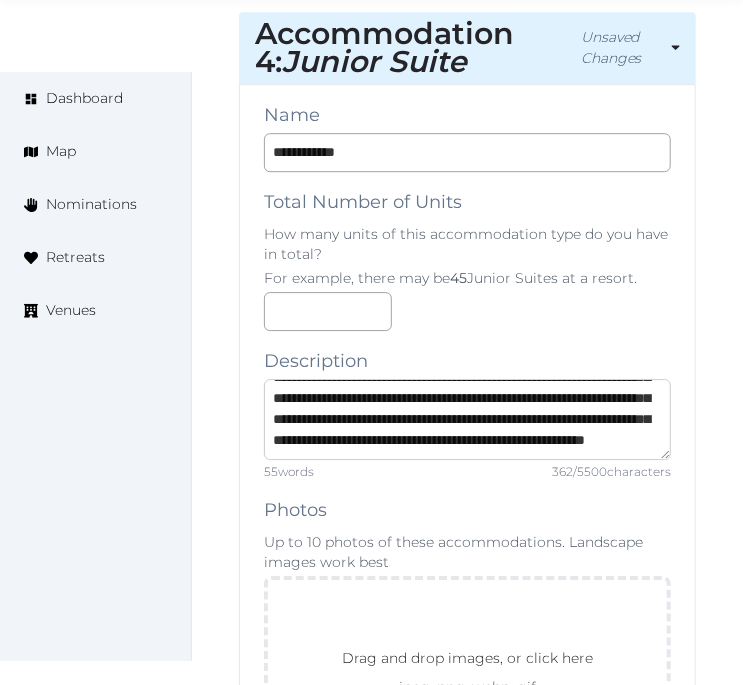 scroll, scrollTop: 105, scrollLeft: 0, axis: vertical 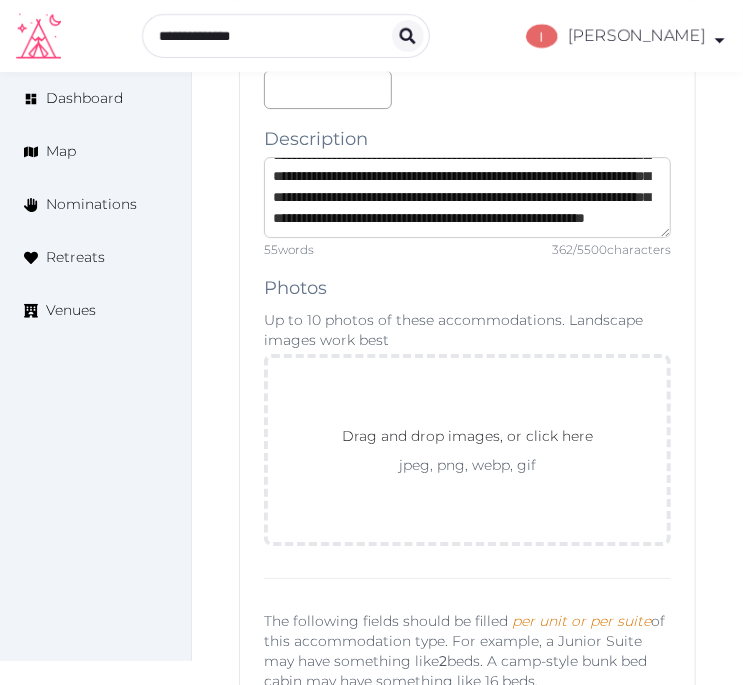 type on "**********" 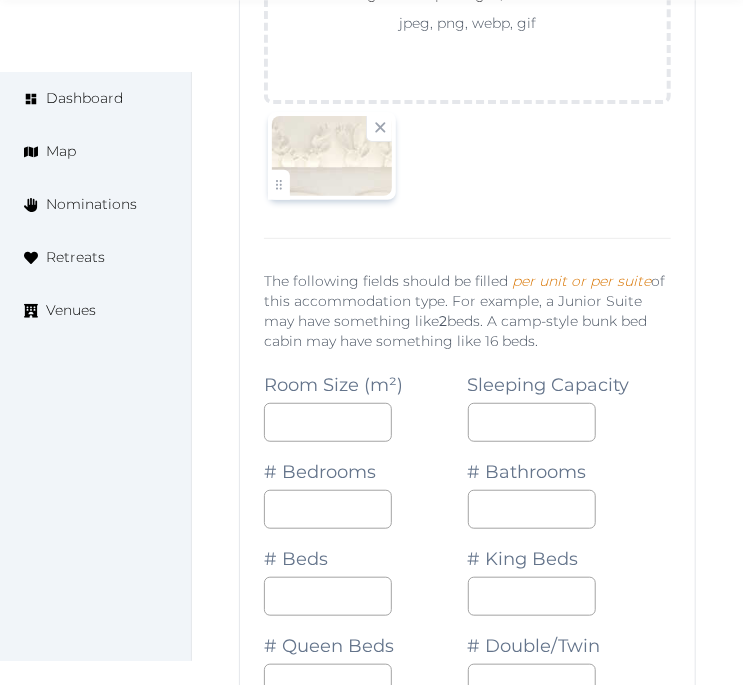 scroll, scrollTop: 9060, scrollLeft: 0, axis: vertical 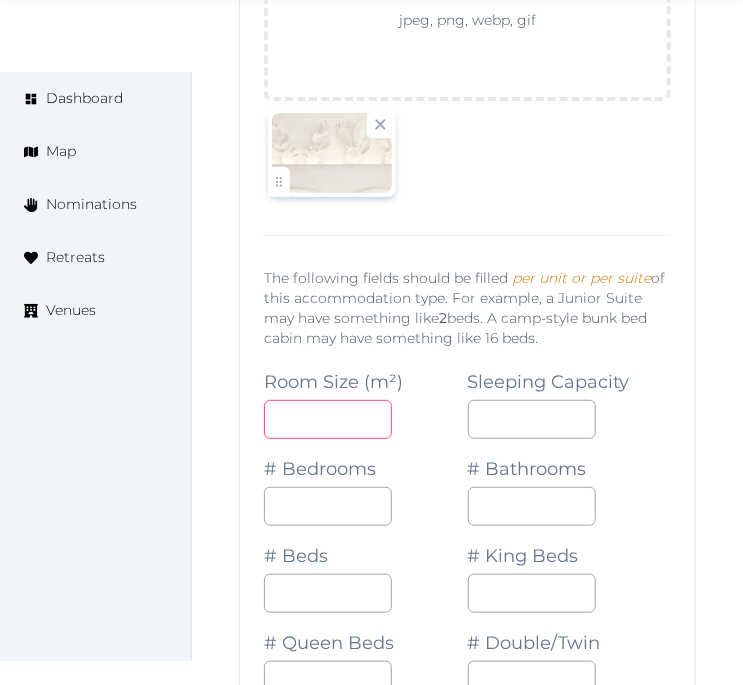 click at bounding box center [328, 419] 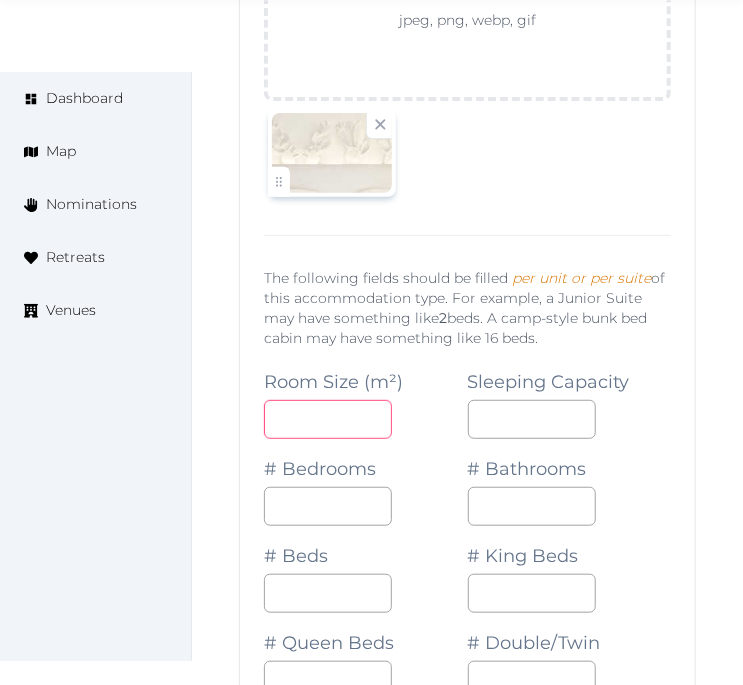 type on "**" 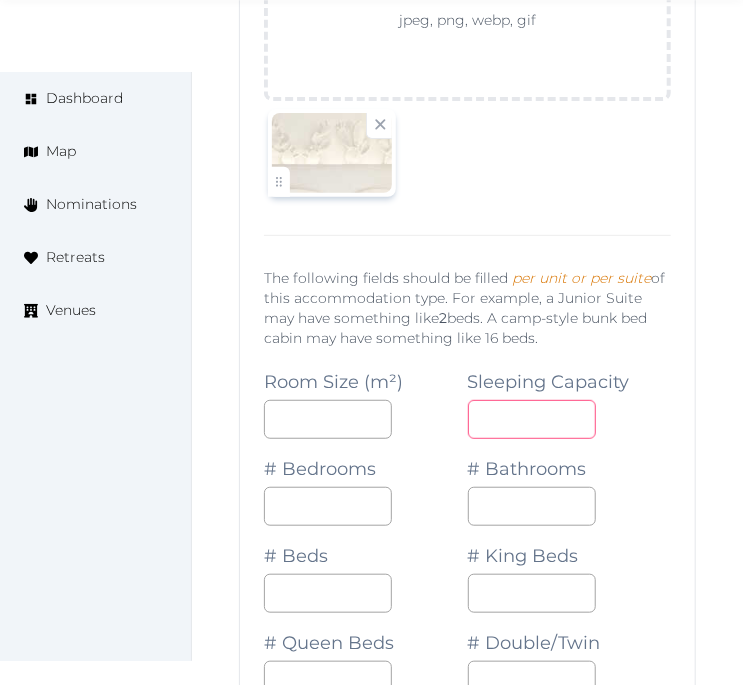 click at bounding box center (532, 419) 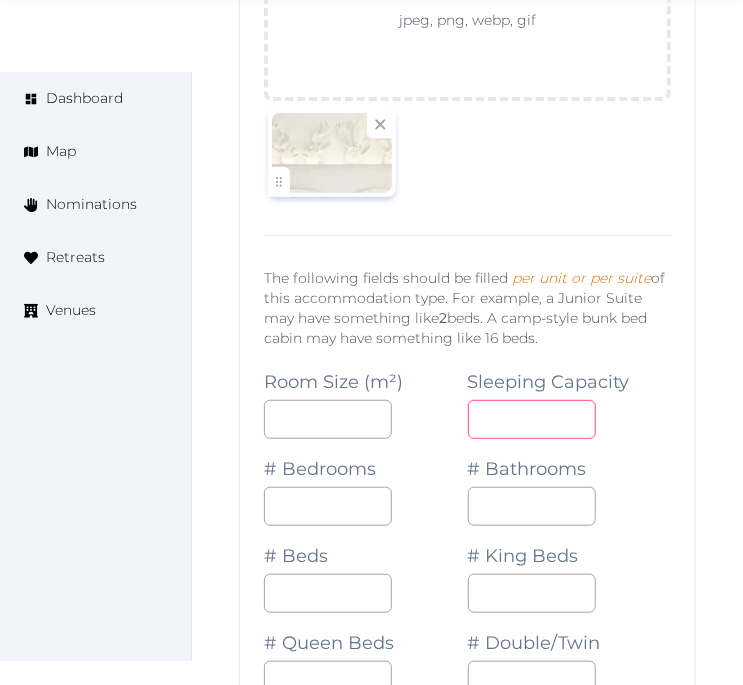 drag, startPoint x: 497, startPoint y: 438, endPoint x: 440, endPoint y: 431, distance: 57.428215 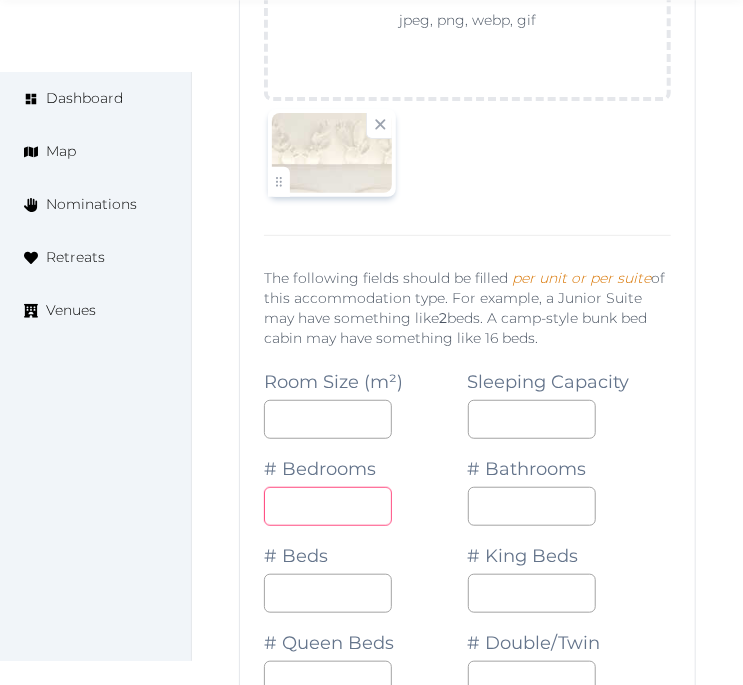 click on "*" at bounding box center [328, 506] 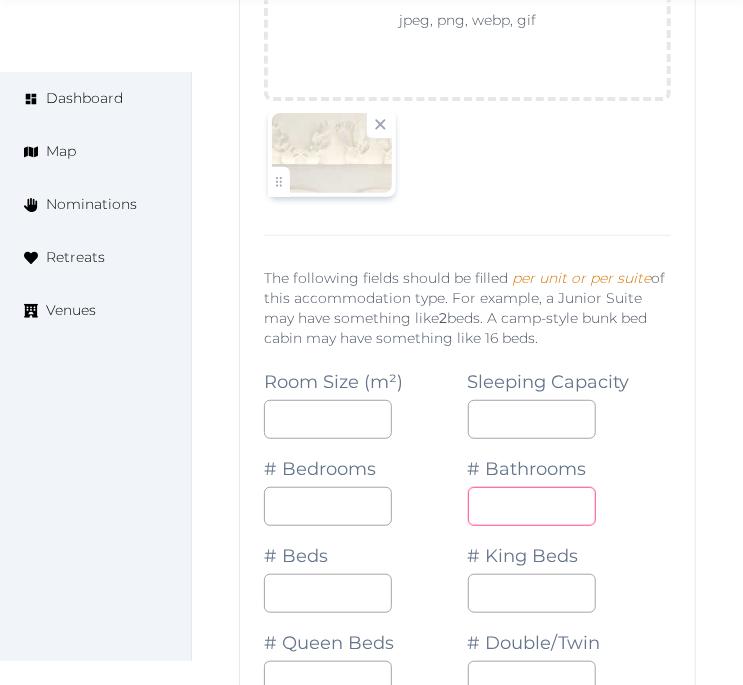 click on "*" at bounding box center [532, 506] 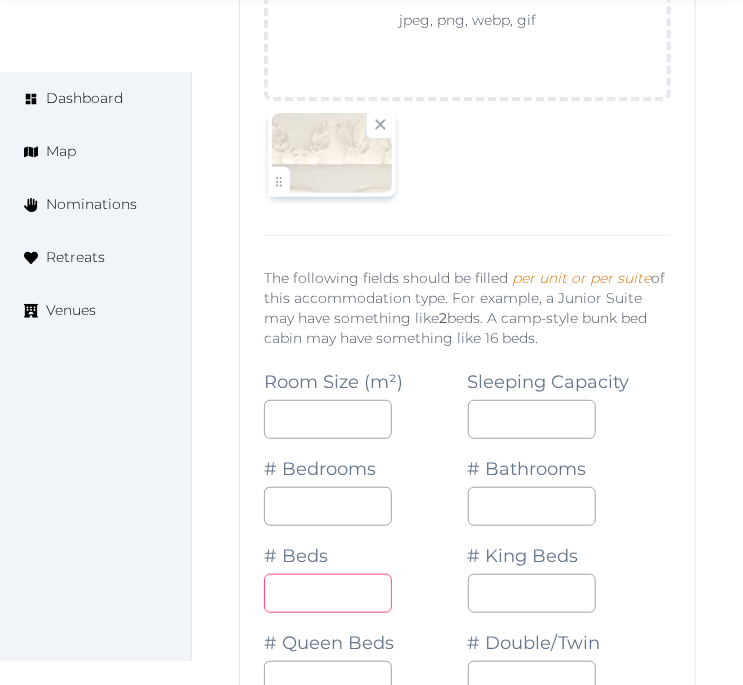 click at bounding box center [328, 593] 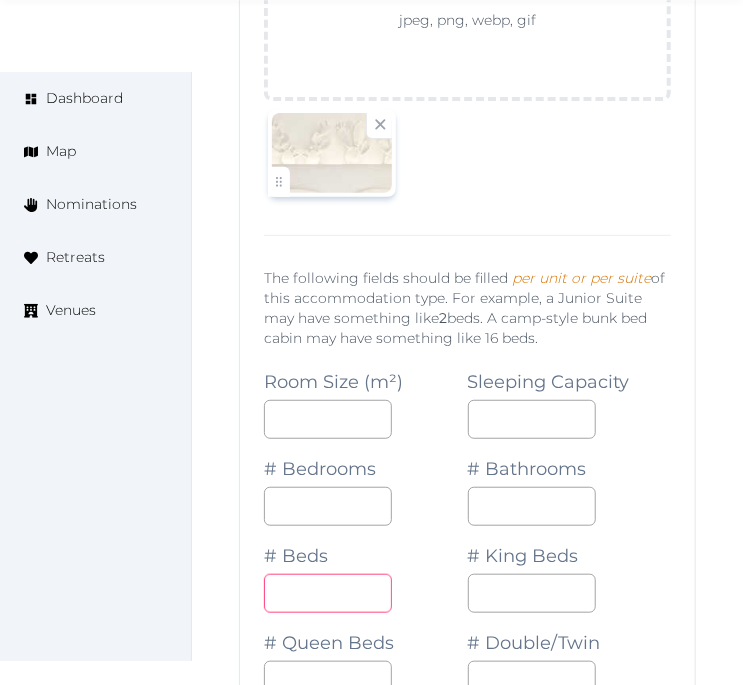 drag, startPoint x: 288, startPoint y: 608, endPoint x: 227, endPoint y: 606, distance: 61.03278 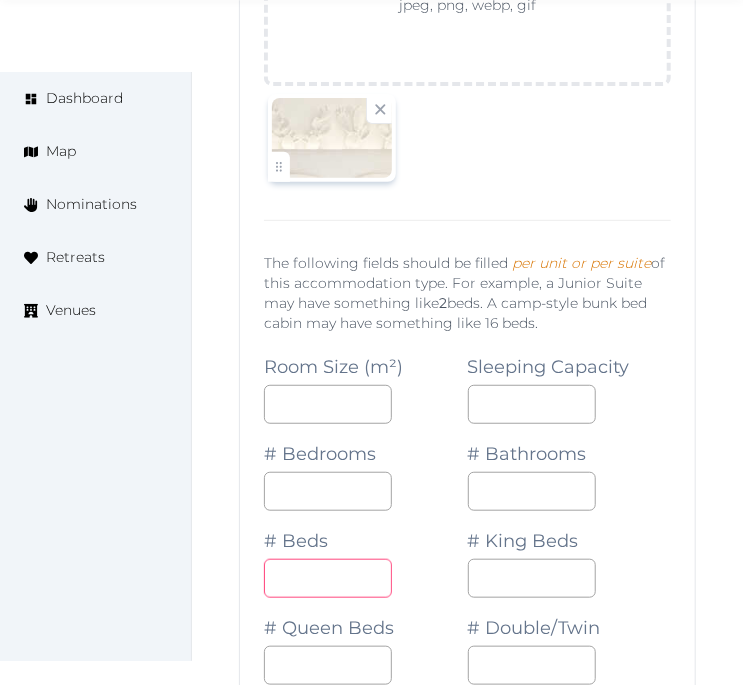 scroll, scrollTop: 9171, scrollLeft: 0, axis: vertical 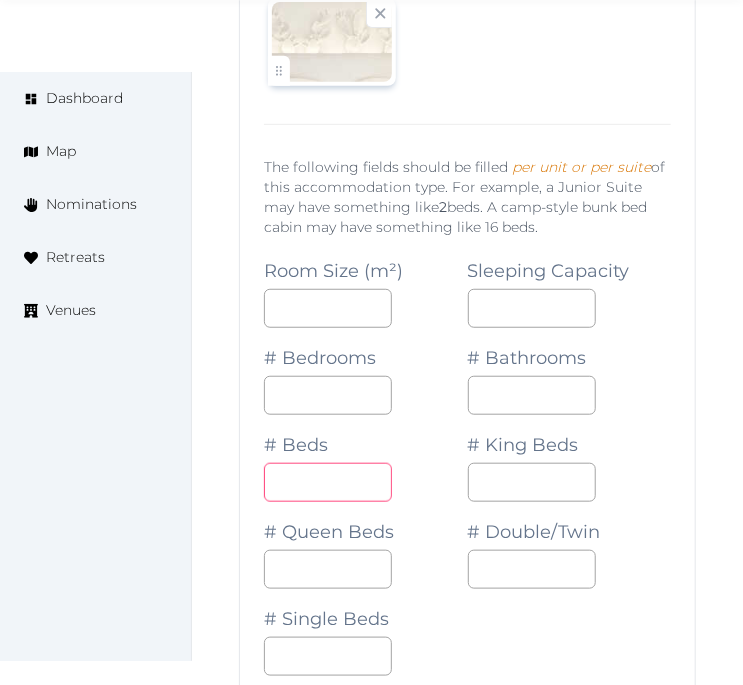 type on "*" 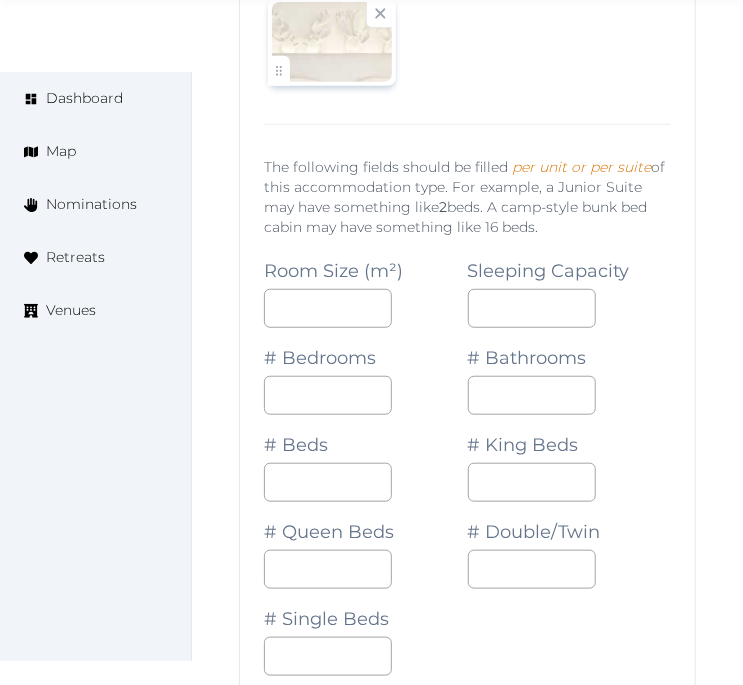 click on "Room Size (m²) ** Sleeping Capacity * # Bedrooms * # Bathrooms * # Beds * # King Beds # Queen Beds # Double/Twin # Single Beds" at bounding box center [467, 458] 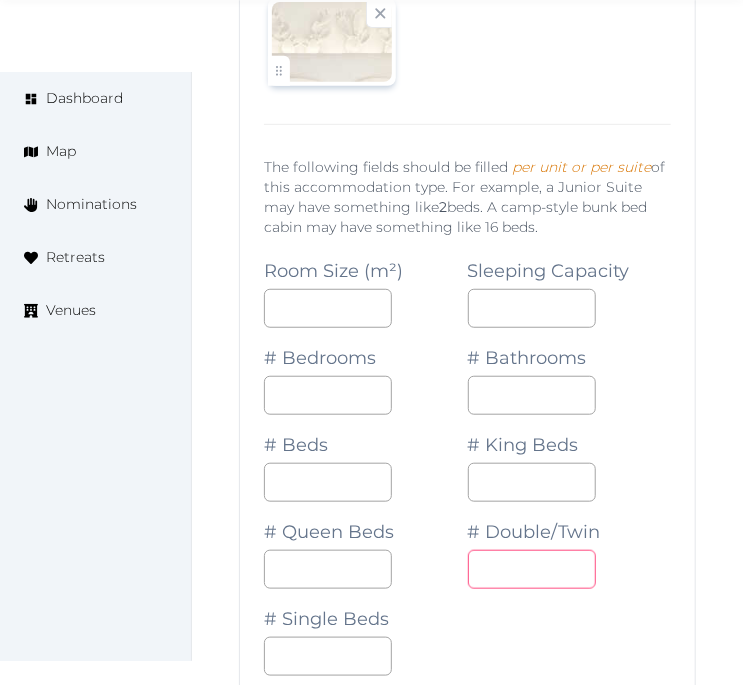 click on "*" at bounding box center [532, 569] 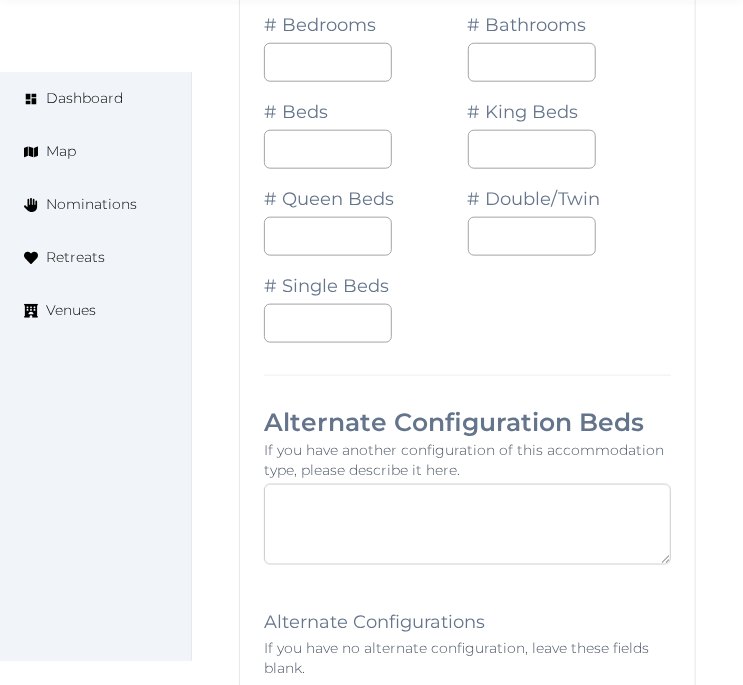 click at bounding box center [467, 524] 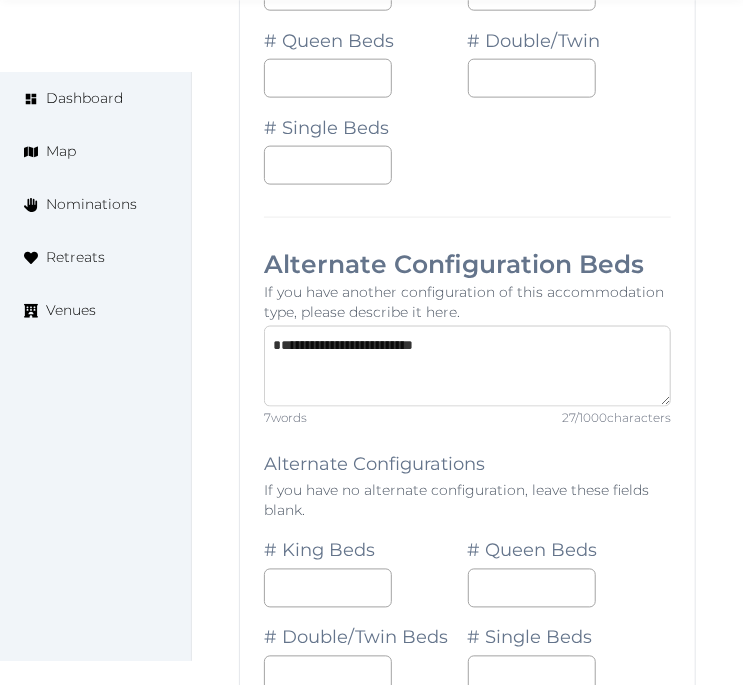 scroll, scrollTop: 9837, scrollLeft: 0, axis: vertical 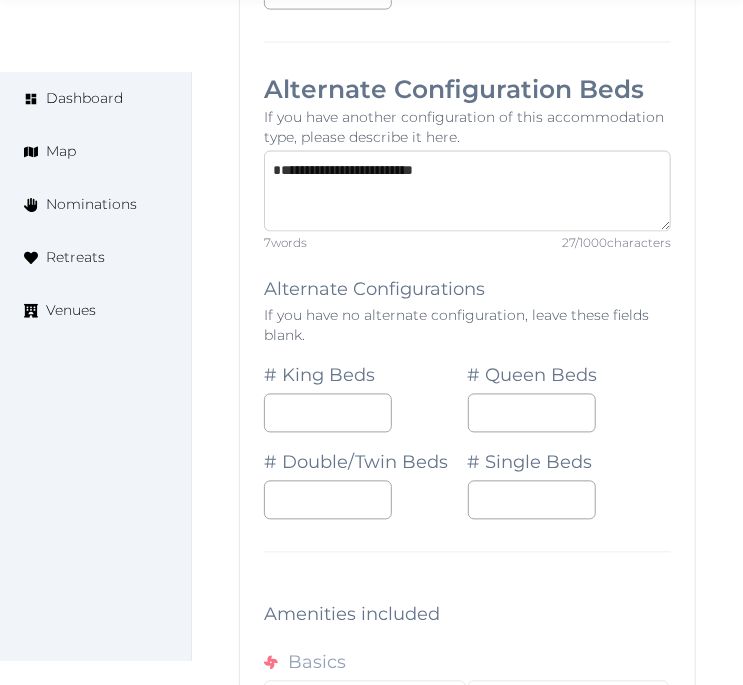 type on "**********" 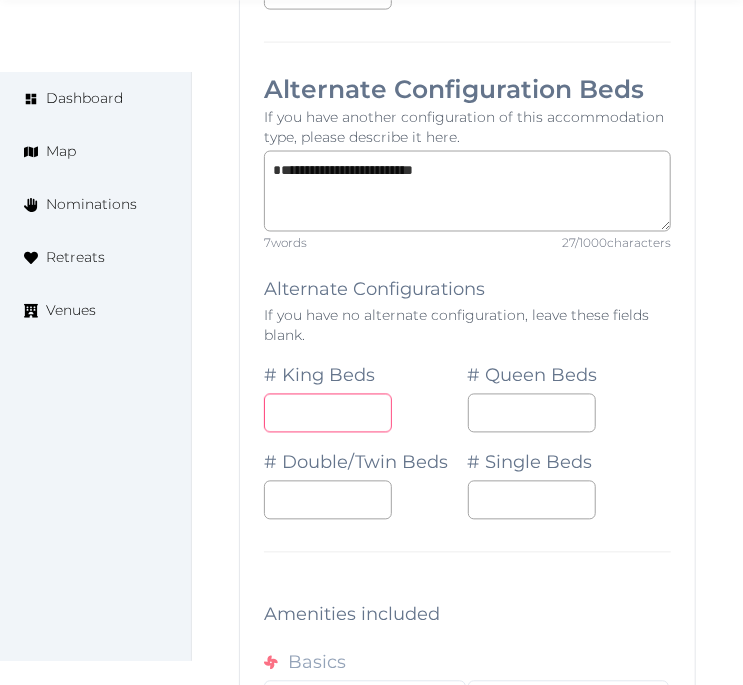 click at bounding box center (328, 413) 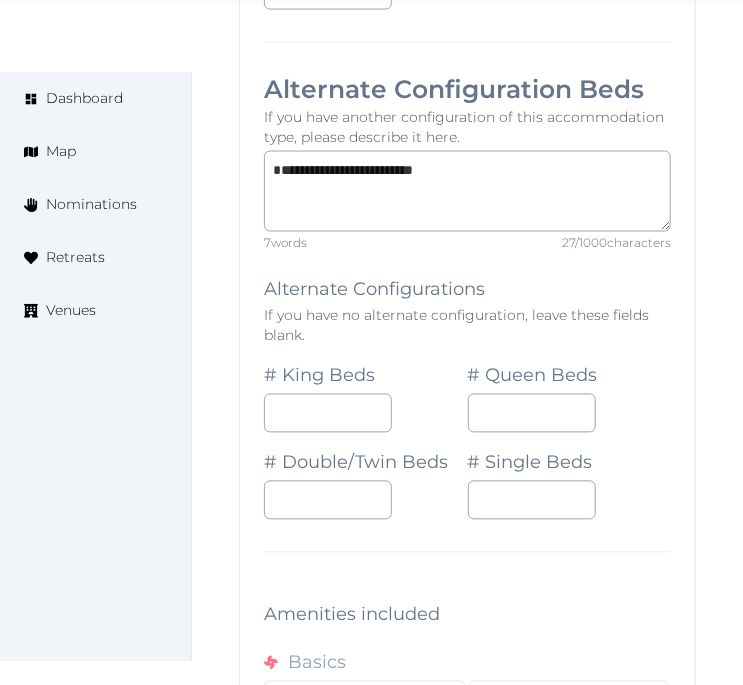 click on "**********" at bounding box center (467, 234) 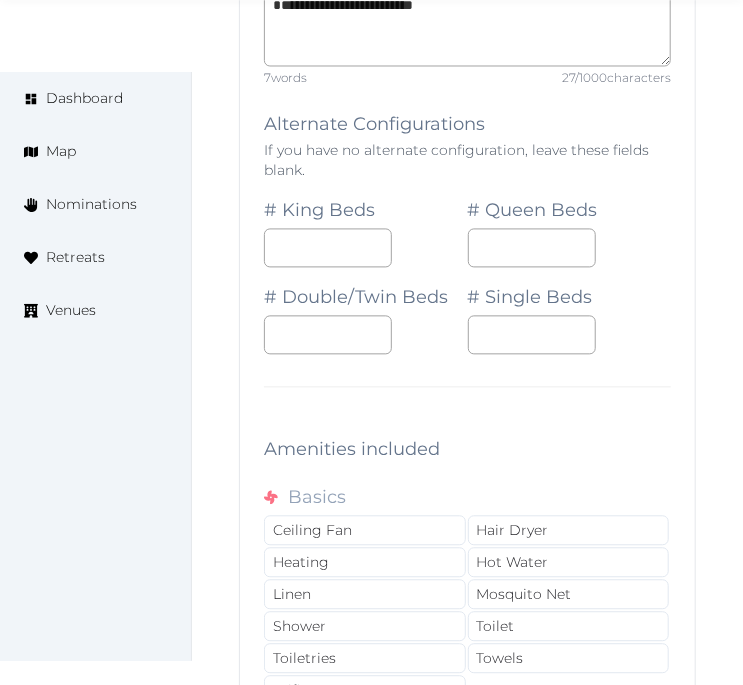 scroll, scrollTop: 10171, scrollLeft: 0, axis: vertical 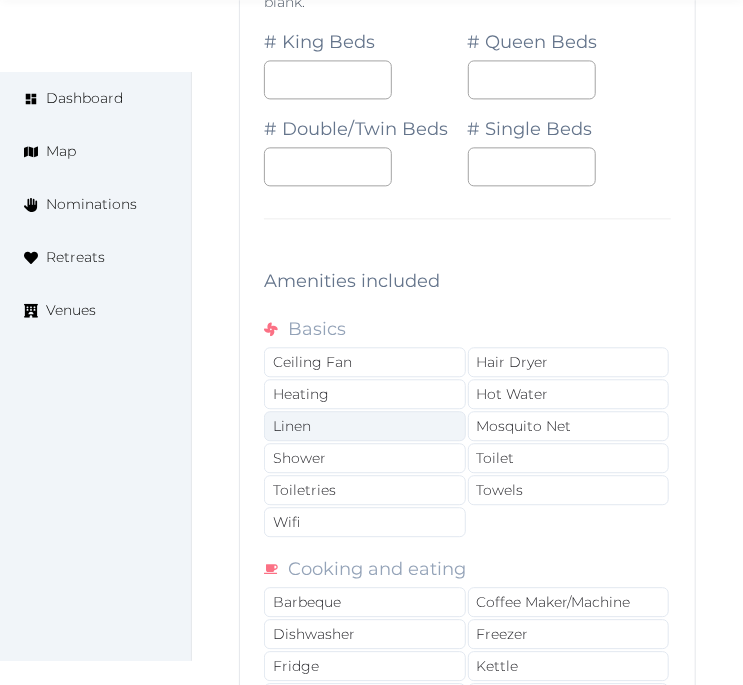 click on "Linen" at bounding box center (365, 426) 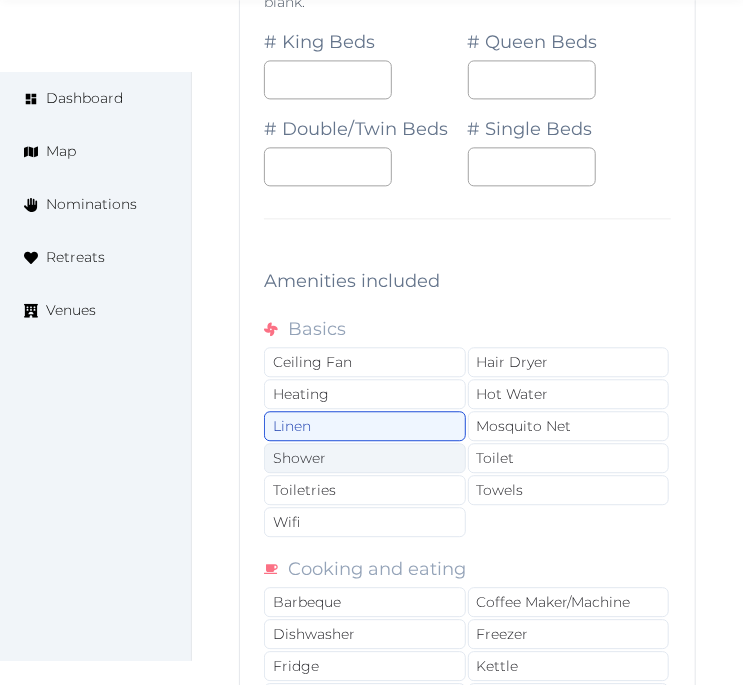 drag, startPoint x: 361, startPoint y: 477, endPoint x: 367, endPoint y: 490, distance: 14.3178215 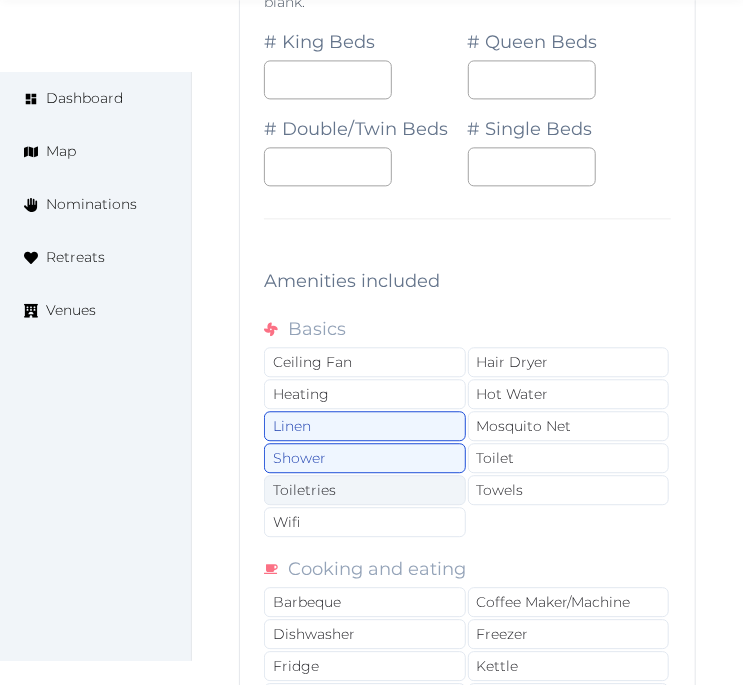 click on "Toiletries" at bounding box center (365, 490) 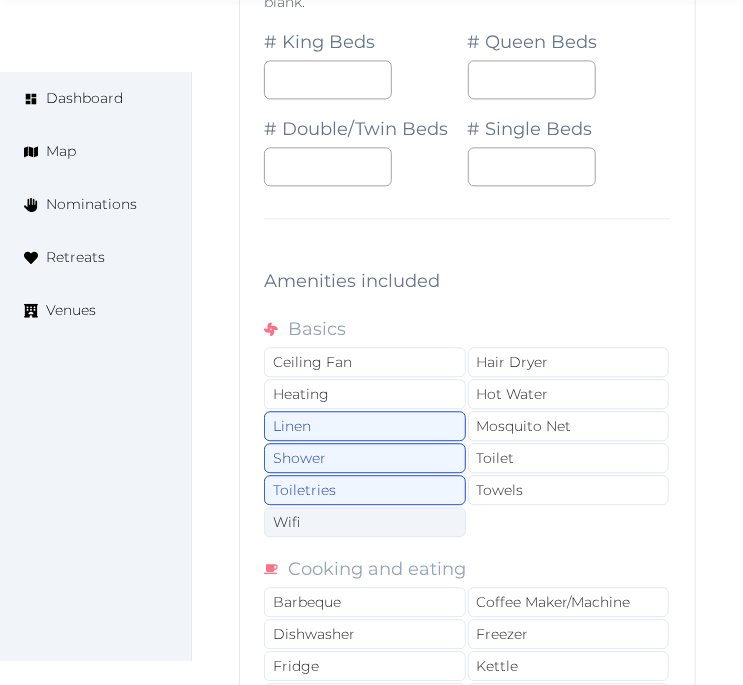 click on "Wifi" at bounding box center (365, 522) 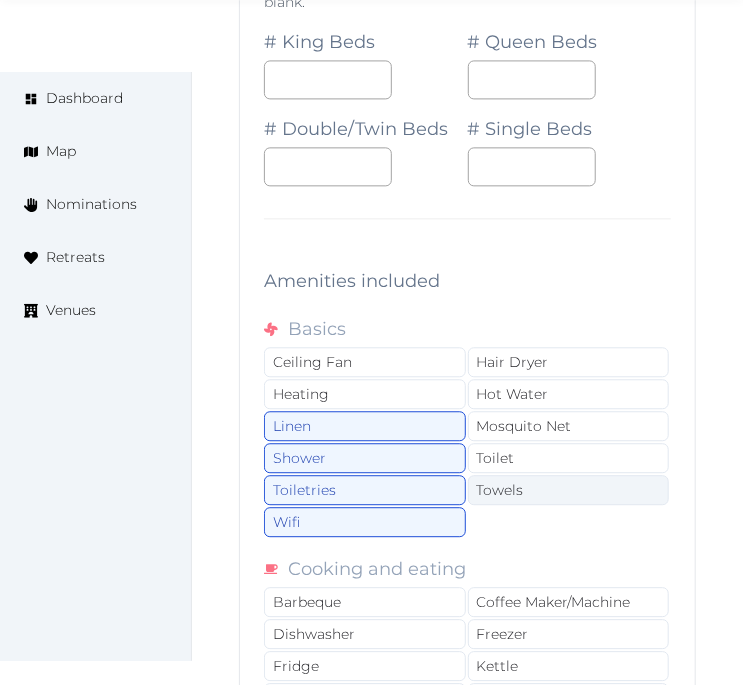 click on "Towels" at bounding box center (569, 490) 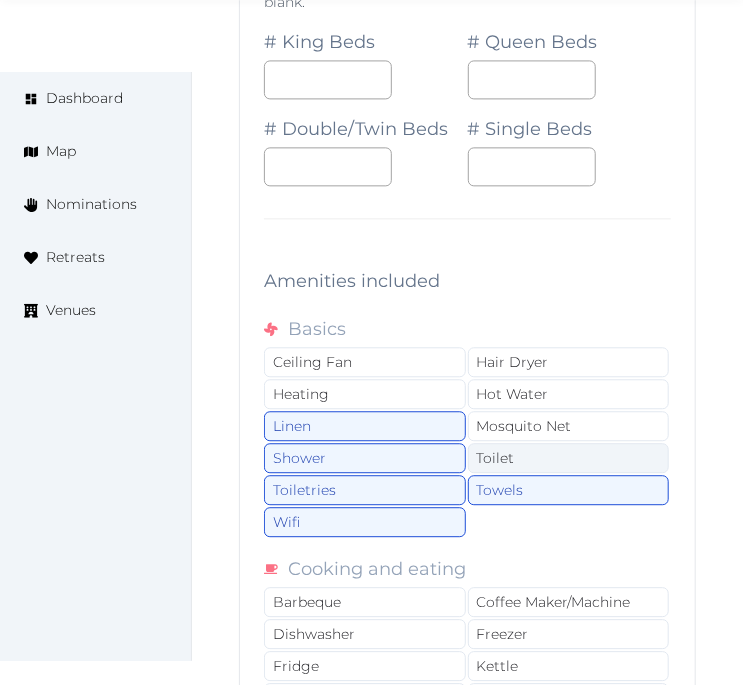 click on "Toilet" at bounding box center [569, 458] 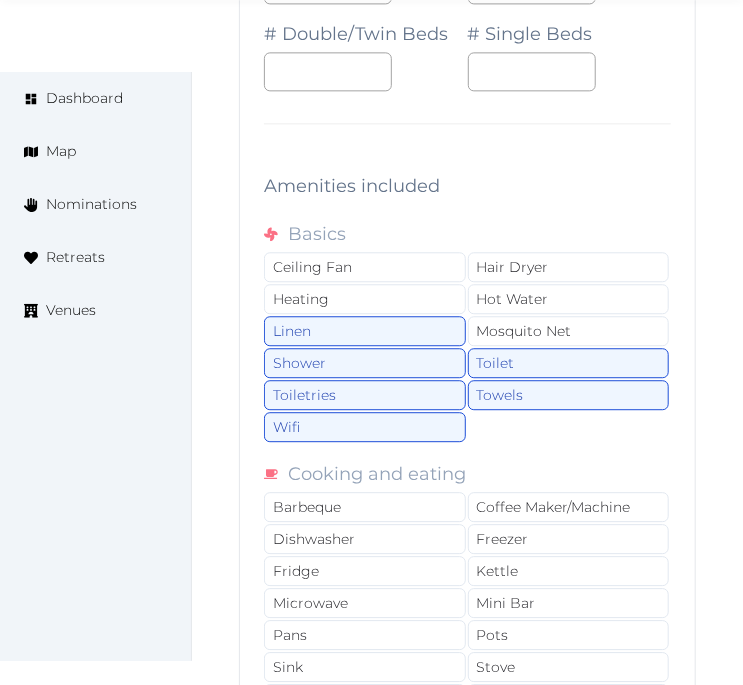 scroll, scrollTop: 10393, scrollLeft: 0, axis: vertical 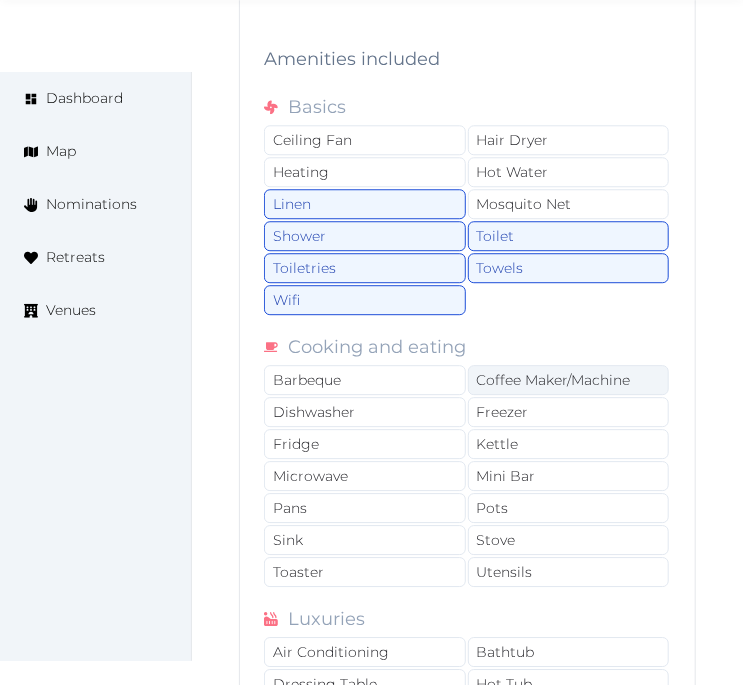 click on "Coffee Maker/Machine" at bounding box center (569, 380) 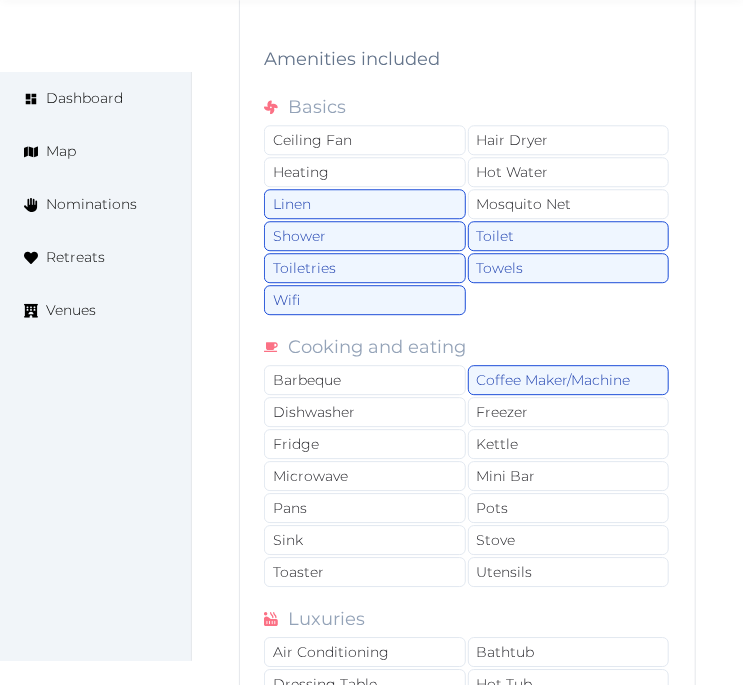 click on "Pots" at bounding box center [569, 508] 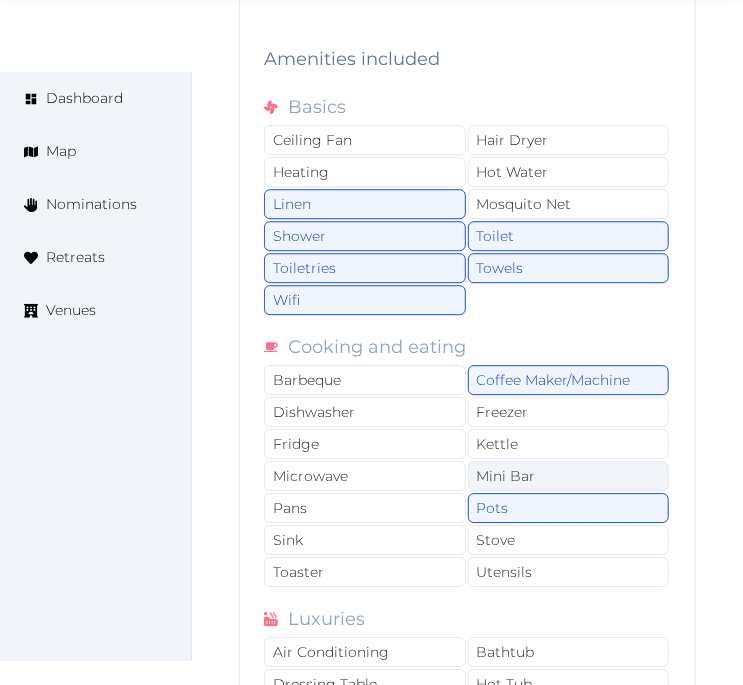 click on "Mini Bar" at bounding box center (569, 476) 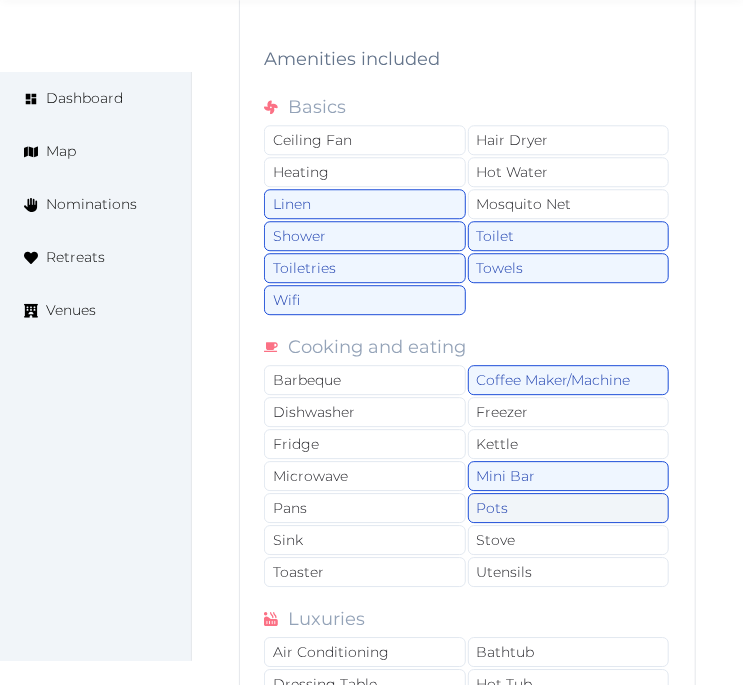 click on "Pots" at bounding box center [569, 508] 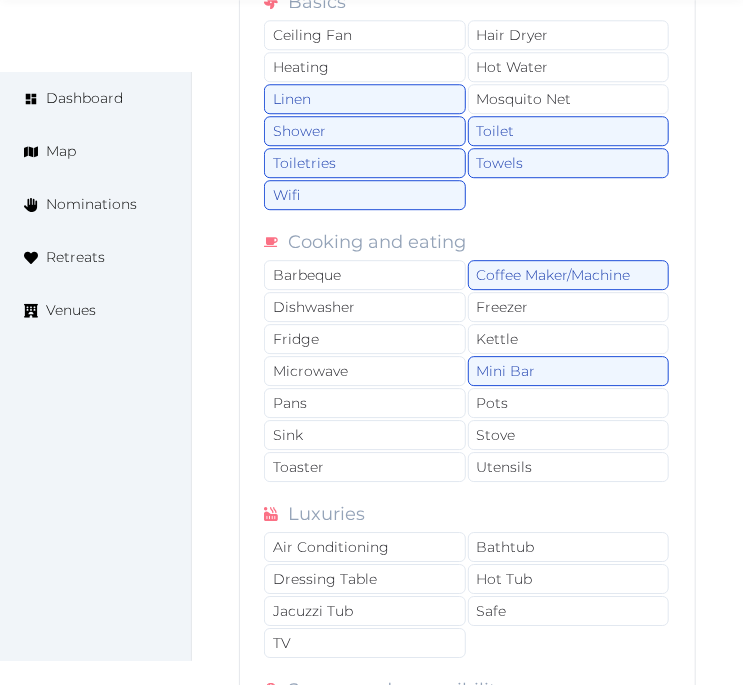 scroll, scrollTop: 10615, scrollLeft: 0, axis: vertical 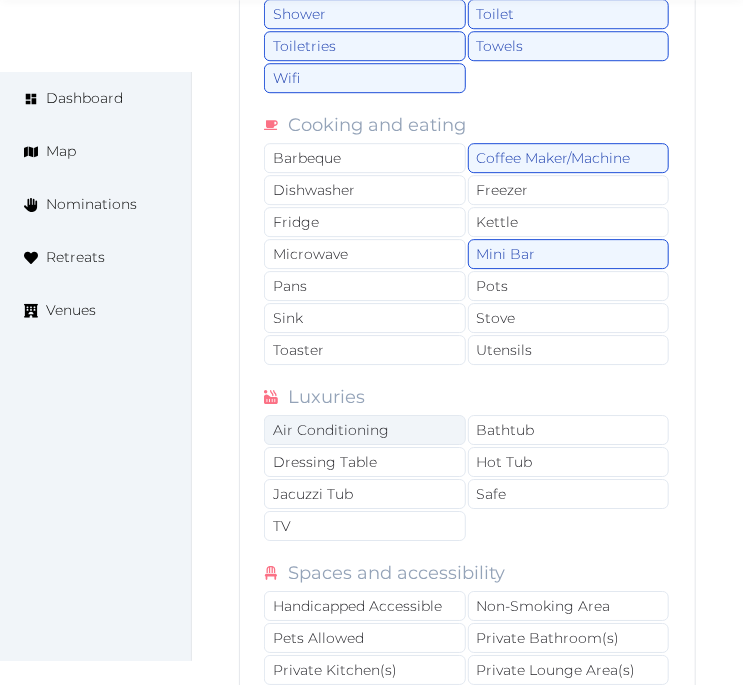 click on "Air Conditioning" at bounding box center (365, 430) 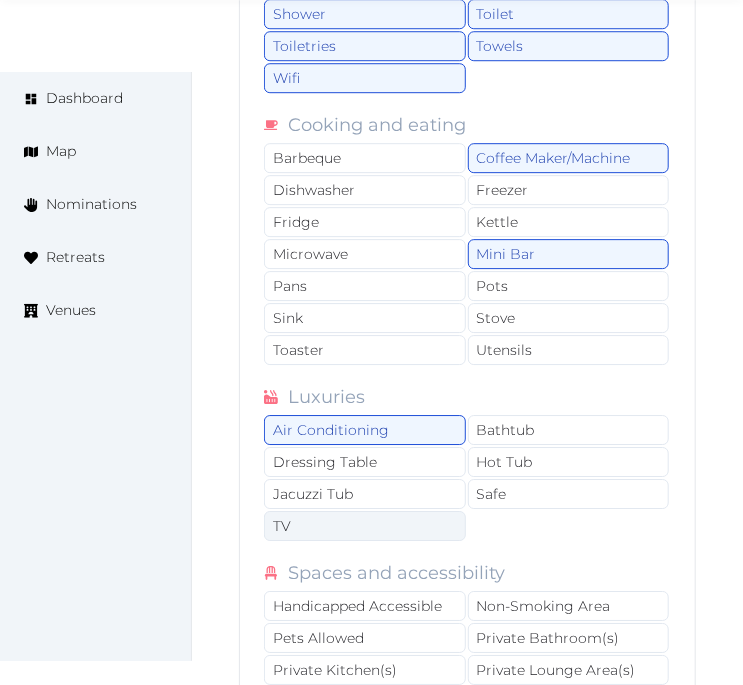 click on "TV" at bounding box center (365, 526) 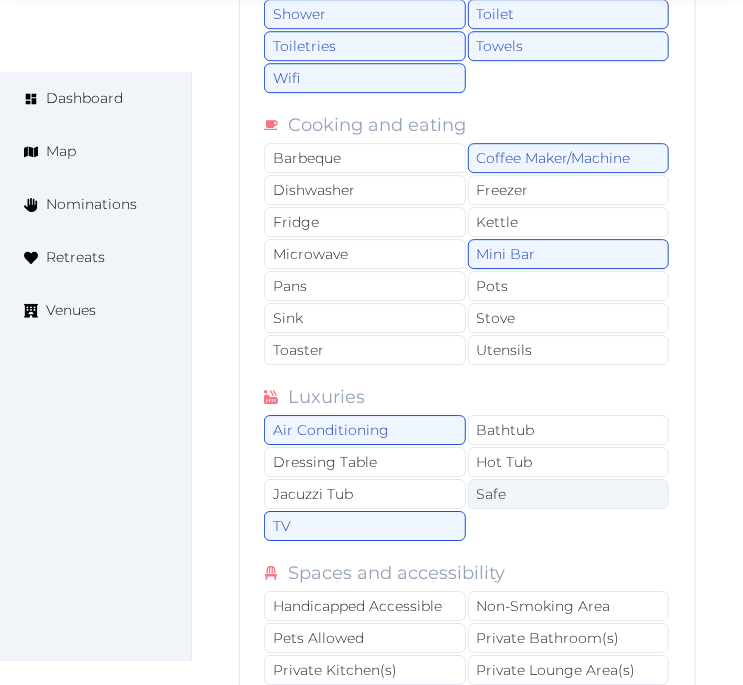 click on "Safe" at bounding box center (569, 494) 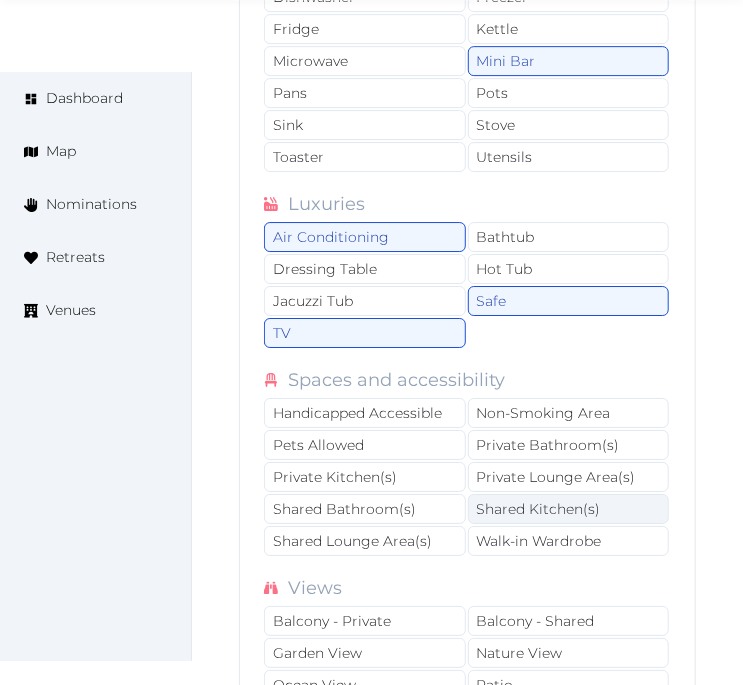 scroll, scrollTop: 10837, scrollLeft: 0, axis: vertical 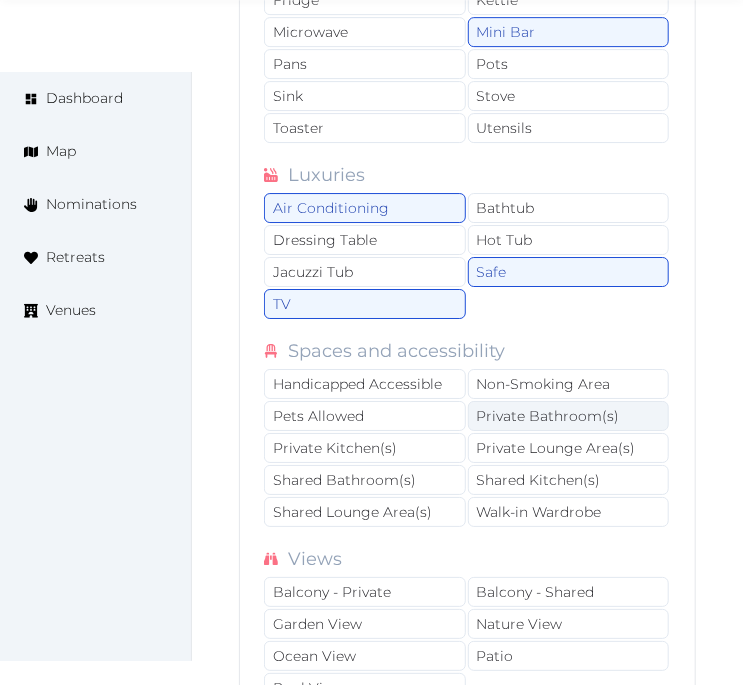 click on "Private Bathroom(s)" at bounding box center [569, 416] 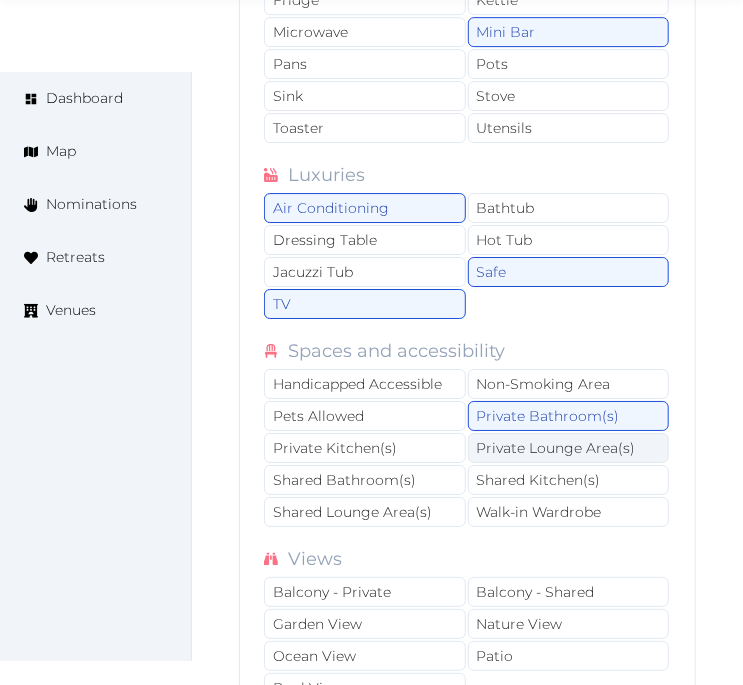click on "Private Lounge Area(s)" at bounding box center (569, 448) 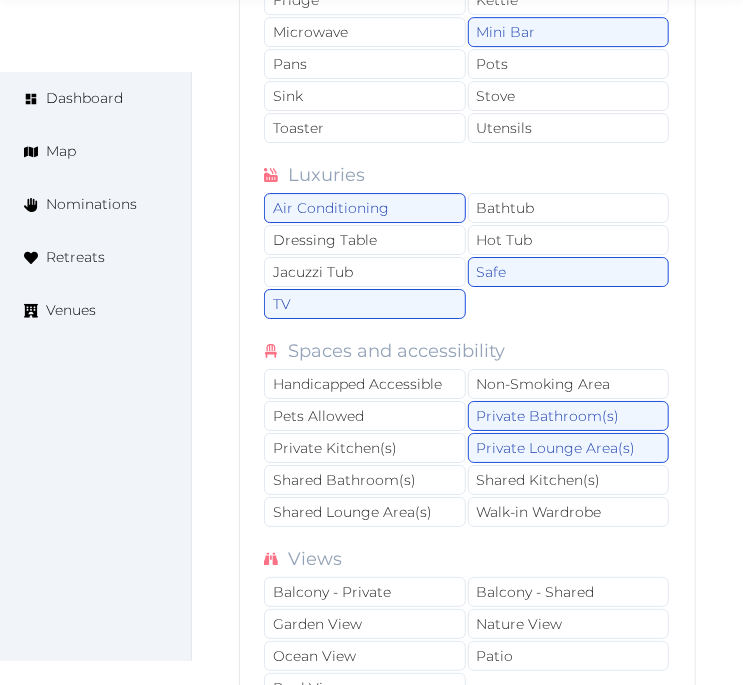 click on "Views" at bounding box center (467, 559) 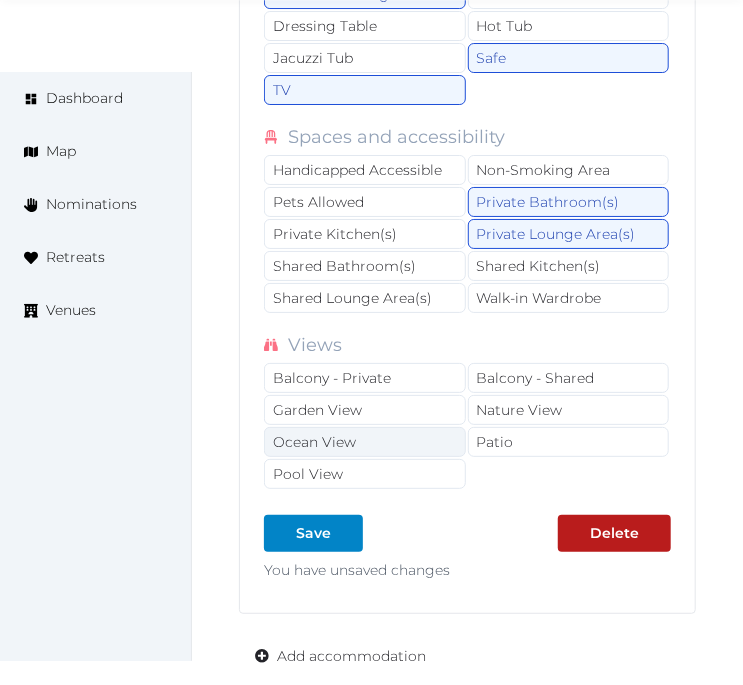 scroll, scrollTop: 11060, scrollLeft: 0, axis: vertical 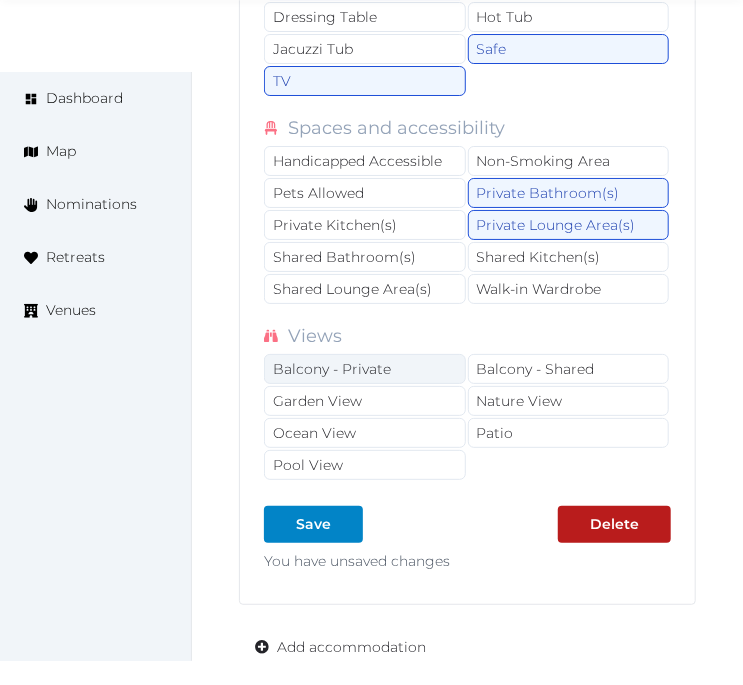 click on "Balcony - Private" at bounding box center [365, 369] 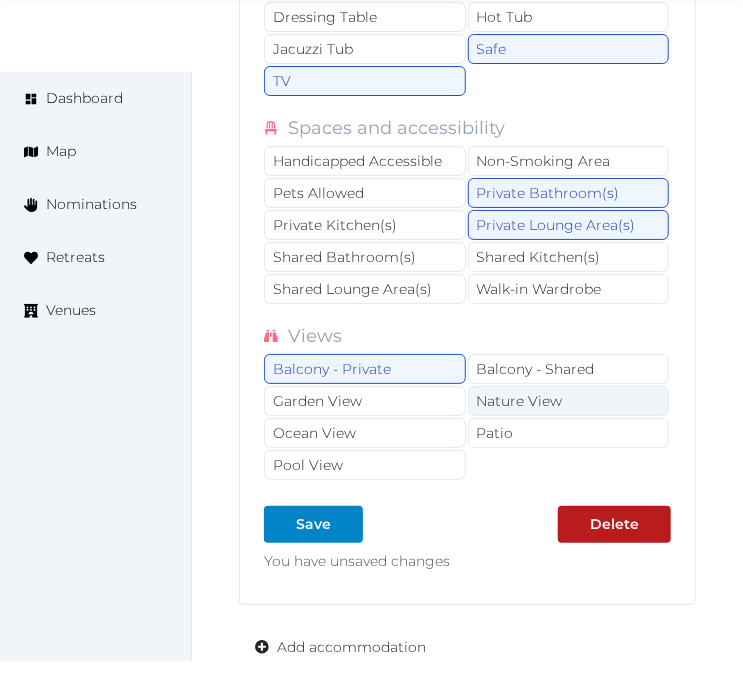 click on "Nature View" at bounding box center [569, 401] 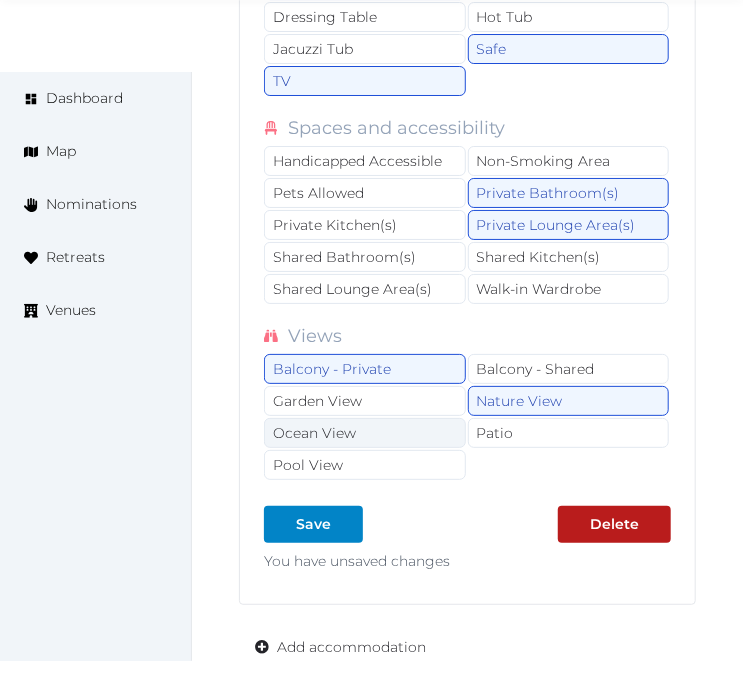 click on "Ocean View" at bounding box center [365, 433] 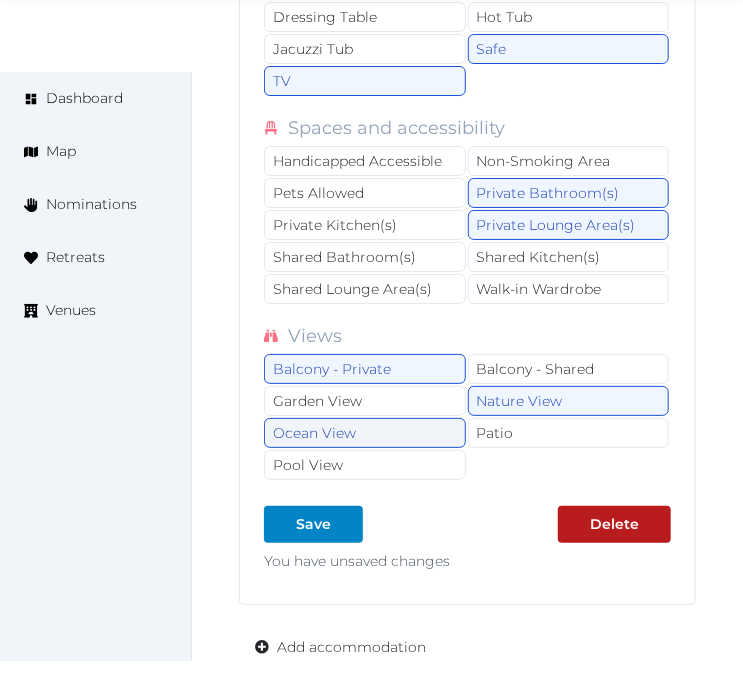 click on "Ocean View" at bounding box center (365, 433) 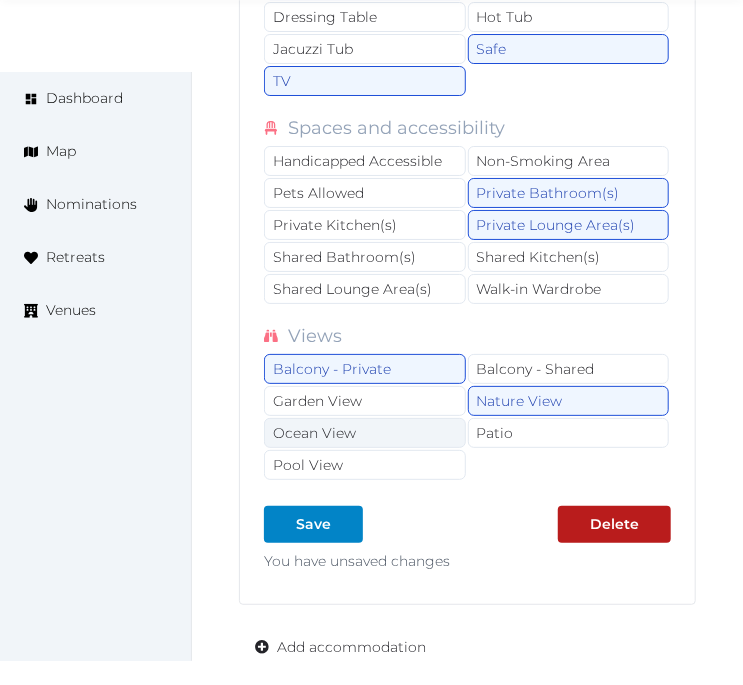 drag, startPoint x: 336, startPoint y: 443, endPoint x: 332, endPoint y: 453, distance: 10.770329 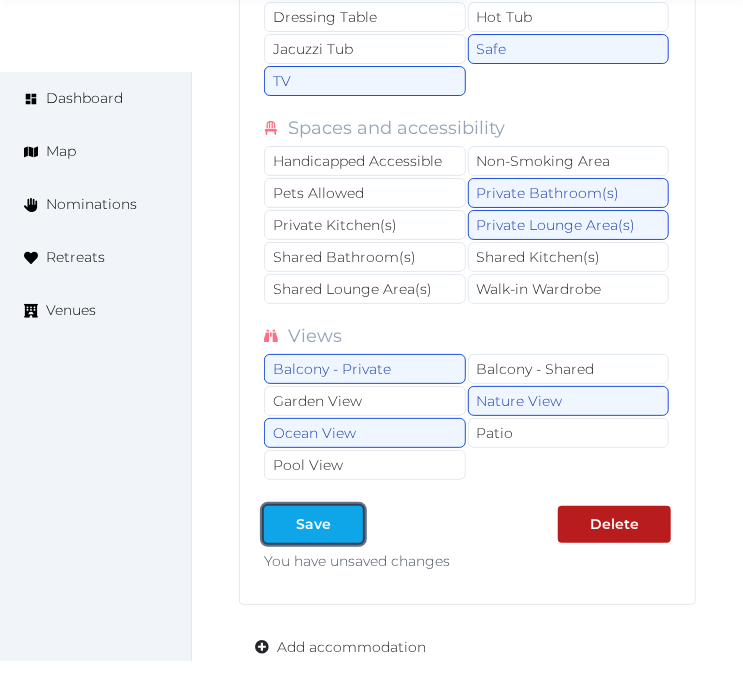 click at bounding box center [347, 524] 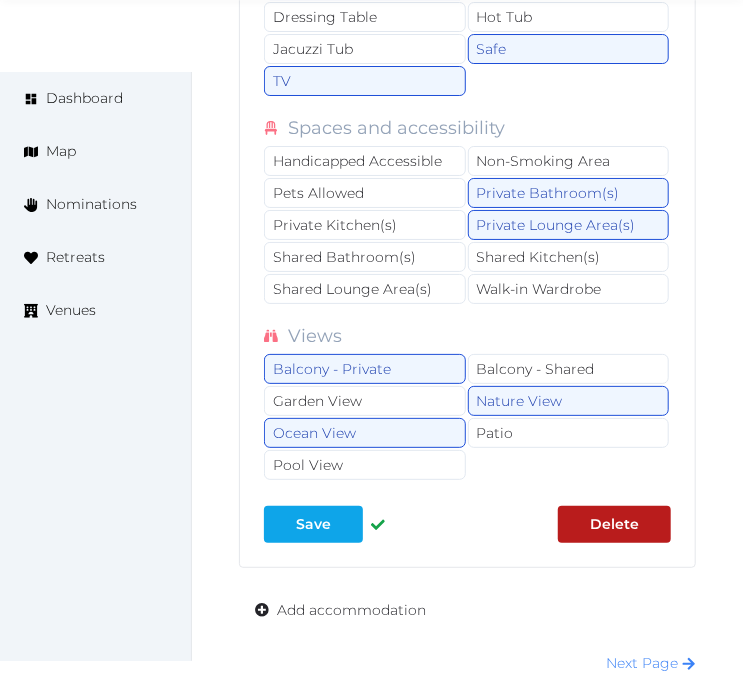 type on "*" 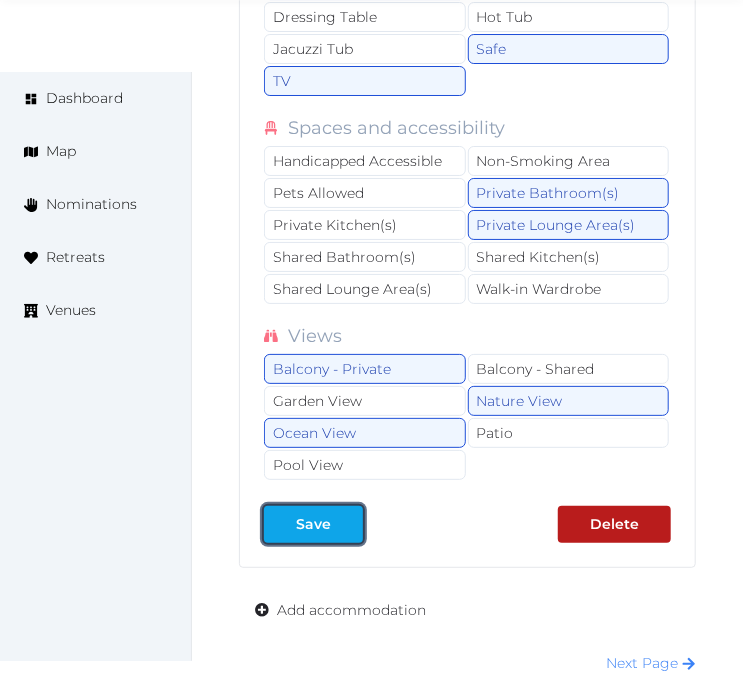 click at bounding box center [347, 524] 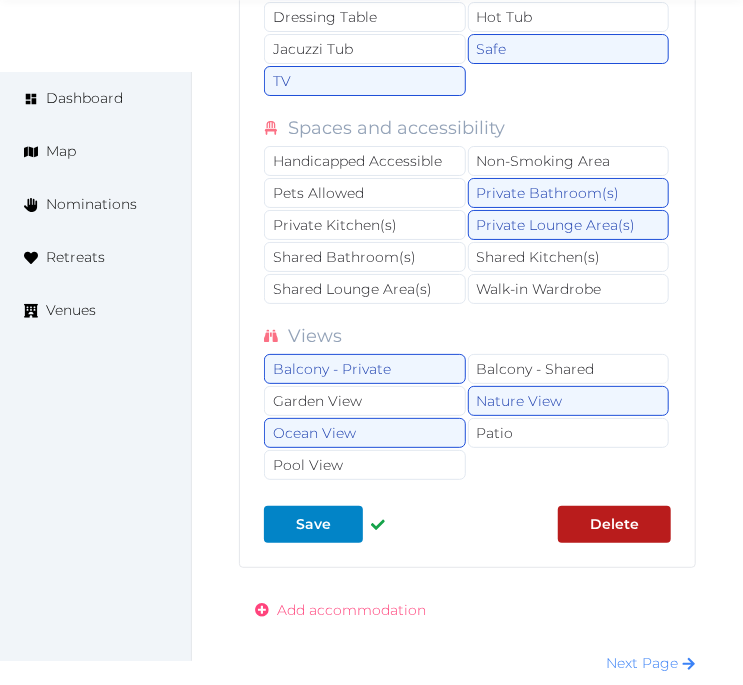 click on "Add accommodation" at bounding box center (351, 610) 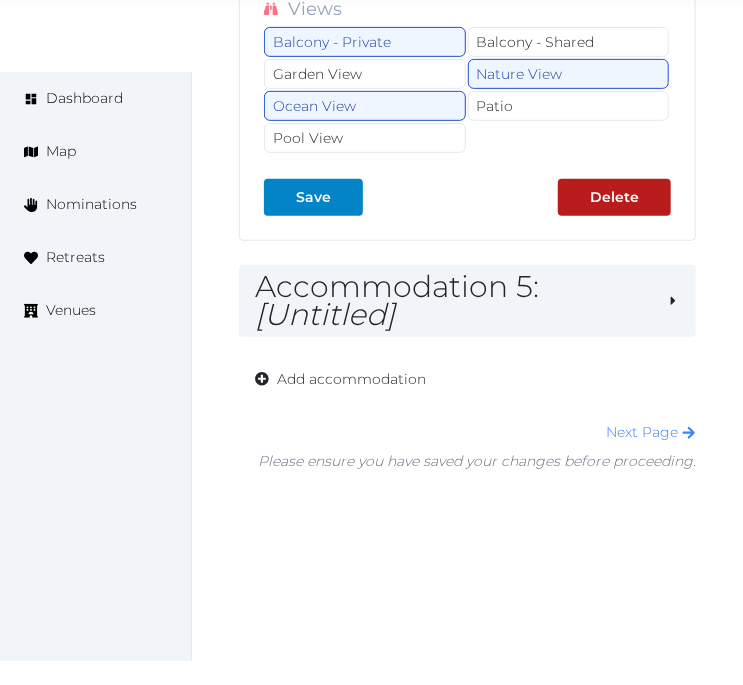 scroll, scrollTop: 11393, scrollLeft: 0, axis: vertical 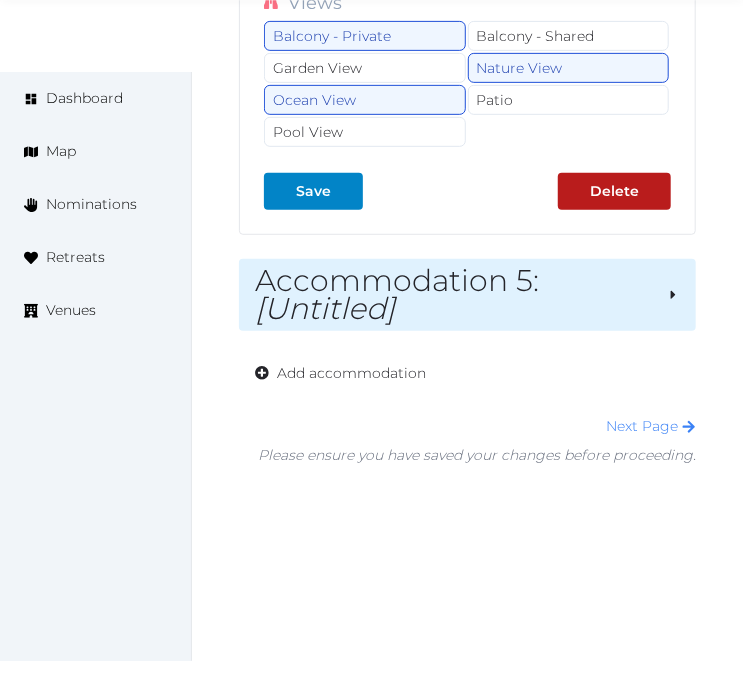 drag, startPoint x: 481, startPoint y: 334, endPoint x: 480, endPoint y: 344, distance: 10.049875 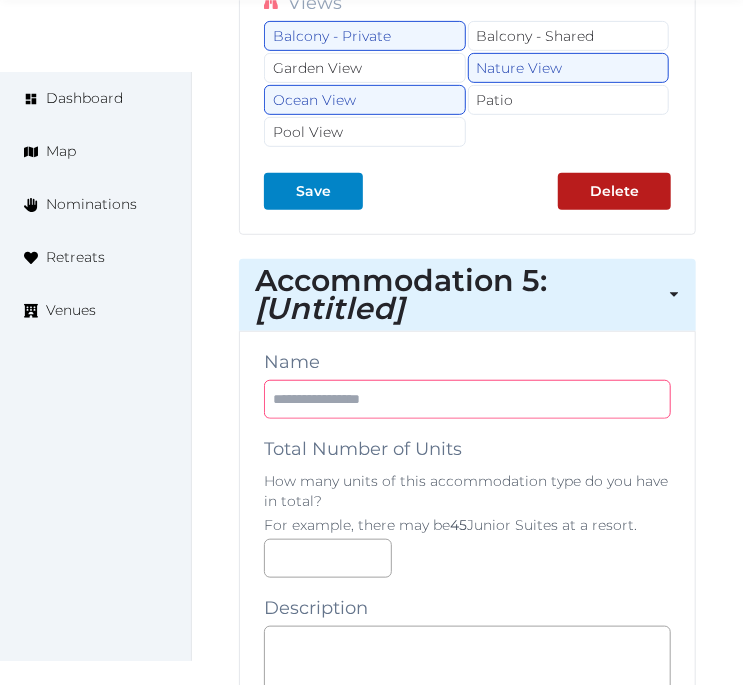 click at bounding box center [467, 399] 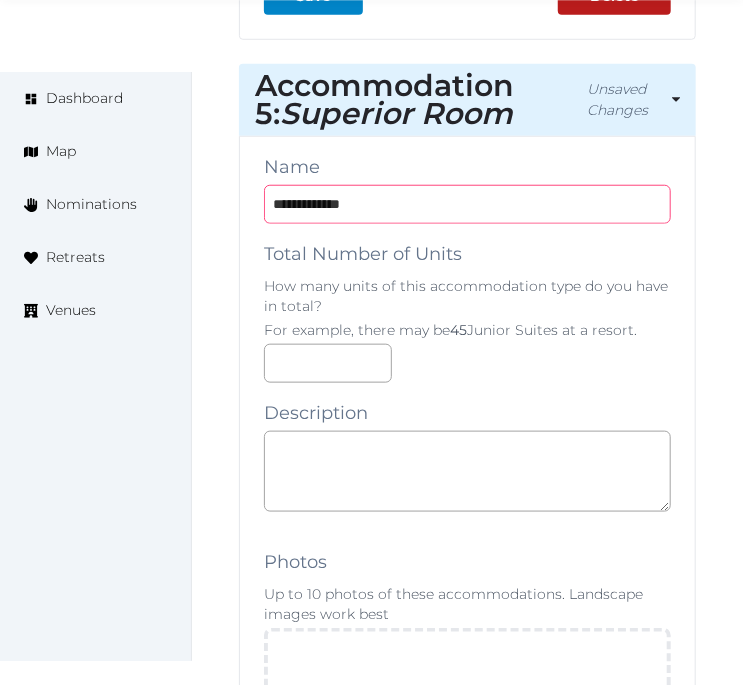scroll, scrollTop: 11615, scrollLeft: 0, axis: vertical 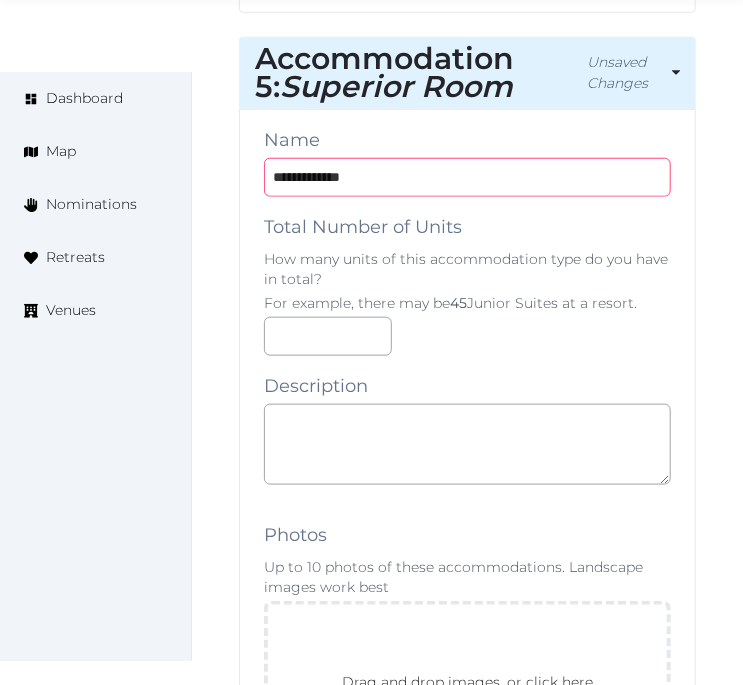 type on "**********" 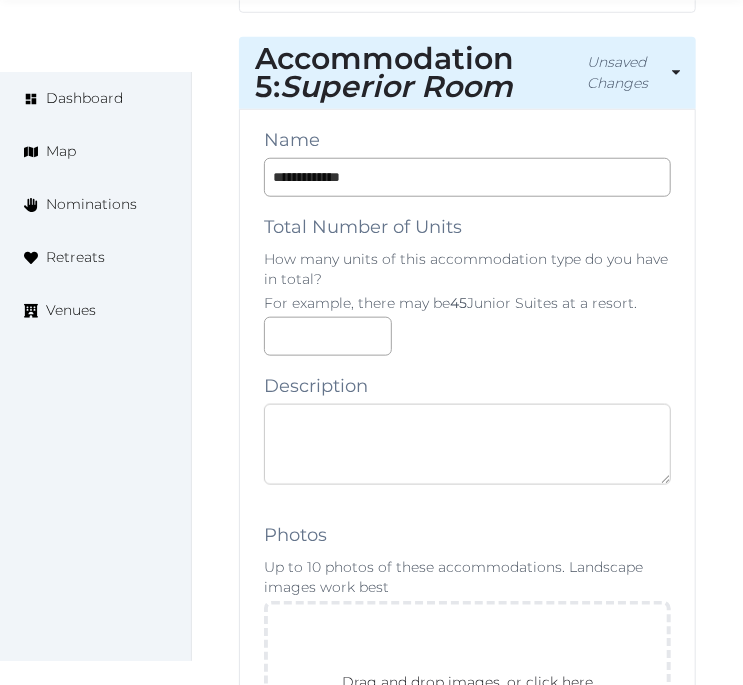 click at bounding box center (467, 444) 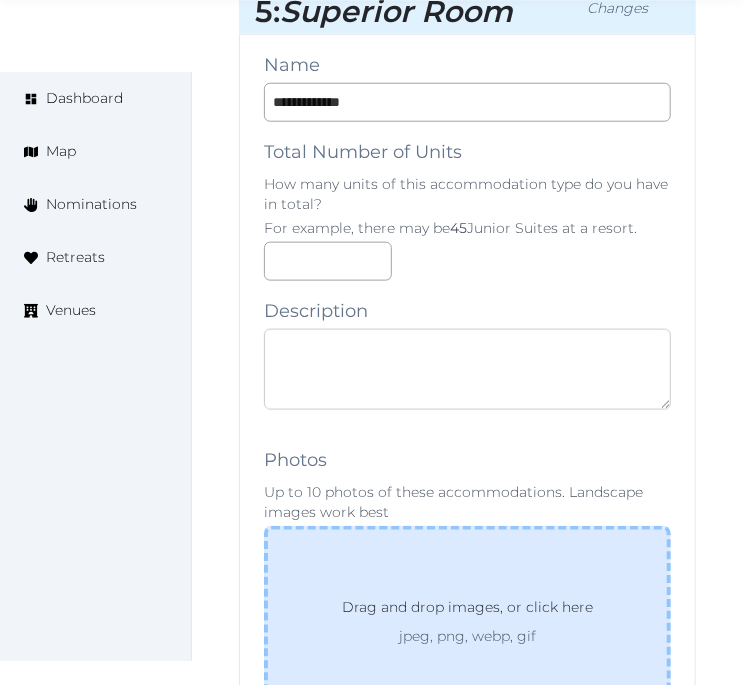 scroll, scrollTop: 11726, scrollLeft: 0, axis: vertical 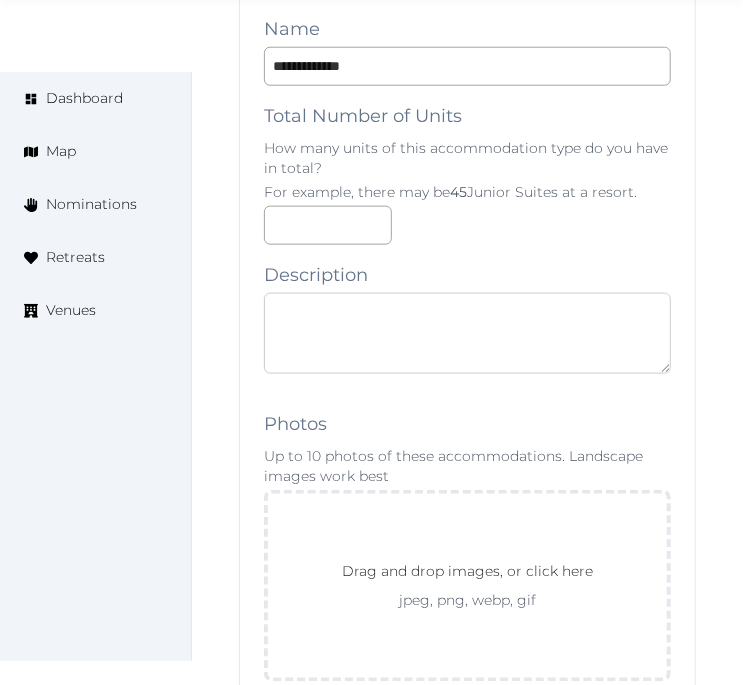 click at bounding box center [467, 333] 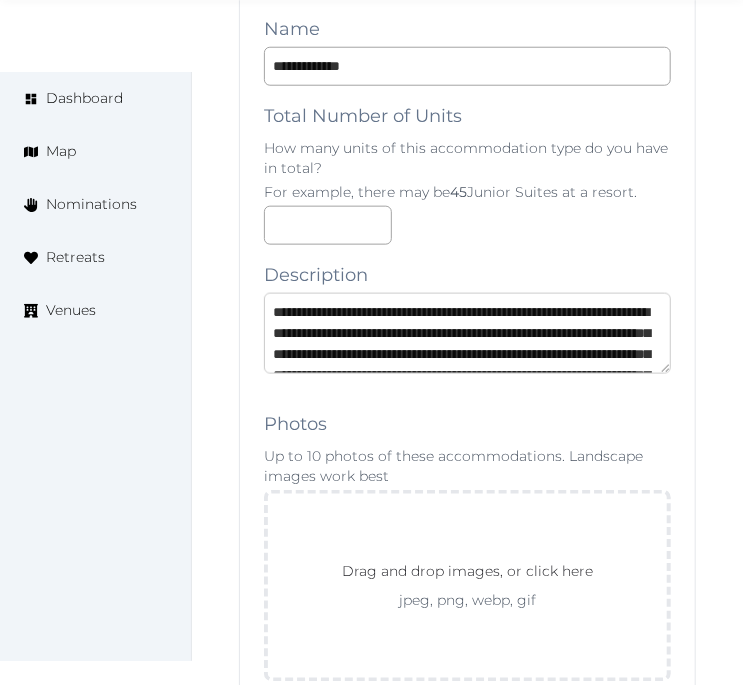 scroll, scrollTop: 94, scrollLeft: 0, axis: vertical 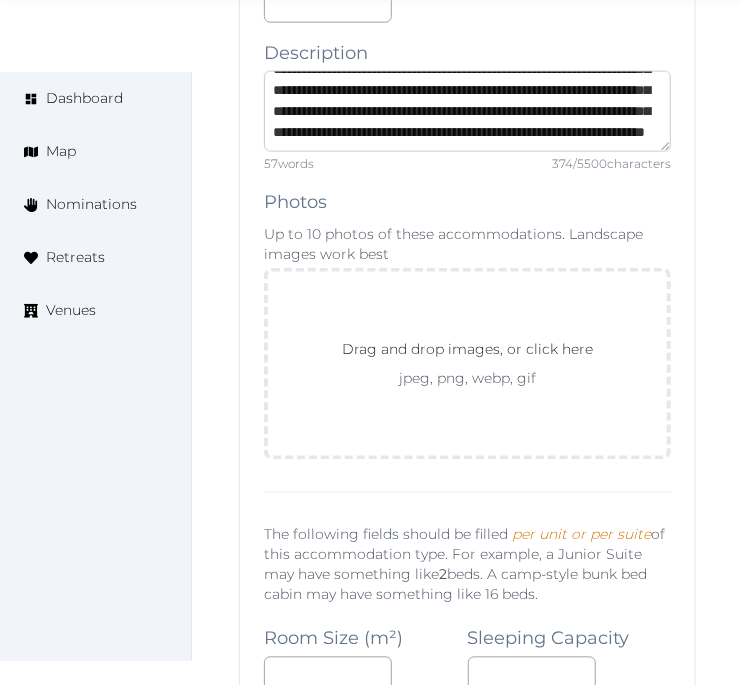 type on "**********" 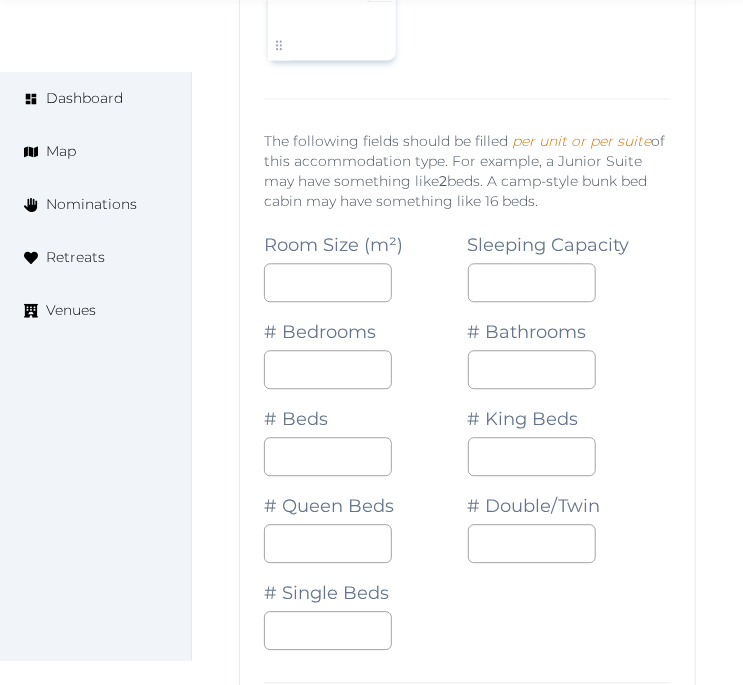 scroll, scrollTop: 12393, scrollLeft: 0, axis: vertical 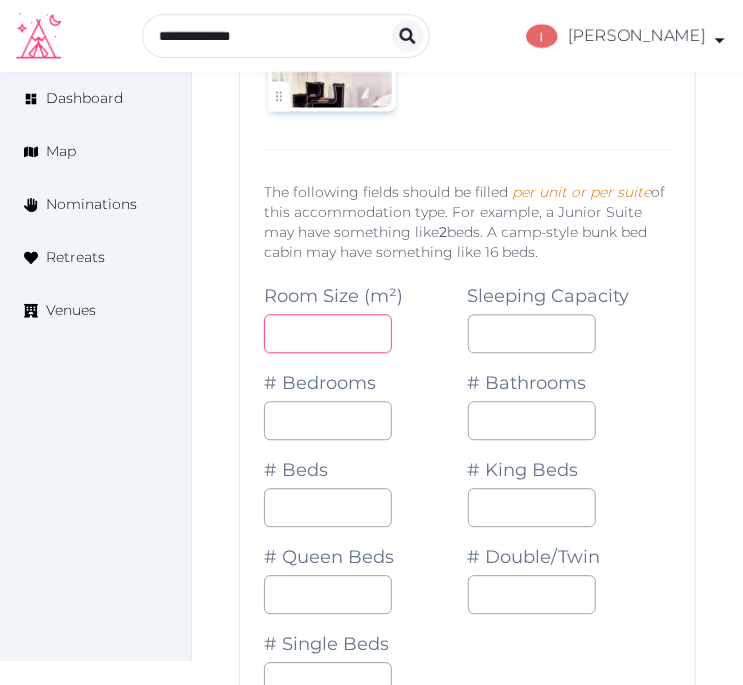 click at bounding box center [328, 333] 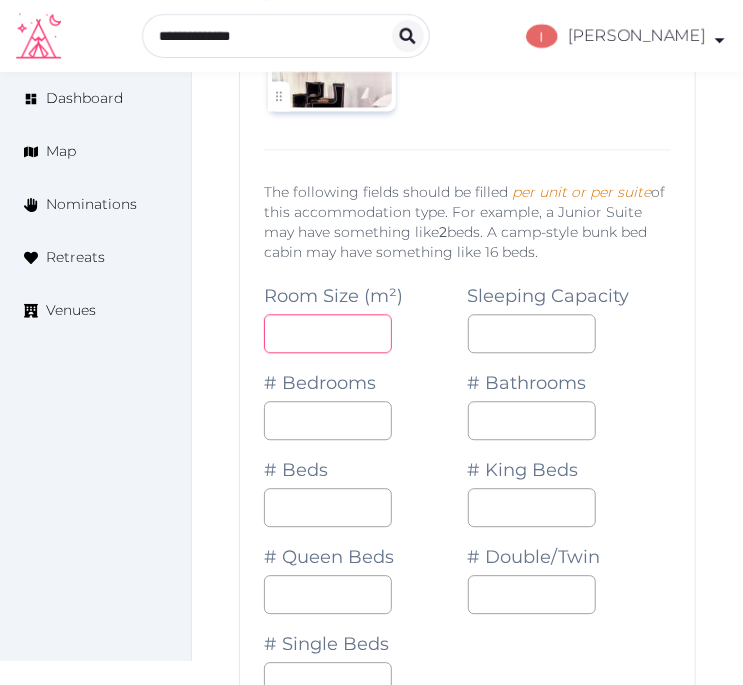 type on "**" 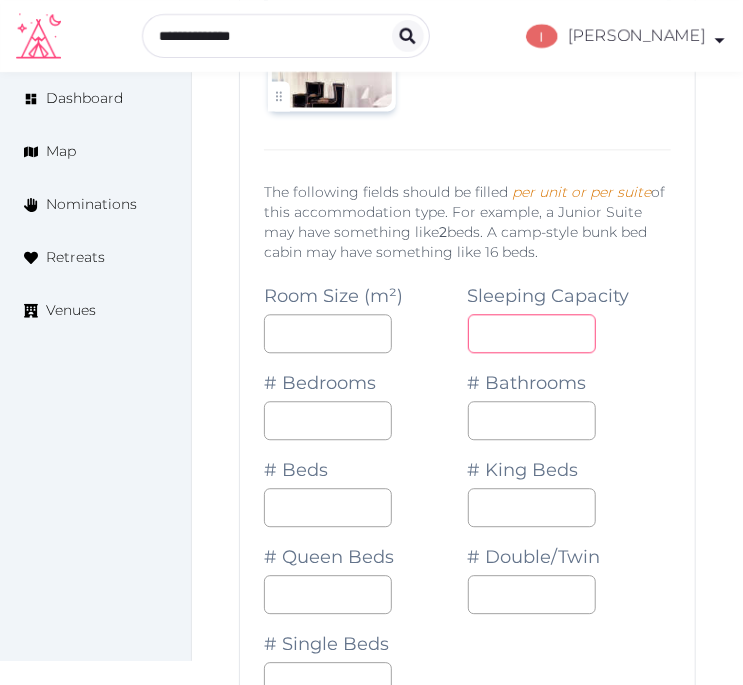 click at bounding box center (532, 333) 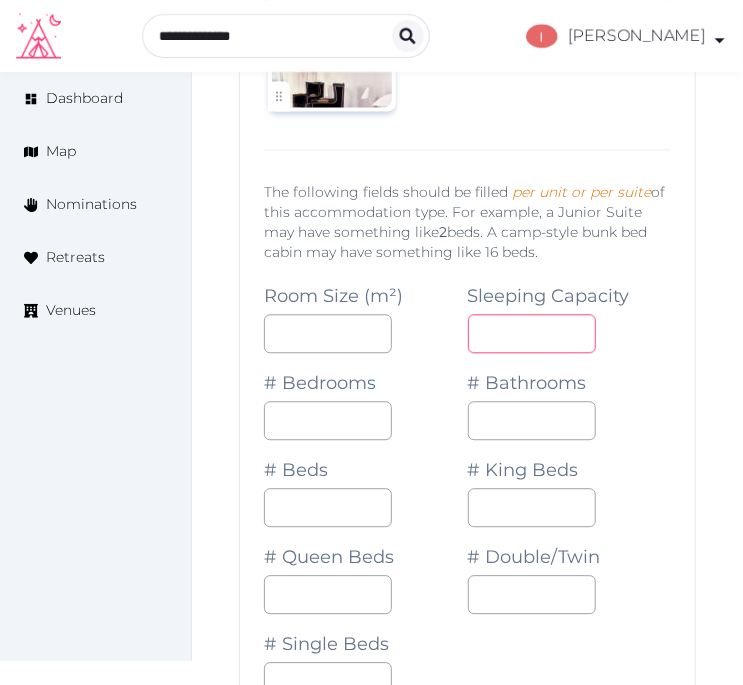 type on "*" 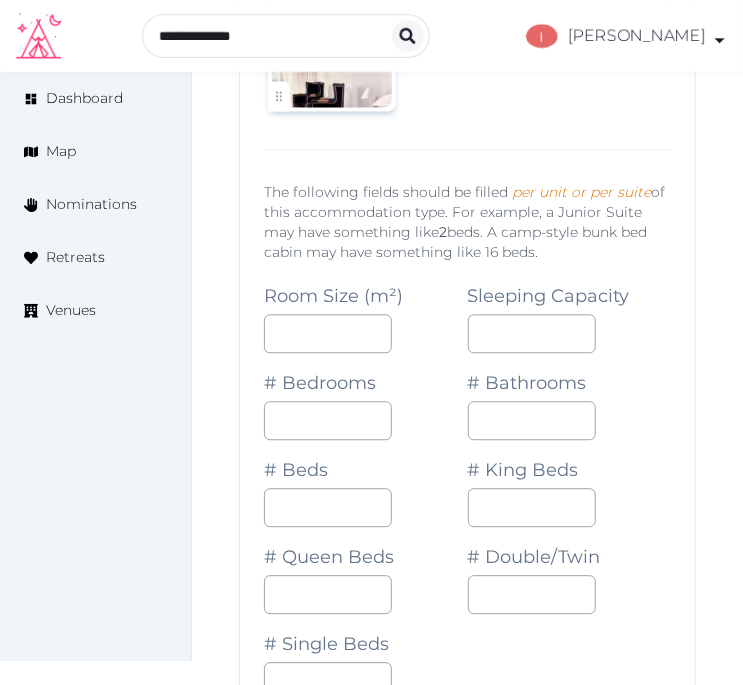 click on "# Bedrooms" at bounding box center (366, 396) 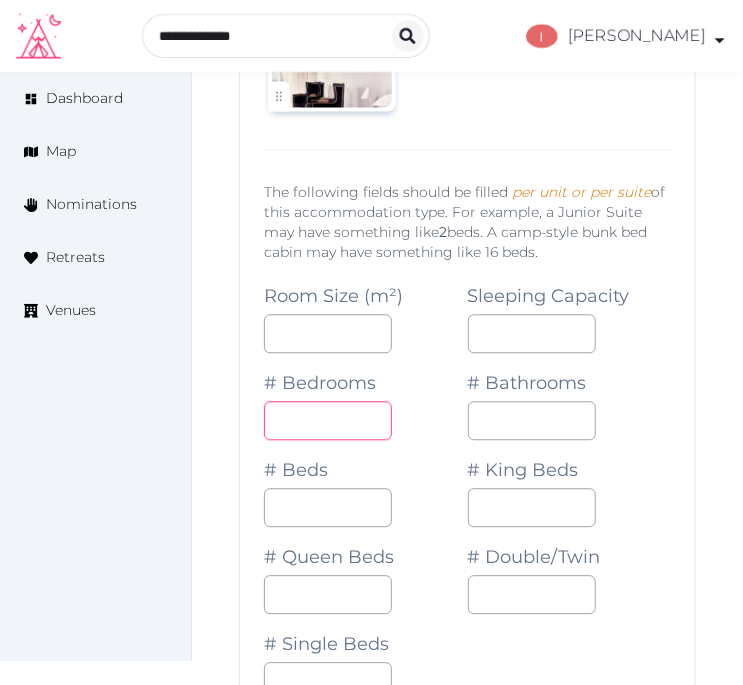 click at bounding box center [328, 420] 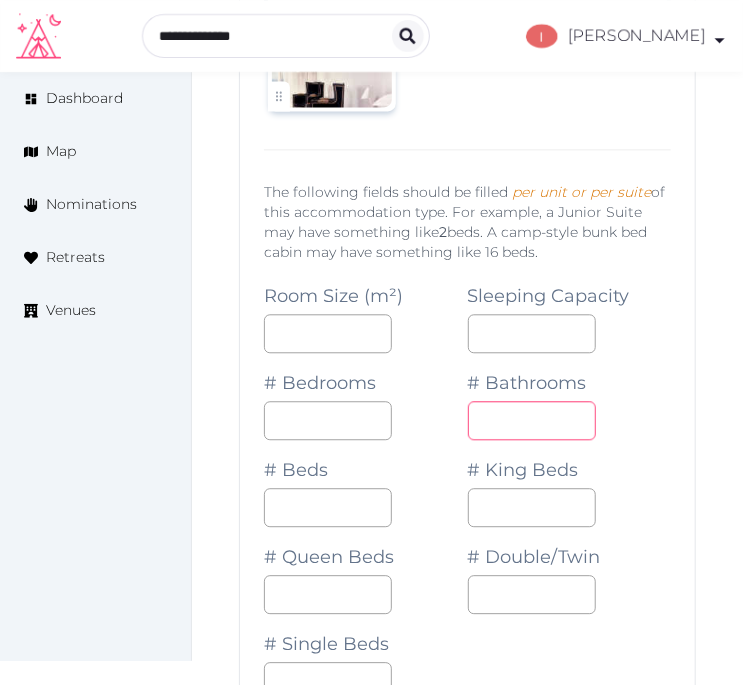 drag, startPoint x: 508, startPoint y: 432, endPoint x: 496, endPoint y: 450, distance: 21.633308 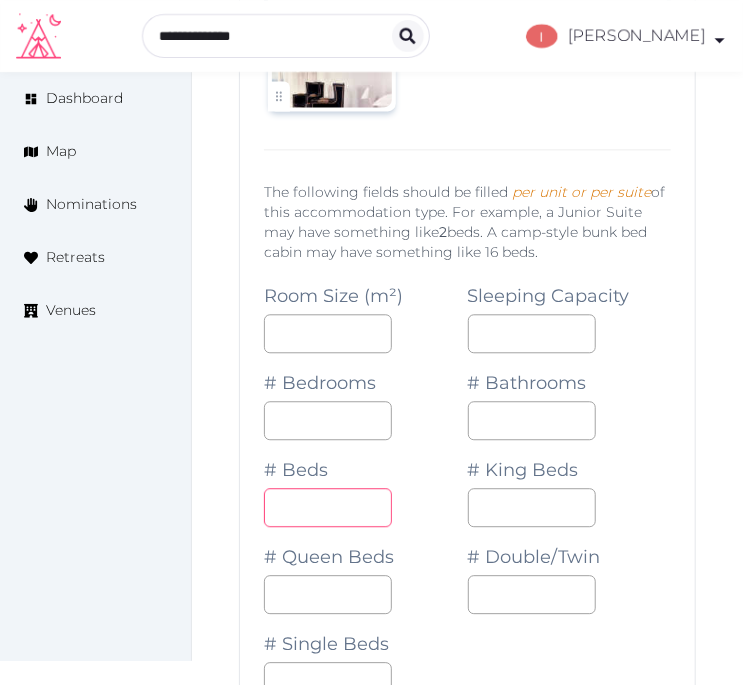 click on "*" at bounding box center (328, 507) 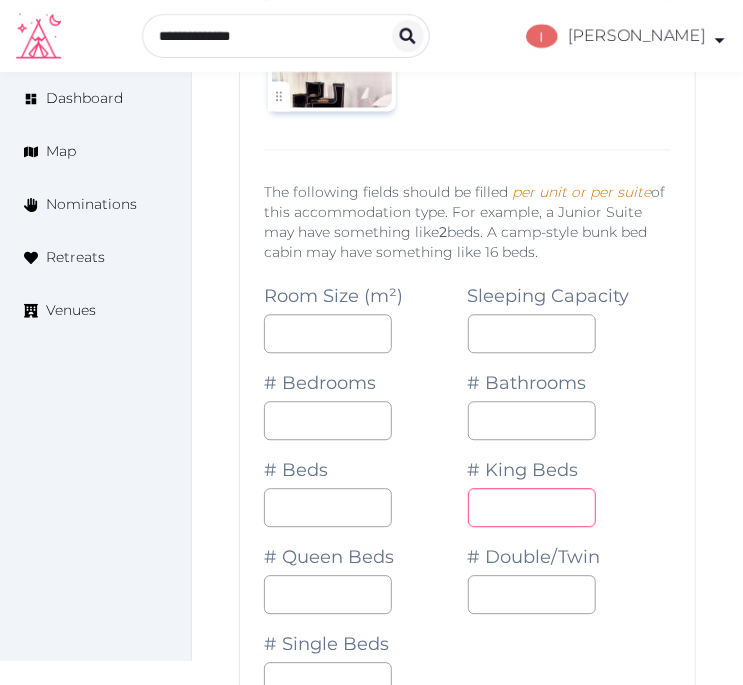 click on "*" at bounding box center [532, 507] 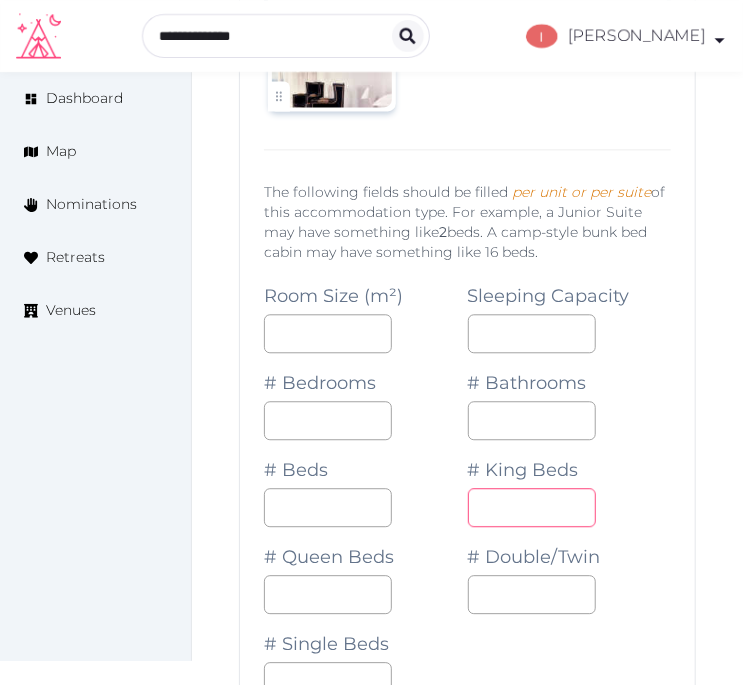 type on "*" 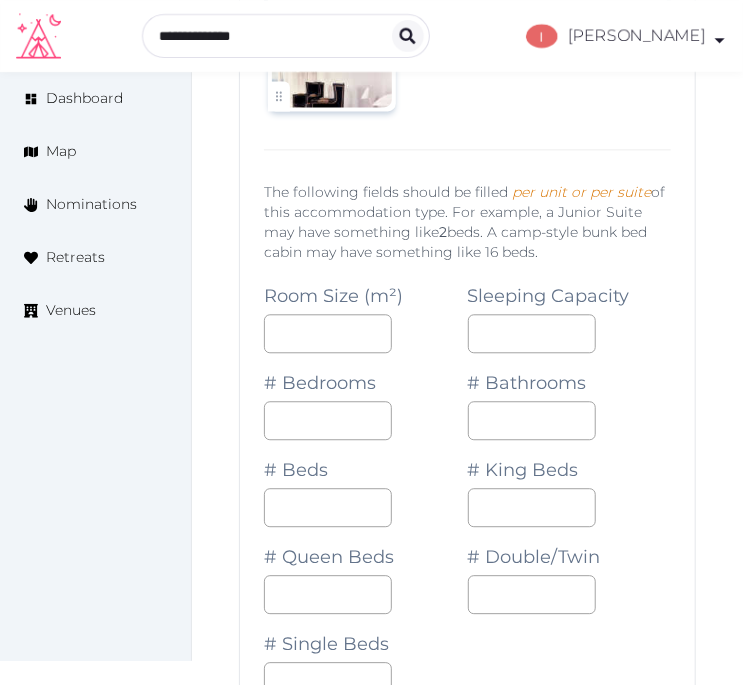 click on "# Queen Beds" at bounding box center (366, 570) 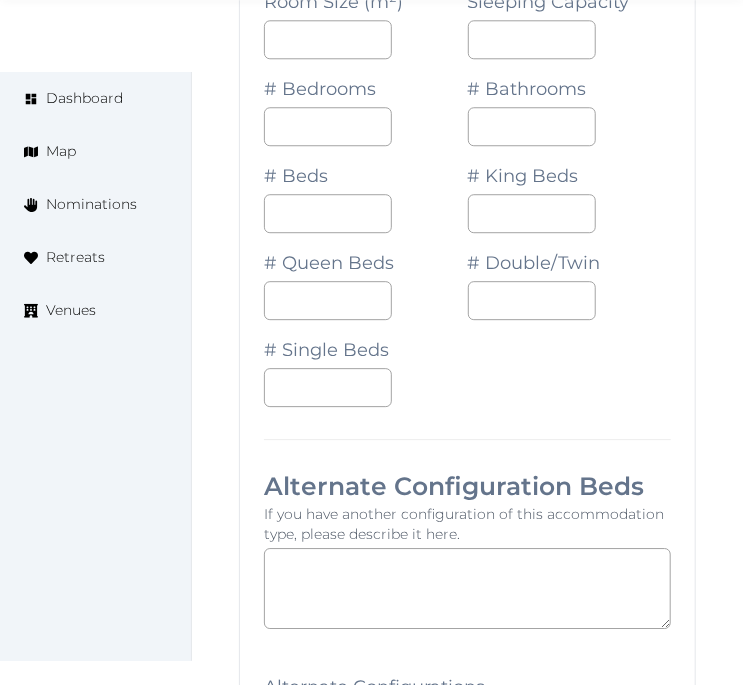 scroll, scrollTop: 12726, scrollLeft: 0, axis: vertical 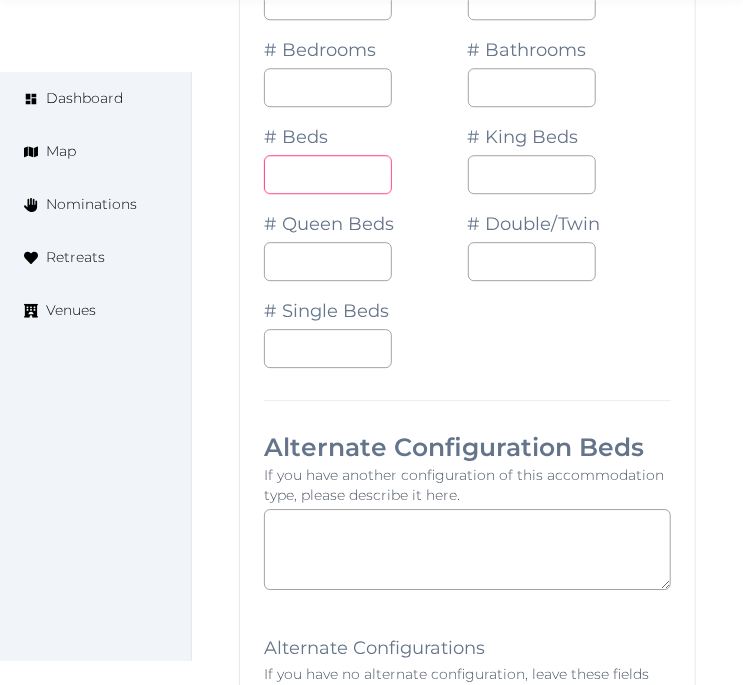 drag, startPoint x: 278, startPoint y: 186, endPoint x: 246, endPoint y: 187, distance: 32.01562 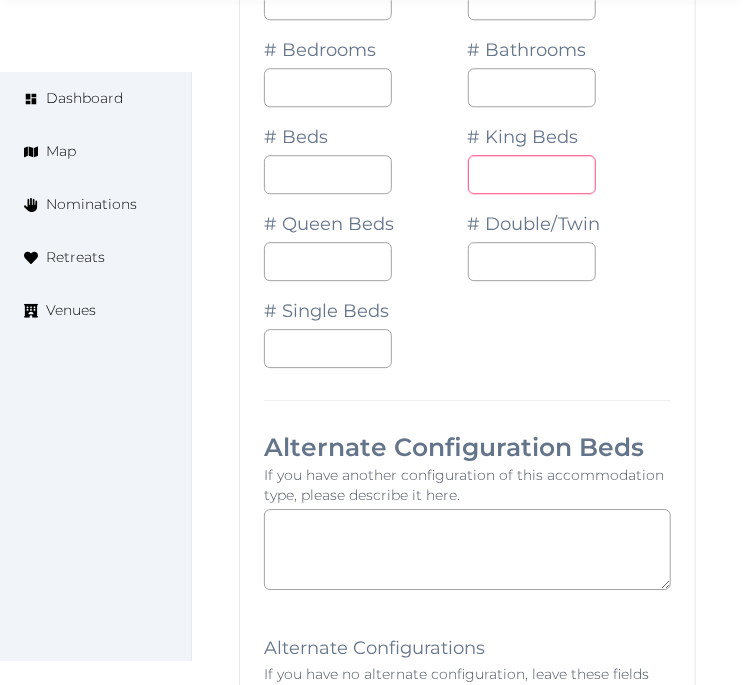 drag, startPoint x: 487, startPoint y: 203, endPoint x: 467, endPoint y: 193, distance: 22.36068 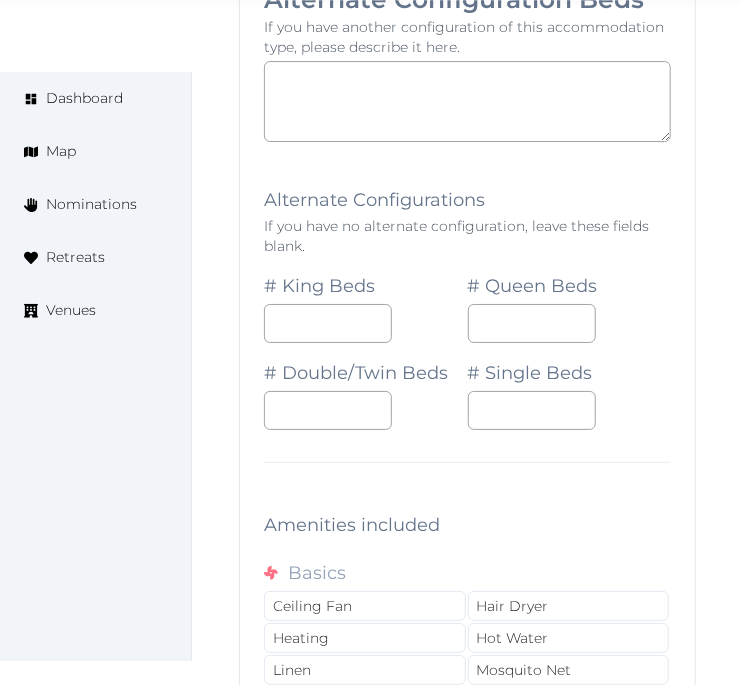 scroll, scrollTop: 13393, scrollLeft: 0, axis: vertical 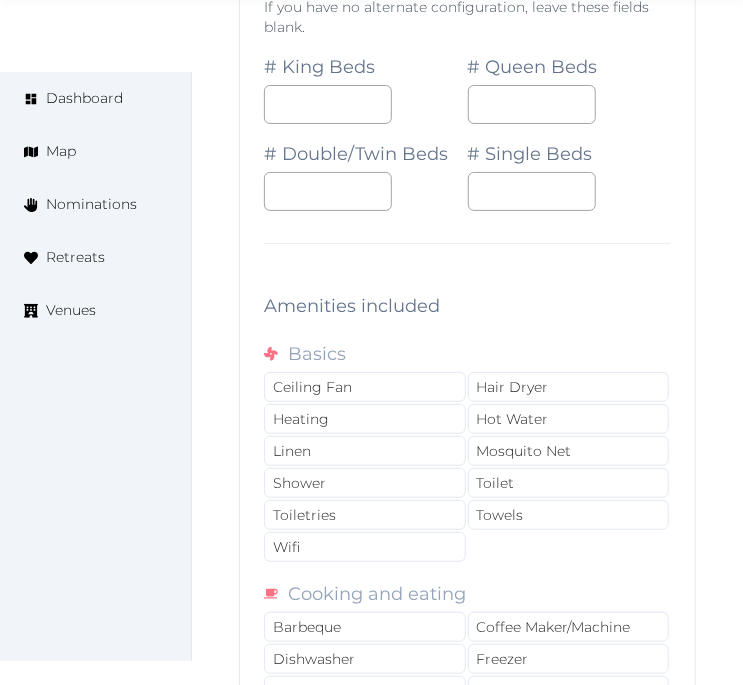 type on "*" 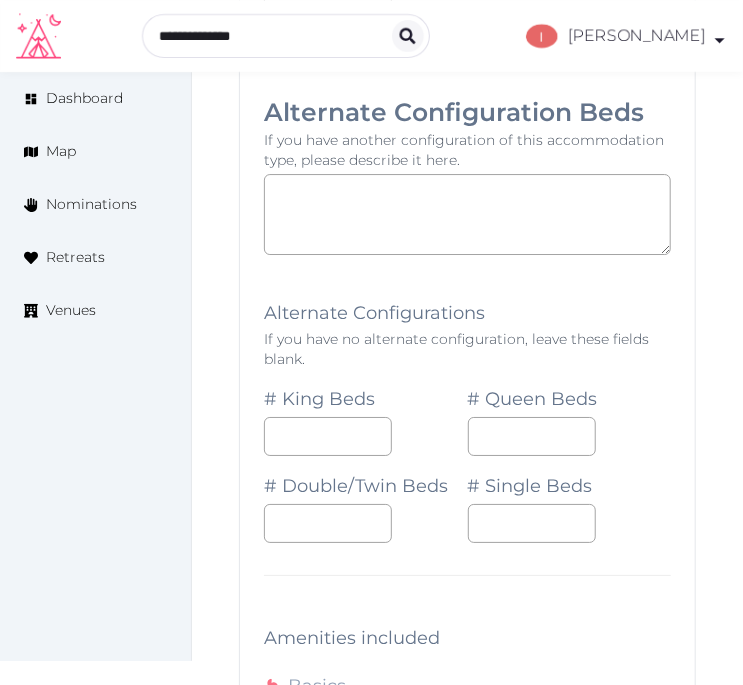 scroll, scrollTop: 13060, scrollLeft: 0, axis: vertical 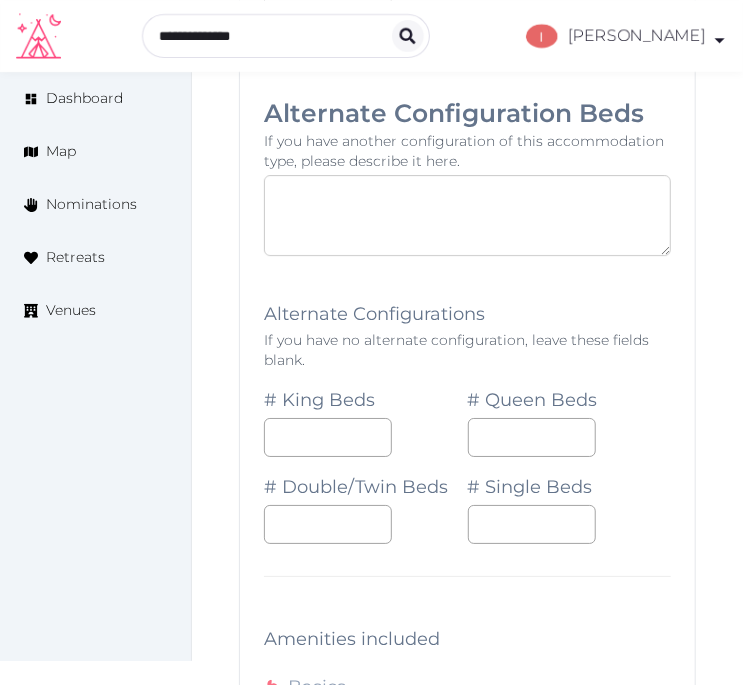 click at bounding box center (467, 215) 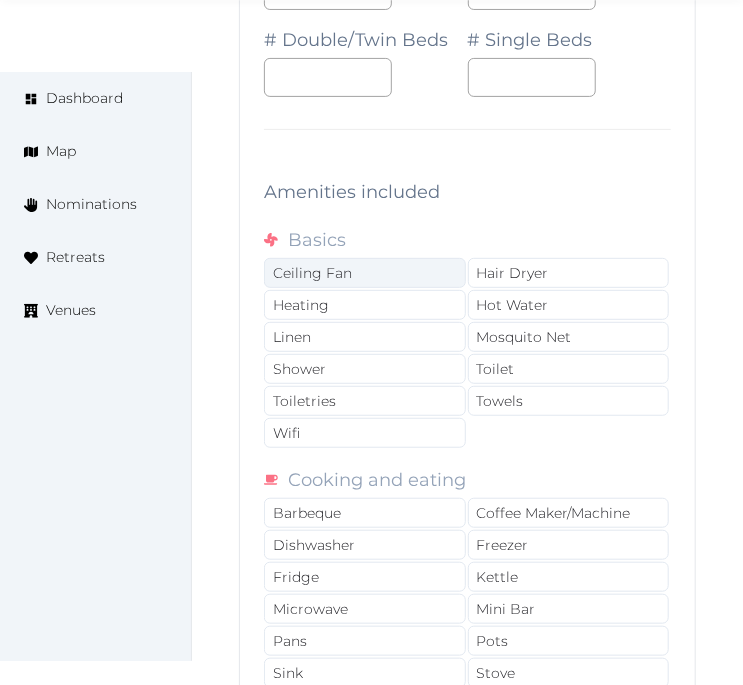 scroll, scrollTop: 13615, scrollLeft: 0, axis: vertical 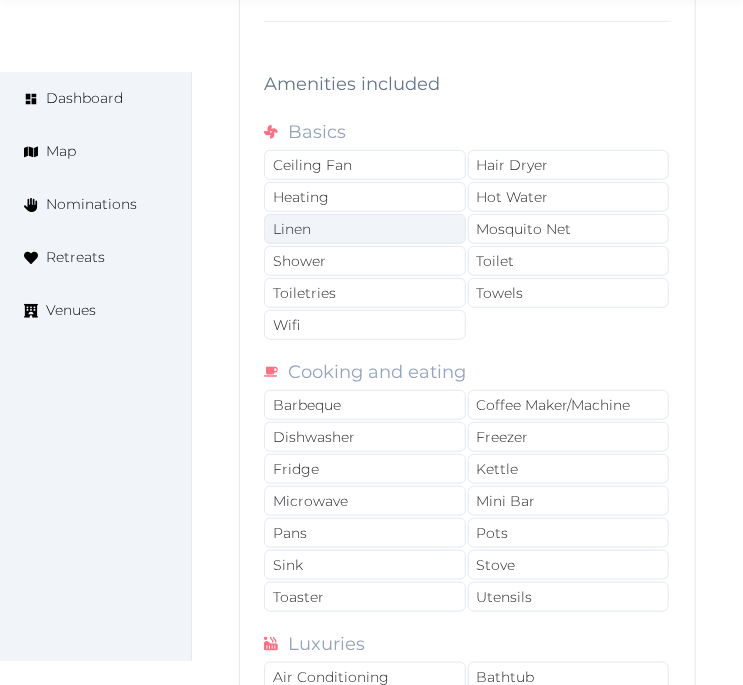 type on "**********" 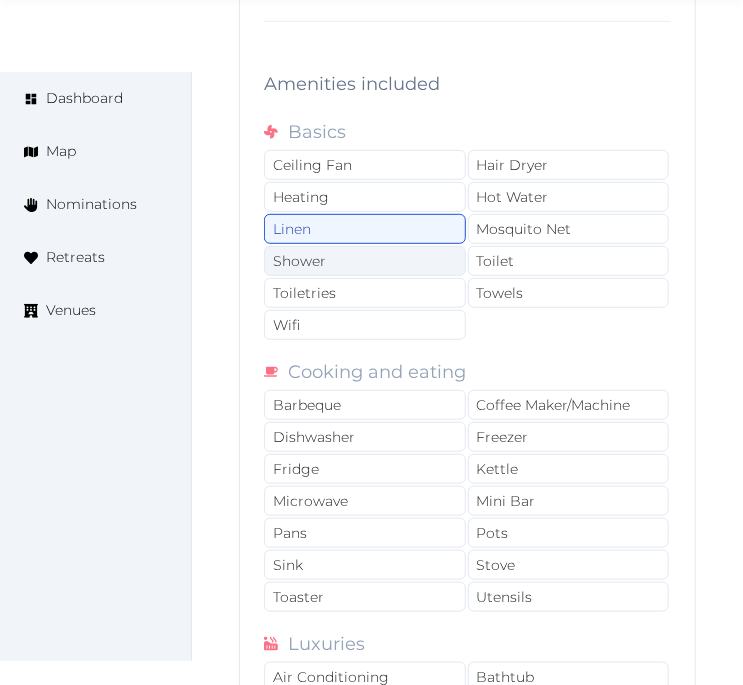 drag, startPoint x: 387, startPoint y: 296, endPoint x: 406, endPoint y: 311, distance: 24.207438 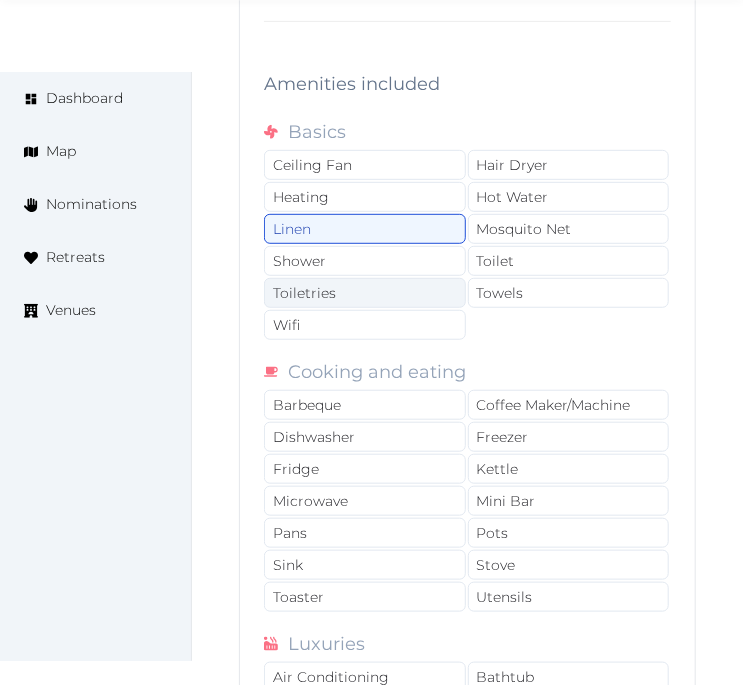 click on "Shower" at bounding box center (365, 261) 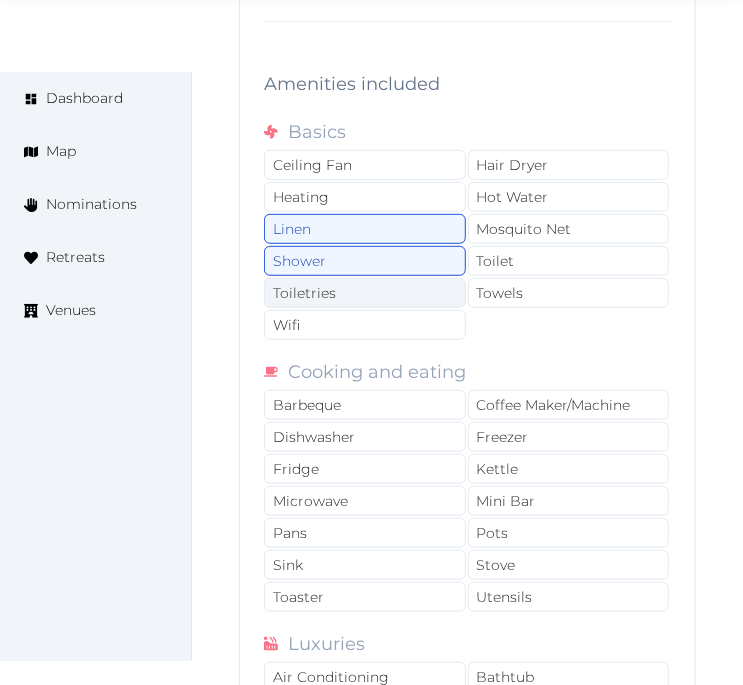click on "Toiletries" at bounding box center (365, 293) 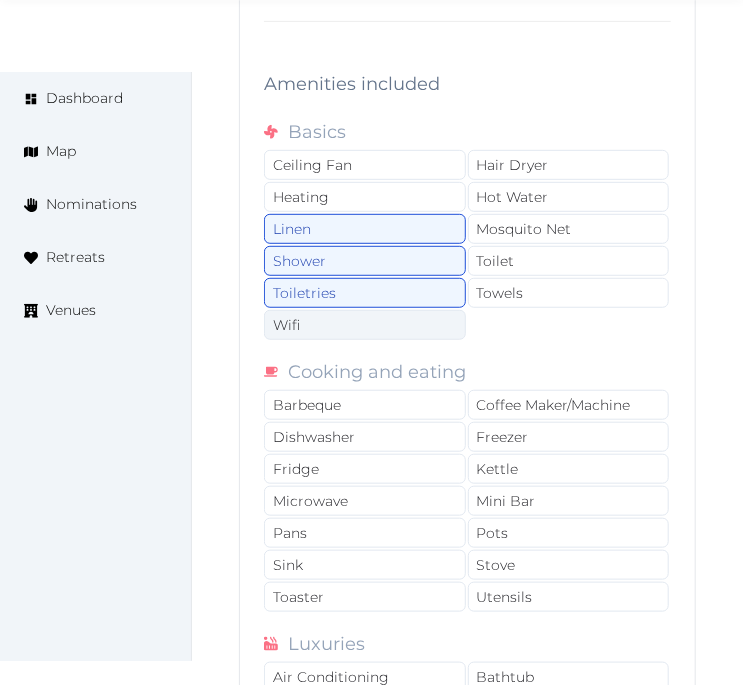 drag, startPoint x: 386, startPoint y: 350, endPoint x: 447, endPoint y: 342, distance: 61.522354 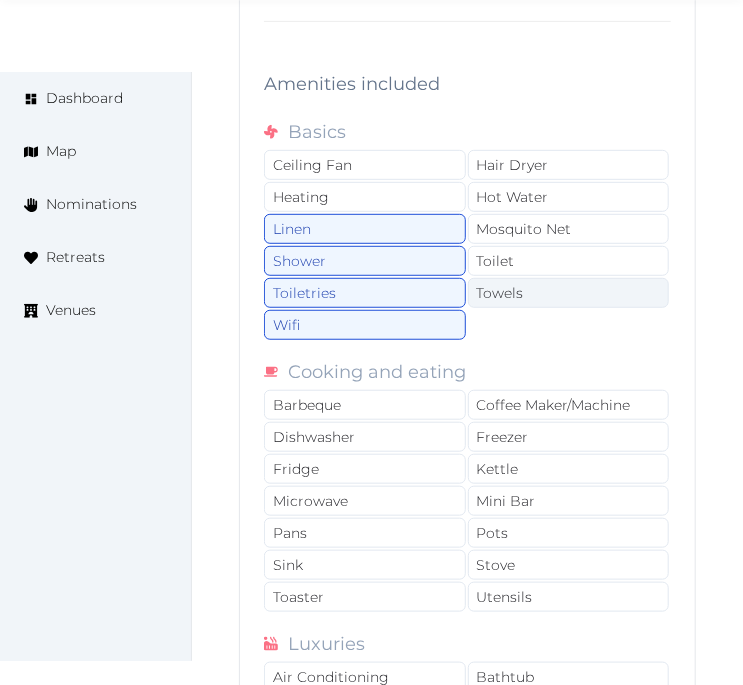 click on "Towels" at bounding box center (569, 293) 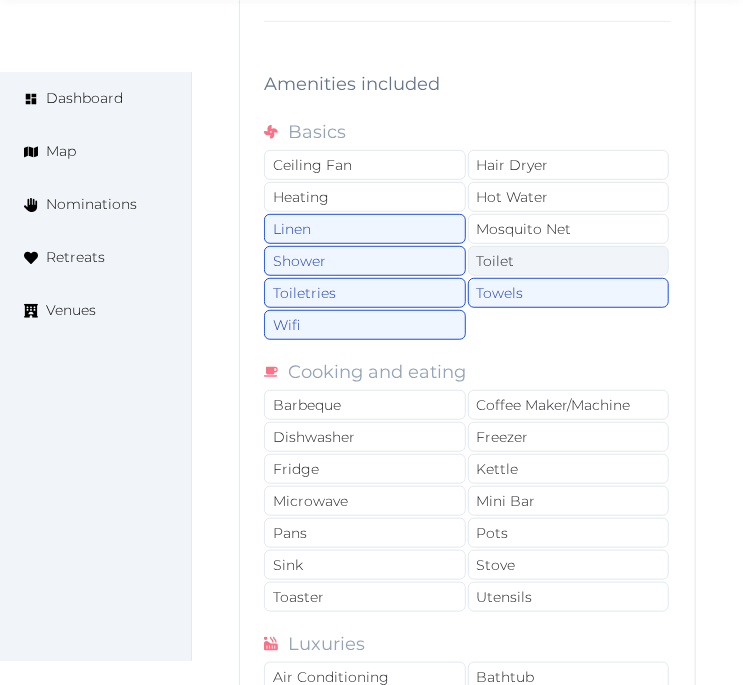 click on "Toilet" at bounding box center (569, 261) 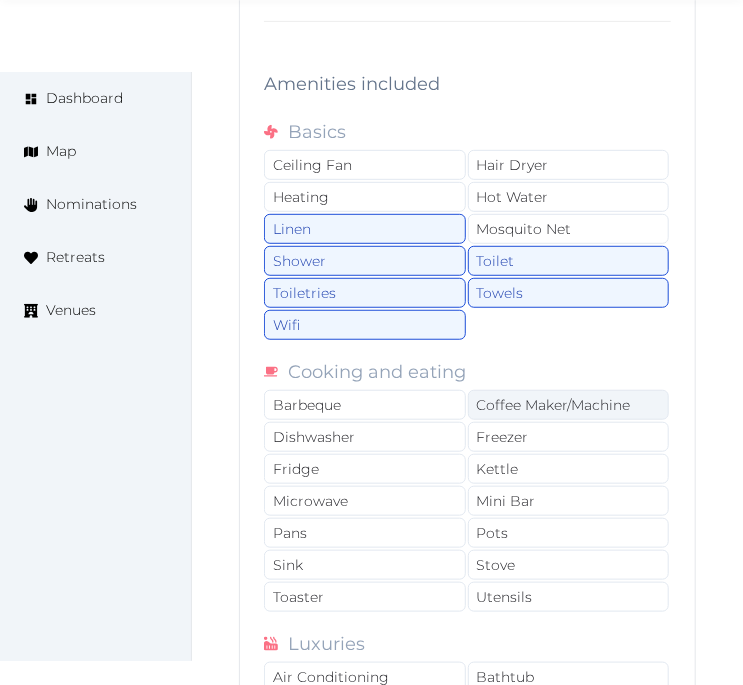 click on "Coffee Maker/Machine" at bounding box center [569, 405] 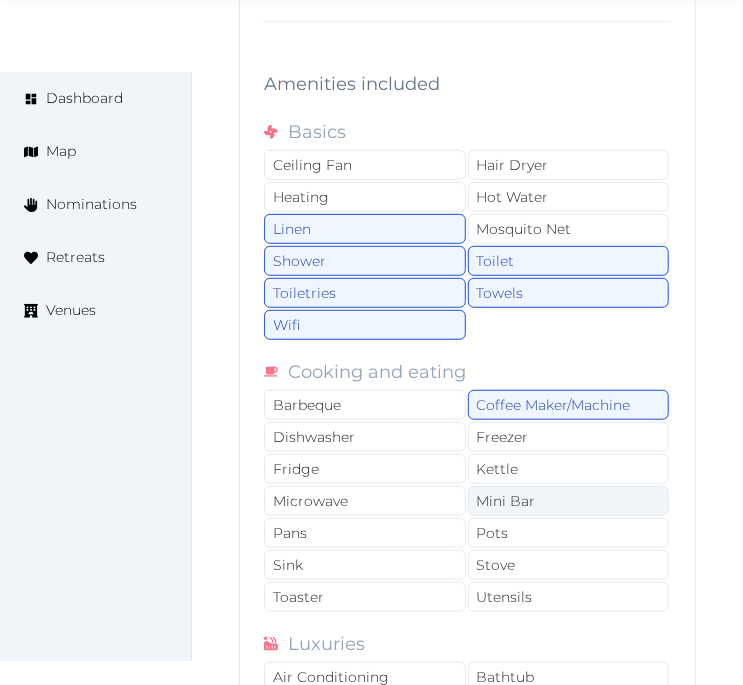 click on "Mini Bar" at bounding box center (569, 501) 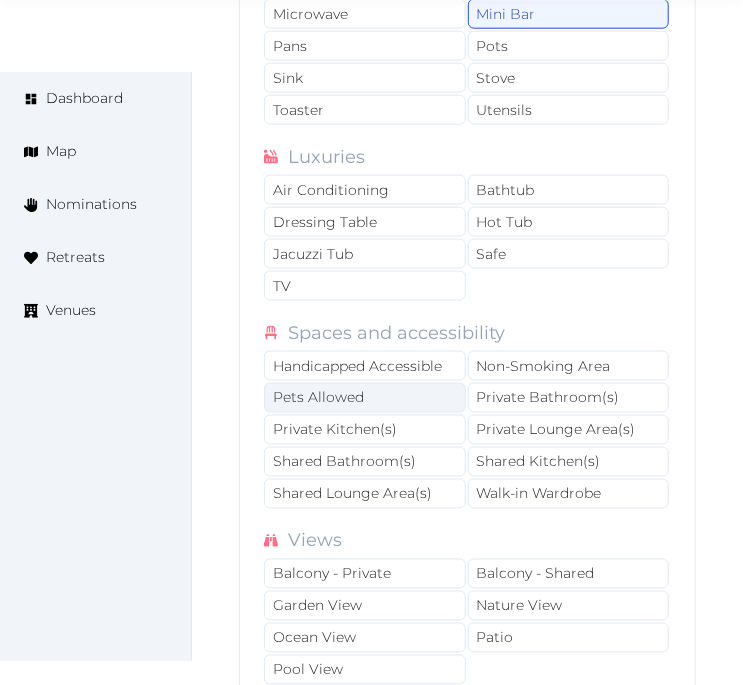 scroll, scrollTop: 14171, scrollLeft: 0, axis: vertical 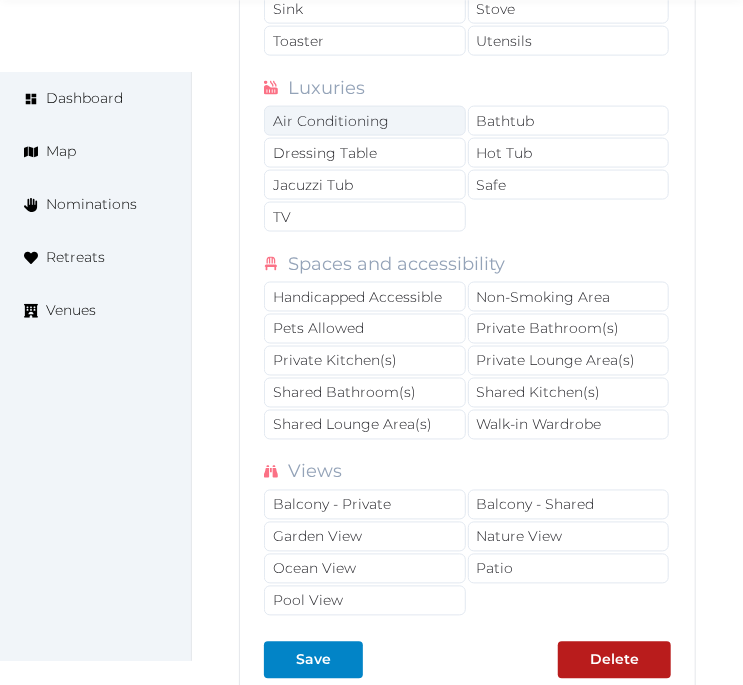 drag, startPoint x: 406, startPoint y: 164, endPoint x: 416, endPoint y: 150, distance: 17.20465 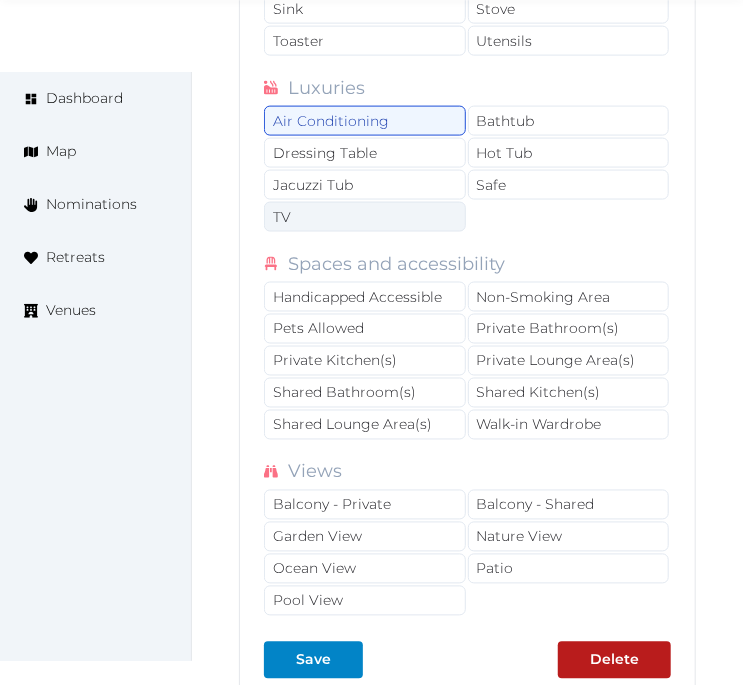 click on "TV" at bounding box center (365, 217) 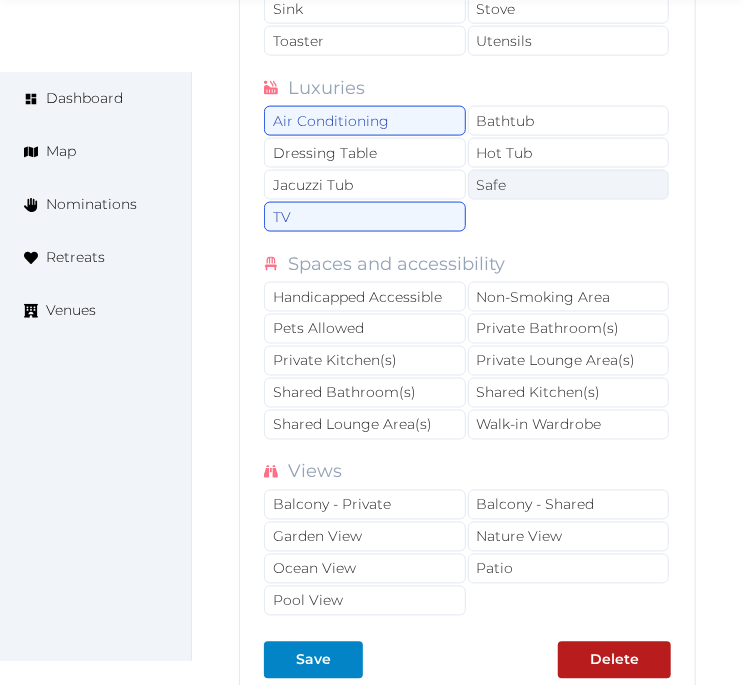 click on "Safe" at bounding box center [569, 185] 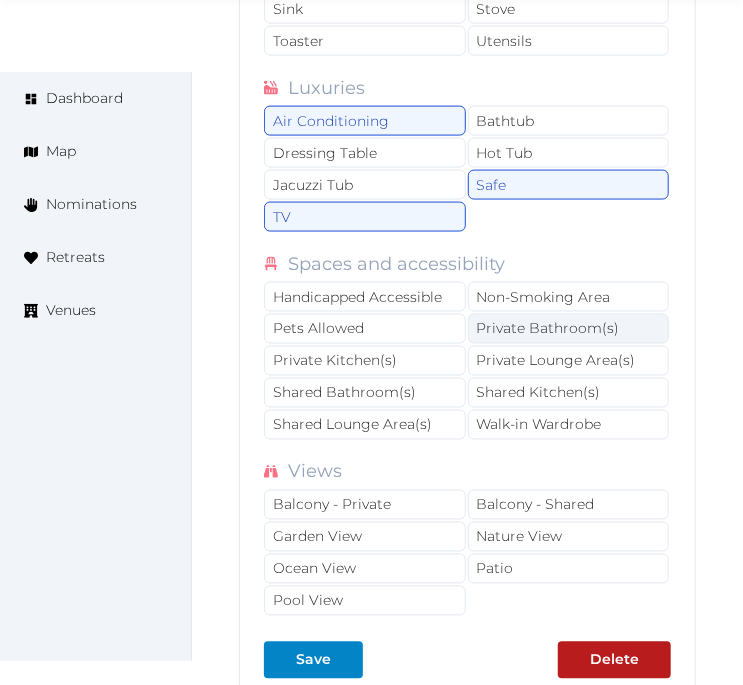 click on "Private Bathroom(s)" at bounding box center (569, 329) 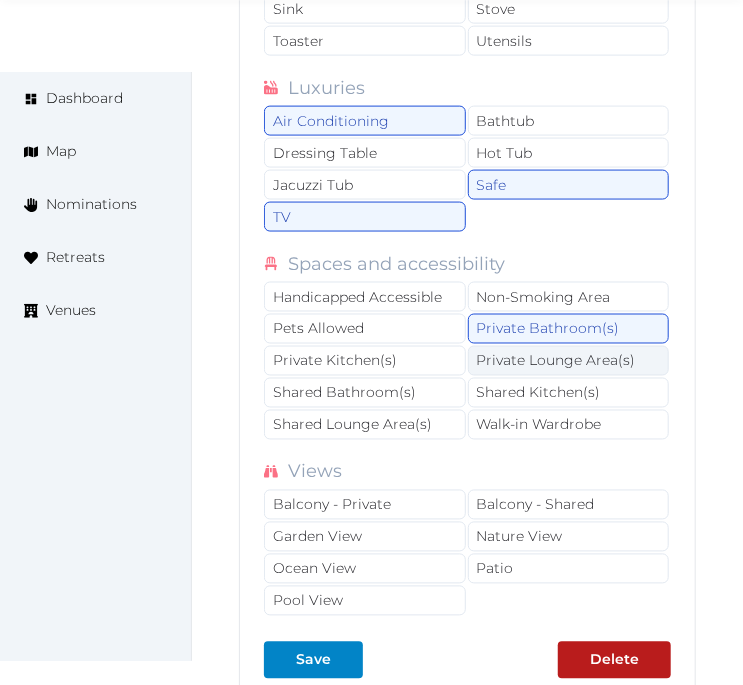 click on "Private Lounge Area(s)" at bounding box center (569, 361) 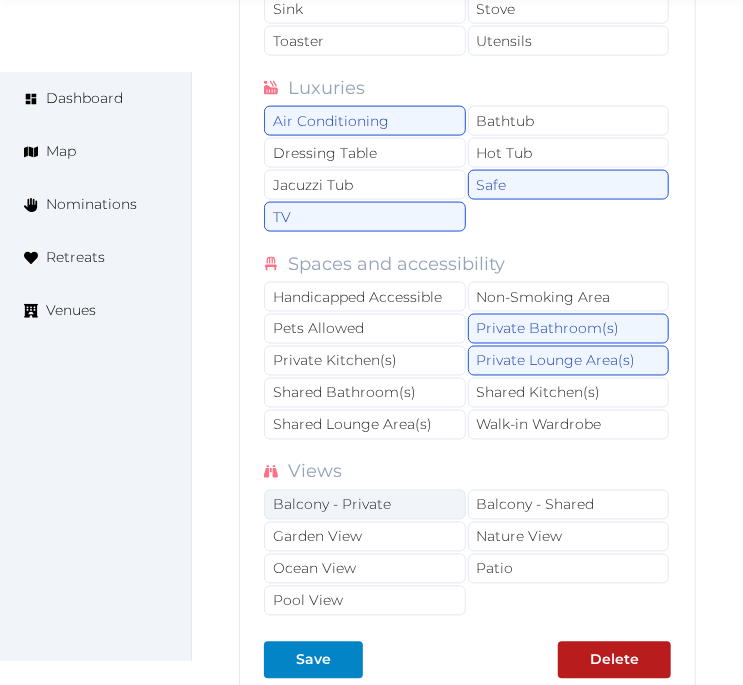 click on "Balcony - Private" at bounding box center [365, 505] 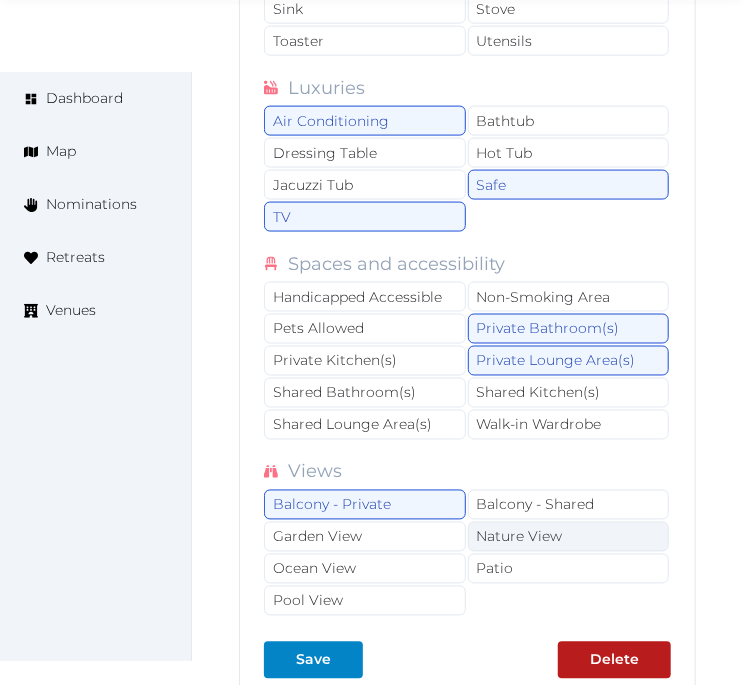 click on "Nature View" at bounding box center (569, 537) 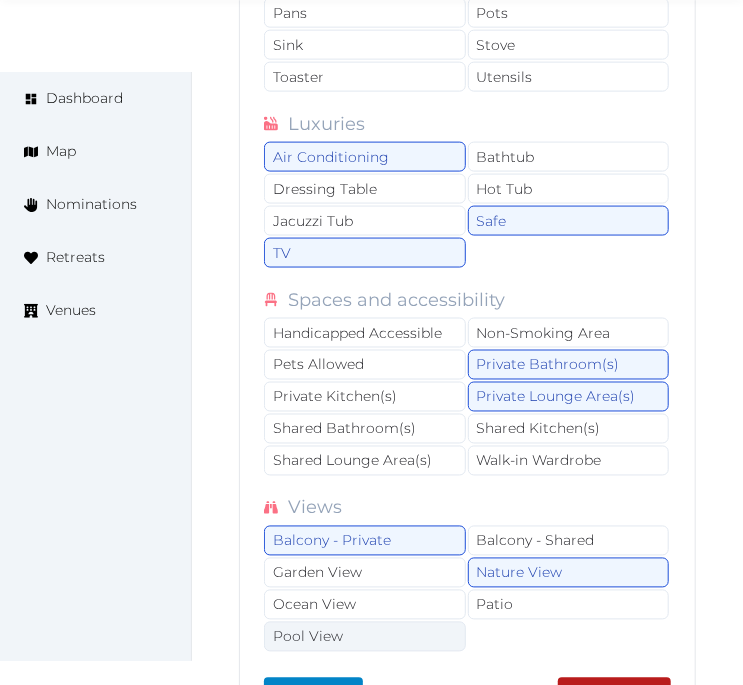 scroll, scrollTop: 14171, scrollLeft: 0, axis: vertical 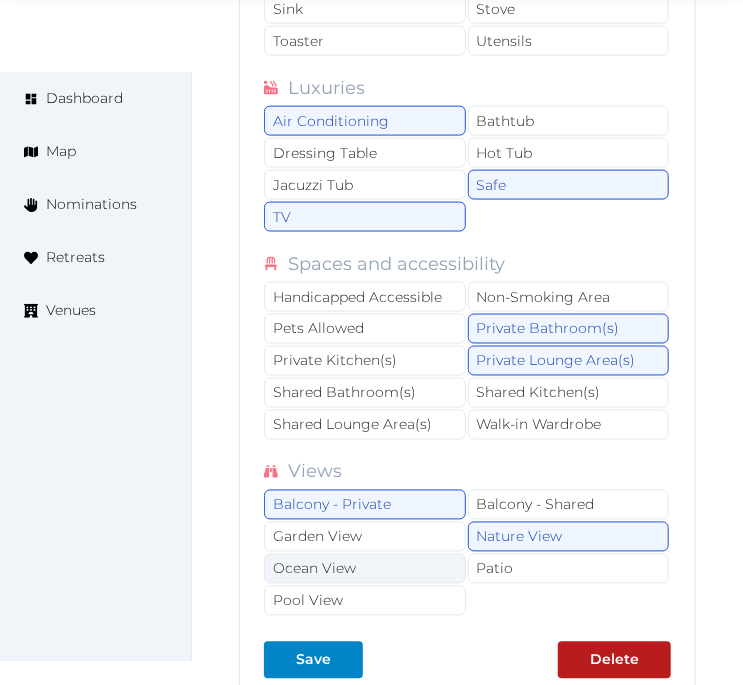 click on "Ocean View" at bounding box center (365, 569) 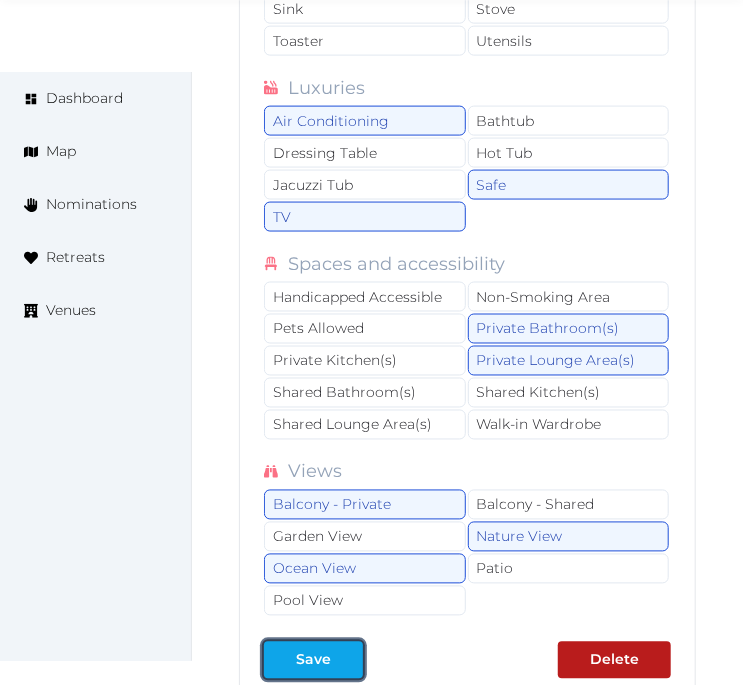 click on "Save" at bounding box center (313, 660) 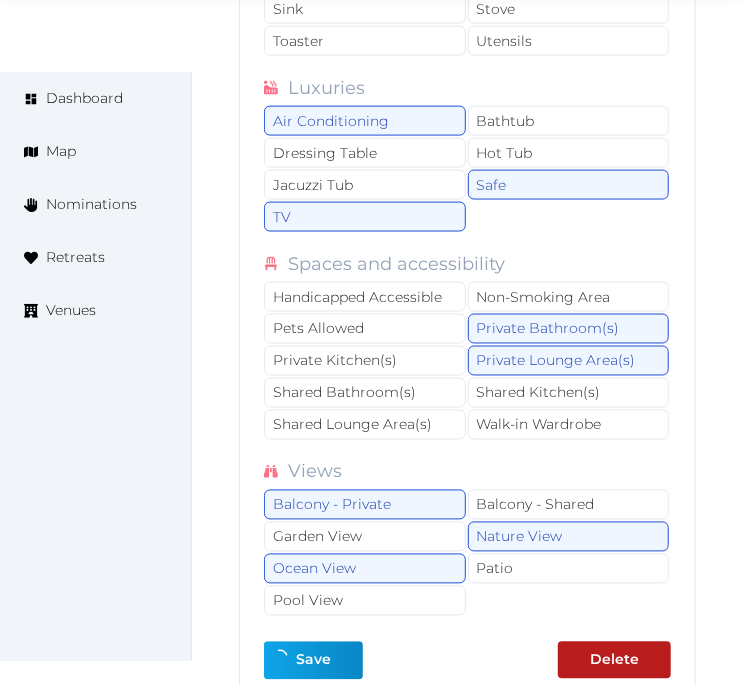 type on "*" 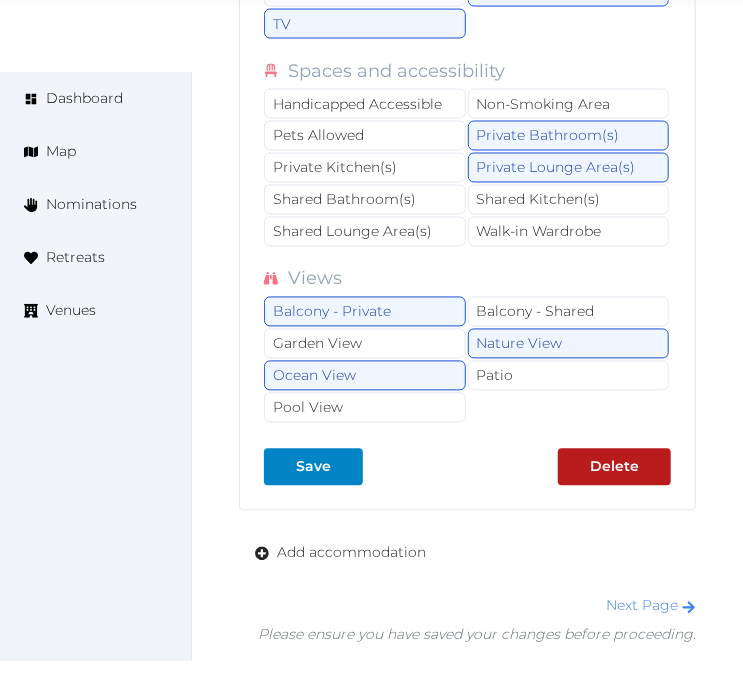 scroll, scrollTop: 14393, scrollLeft: 0, axis: vertical 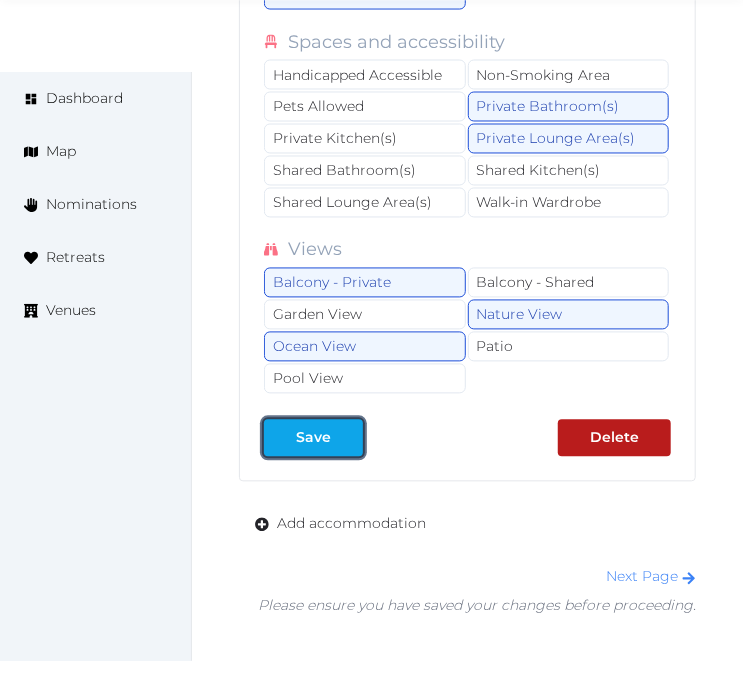 click on "Save" at bounding box center [313, 438] 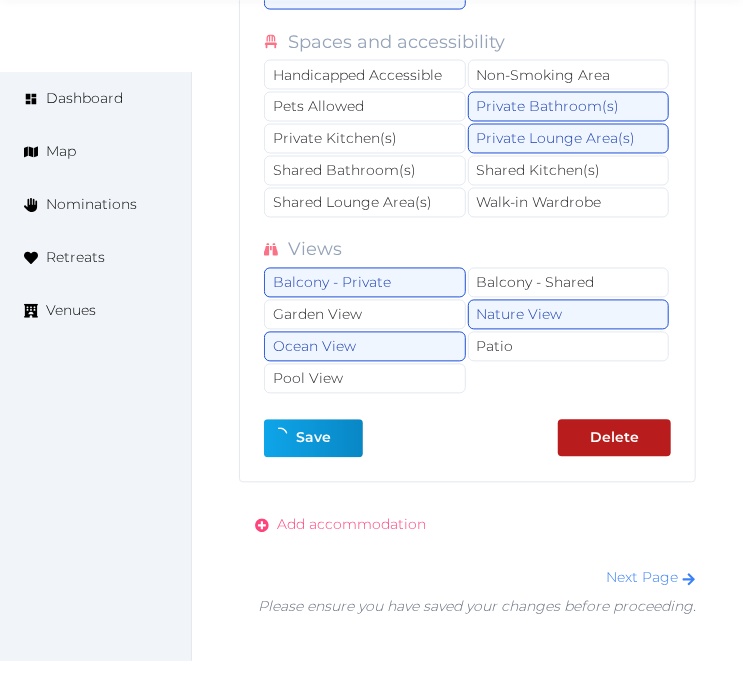 click on "Add accommodation" at bounding box center (351, 525) 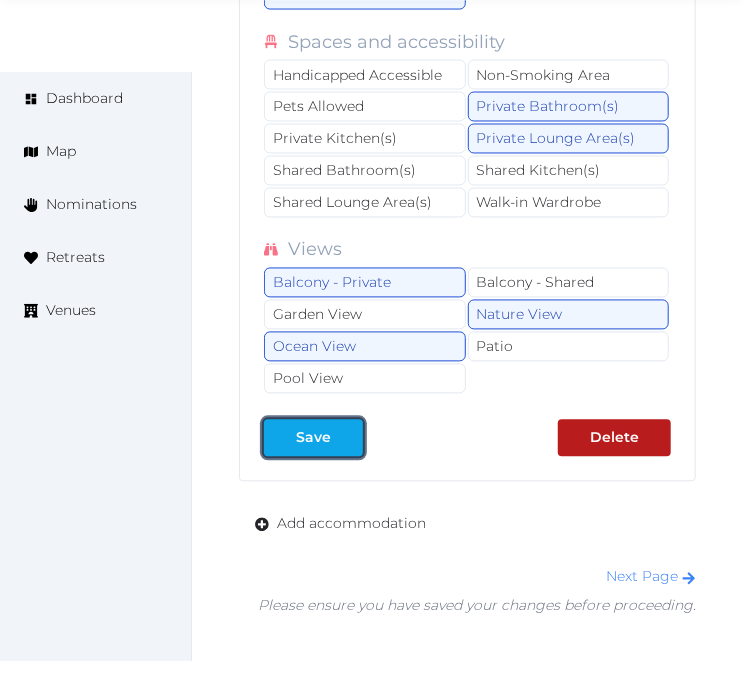drag, startPoint x: 294, startPoint y: 458, endPoint x: 338, endPoint y: 460, distance: 44.04543 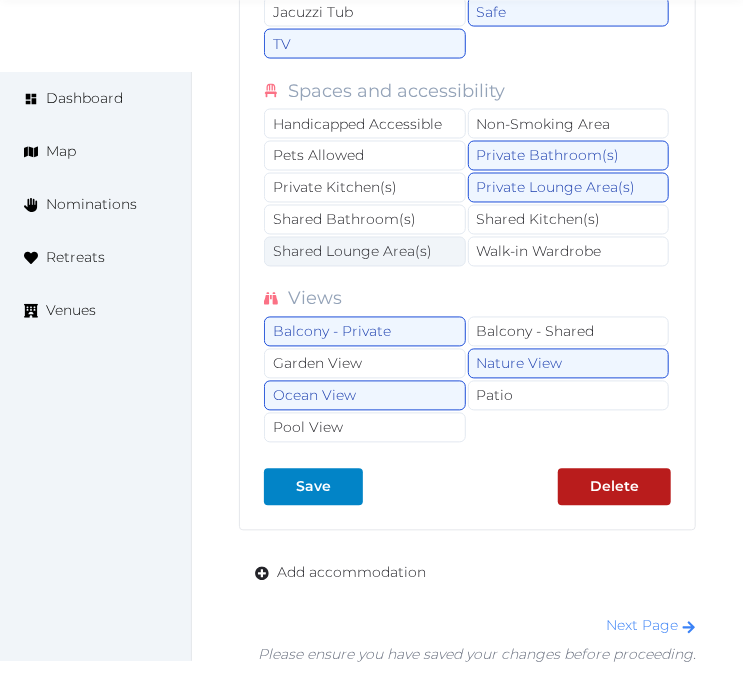 scroll, scrollTop: 14582, scrollLeft: 0, axis: vertical 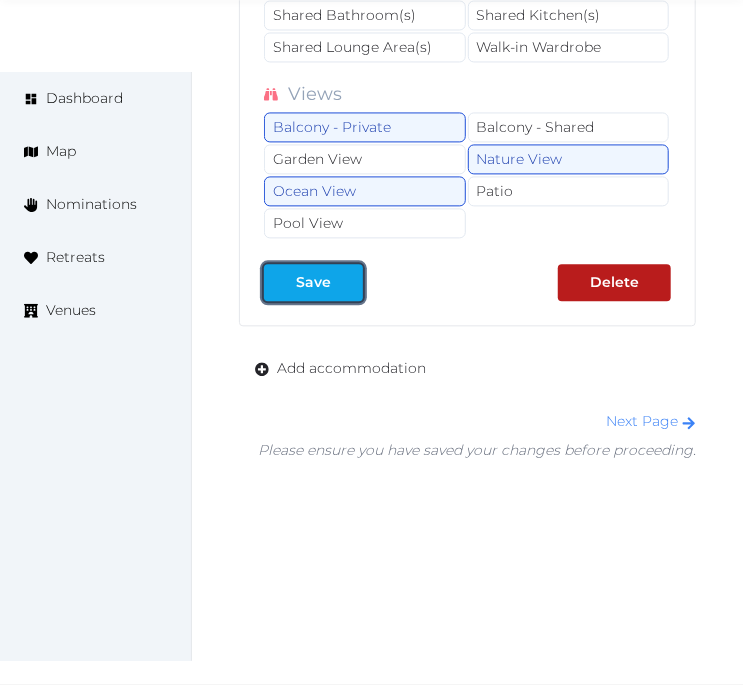 click on "Save" at bounding box center [313, 282] 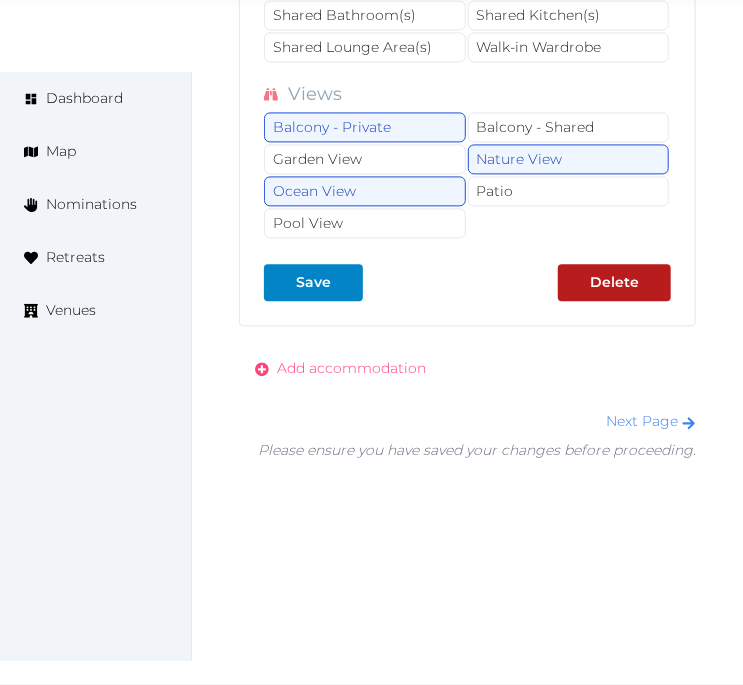 click on "Add accommodation" at bounding box center (351, 368) 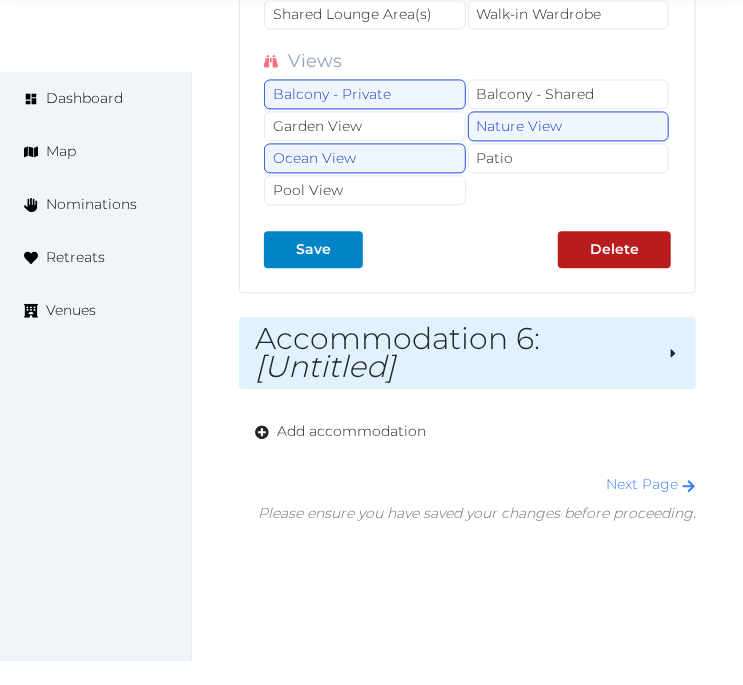 click on "Accommodation 6 :  [Untitled]" at bounding box center [467, 353] 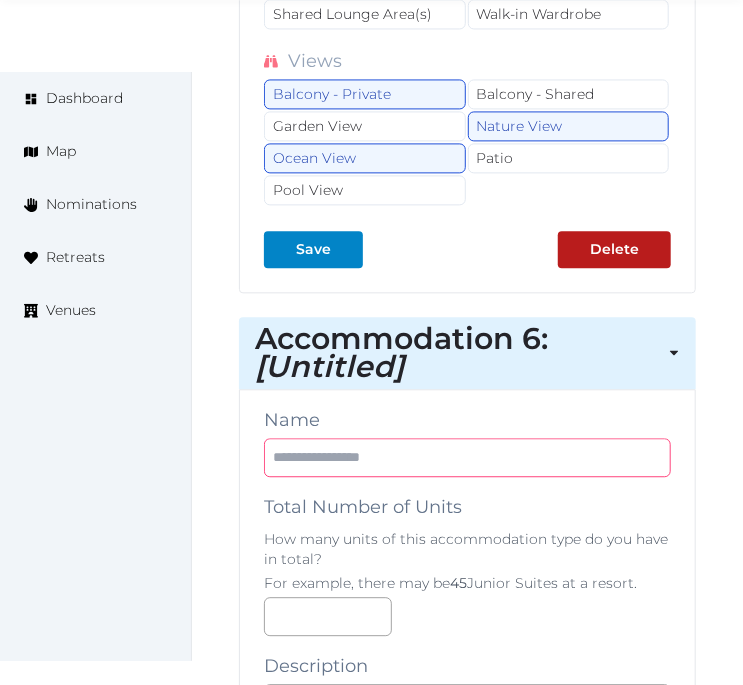 click at bounding box center [467, 457] 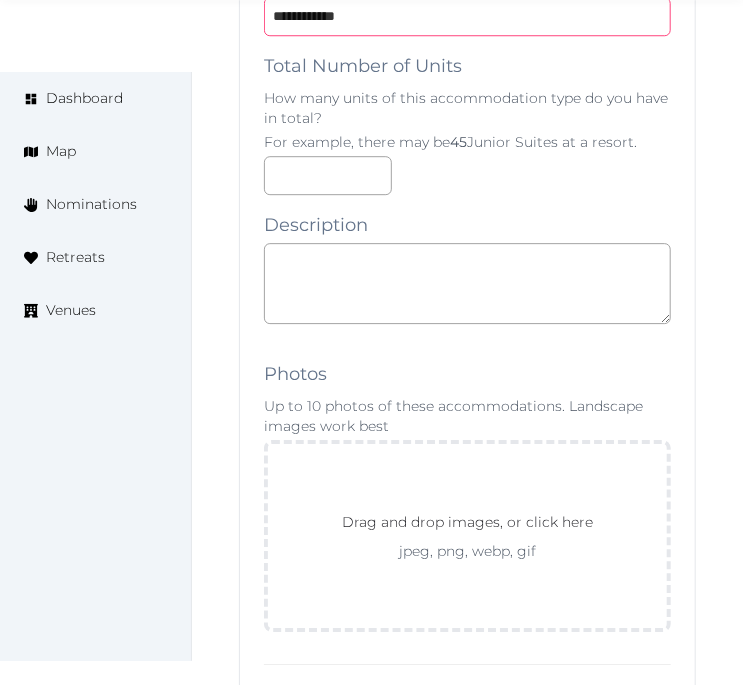 scroll, scrollTop: 15026, scrollLeft: 0, axis: vertical 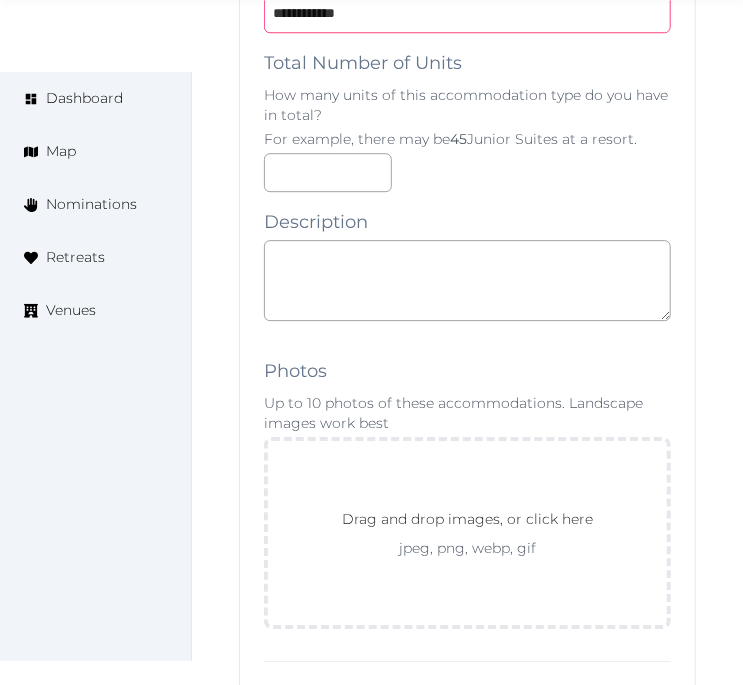 type on "**********" 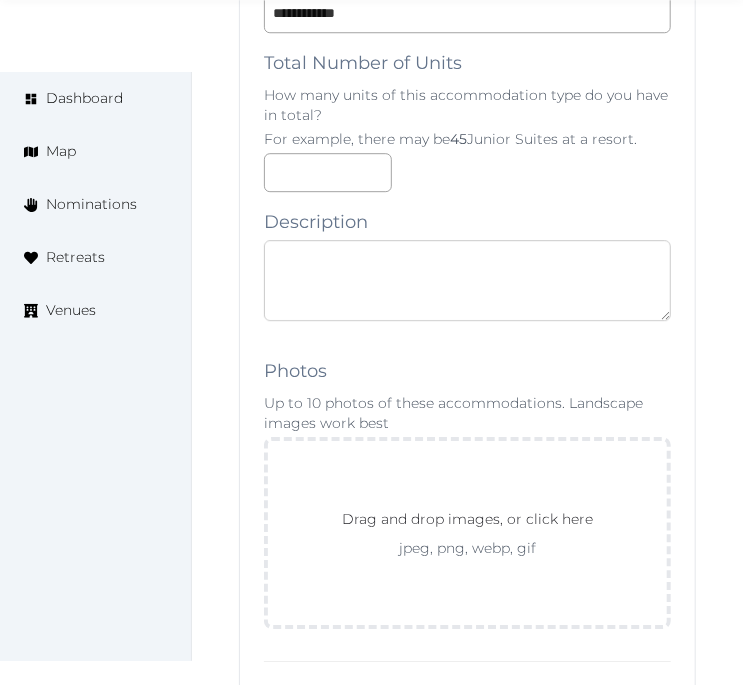 click at bounding box center (467, 280) 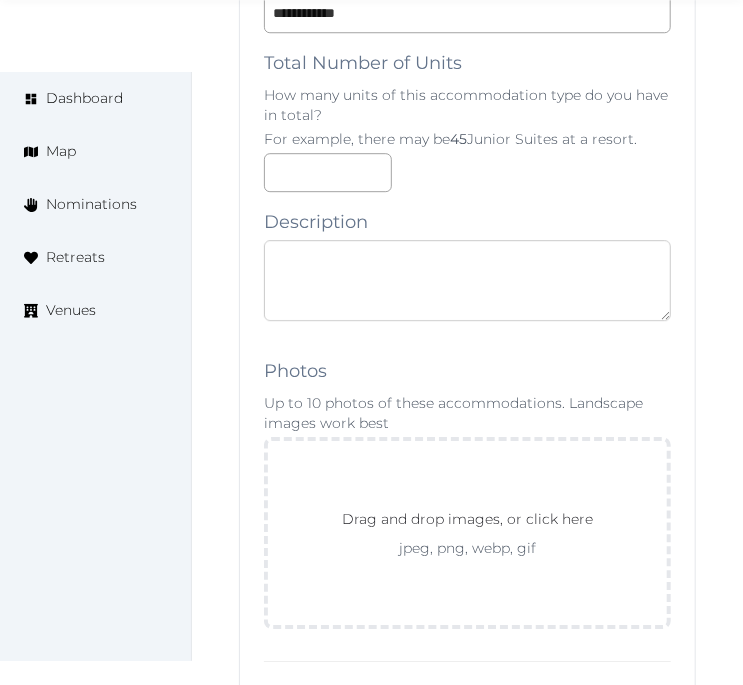 paste on "**********" 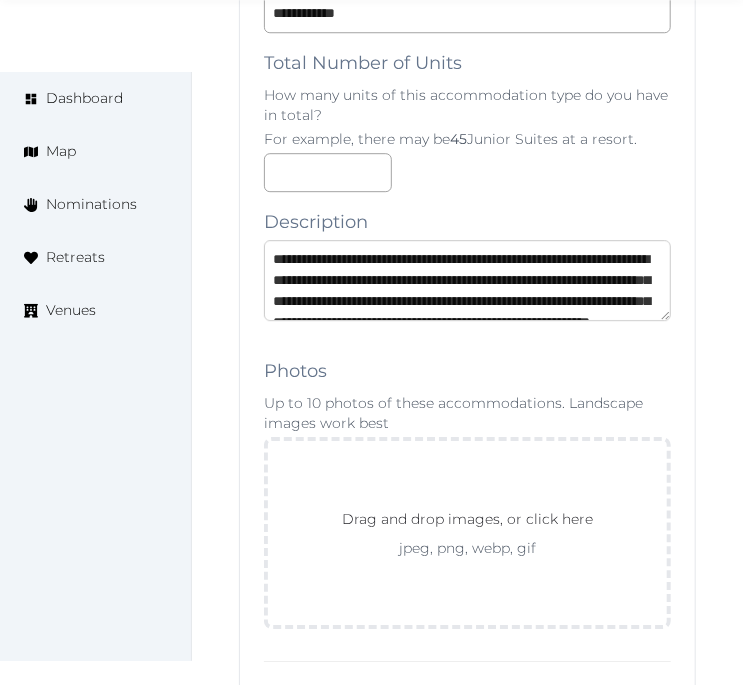 scroll, scrollTop: 115, scrollLeft: 0, axis: vertical 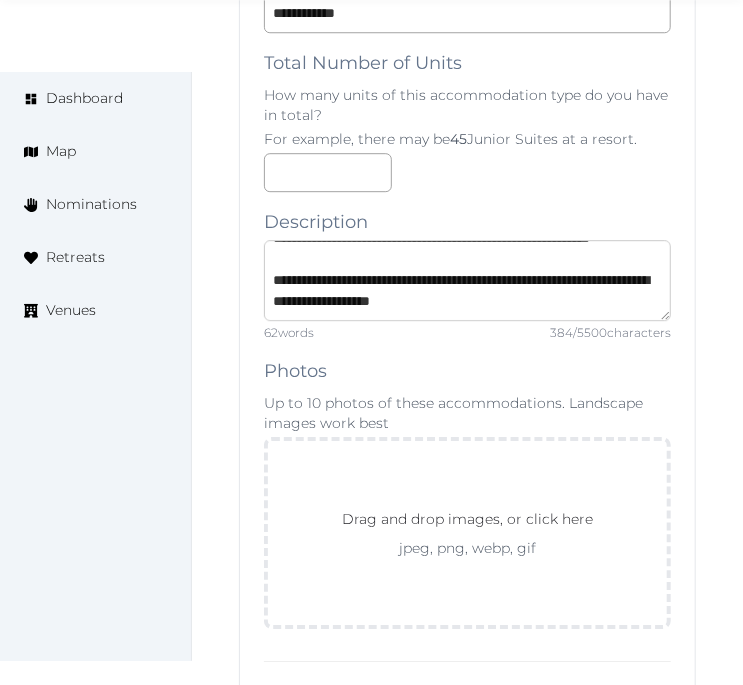 type on "**********" 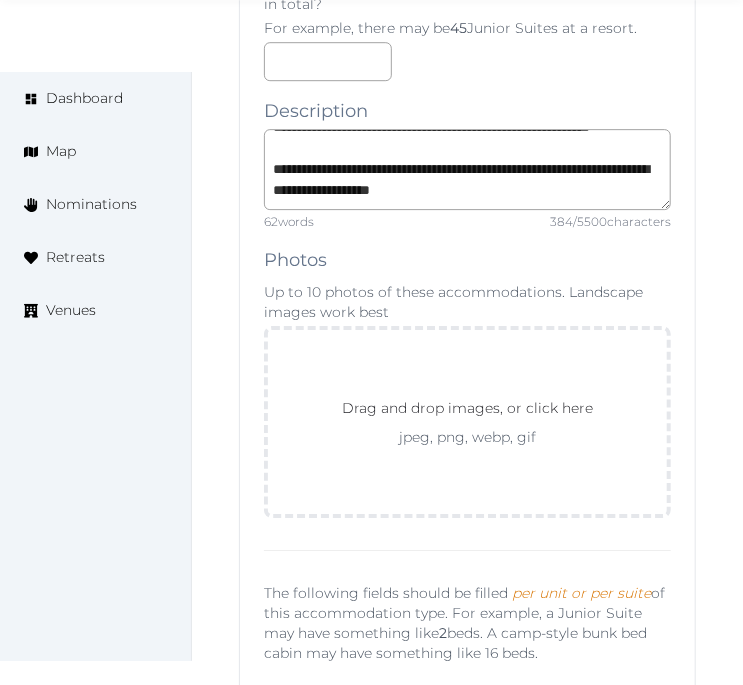 scroll, scrollTop: 15248, scrollLeft: 0, axis: vertical 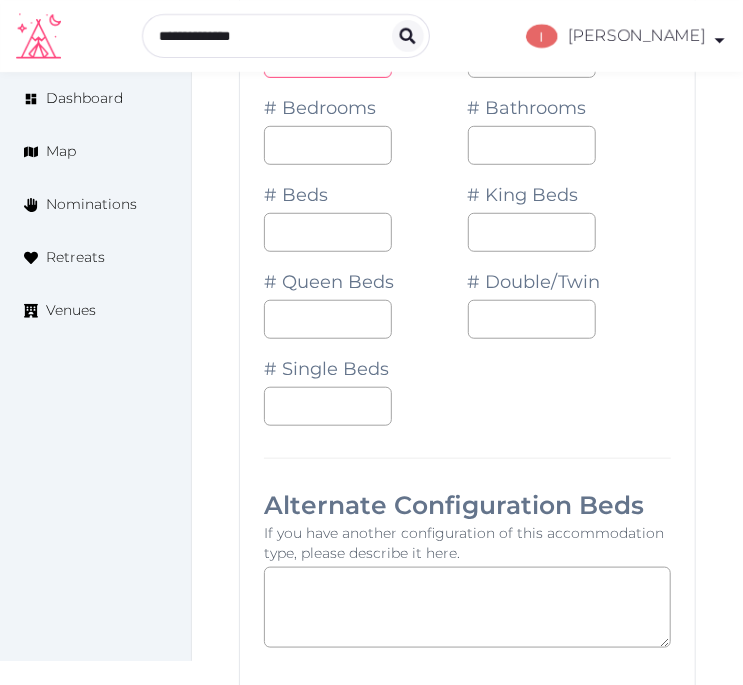 click at bounding box center [328, 58] 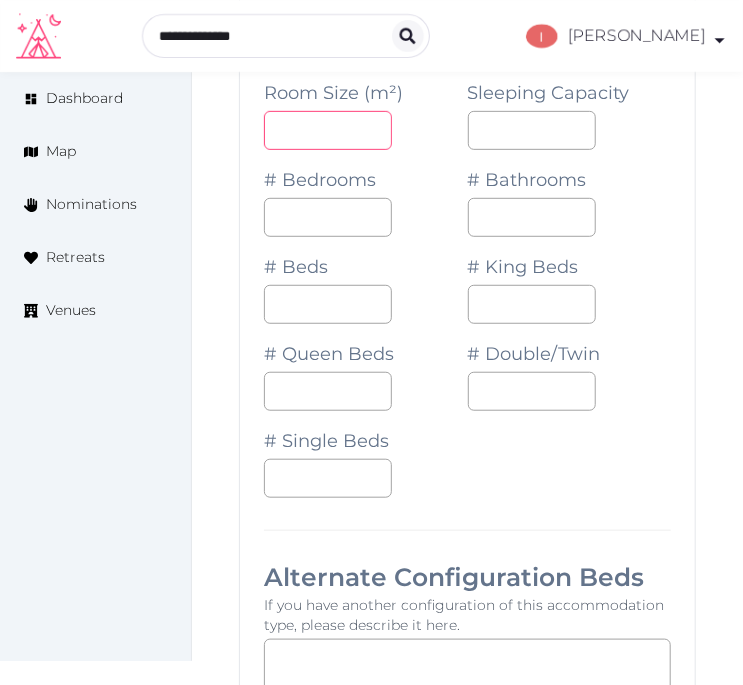 scroll, scrollTop: 15804, scrollLeft: 0, axis: vertical 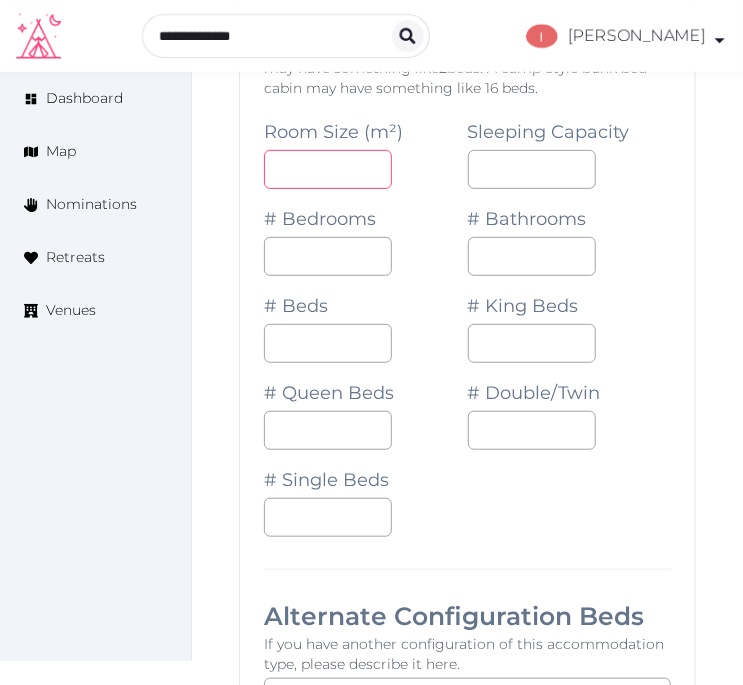type on "**" 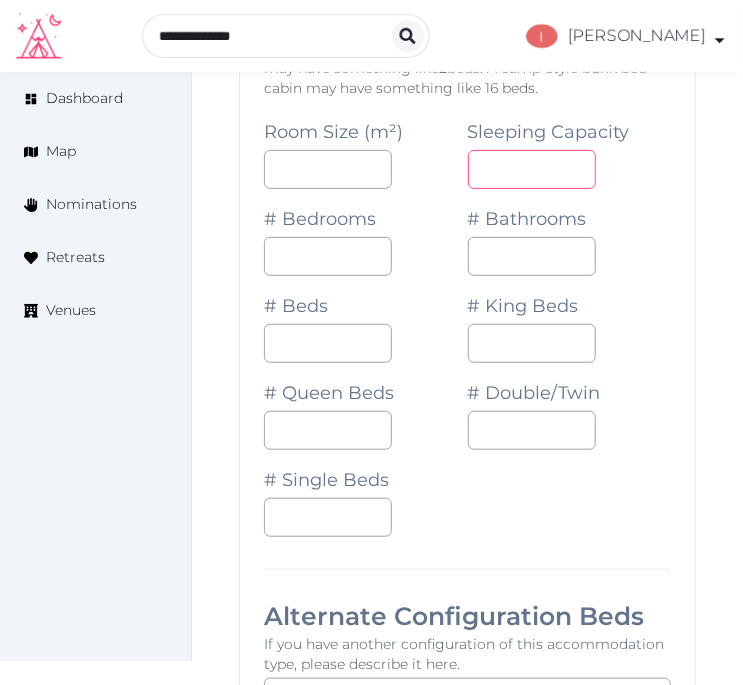 click at bounding box center (532, 169) 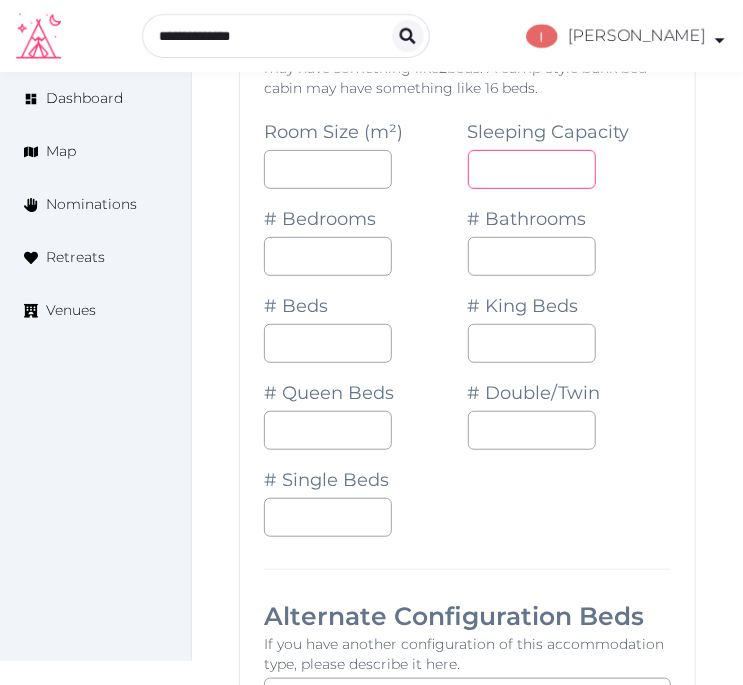 type on "*" 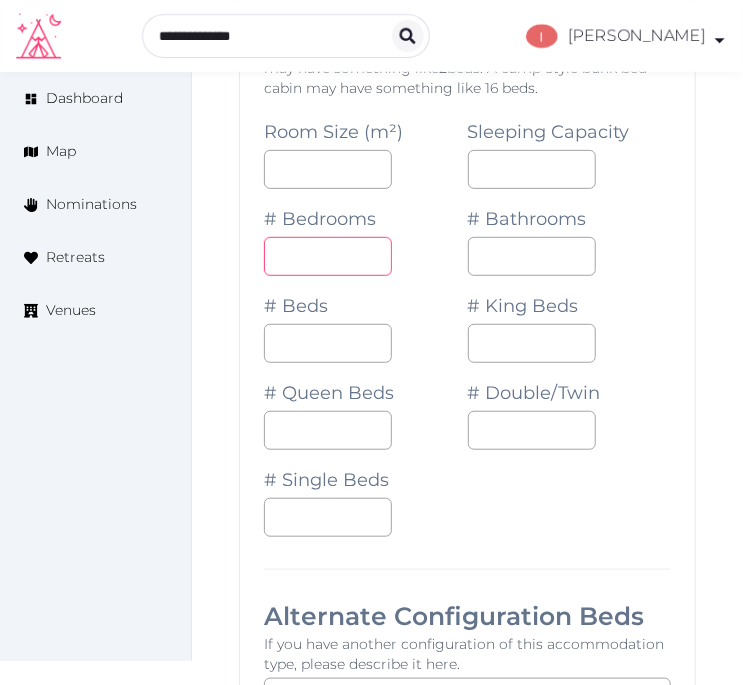 click at bounding box center [328, 256] 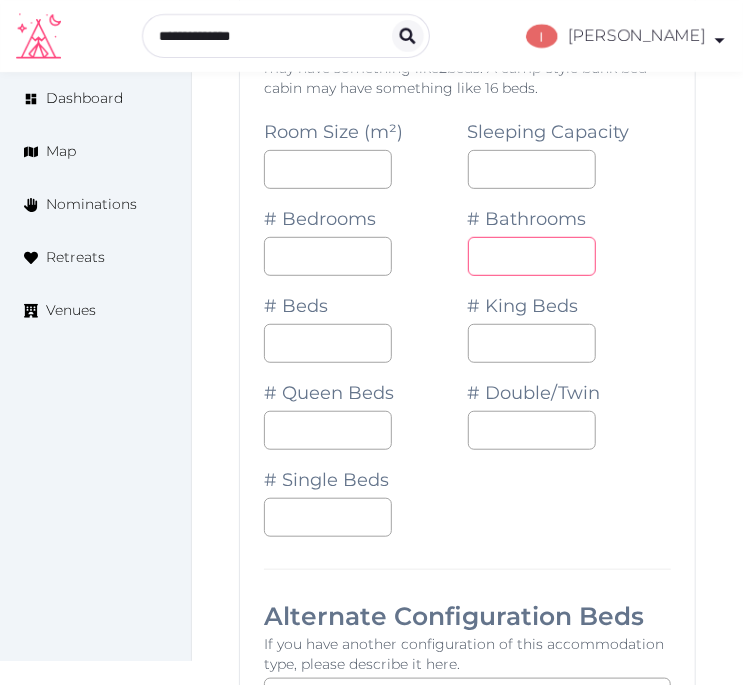 click at bounding box center (532, 256) 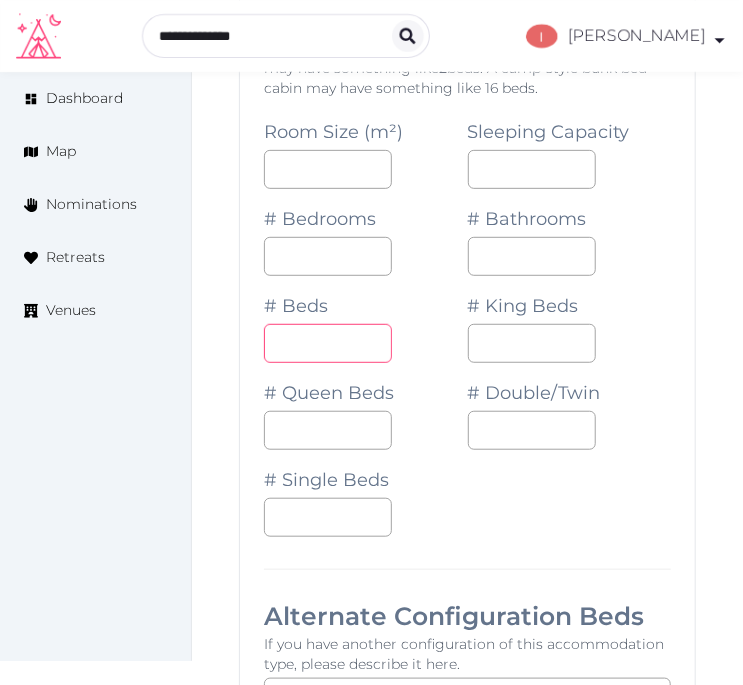 click on "*" at bounding box center [328, 343] 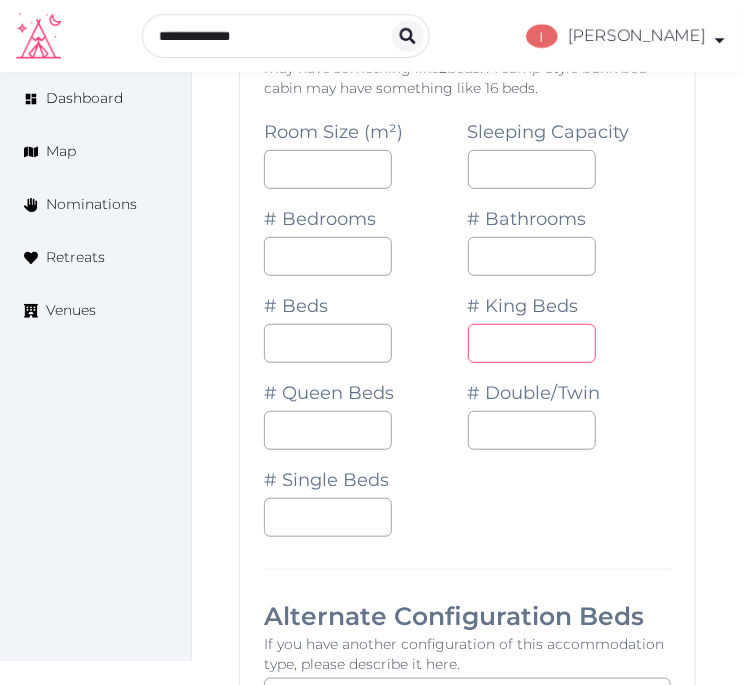 click at bounding box center [532, 343] 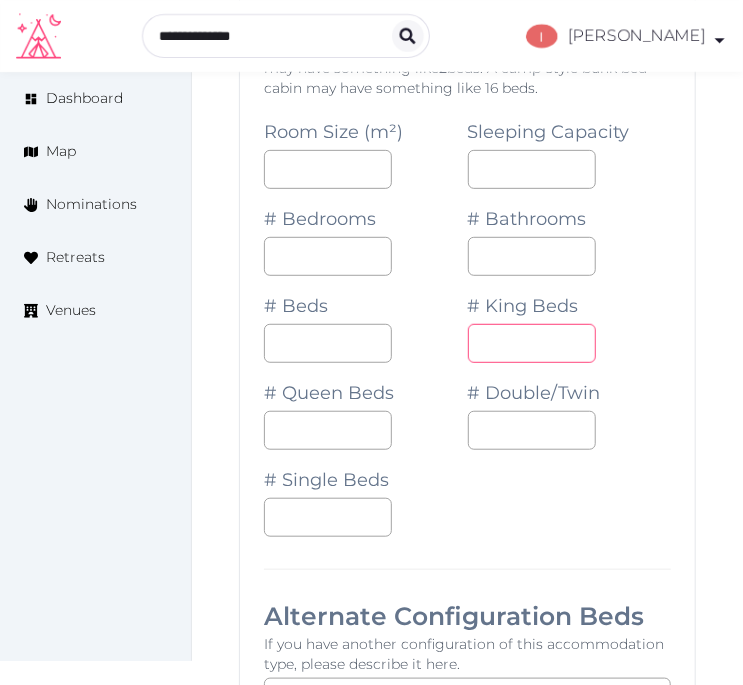 type on "*" 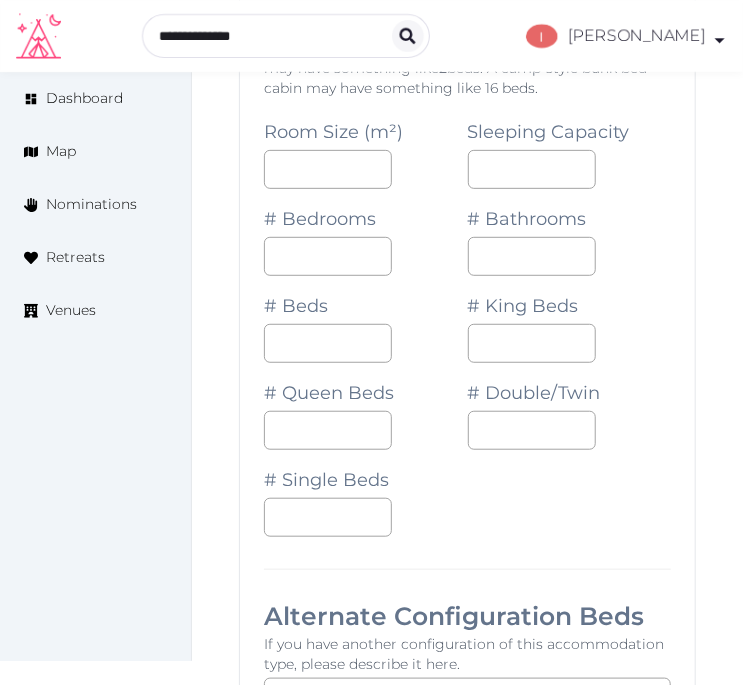 click on "Room Size (m²) ** Sleeping Capacity * # Bedrooms * # Bathrooms * # Beds * # King Beds * # Queen Beds # Double/Twin # Single Beds" at bounding box center (467, 319) 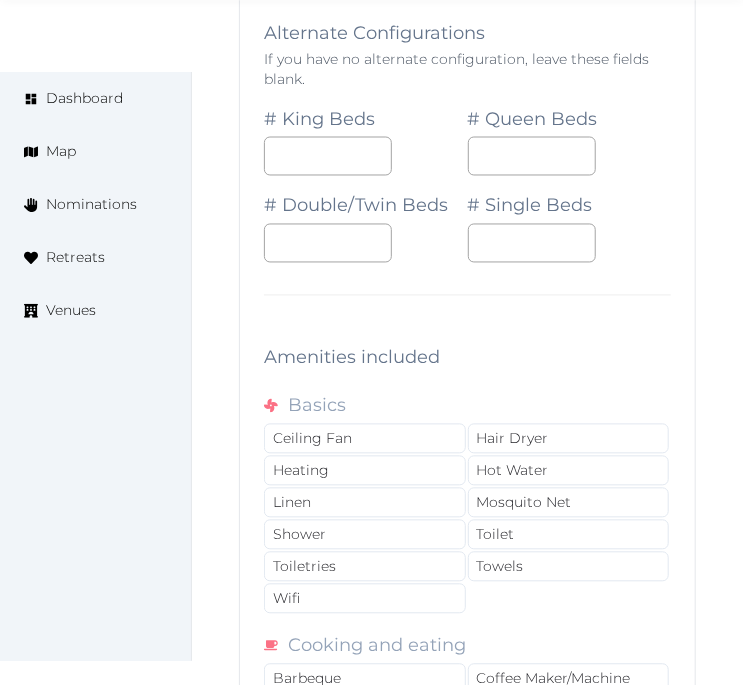 scroll, scrollTop: 16804, scrollLeft: 0, axis: vertical 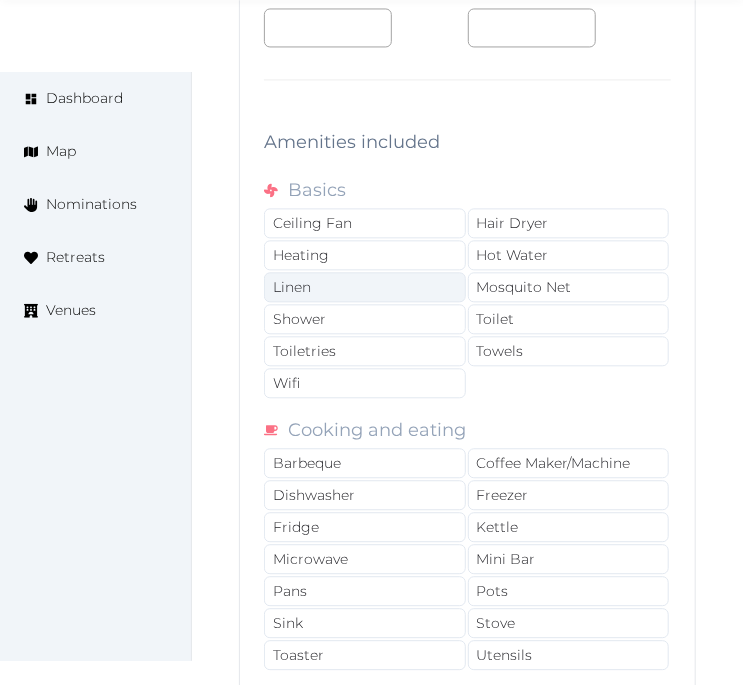 click on "Linen" at bounding box center (365, 287) 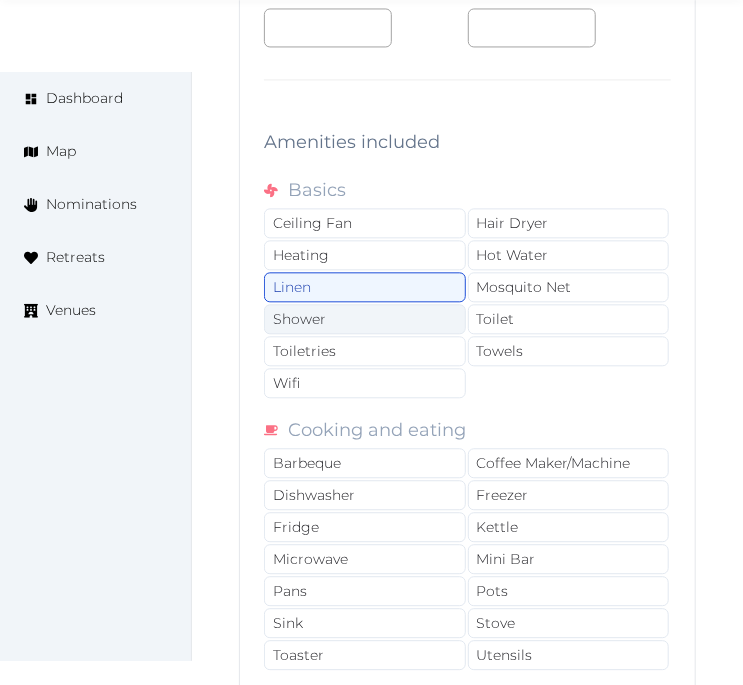 drag, startPoint x: 383, startPoint y: 366, endPoint x: 375, endPoint y: 392, distance: 27.202942 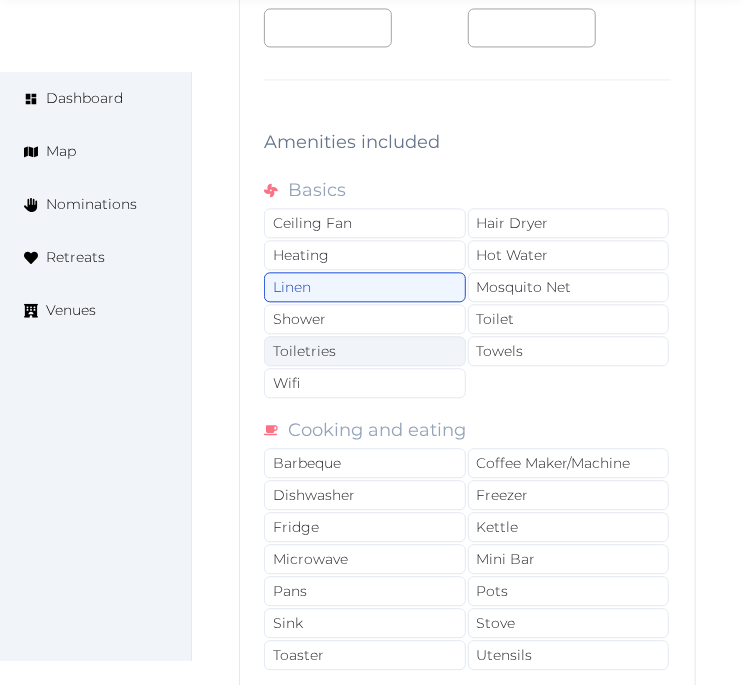 click on "Shower" at bounding box center [365, 319] 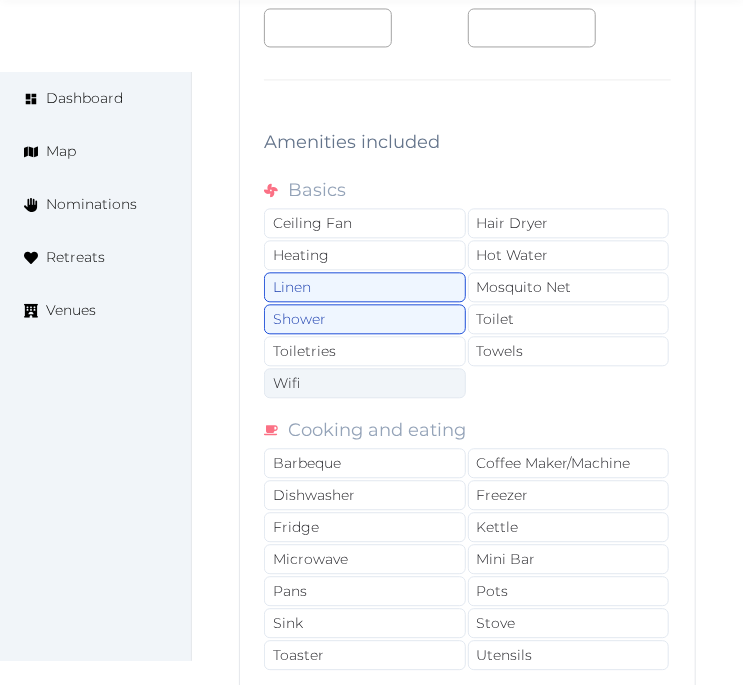 drag, startPoint x: 375, startPoint y: 393, endPoint x: 376, endPoint y: 418, distance: 25.019993 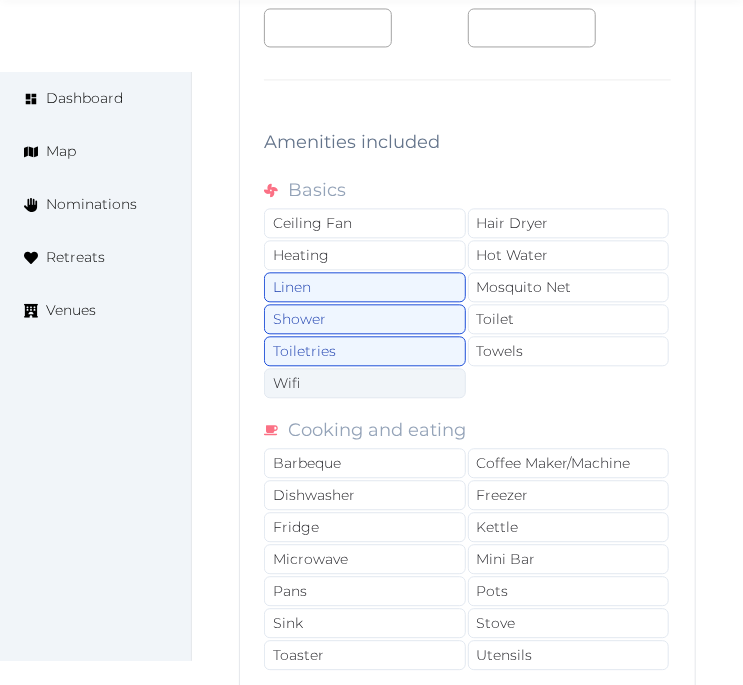 drag, startPoint x: 376, startPoint y: 422, endPoint x: 435, endPoint y: 417, distance: 59.211487 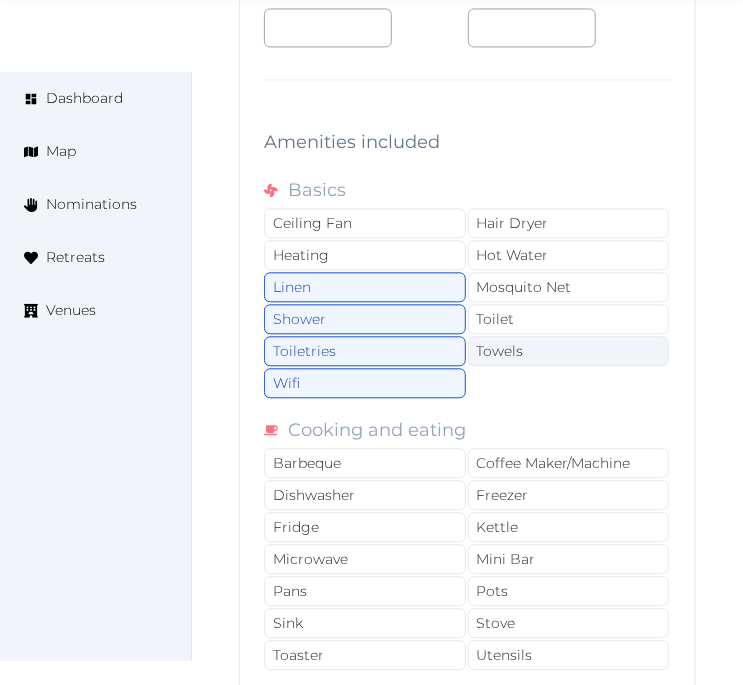 click on "Towels" at bounding box center (569, 351) 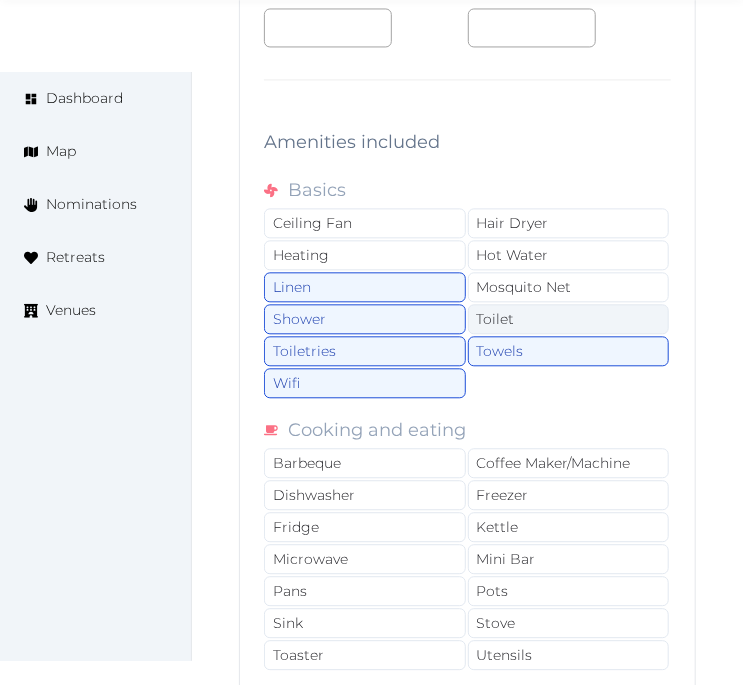 click on "Toilet" at bounding box center (569, 319) 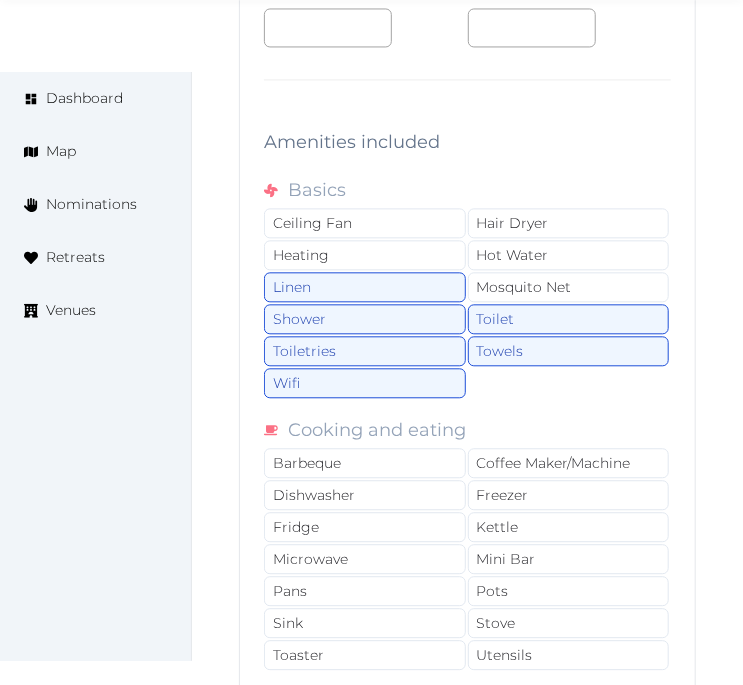 scroll, scrollTop: 16915, scrollLeft: 0, axis: vertical 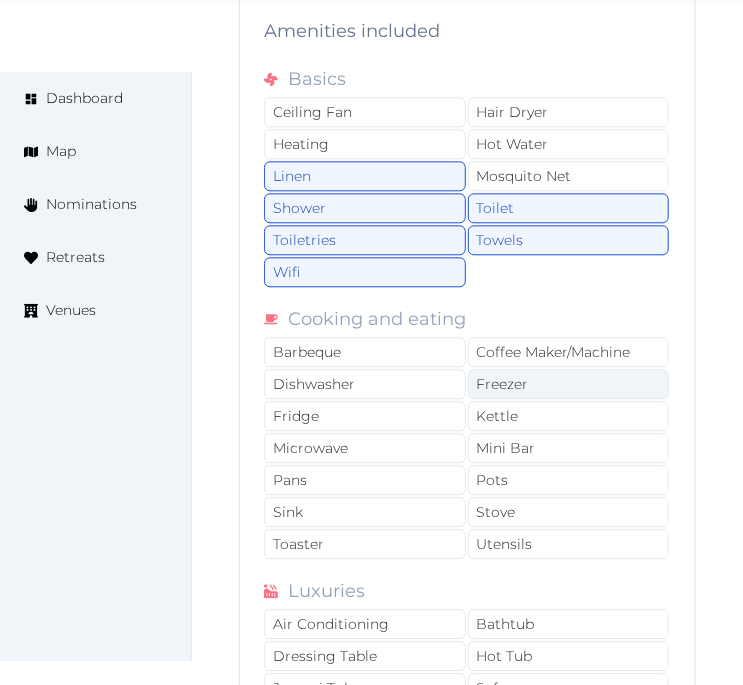 click on "Freezer" at bounding box center (569, 384) 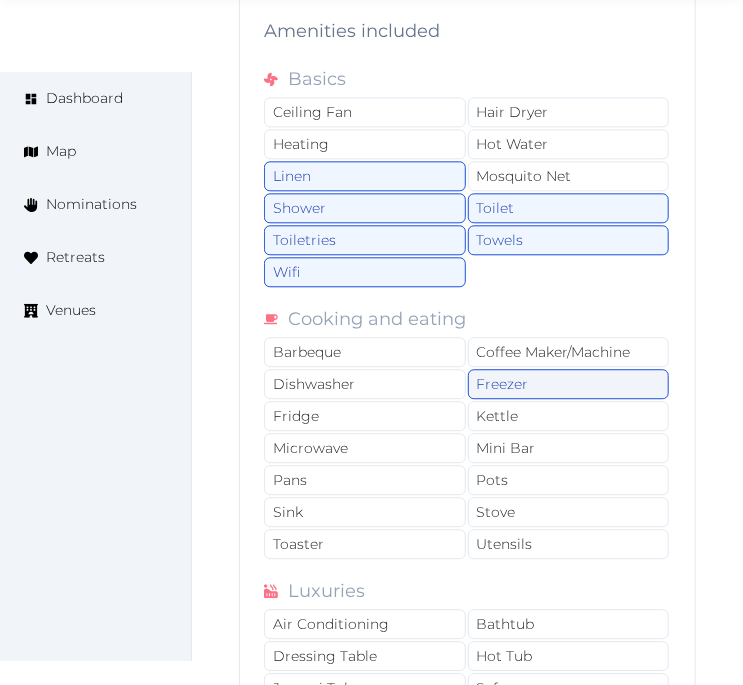 click on "Freezer" at bounding box center (569, 384) 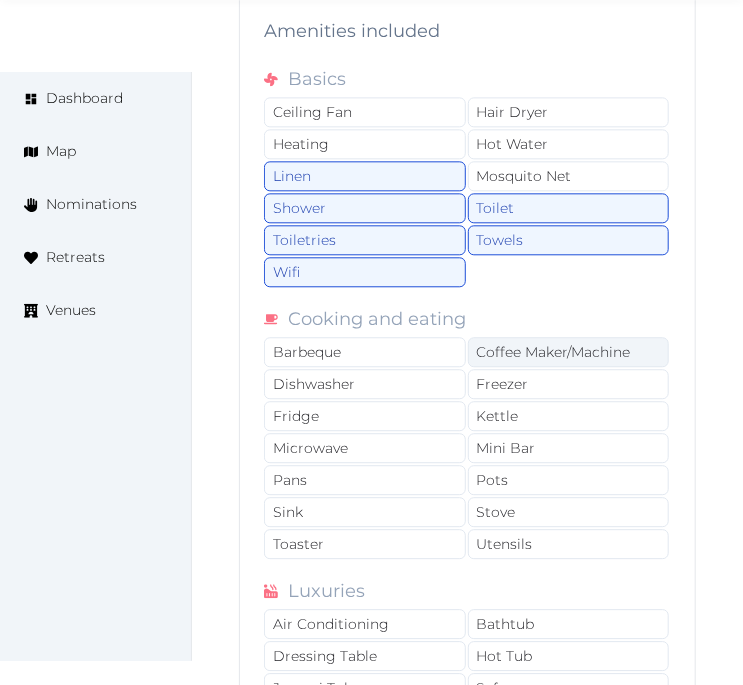 click on "Coffee Maker/Machine" at bounding box center (569, 352) 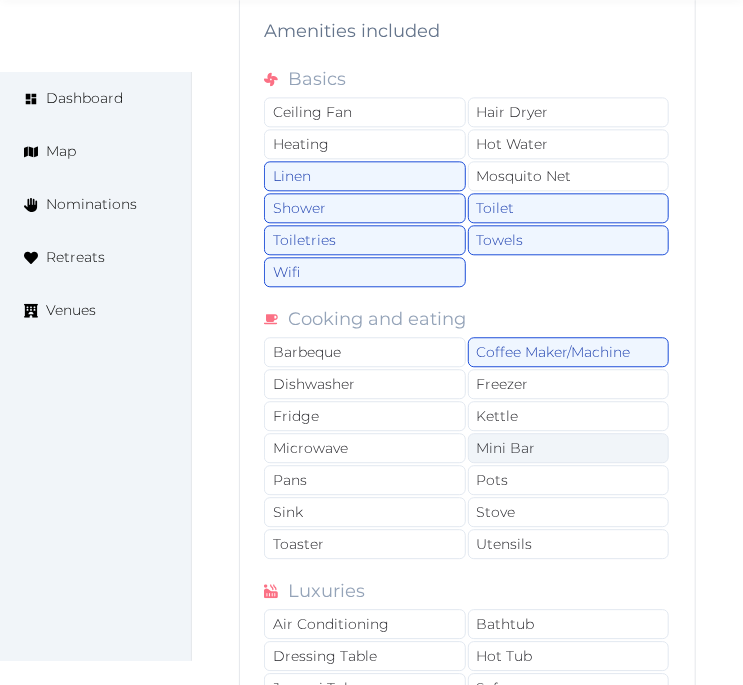click on "Mini Bar" at bounding box center (569, 448) 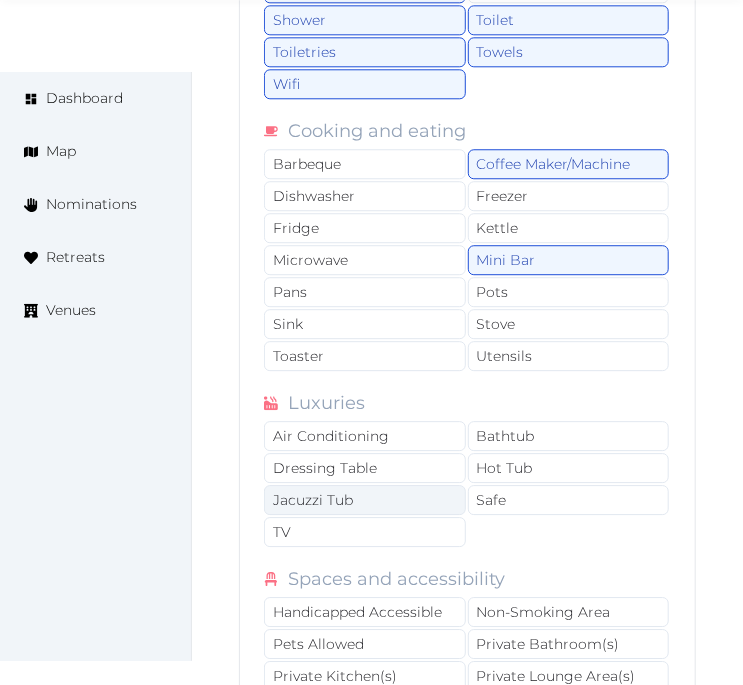 scroll, scrollTop: 17137, scrollLeft: 0, axis: vertical 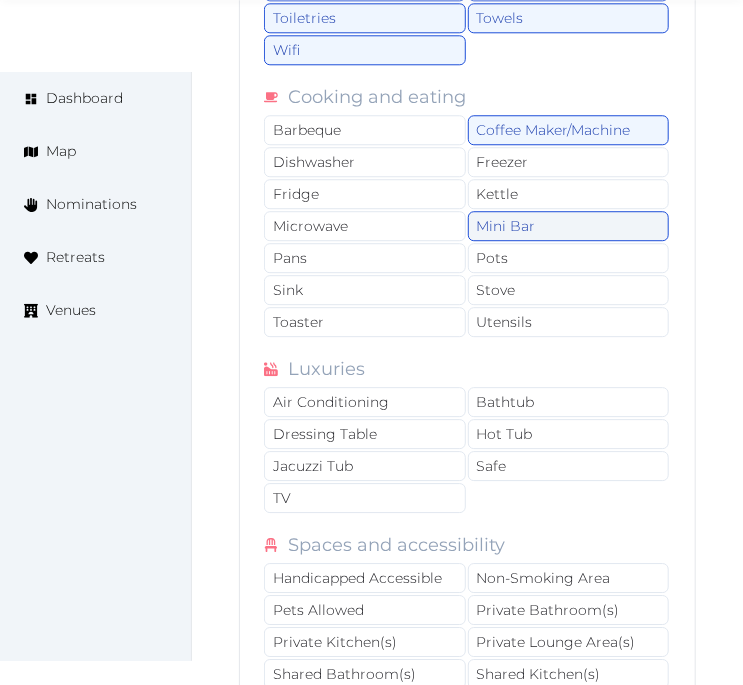 click on "Mini Bar" at bounding box center (569, 226) 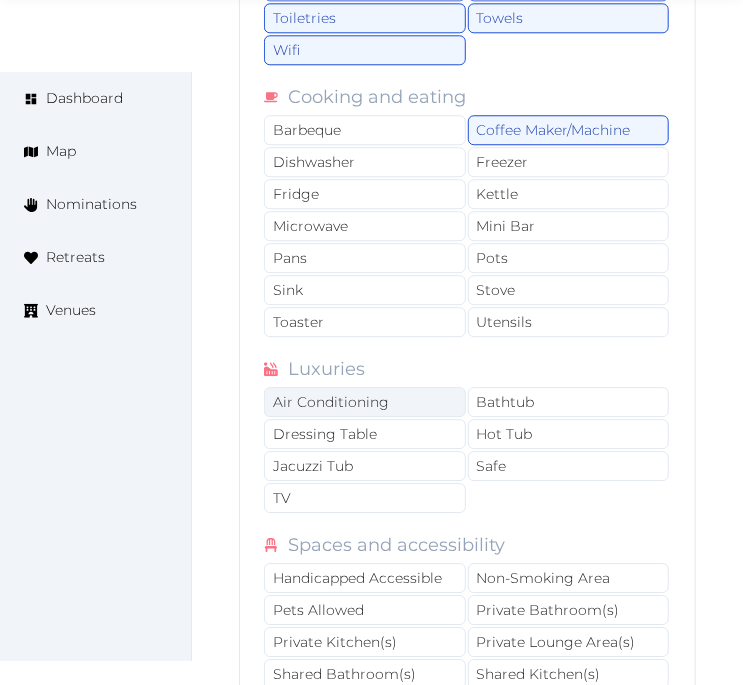click on "Air Conditioning" at bounding box center (365, 402) 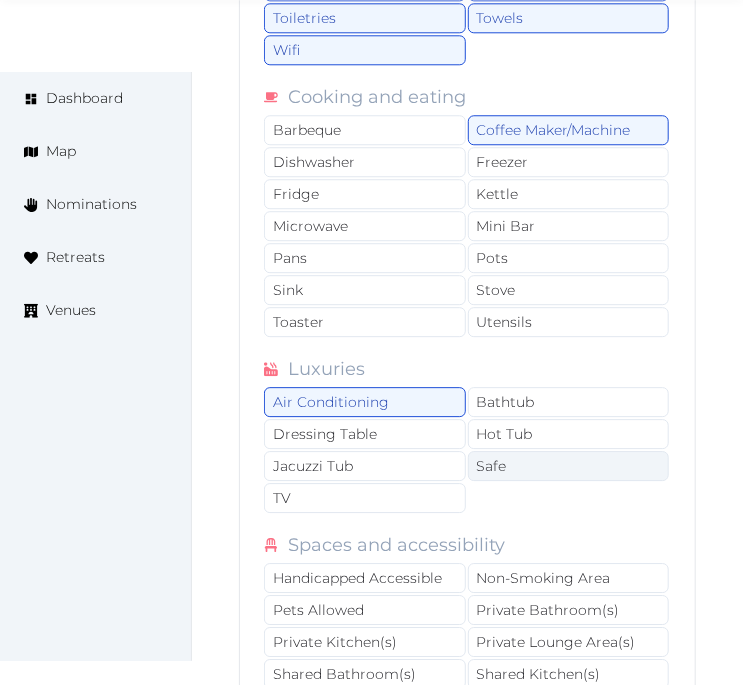 drag, startPoint x: 488, startPoint y: 497, endPoint x: 466, endPoint y: 506, distance: 23.769728 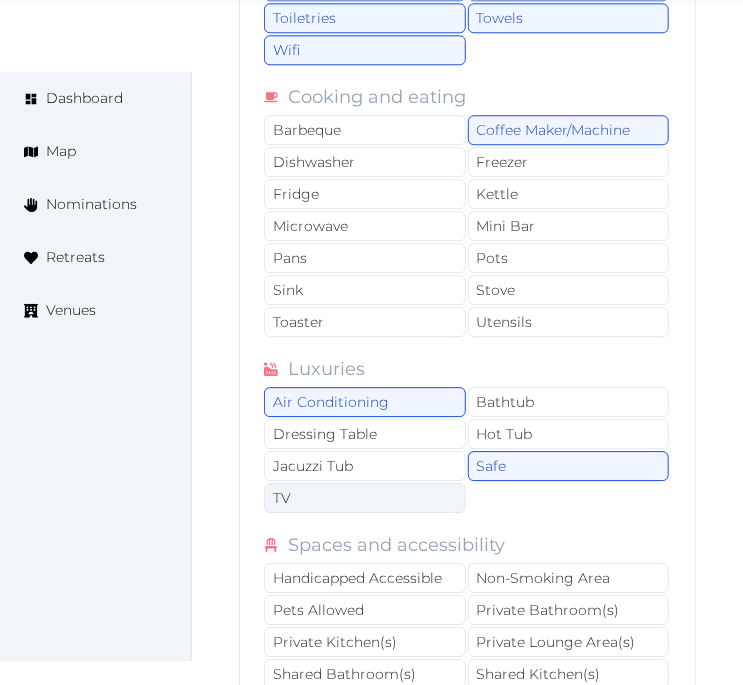 click on "TV" at bounding box center [365, 498] 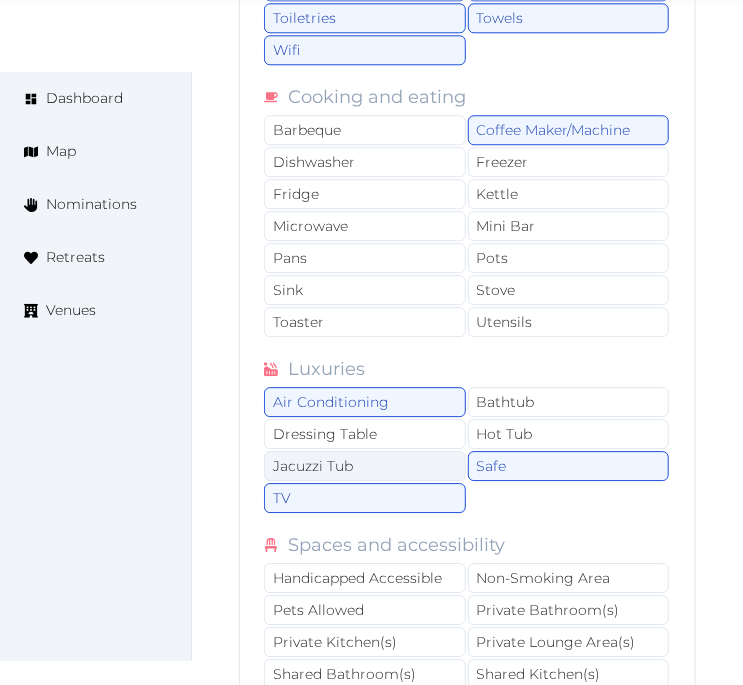 click on "Jacuzzi Tub" at bounding box center [365, 466] 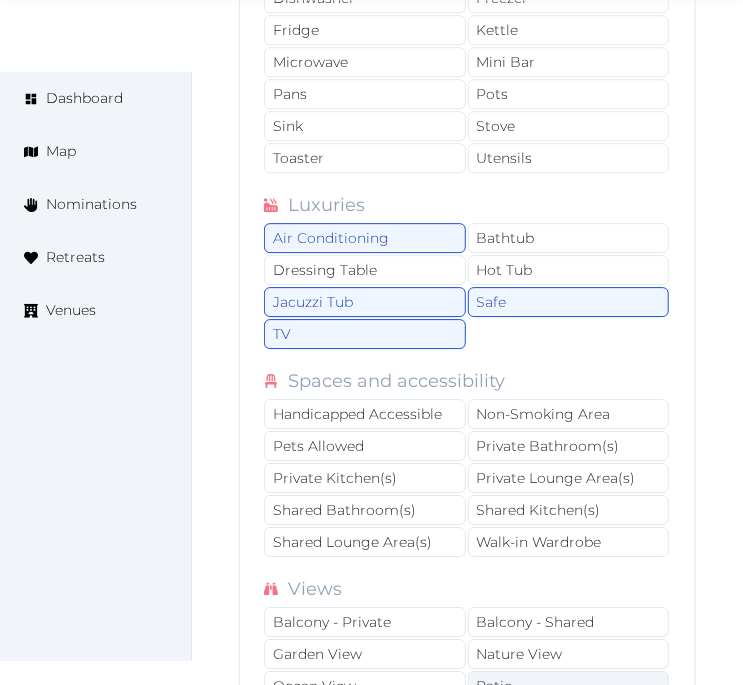 scroll, scrollTop: 17582, scrollLeft: 0, axis: vertical 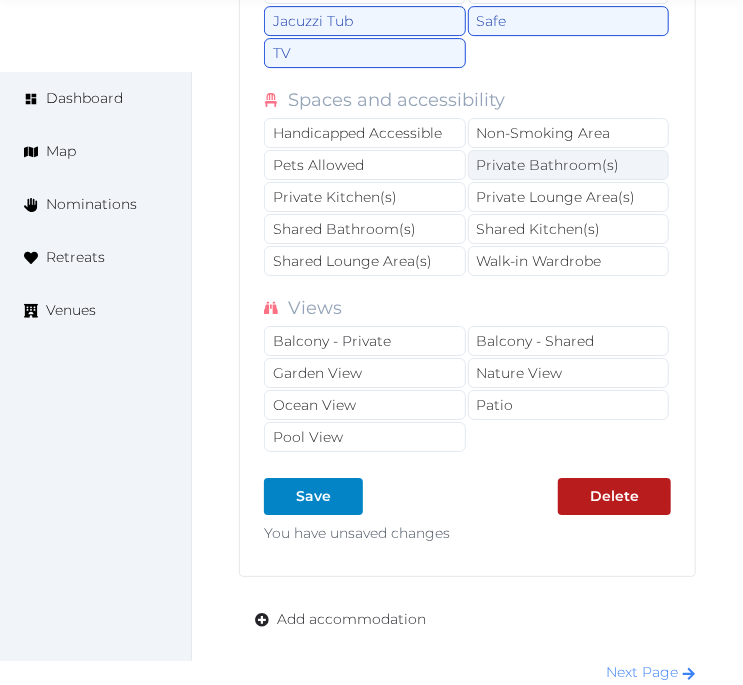 click on "Private Bathroom(s)" at bounding box center (569, 165) 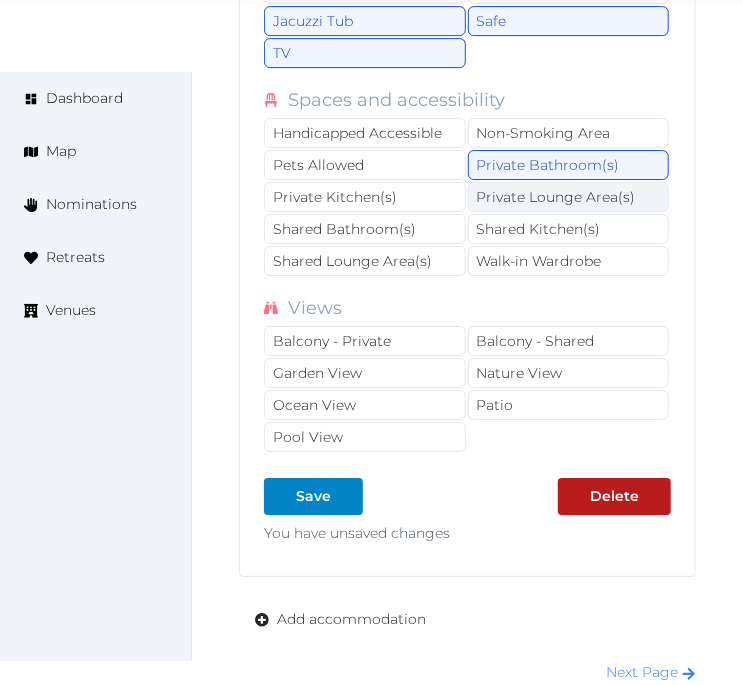 click on "Private Lounge Area(s)" at bounding box center (569, 197) 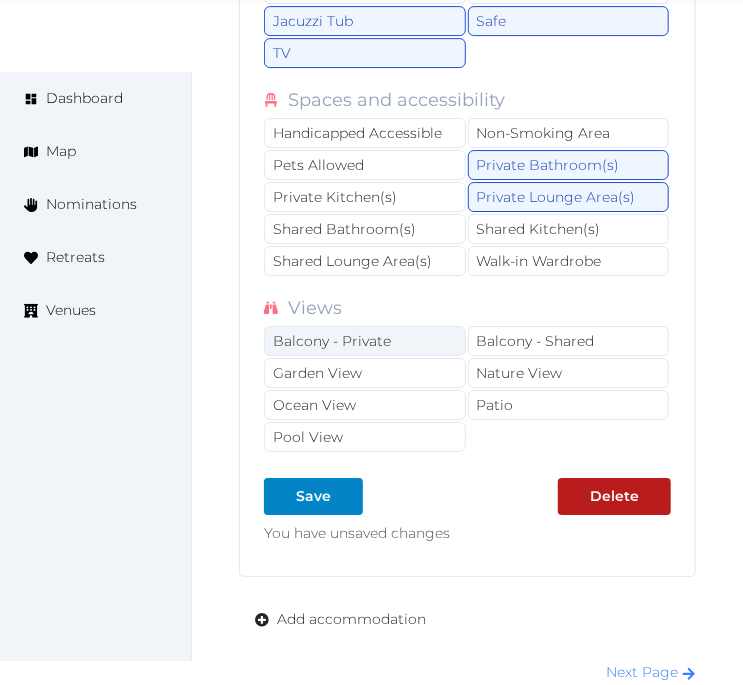 click on "Balcony - Private" at bounding box center [365, 341] 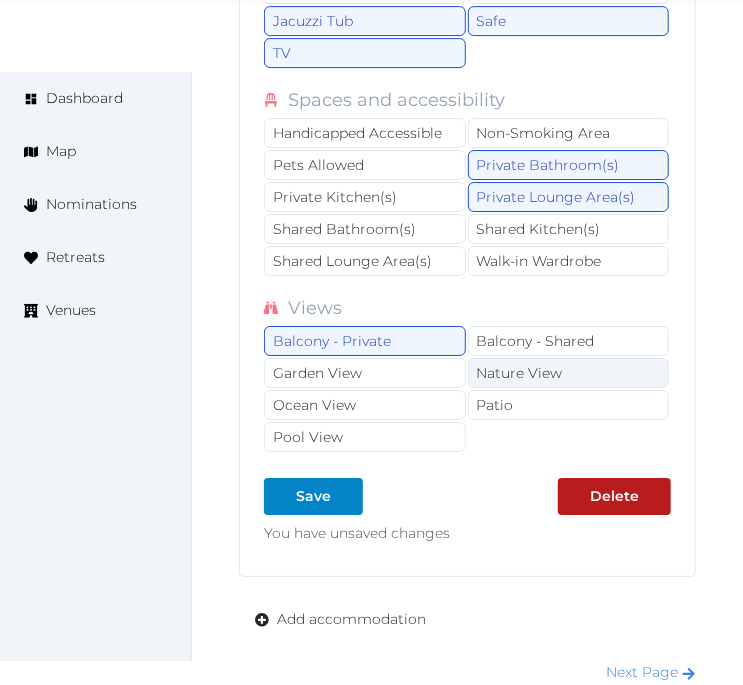 drag, startPoint x: 531, startPoint y: 393, endPoint x: 525, endPoint y: 407, distance: 15.231546 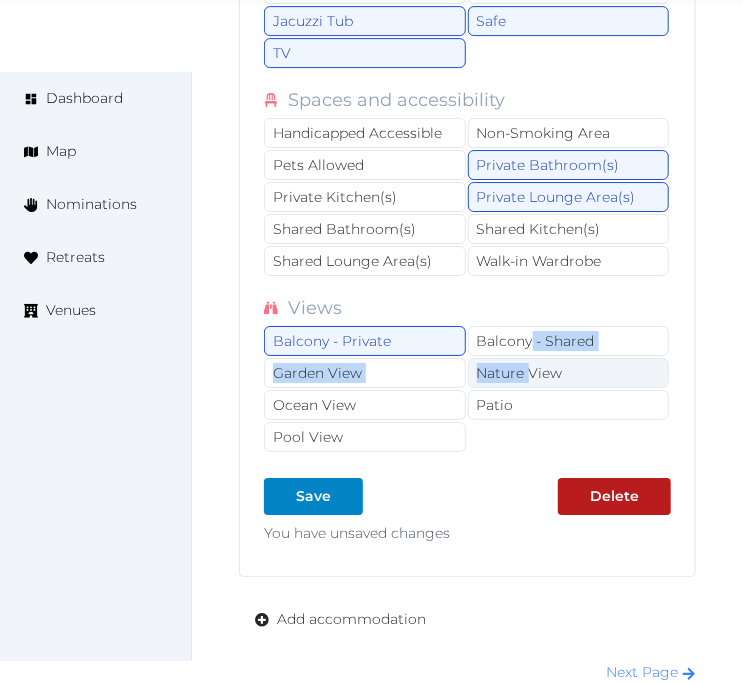 click on "Nature View" at bounding box center (569, 373) 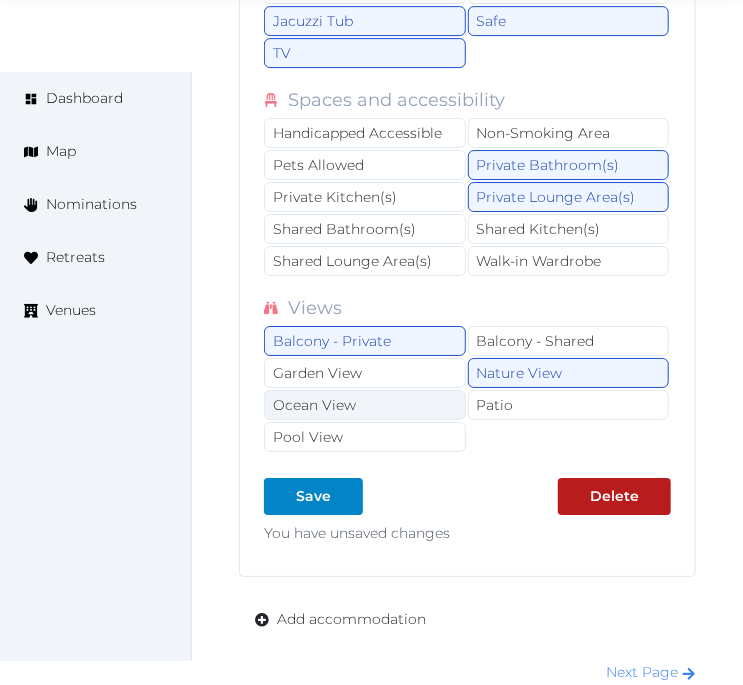 click on "Ocean View" at bounding box center (365, 405) 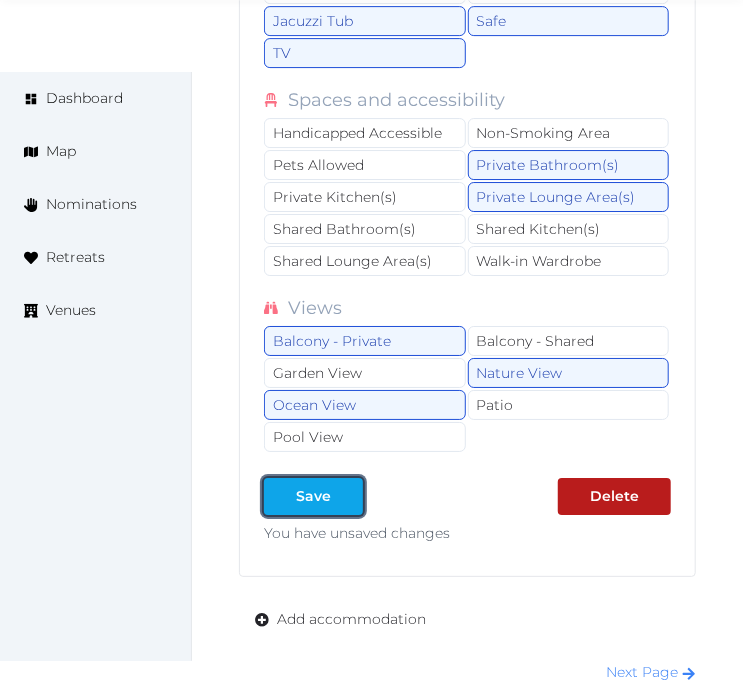 click on "Save" at bounding box center (313, 496) 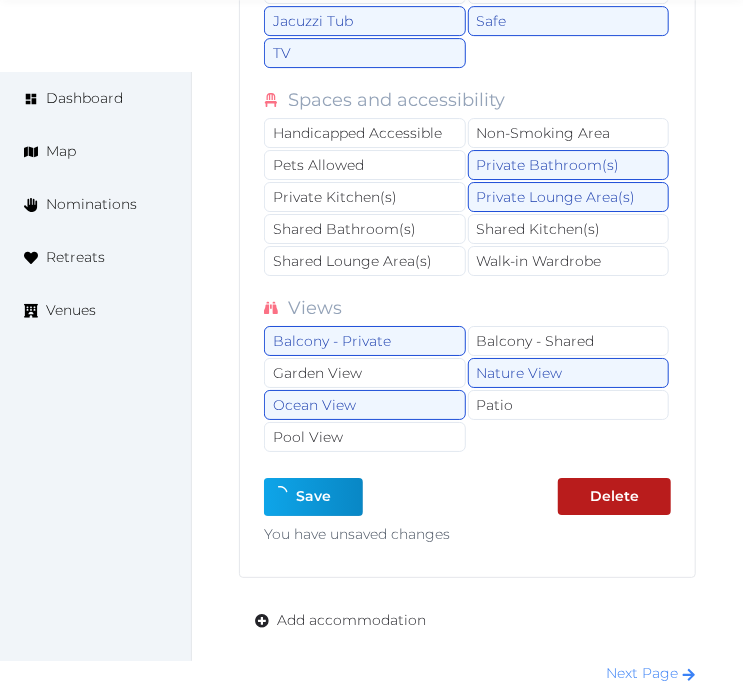 type on "*" 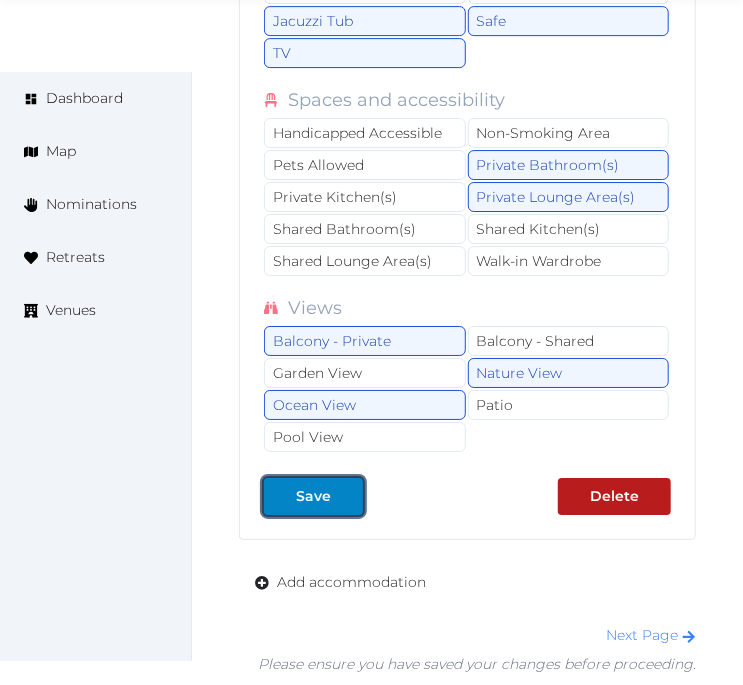 drag, startPoint x: 311, startPoint y: 548, endPoint x: 733, endPoint y: 435, distance: 436.86725 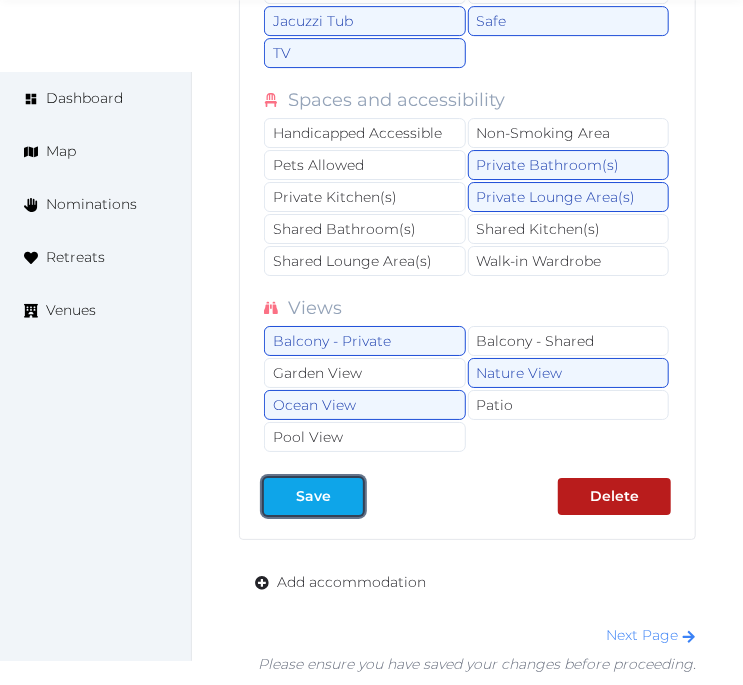 click on "Save" at bounding box center (313, 496) 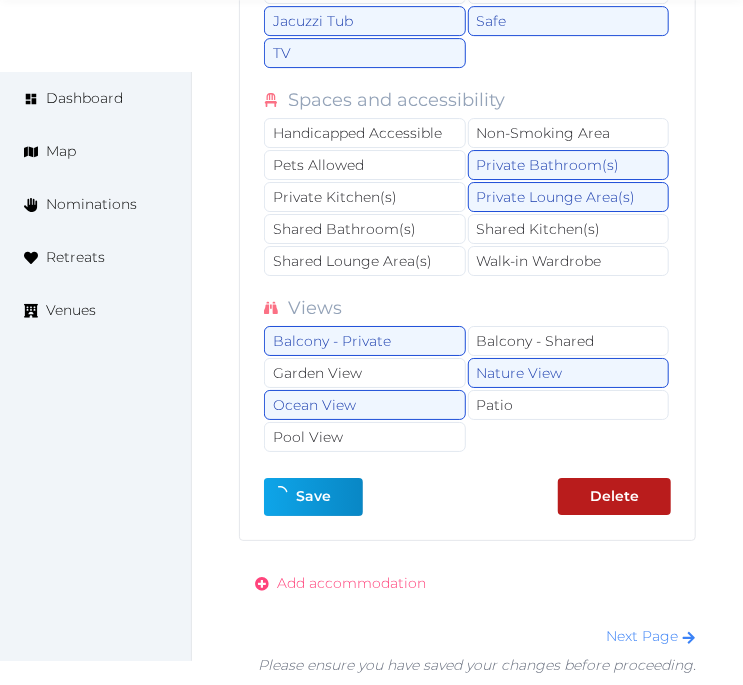 click on "Add accommodation" at bounding box center (351, 583) 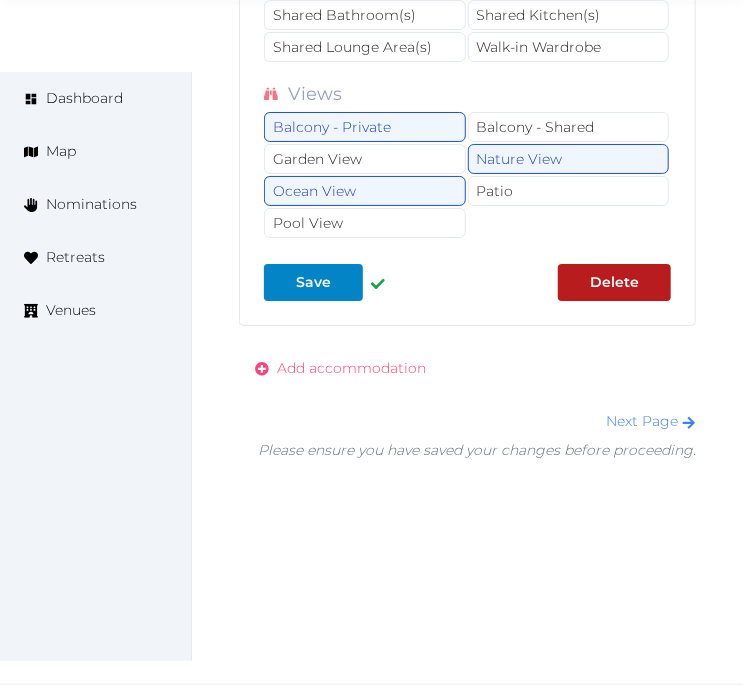 scroll, scrollTop: 17837, scrollLeft: 0, axis: vertical 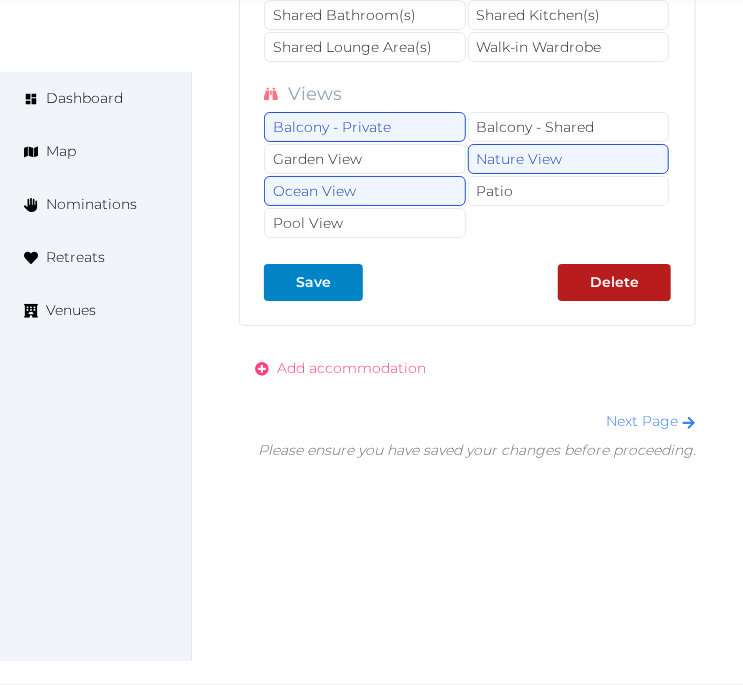 click on "Add accommodation" at bounding box center (351, 368) 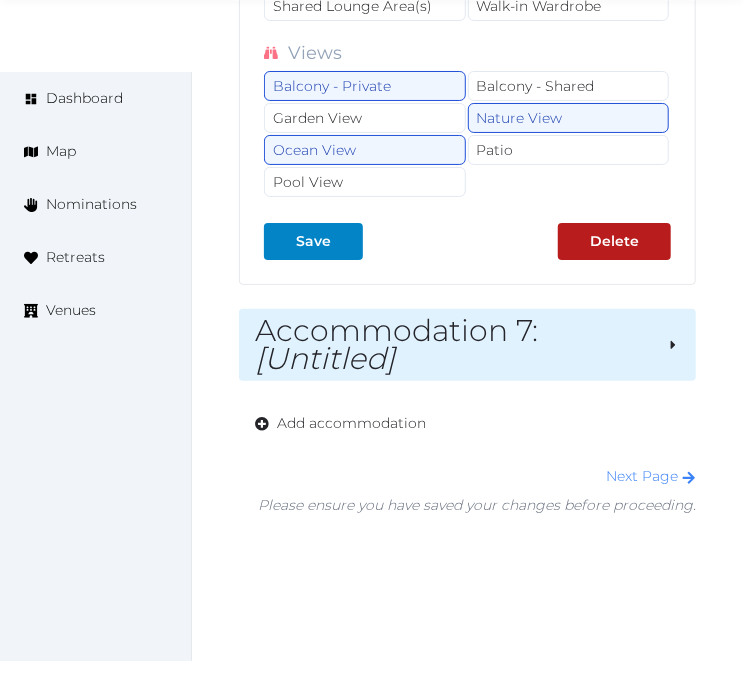 click on "Accommodation 7 :  [Untitled]" at bounding box center (453, 345) 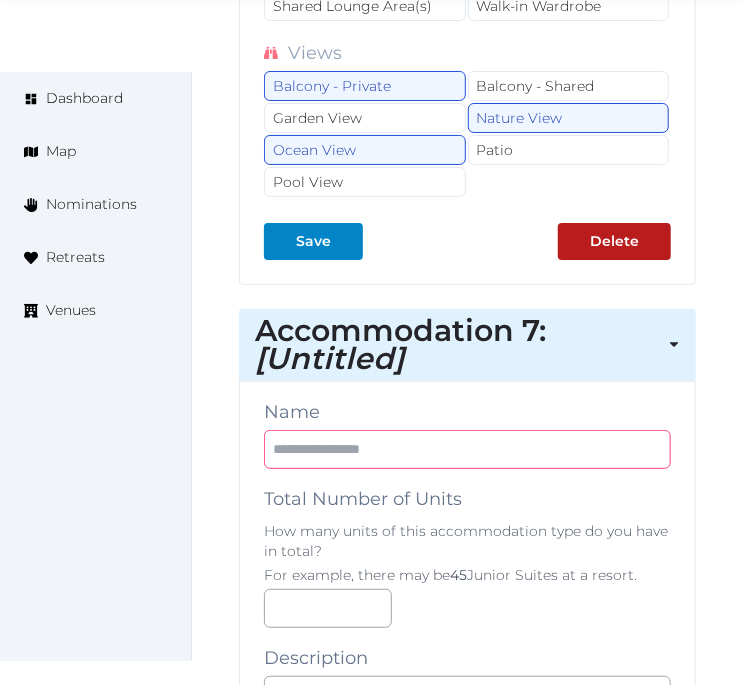 click at bounding box center (467, 449) 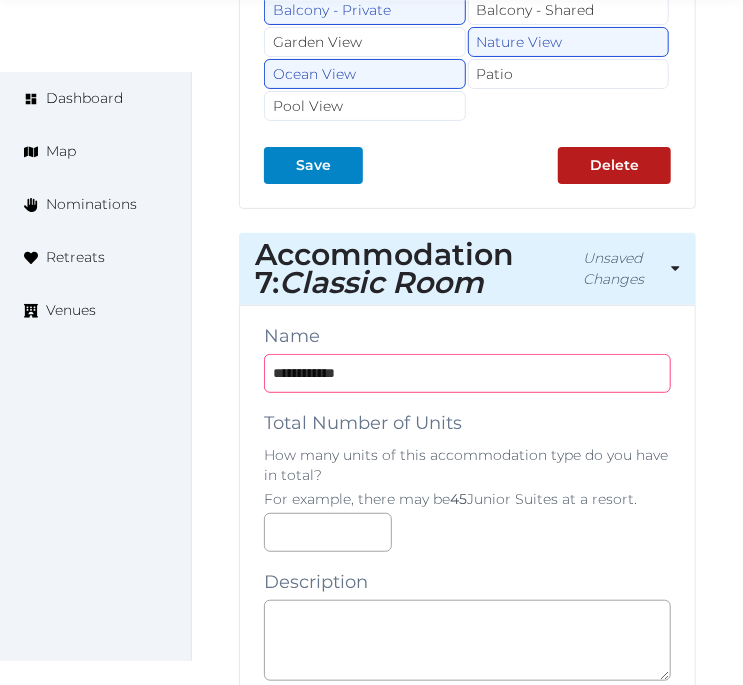 scroll, scrollTop: 17948, scrollLeft: 0, axis: vertical 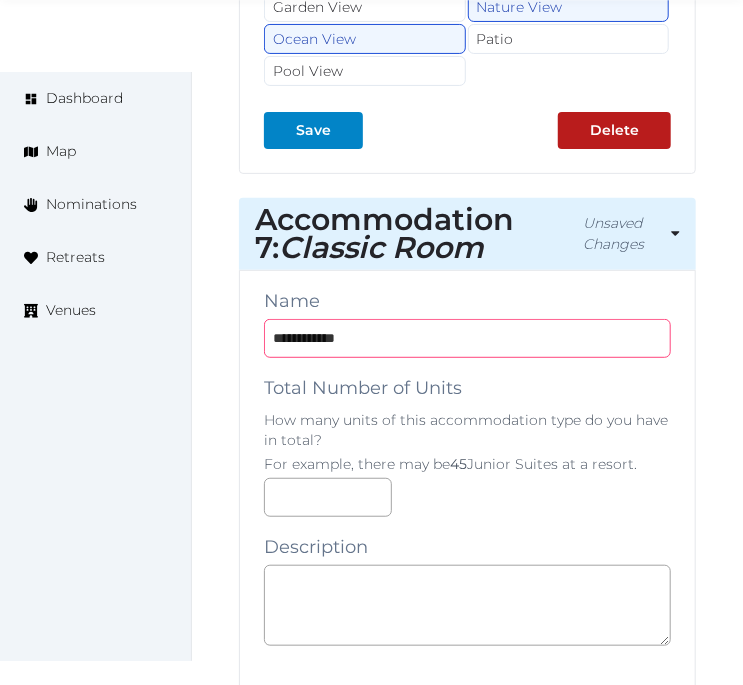 type on "**********" 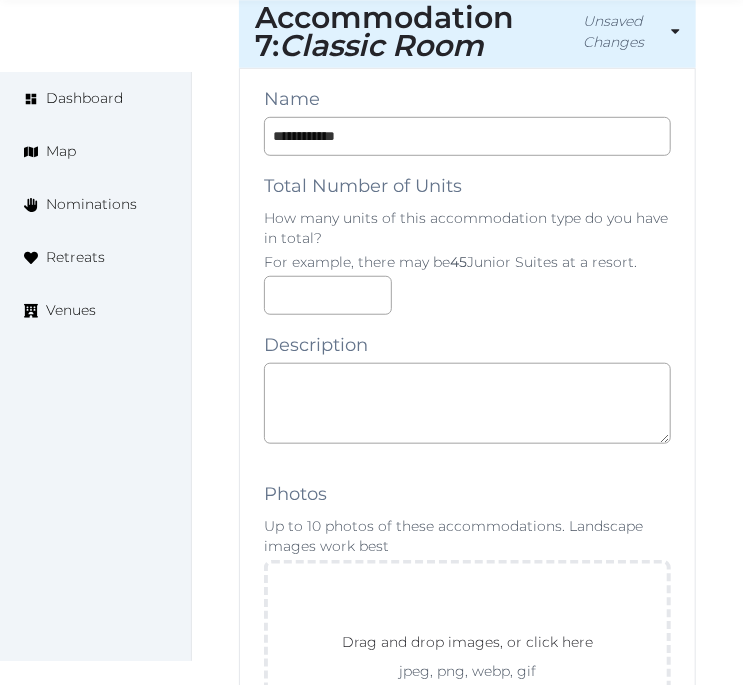 scroll, scrollTop: 18171, scrollLeft: 0, axis: vertical 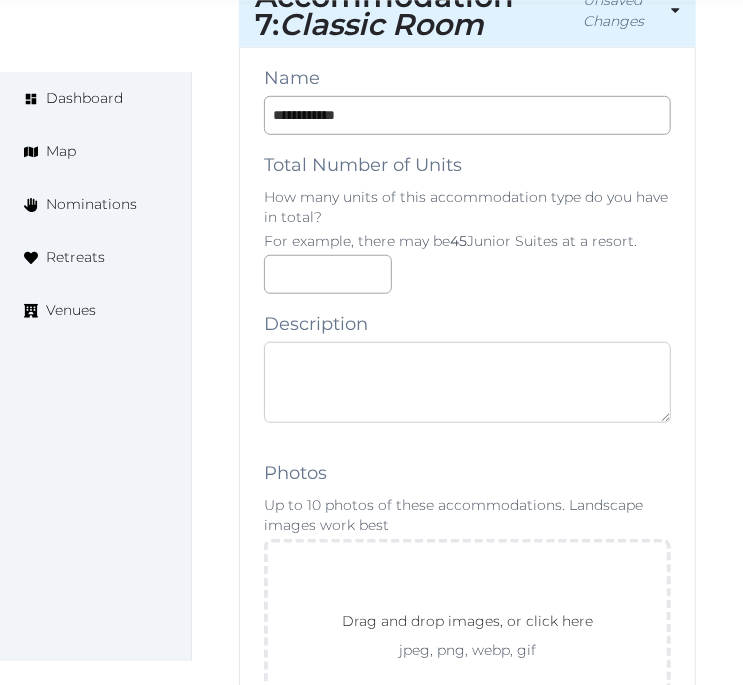 click at bounding box center (467, 382) 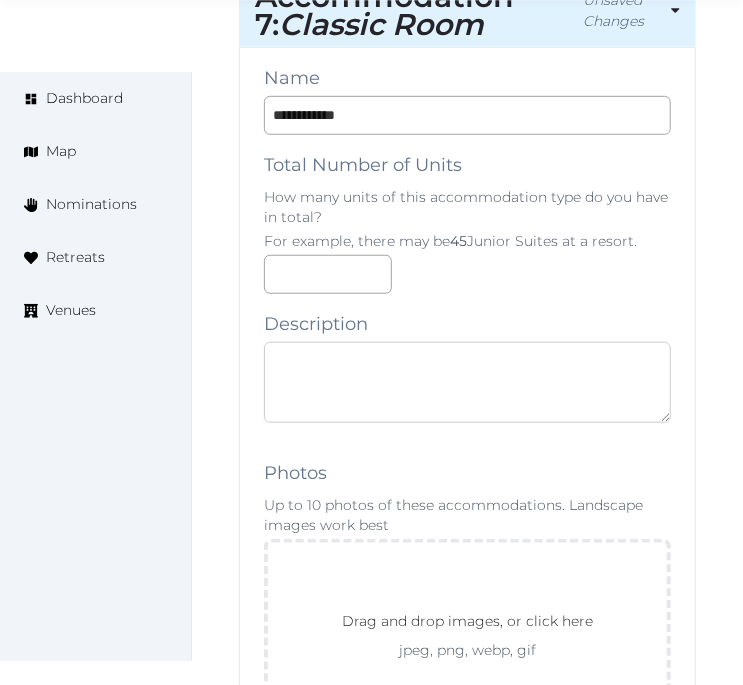 paste on "**********" 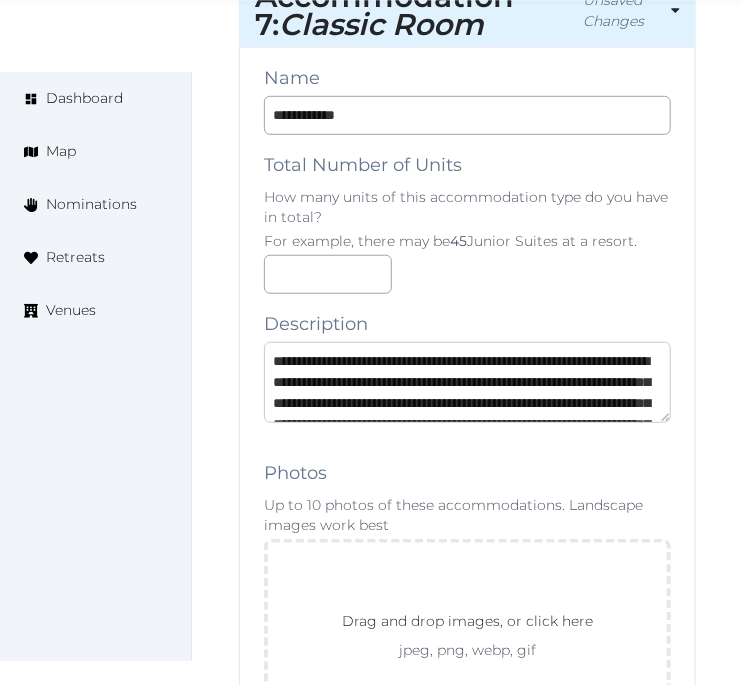 scroll, scrollTop: 73, scrollLeft: 0, axis: vertical 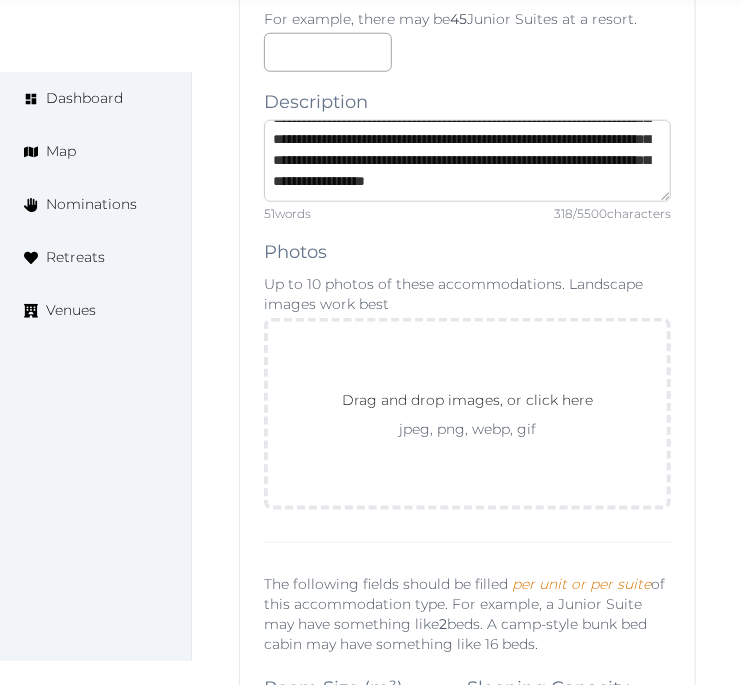 type on "**********" 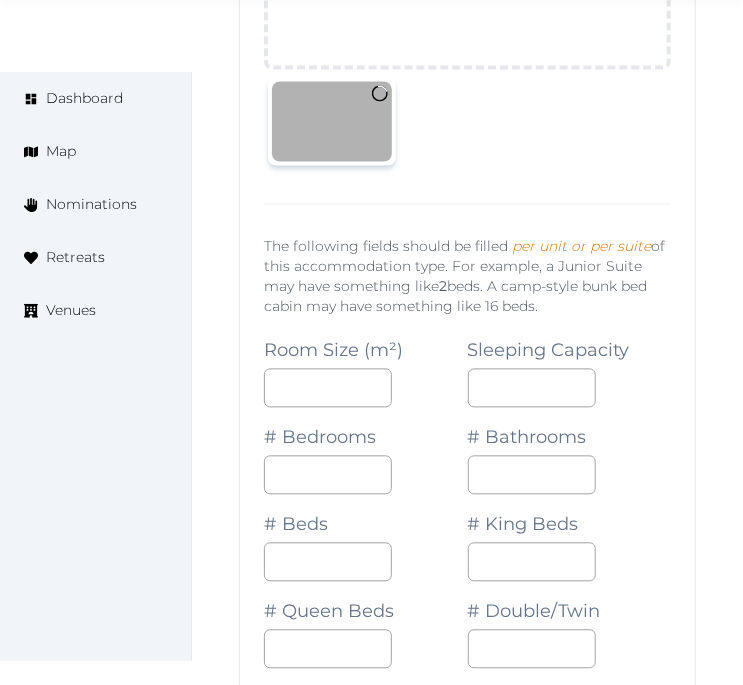 scroll, scrollTop: 18837, scrollLeft: 0, axis: vertical 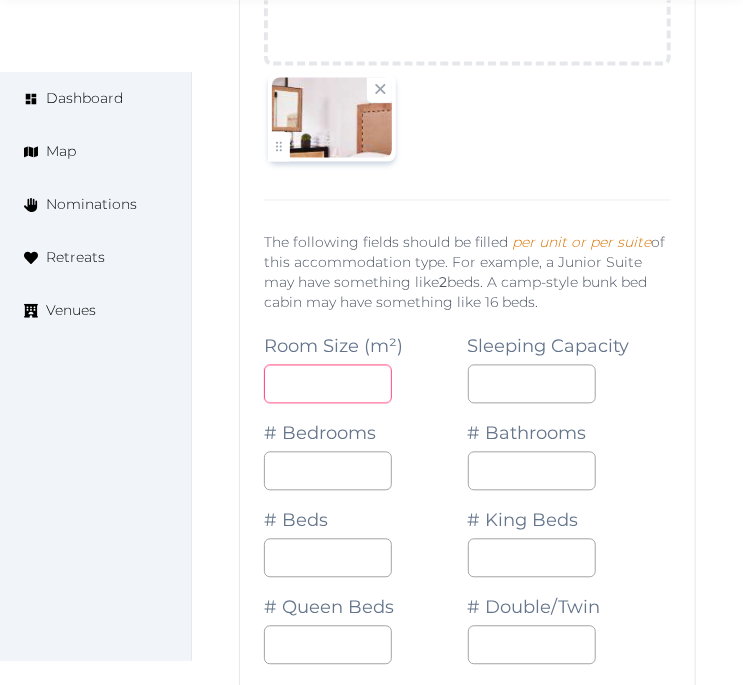 click at bounding box center (328, 384) 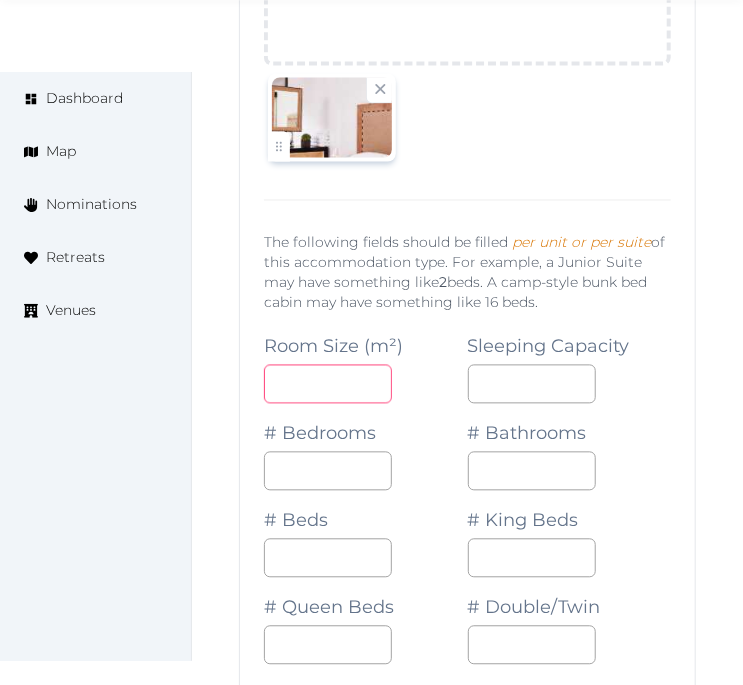 type on "**" 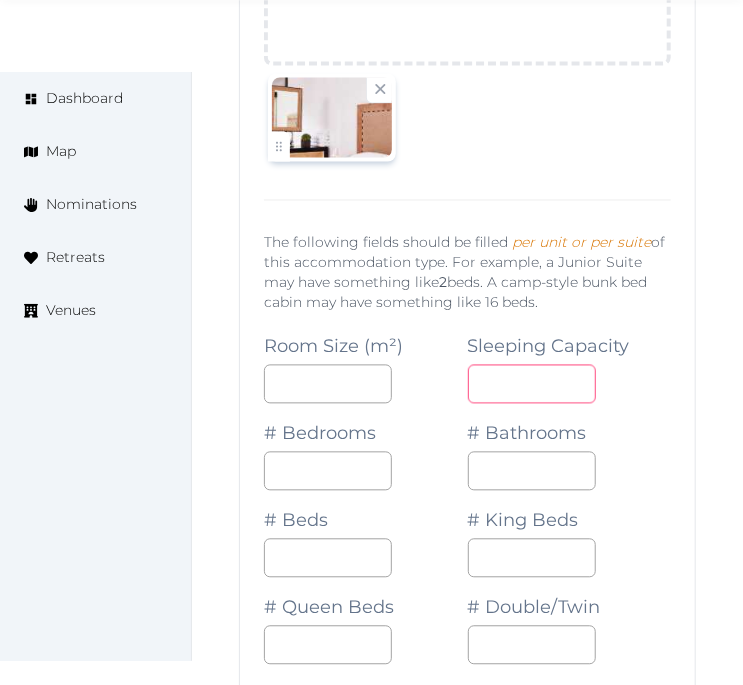 click at bounding box center (532, 384) 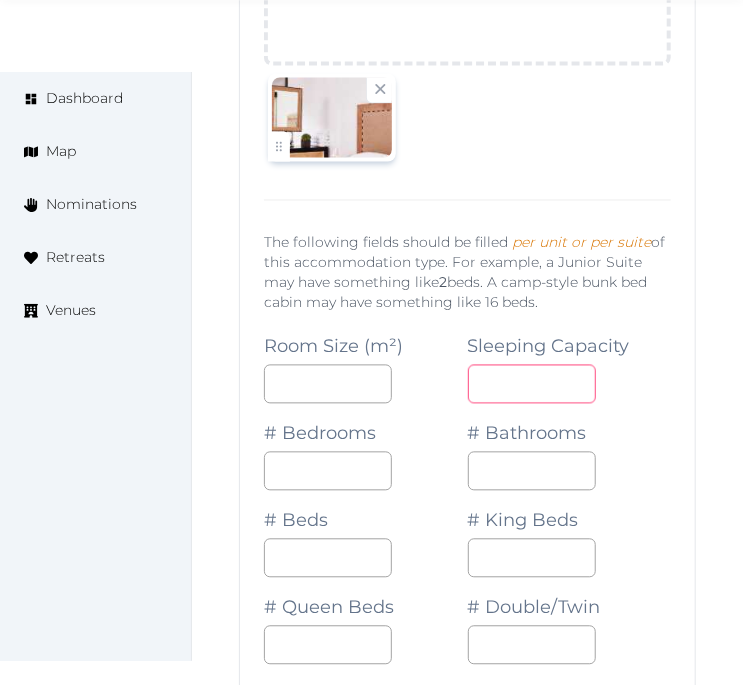 type on "*" 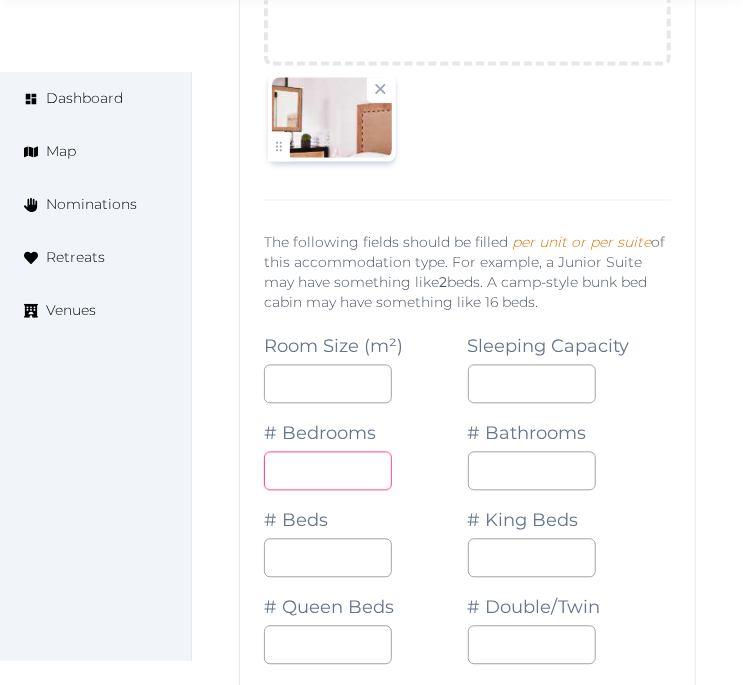 click at bounding box center (328, 471) 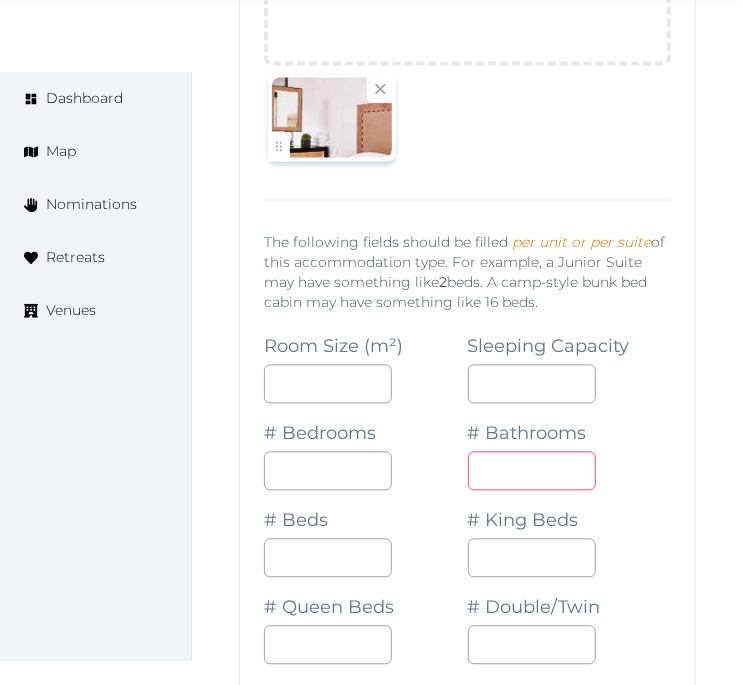 click on "*" at bounding box center (532, 471) 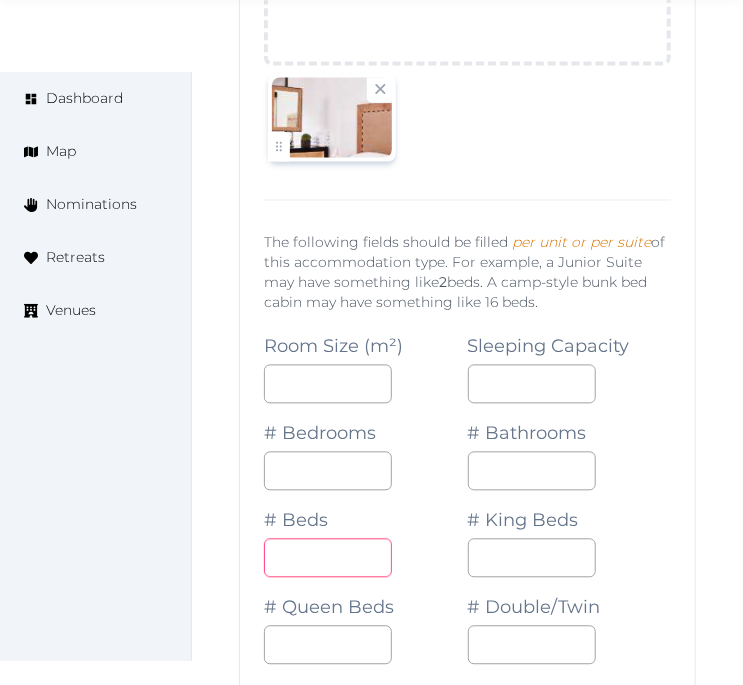 click at bounding box center (328, 558) 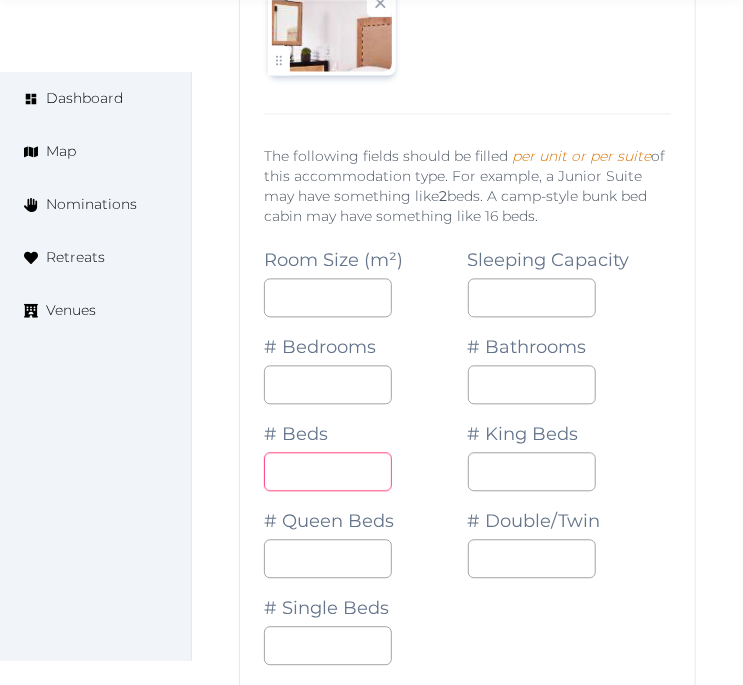 scroll, scrollTop: 18948, scrollLeft: 0, axis: vertical 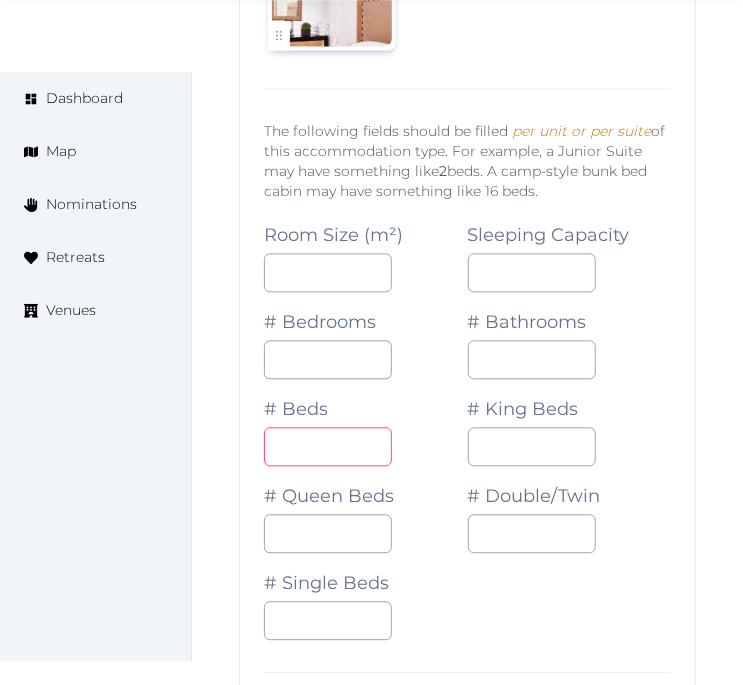 type on "*" 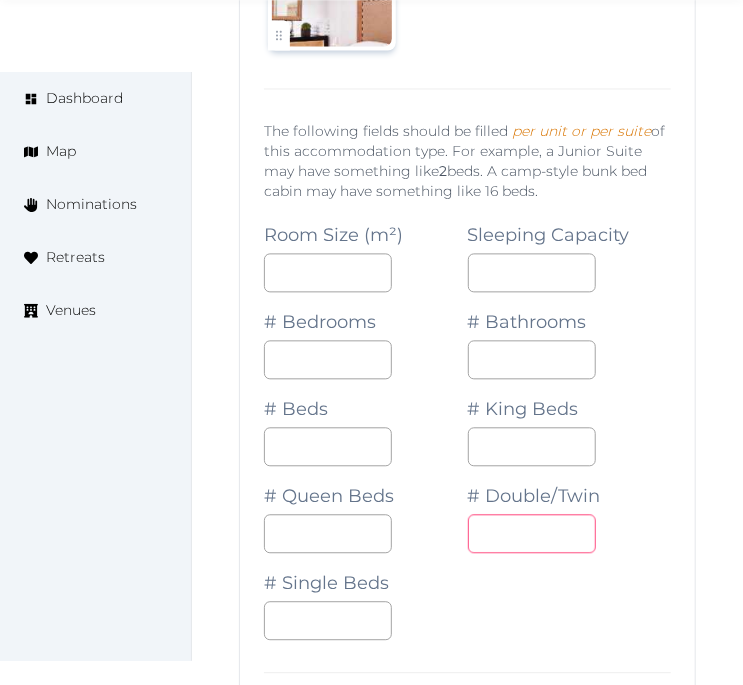 click at bounding box center (532, 534) 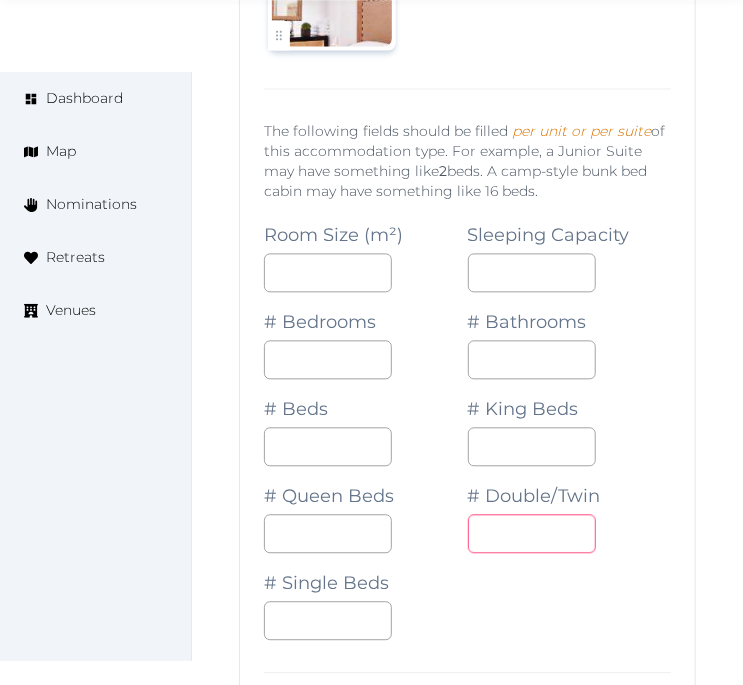 type on "*" 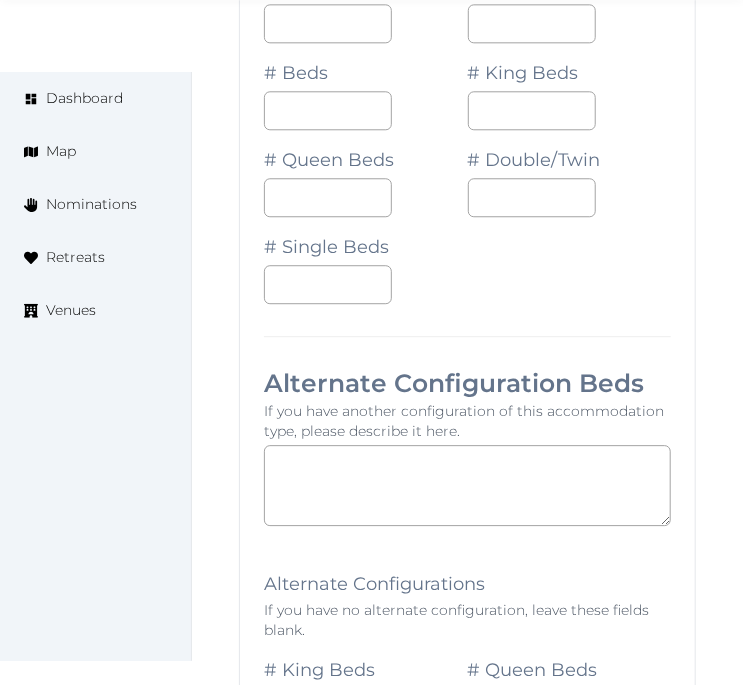 scroll, scrollTop: 19393, scrollLeft: 0, axis: vertical 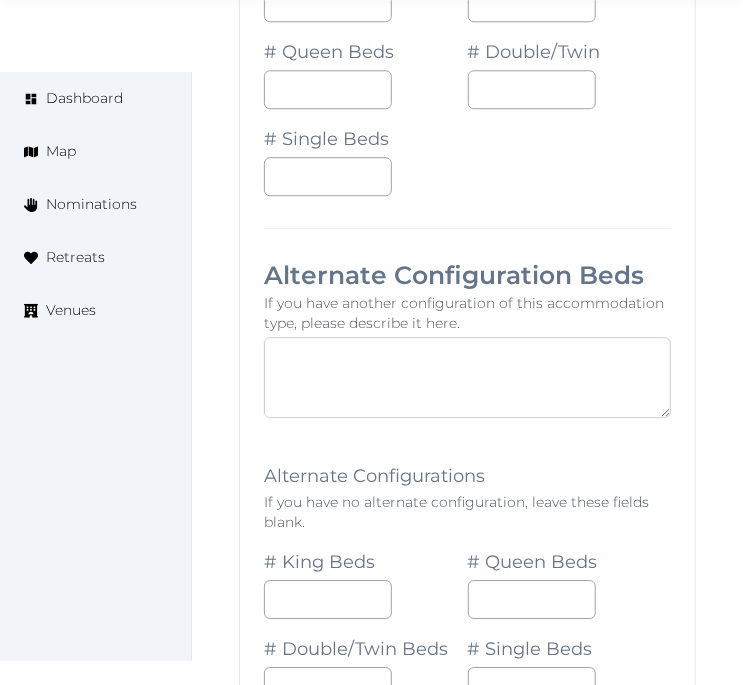 drag, startPoint x: 528, startPoint y: 383, endPoint x: 531, endPoint y: 403, distance: 20.22375 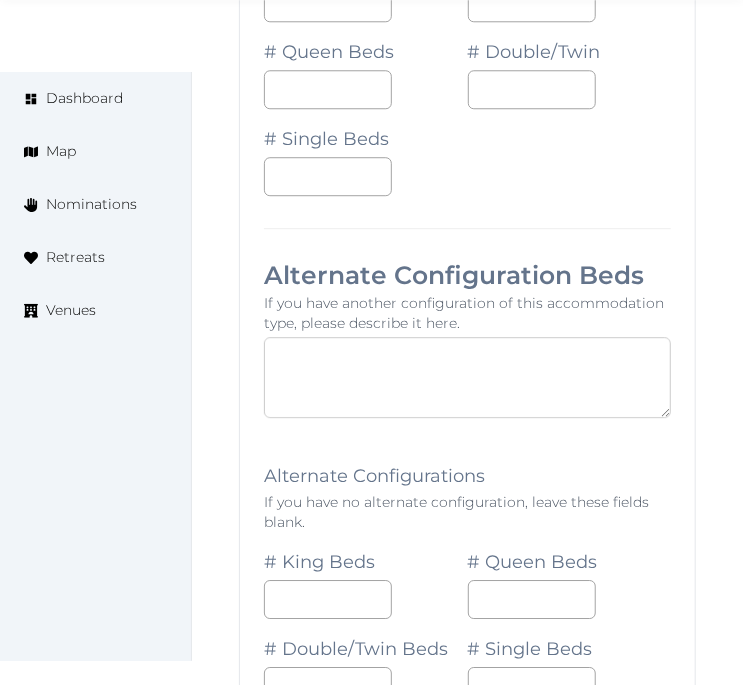 paste on "**********" 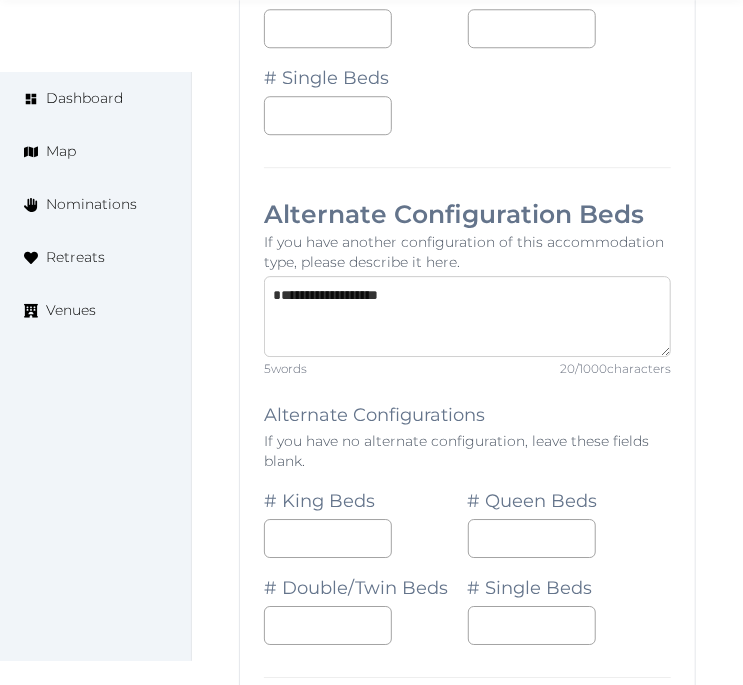 scroll, scrollTop: 19504, scrollLeft: 0, axis: vertical 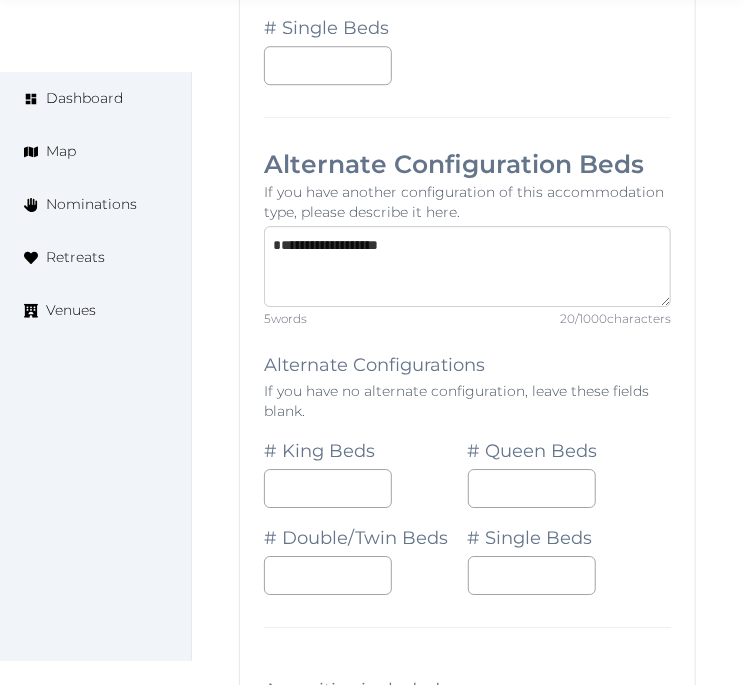 type on "**********" 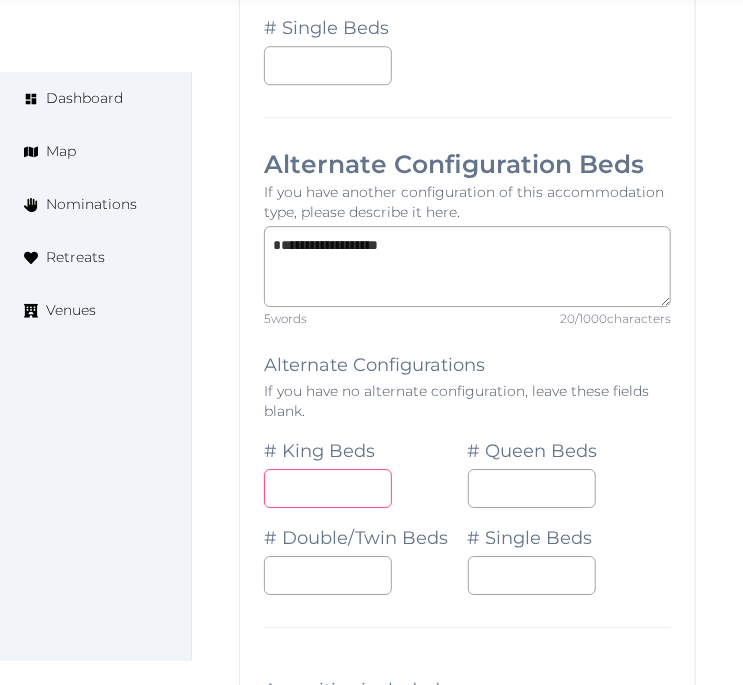 click at bounding box center [328, 488] 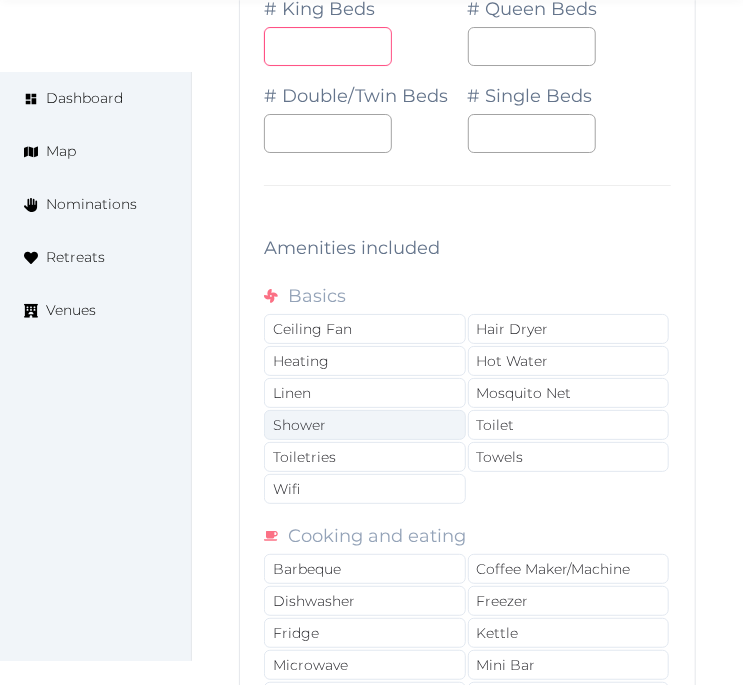 scroll, scrollTop: 19948, scrollLeft: 0, axis: vertical 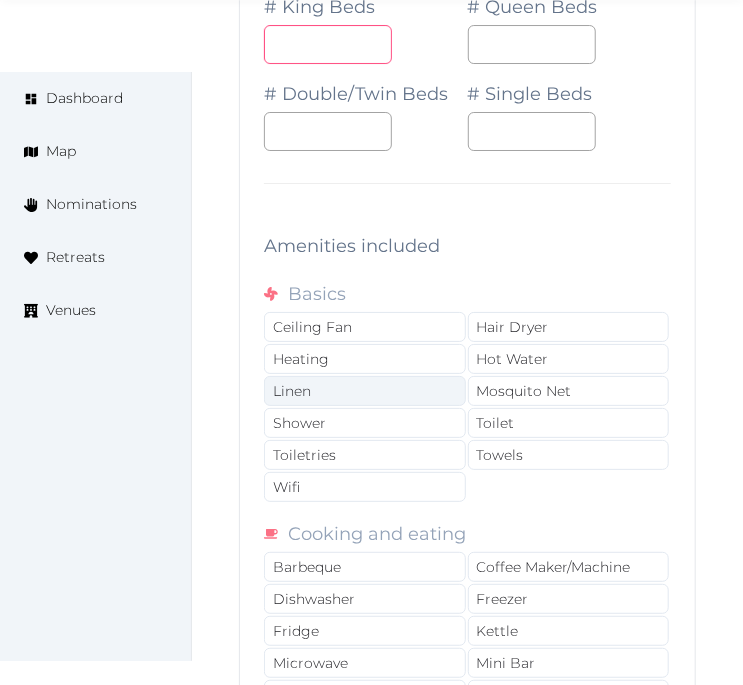 type on "*" 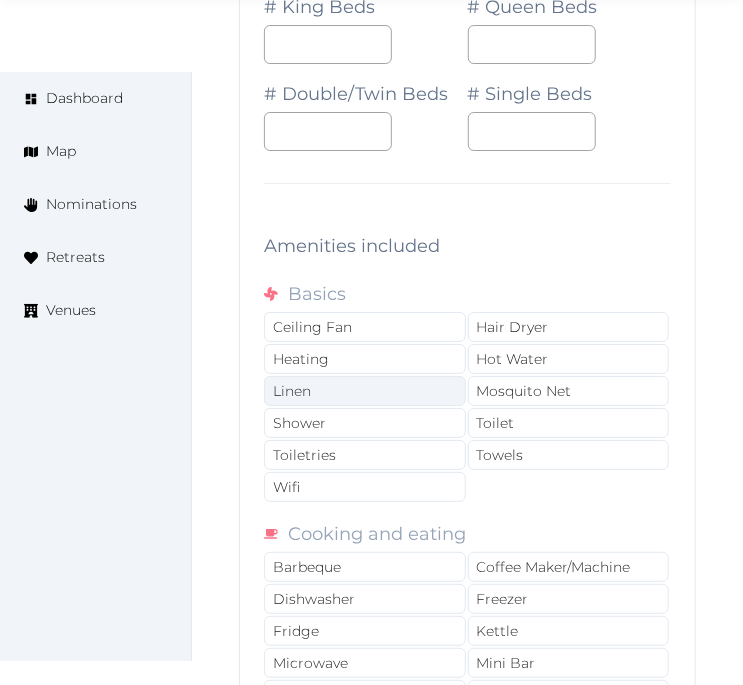 click on "Linen" at bounding box center (365, 391) 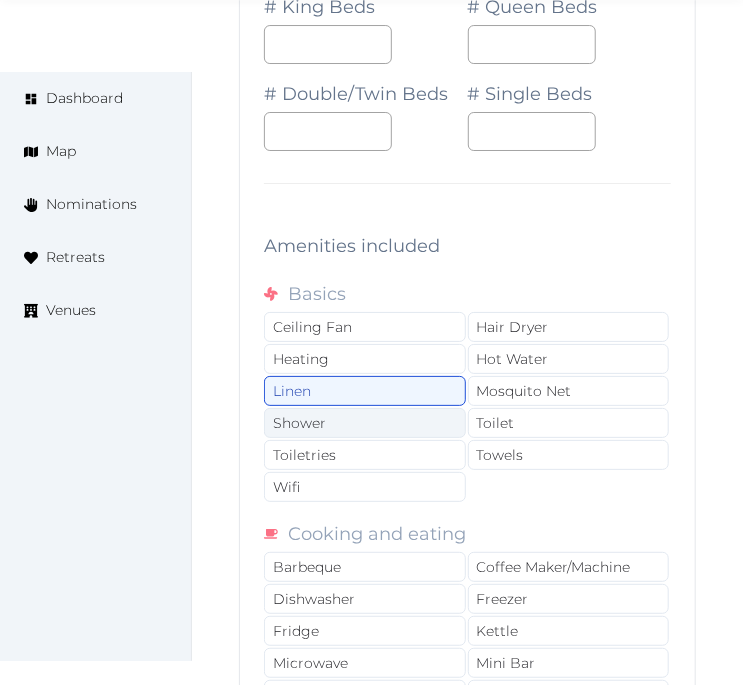 click on "Shower" at bounding box center (365, 423) 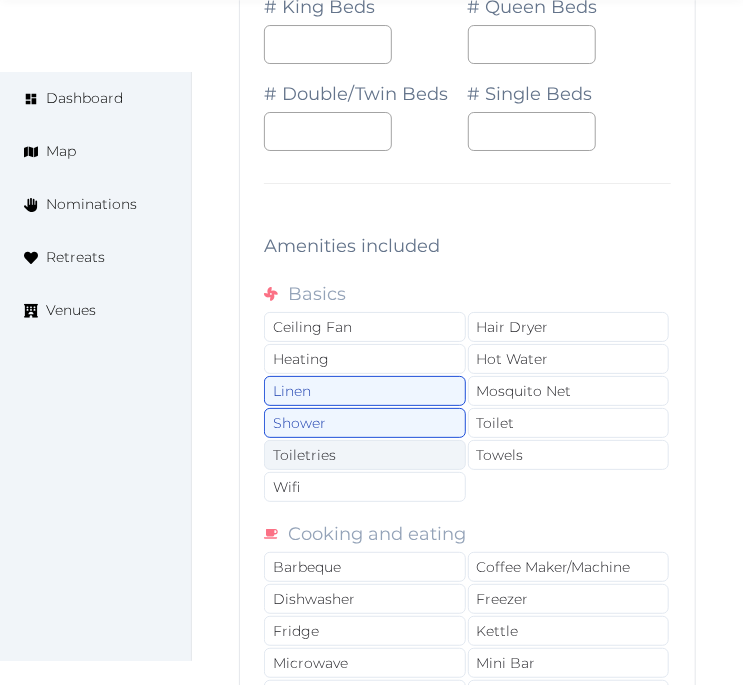 click on "Toiletries" at bounding box center (365, 455) 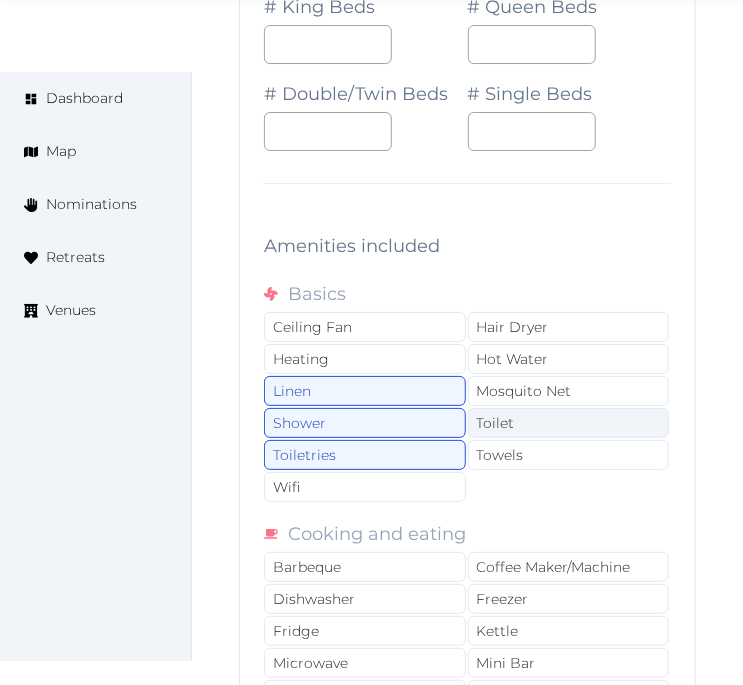 drag, startPoint x: 401, startPoint y: 526, endPoint x: 628, endPoint y: 478, distance: 232.0194 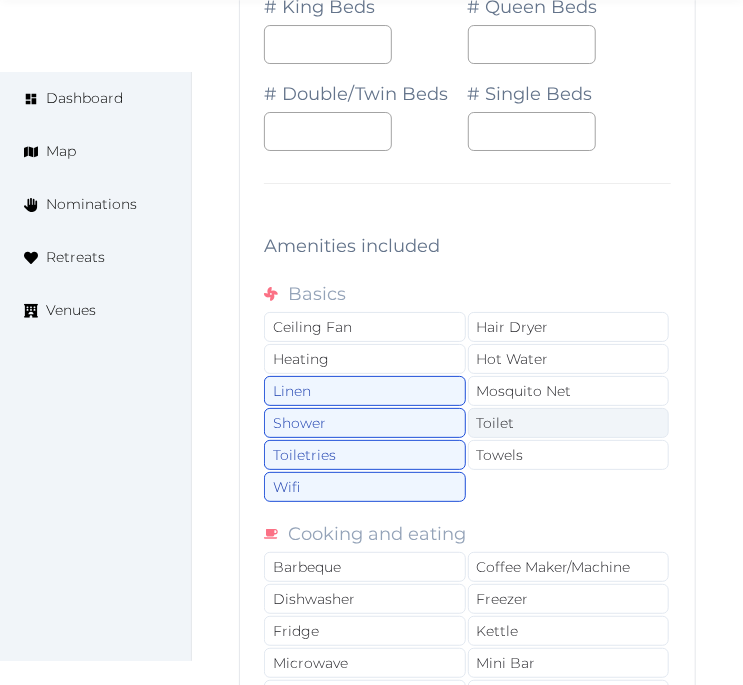 drag, startPoint x: 628, startPoint y: 478, endPoint x: 620, endPoint y: 471, distance: 10.630146 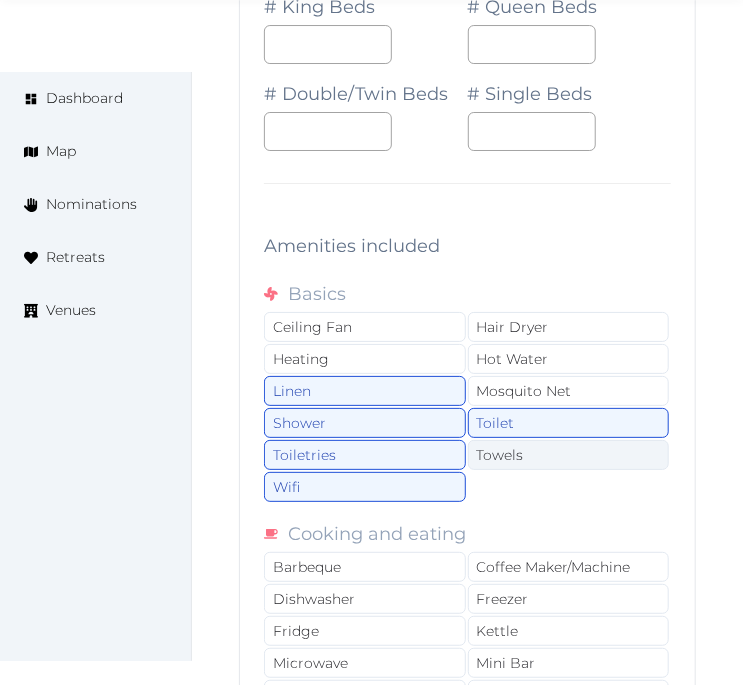 click on "Towels" at bounding box center [569, 455] 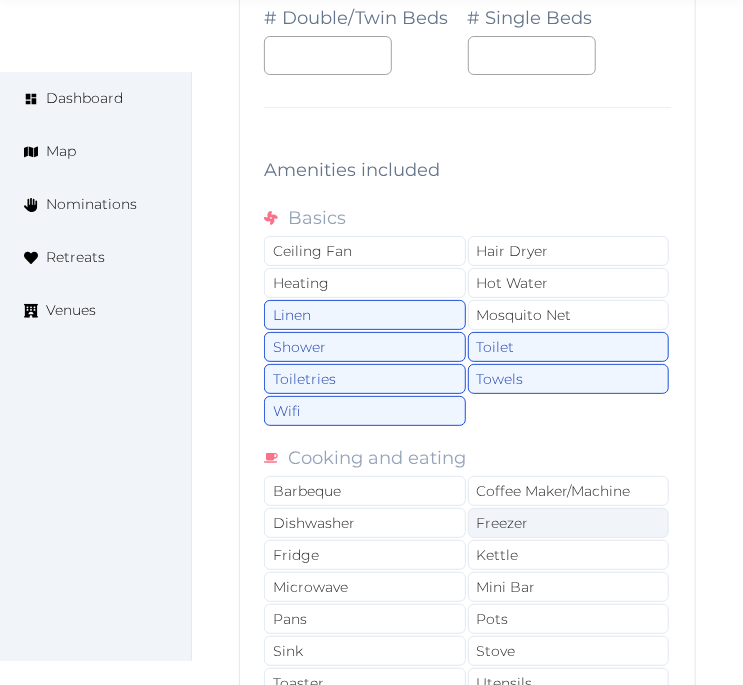 scroll, scrollTop: 20060, scrollLeft: 0, axis: vertical 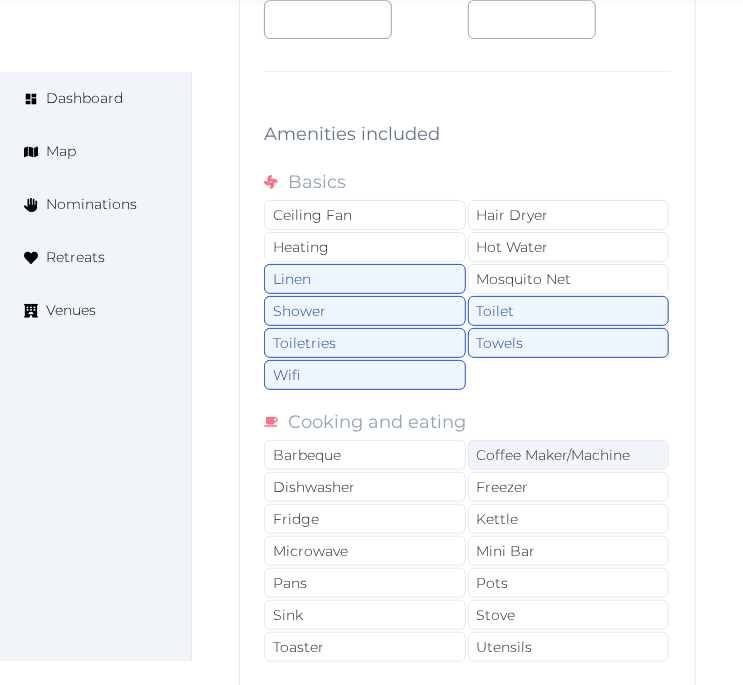 click on "Coffee Maker/Machine" at bounding box center (569, 455) 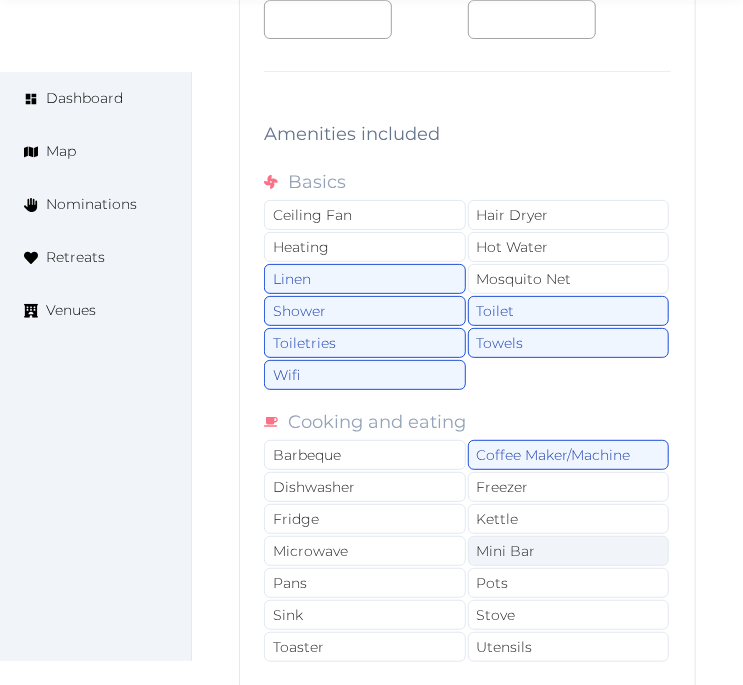 click on "Mini Bar" at bounding box center (569, 551) 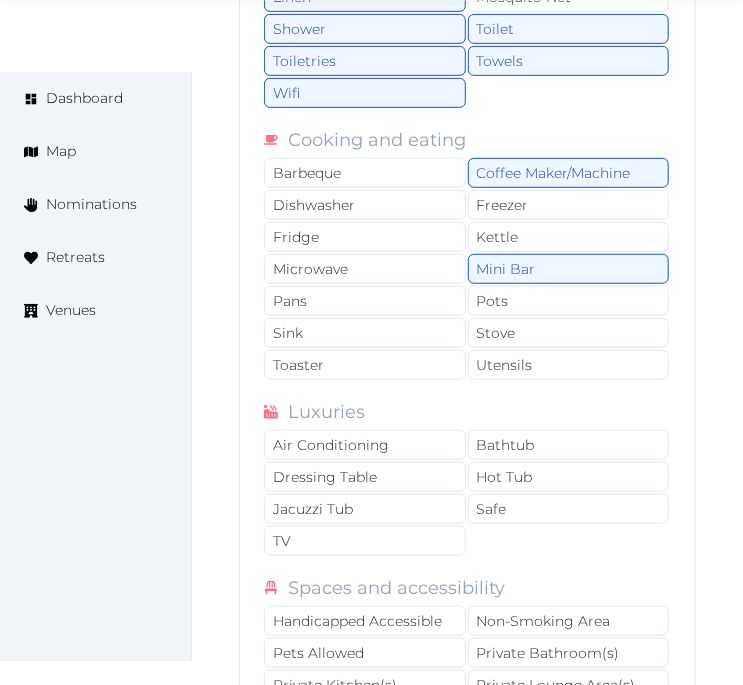 scroll, scrollTop: 20393, scrollLeft: 0, axis: vertical 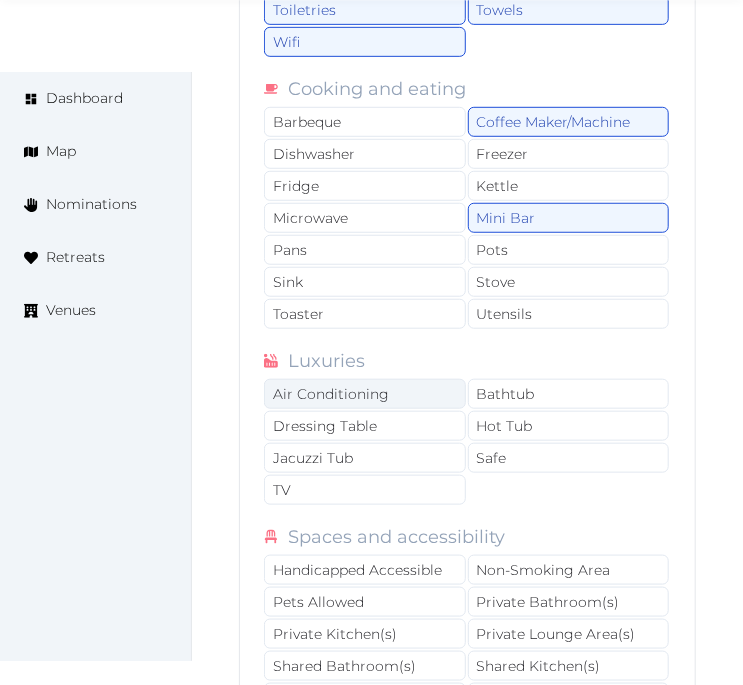 click on "Air Conditioning" at bounding box center (365, 394) 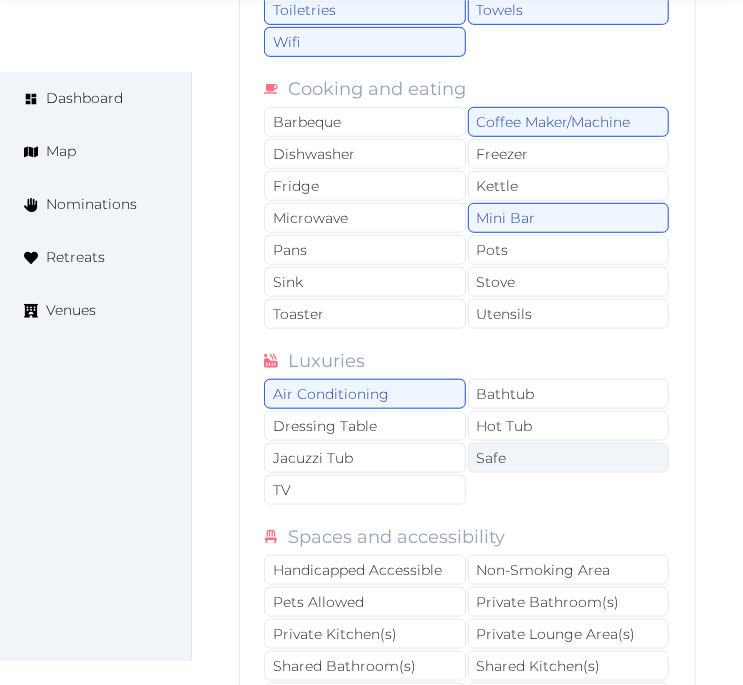 click on "Safe" at bounding box center (569, 458) 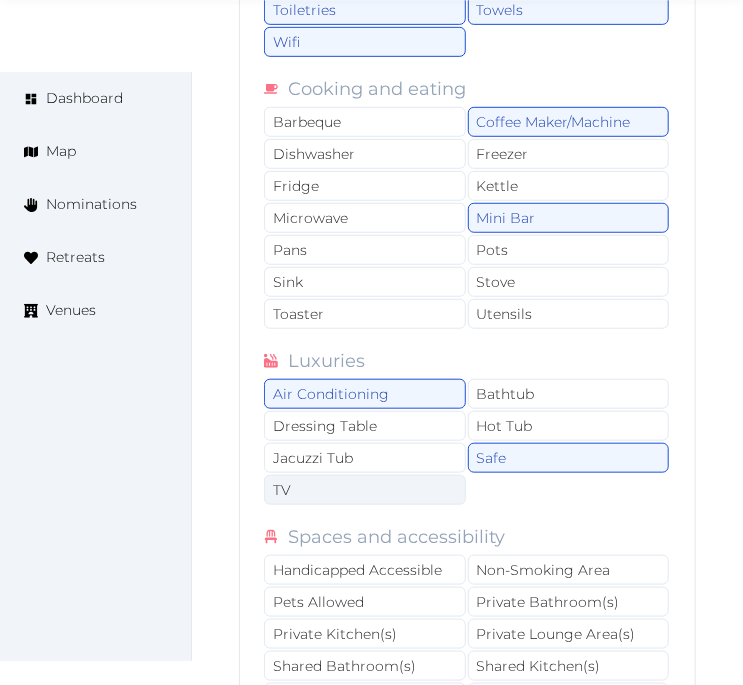 click on "TV" at bounding box center (365, 490) 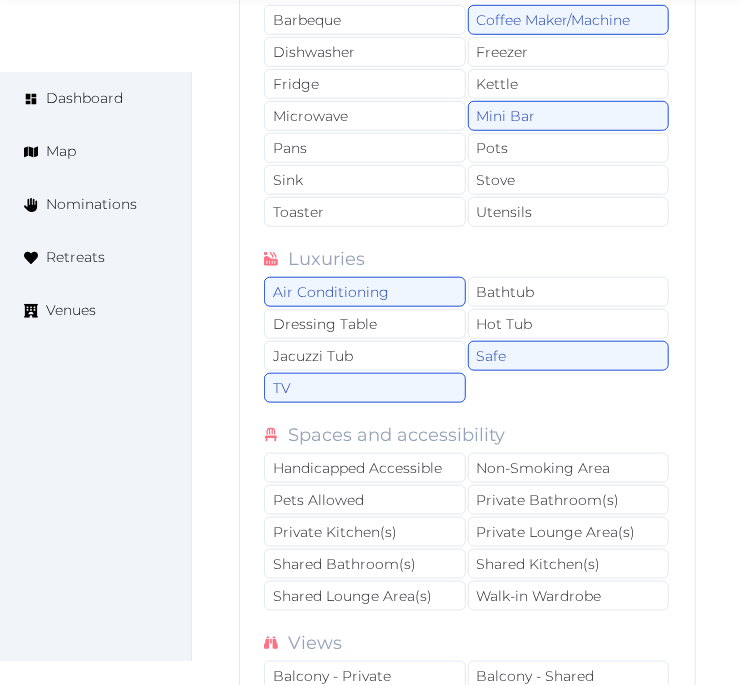 scroll, scrollTop: 20615, scrollLeft: 0, axis: vertical 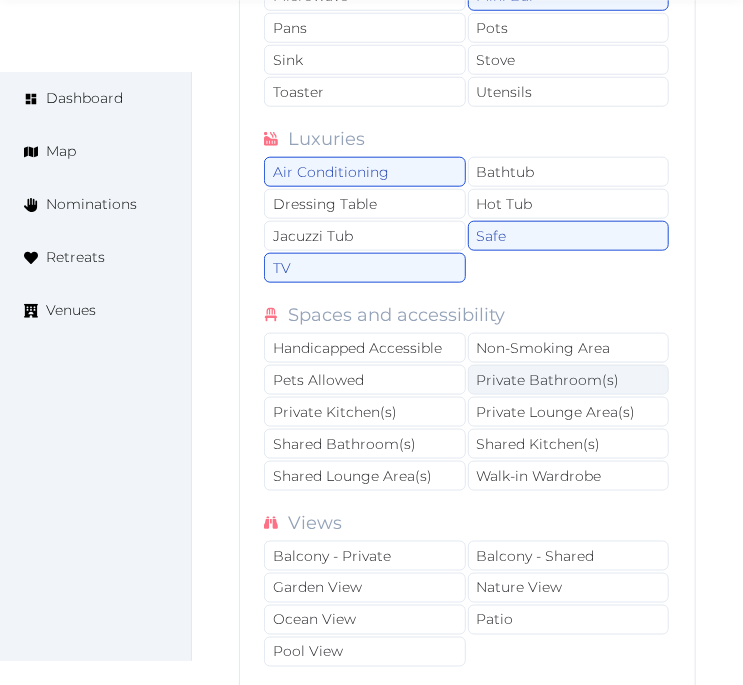 click on "Private Bathroom(s)" at bounding box center [569, 380] 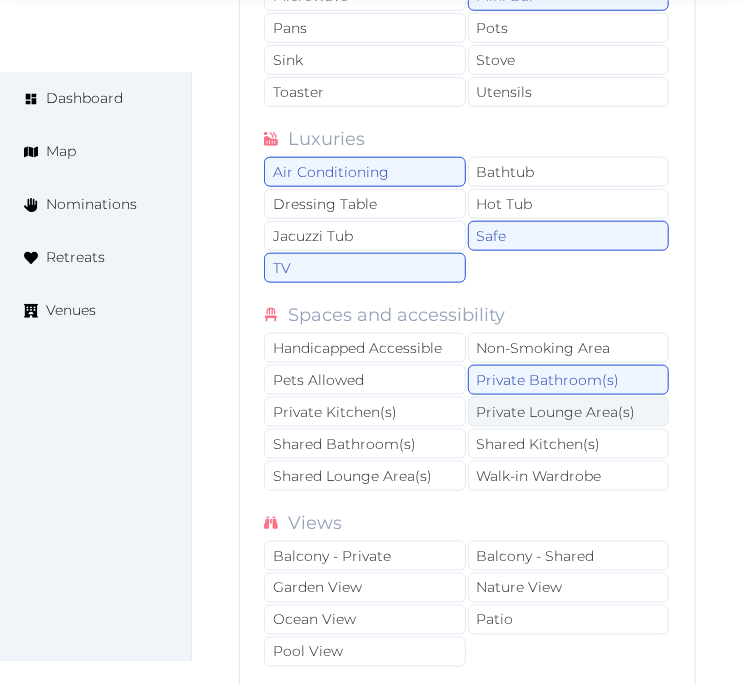 click on "Private Lounge Area(s)" at bounding box center (569, 412) 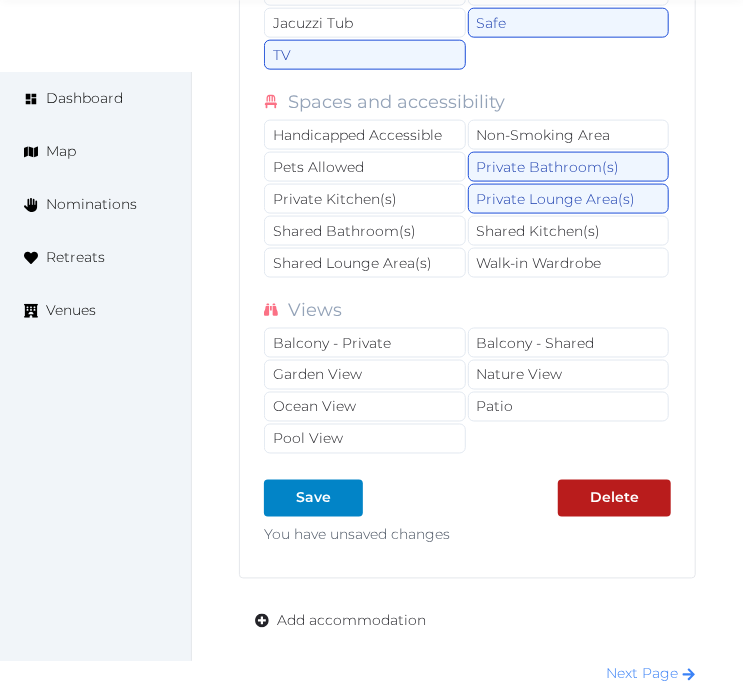 scroll, scrollTop: 20837, scrollLeft: 0, axis: vertical 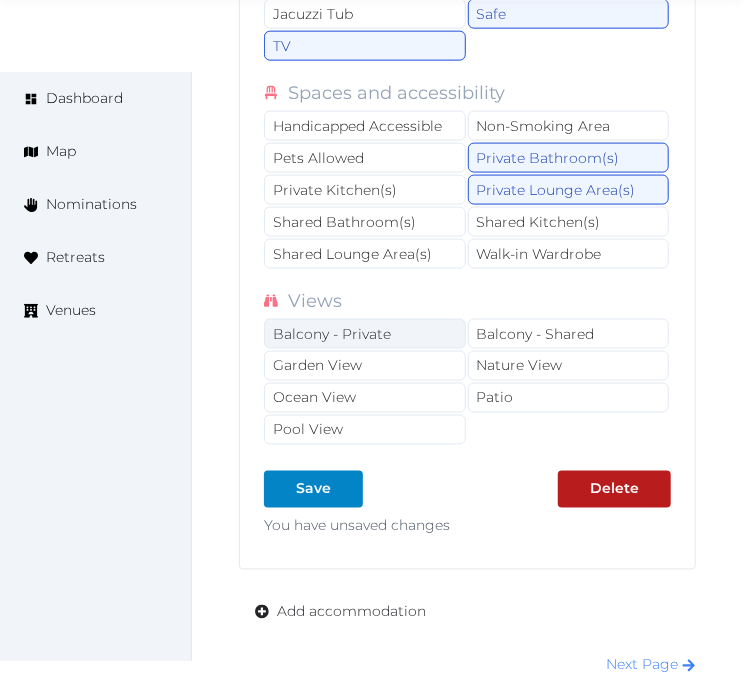click on "Balcony - Private" at bounding box center (365, 334) 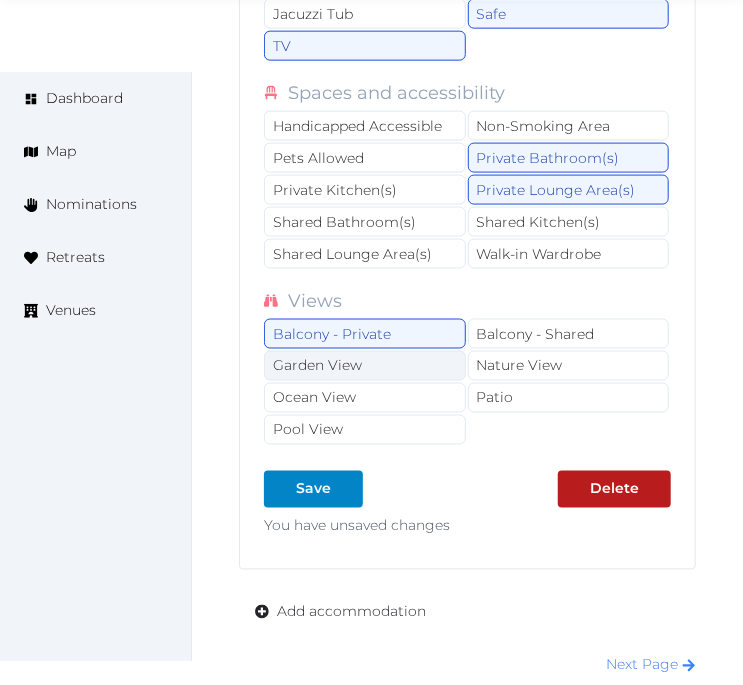click on "Garden View" at bounding box center [365, 366] 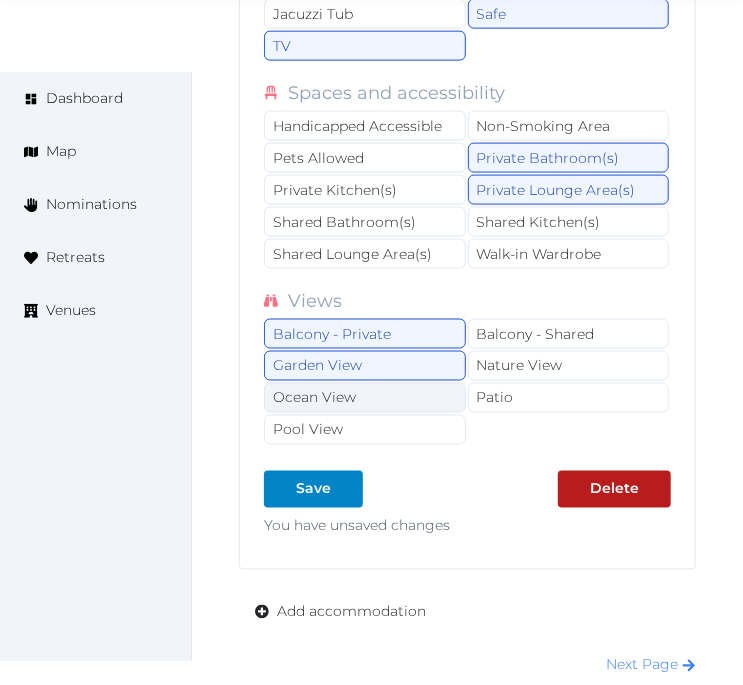 click on "Ocean View" at bounding box center [365, 398] 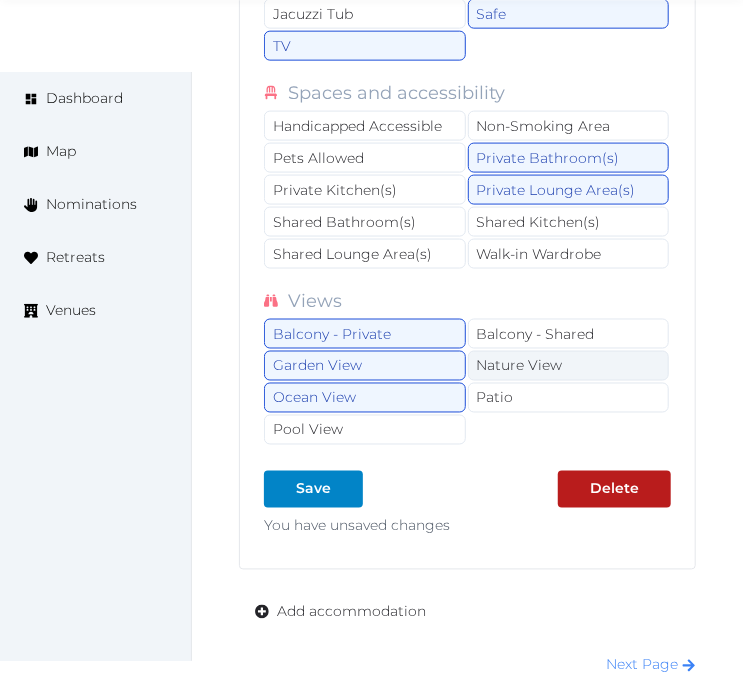 drag, startPoint x: 625, startPoint y: 407, endPoint x: 596, endPoint y: 423, distance: 33.12099 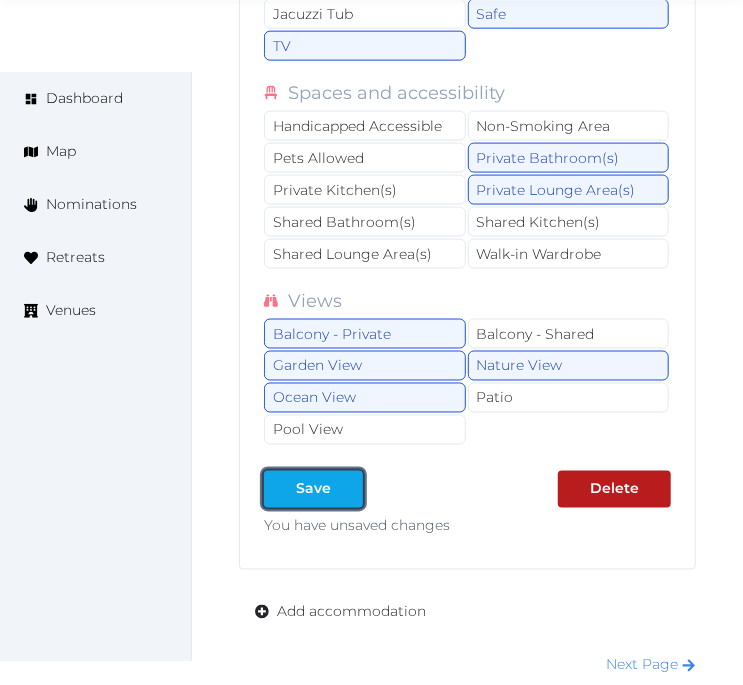 click at bounding box center [347, 489] 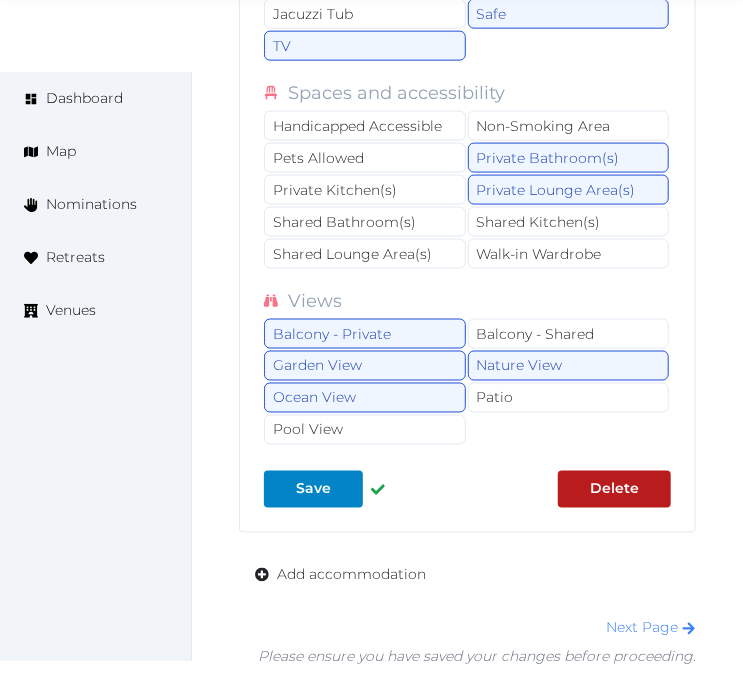 type on "*" 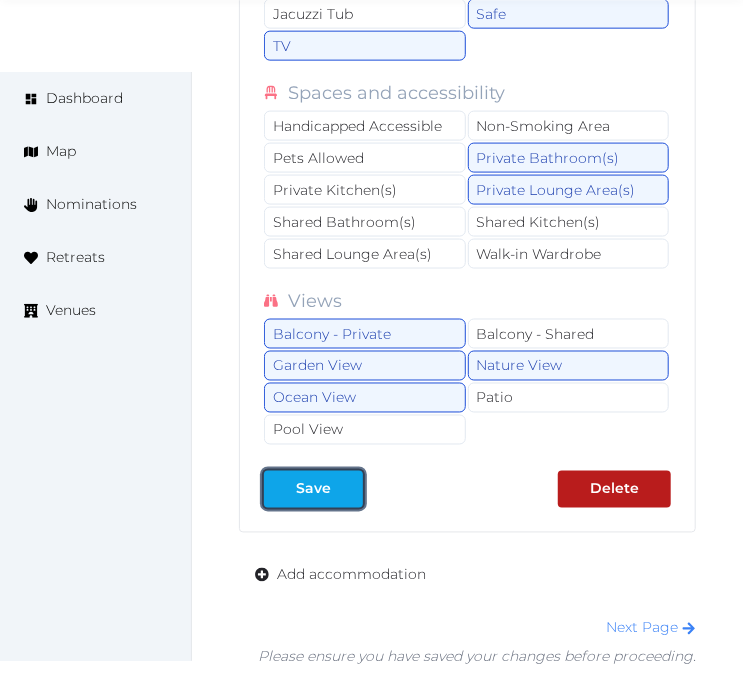 click on "Save" at bounding box center (313, 489) 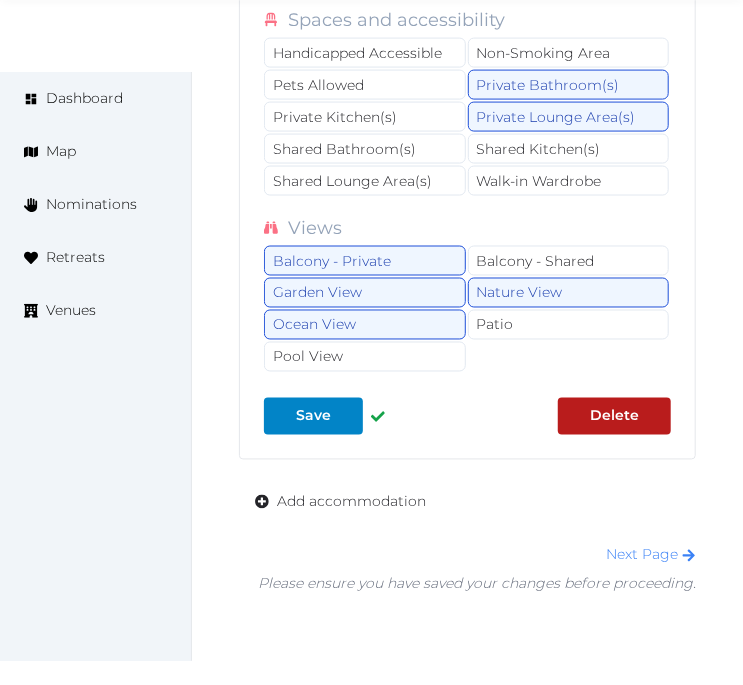 scroll, scrollTop: 20948, scrollLeft: 0, axis: vertical 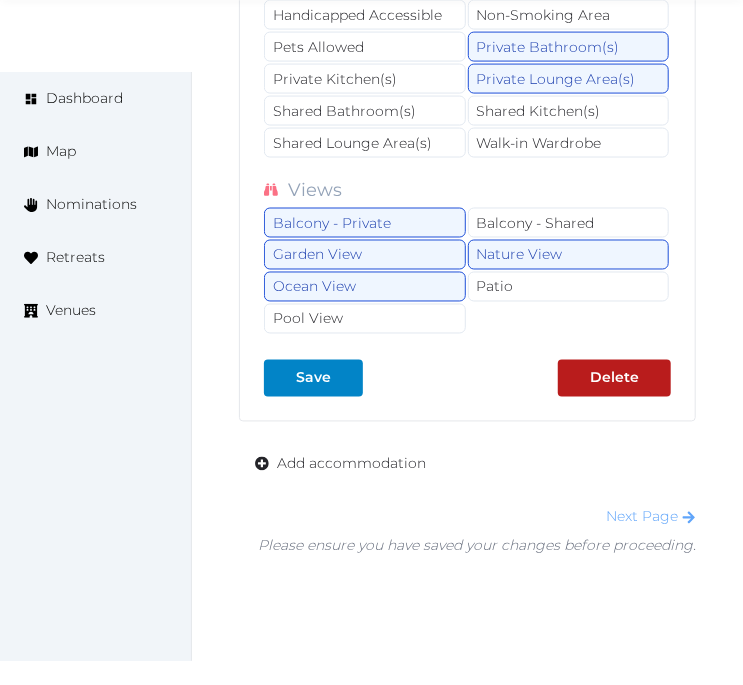 drag, startPoint x: 658, startPoint y: 558, endPoint x: 617, endPoint y: 543, distance: 43.65776 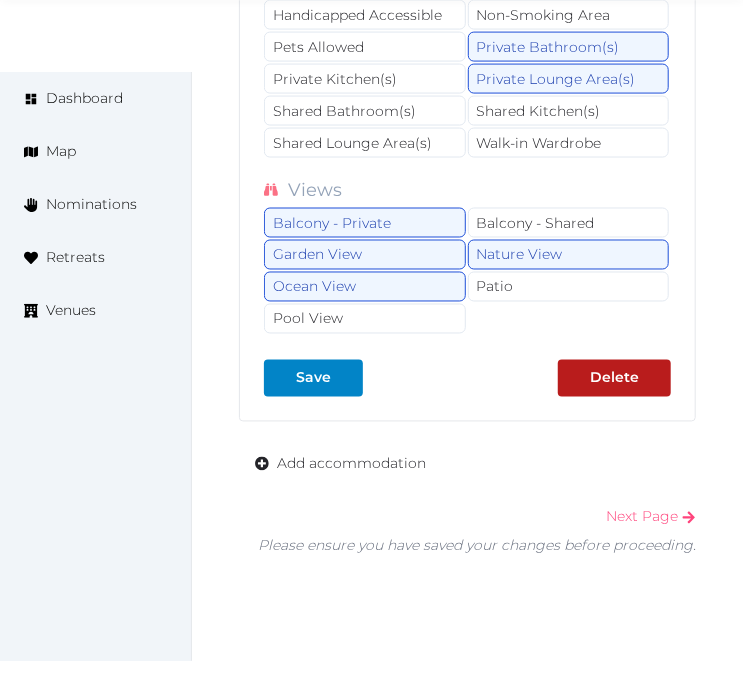click on "Next Page" at bounding box center (651, 517) 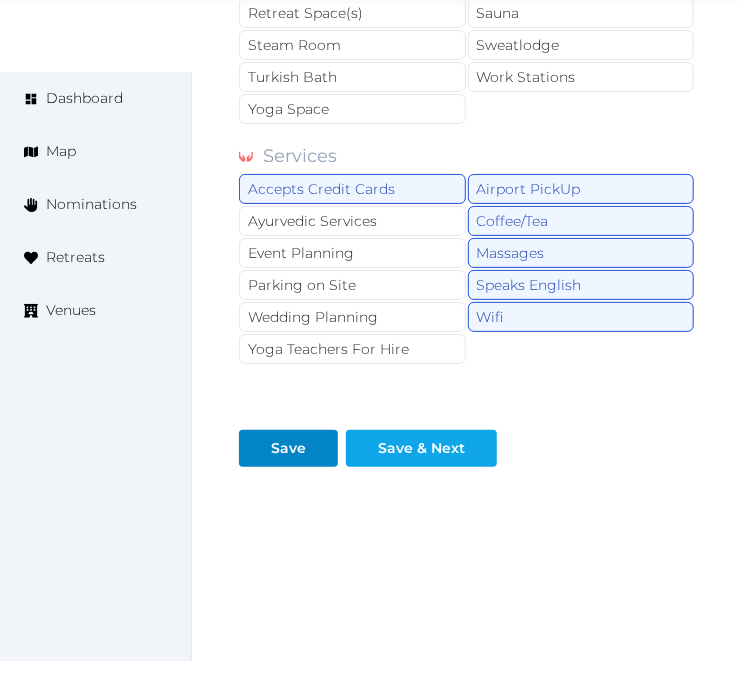 scroll, scrollTop: 2227, scrollLeft: 0, axis: vertical 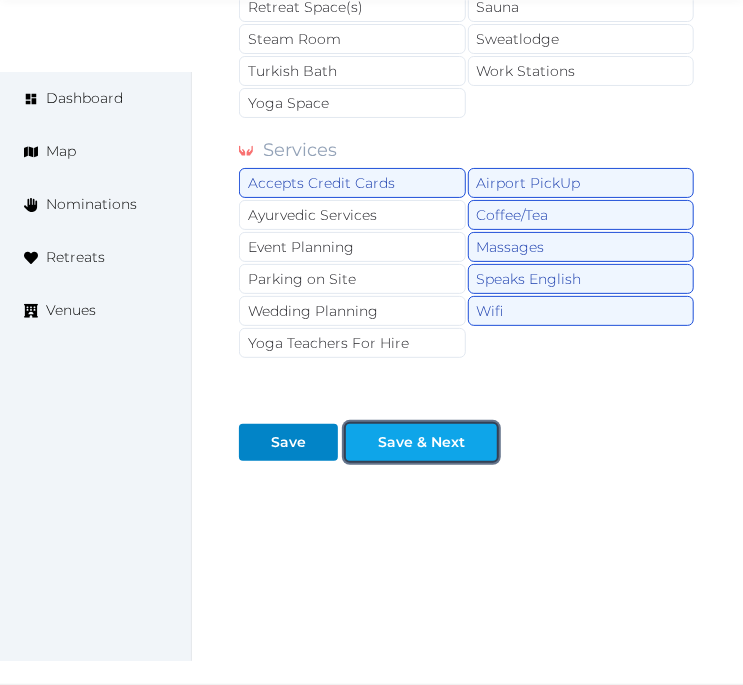 click on "Save & Next" at bounding box center (421, 442) 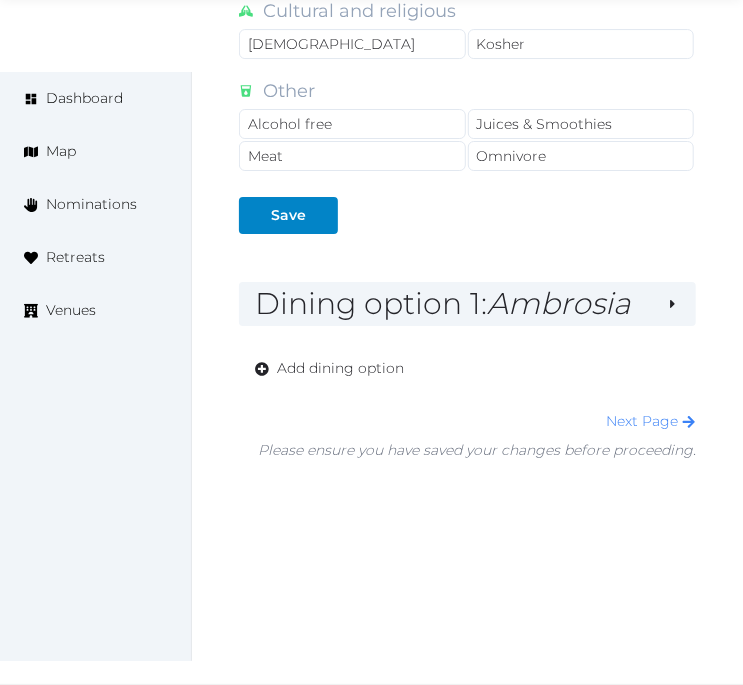 scroll, scrollTop: 2053, scrollLeft: 0, axis: vertical 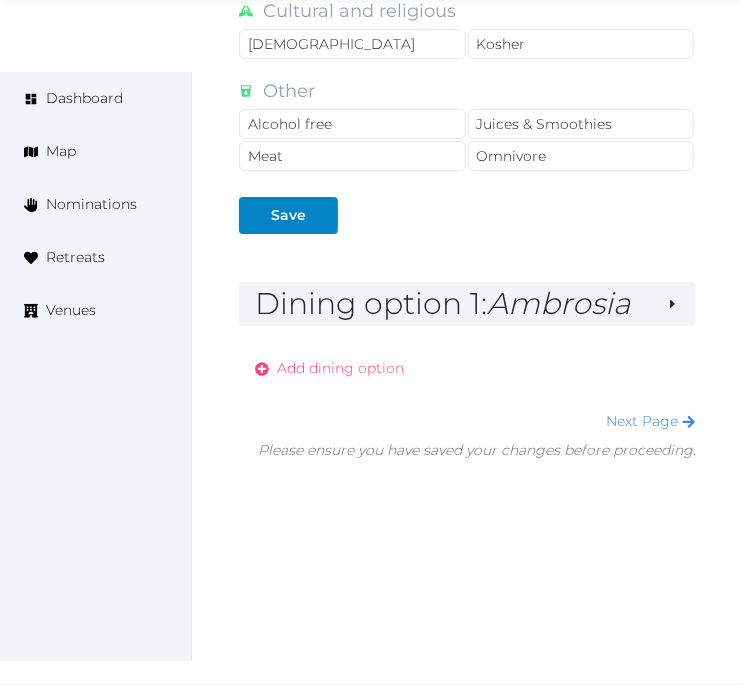 click on "Add dining option" at bounding box center [340, 368] 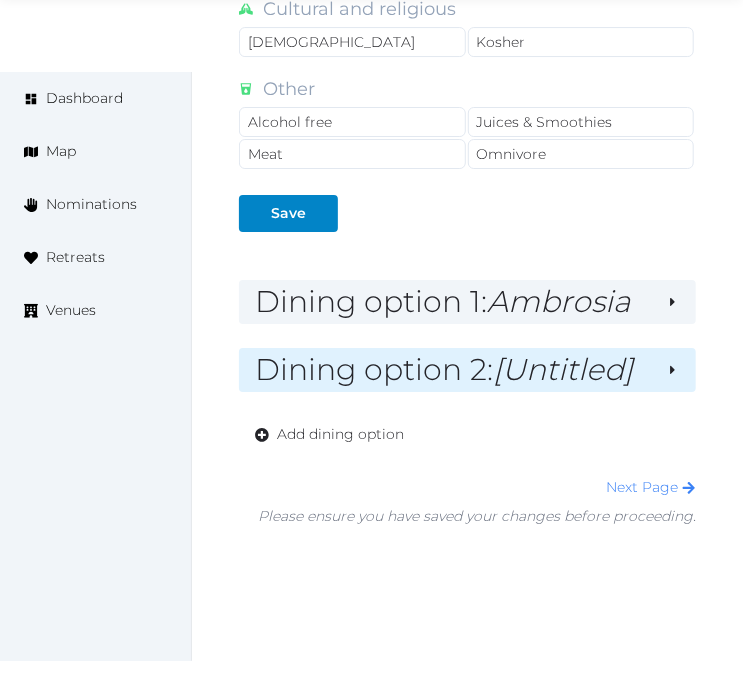 click on "Dining option 2 :  [Untitled]" at bounding box center [452, 370] 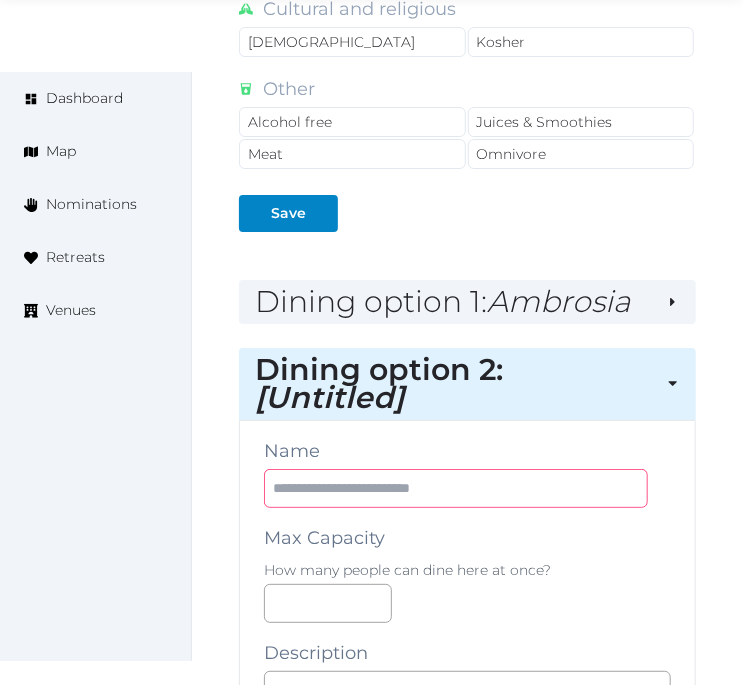 click at bounding box center [456, 488] 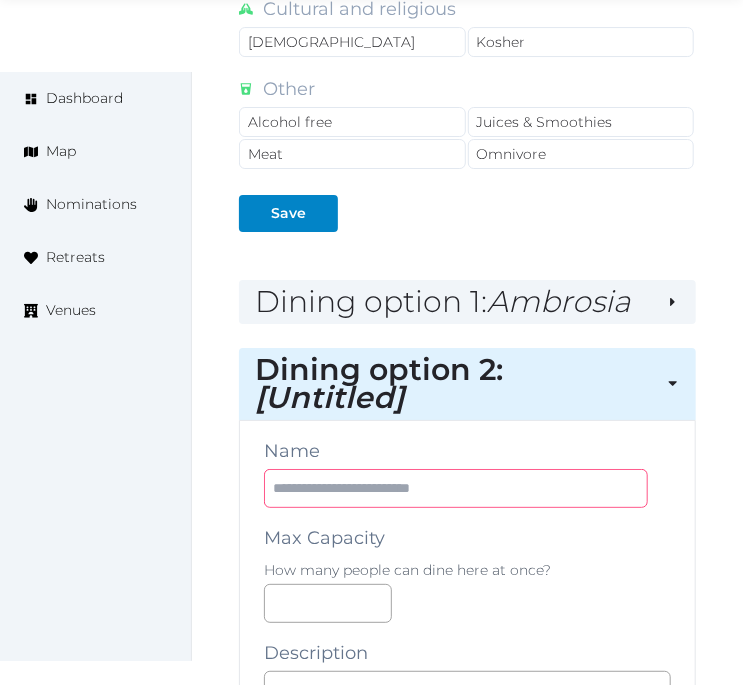 paste on "**********" 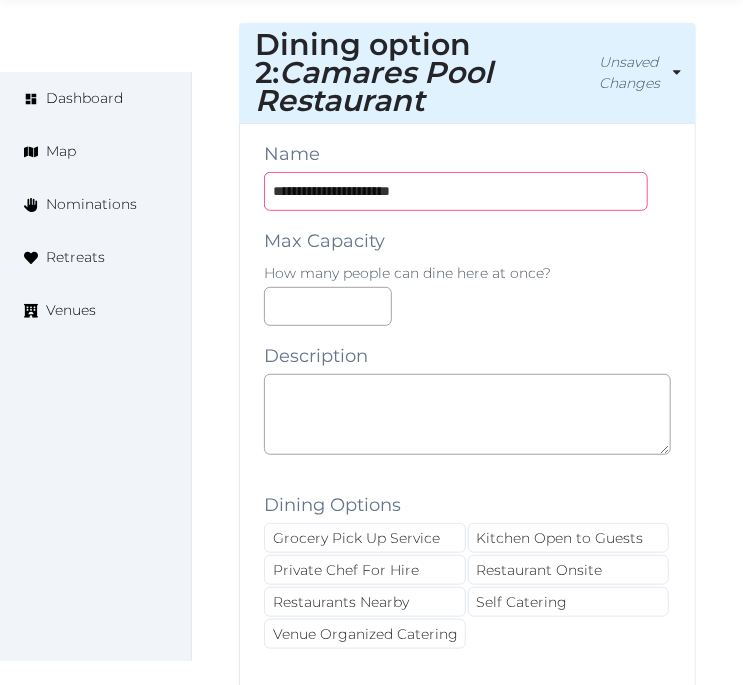 scroll, scrollTop: 2386, scrollLeft: 0, axis: vertical 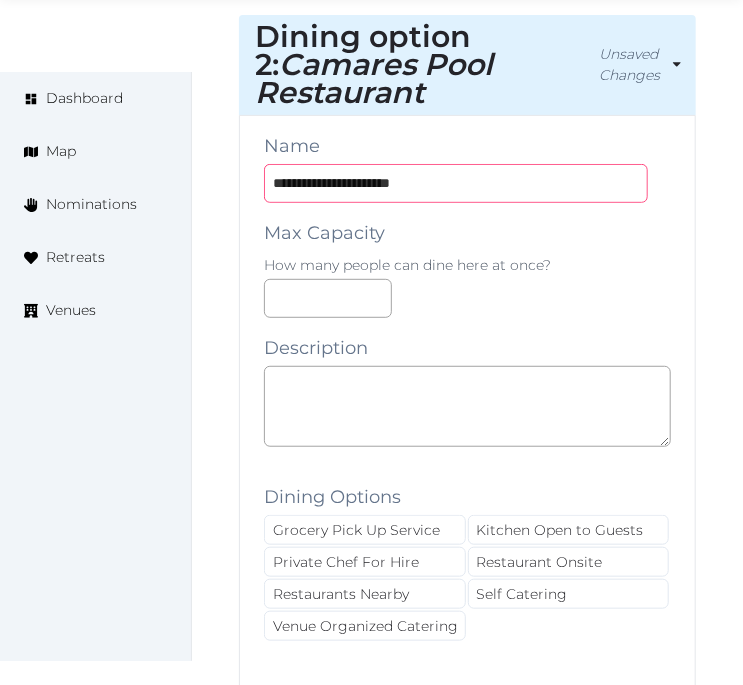 type on "**********" 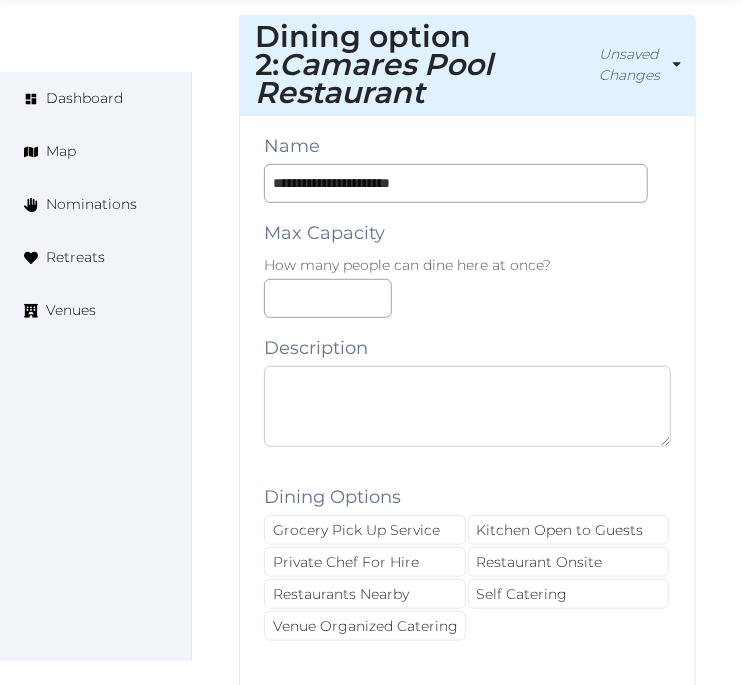 click at bounding box center [467, 406] 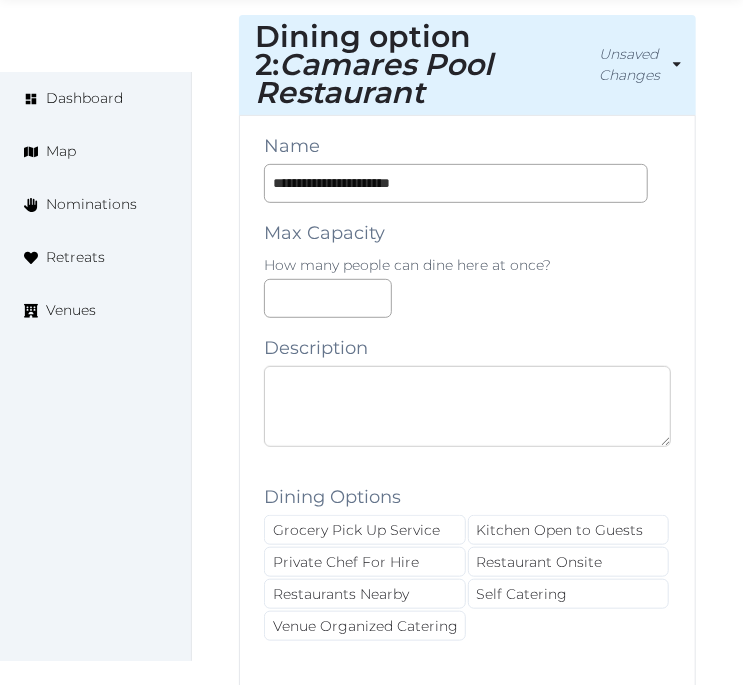 paste on "**********" 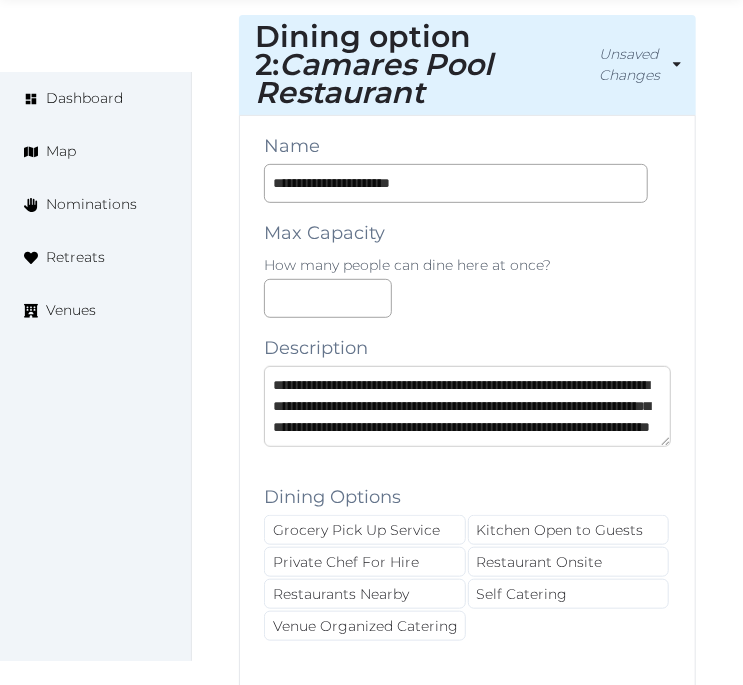 scroll, scrollTop: 2508, scrollLeft: 0, axis: vertical 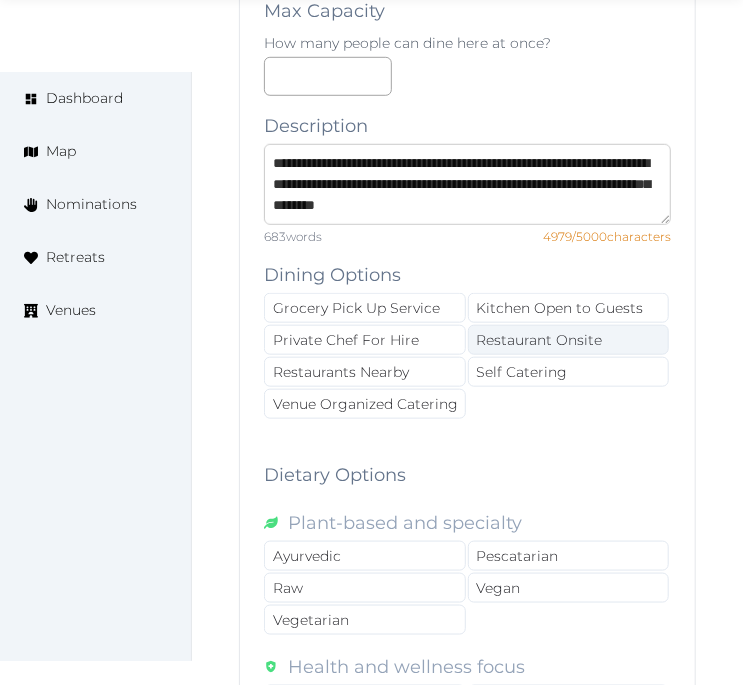 type on "**********" 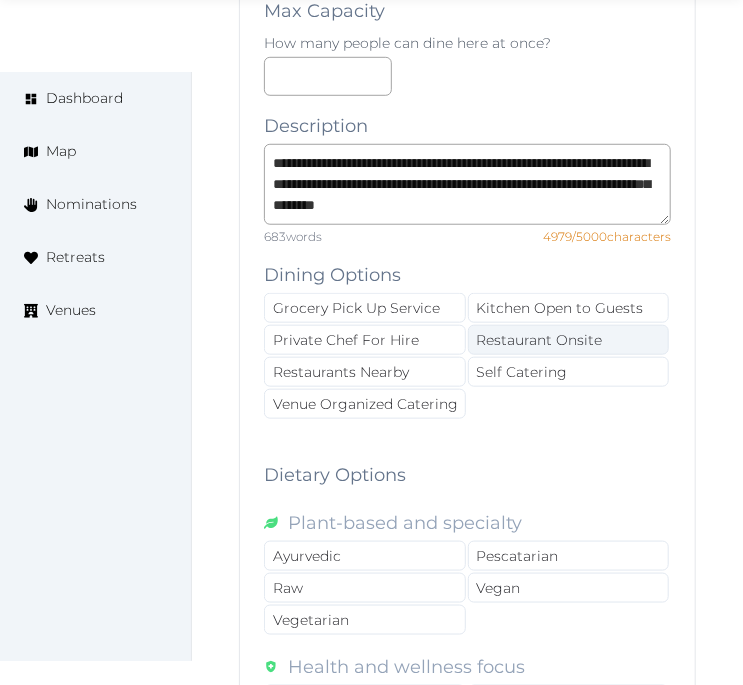 click on "Restaurant Onsite" at bounding box center (569, 340) 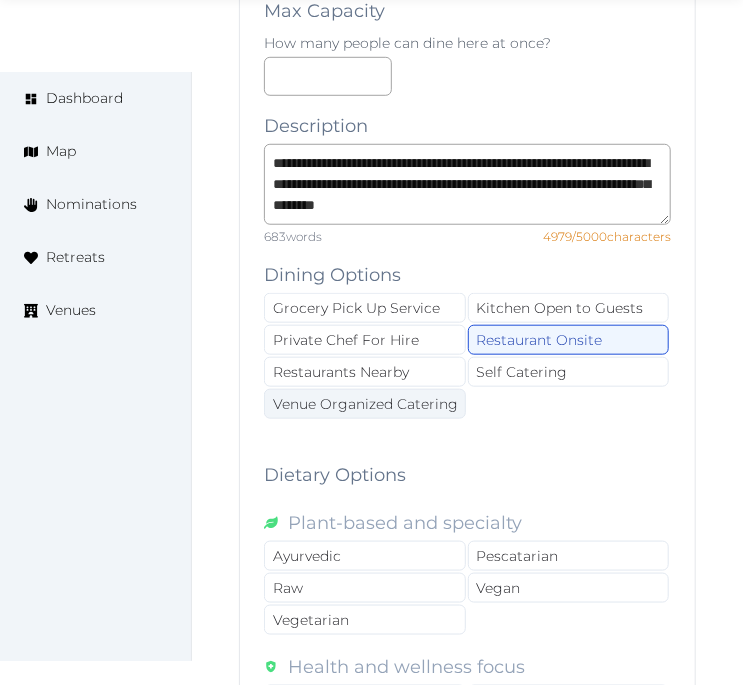click on "Venue Organized Catering" at bounding box center [365, 404] 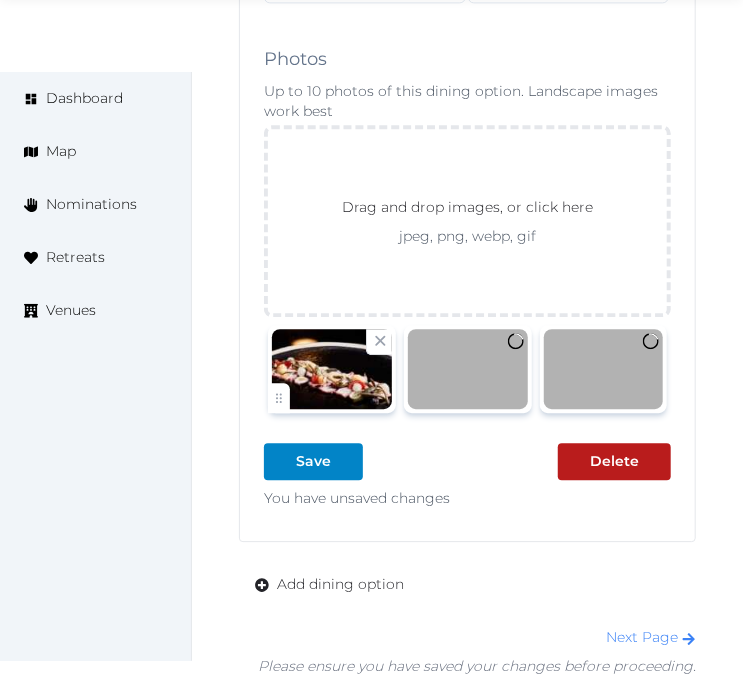 scroll, scrollTop: 3636, scrollLeft: 0, axis: vertical 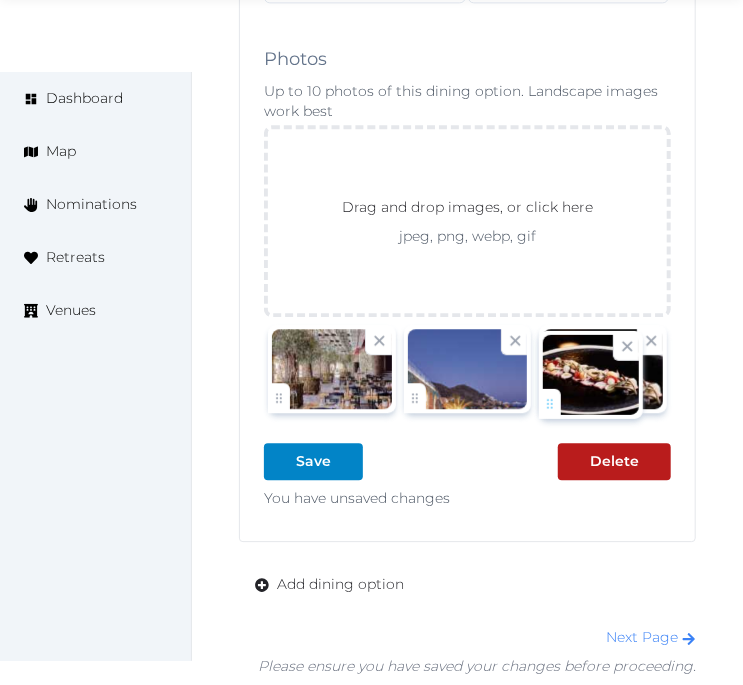 drag, startPoint x: 286, startPoint y: 402, endPoint x: 592, endPoint y: 401, distance: 306.00165 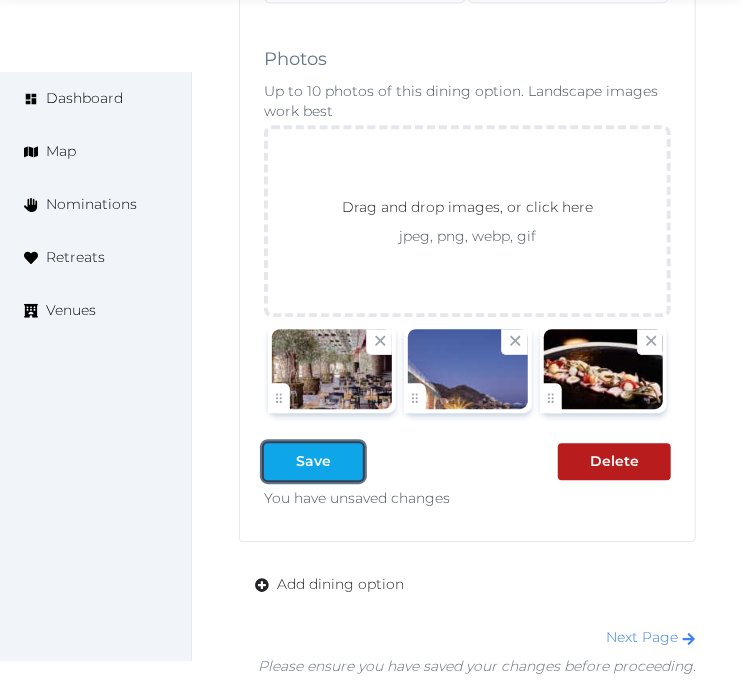 click on "Save" at bounding box center (313, 461) 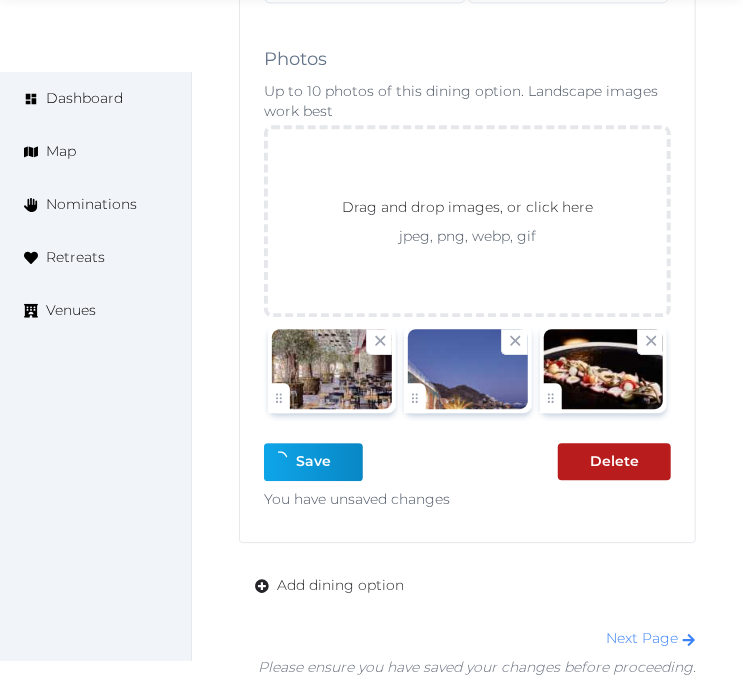 scroll, scrollTop: 3608, scrollLeft: 0, axis: vertical 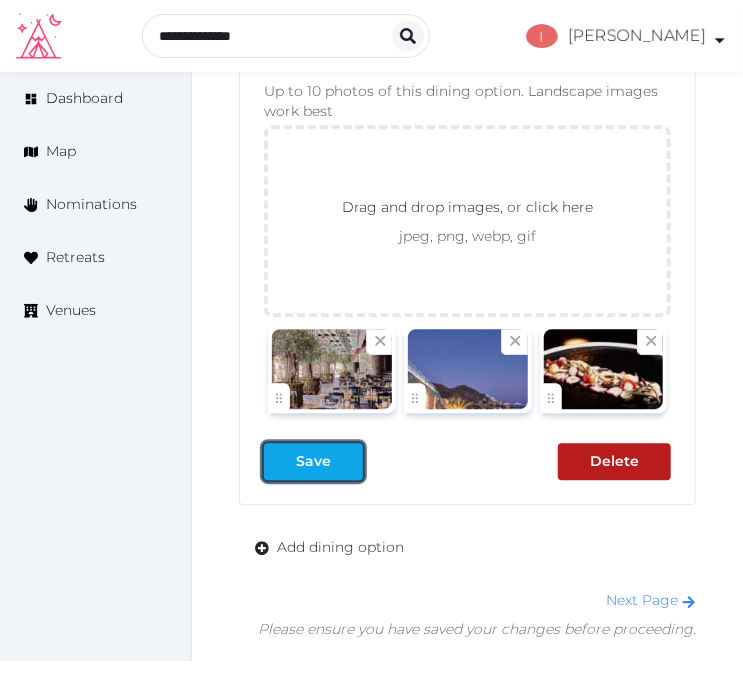 click on "Save" at bounding box center [313, 461] 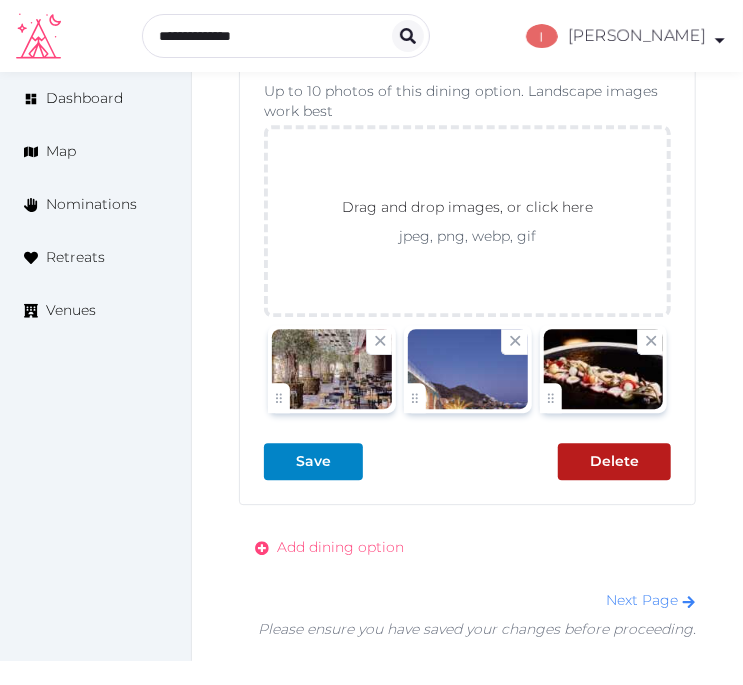 click on "Add dining option" at bounding box center (340, 547) 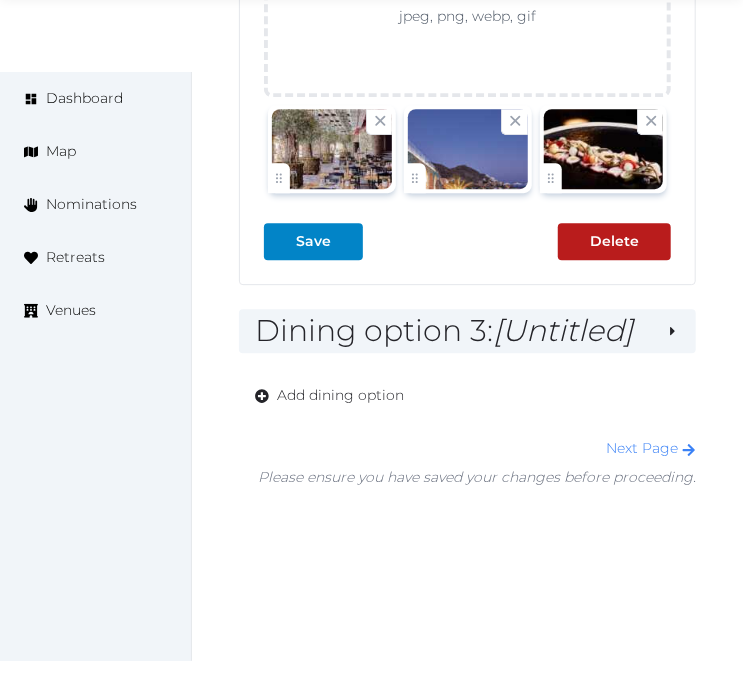 scroll, scrollTop: 3831, scrollLeft: 0, axis: vertical 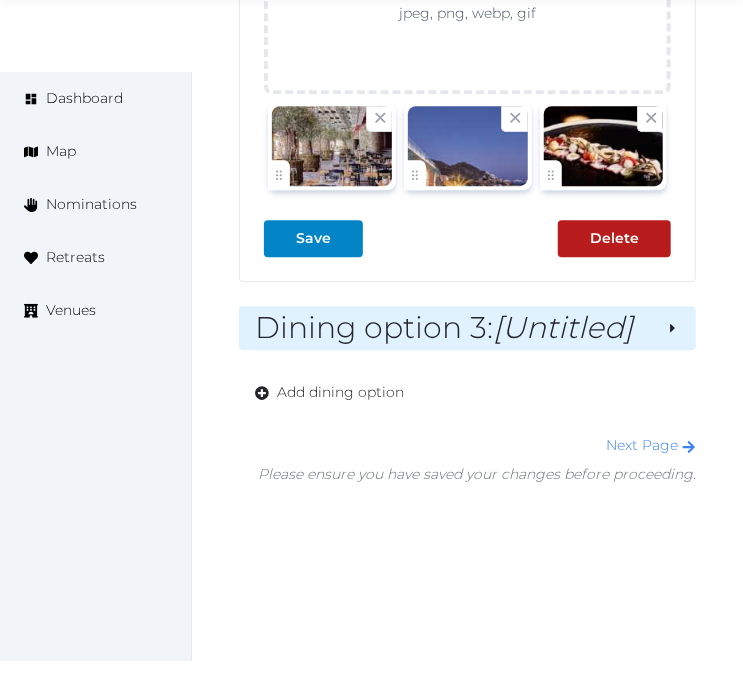click on "[Untitled]" at bounding box center (563, 327) 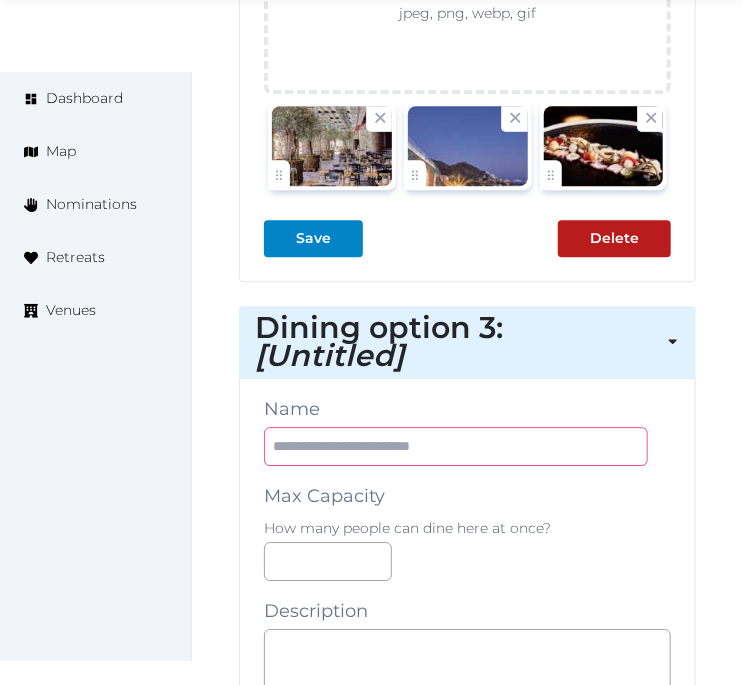 click at bounding box center [456, 446] 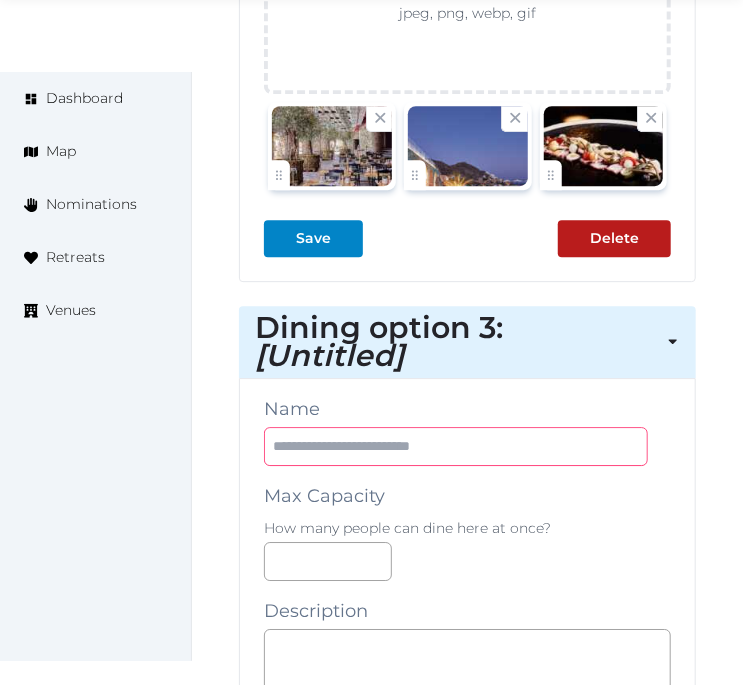 paste on "**********" 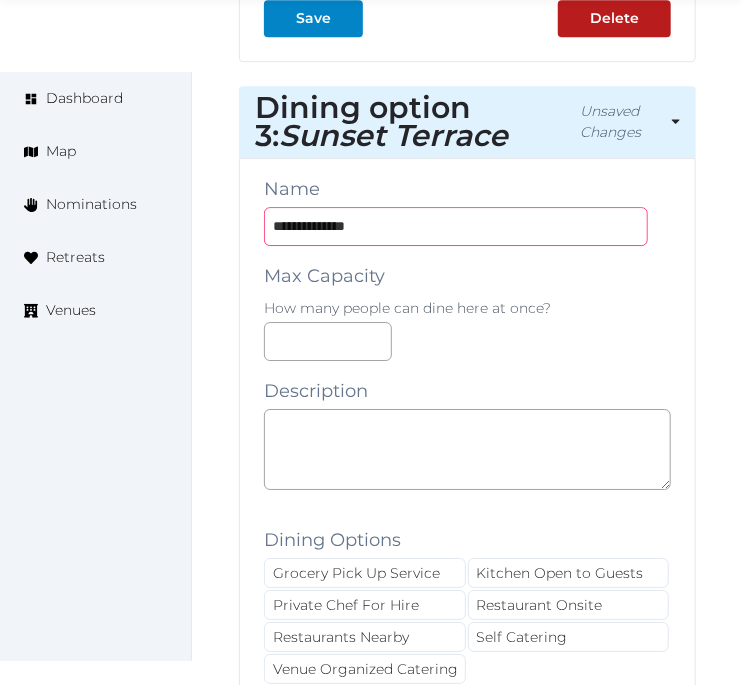 scroll, scrollTop: 4053, scrollLeft: 0, axis: vertical 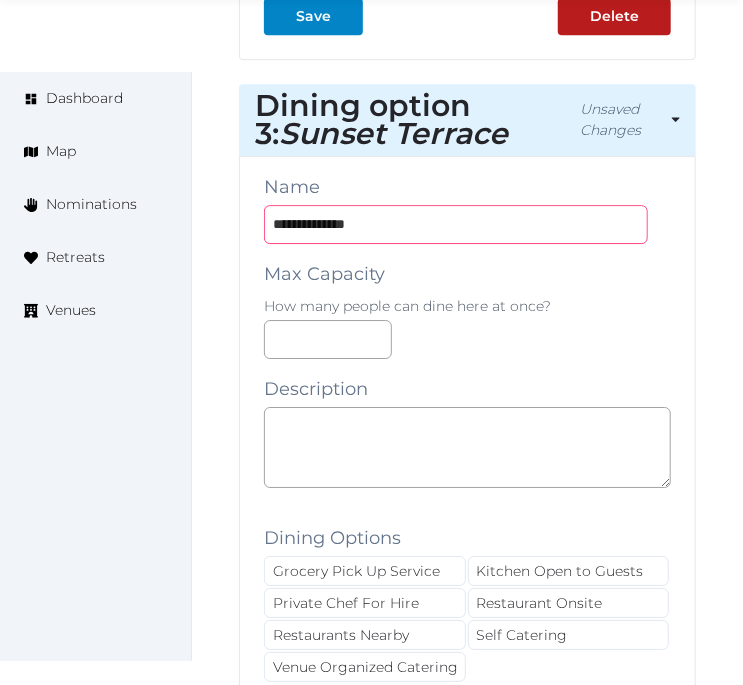 type on "**********" 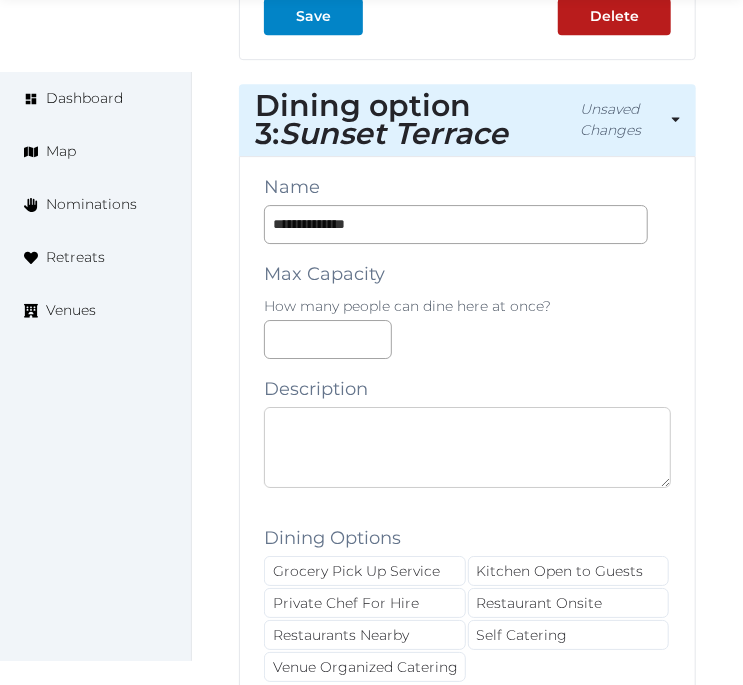 click at bounding box center [467, 447] 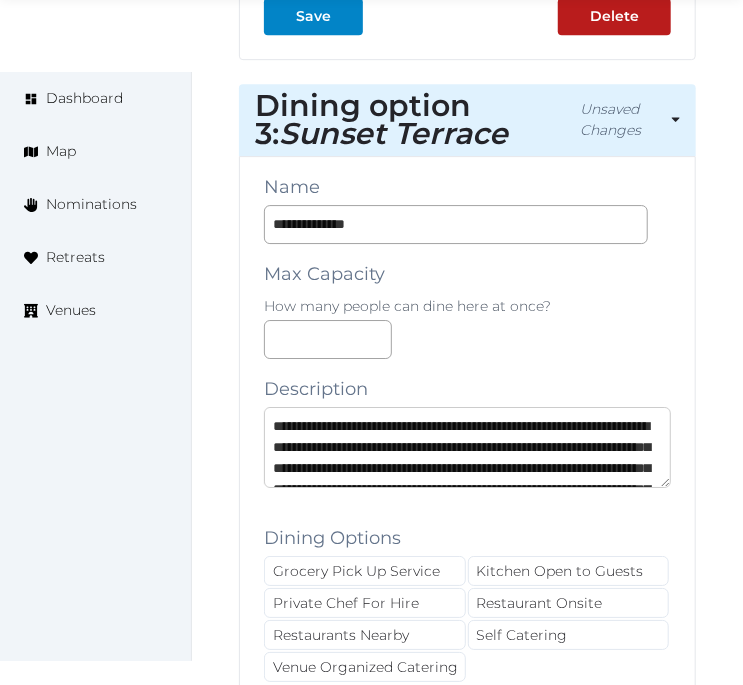 scroll, scrollTop: 136, scrollLeft: 0, axis: vertical 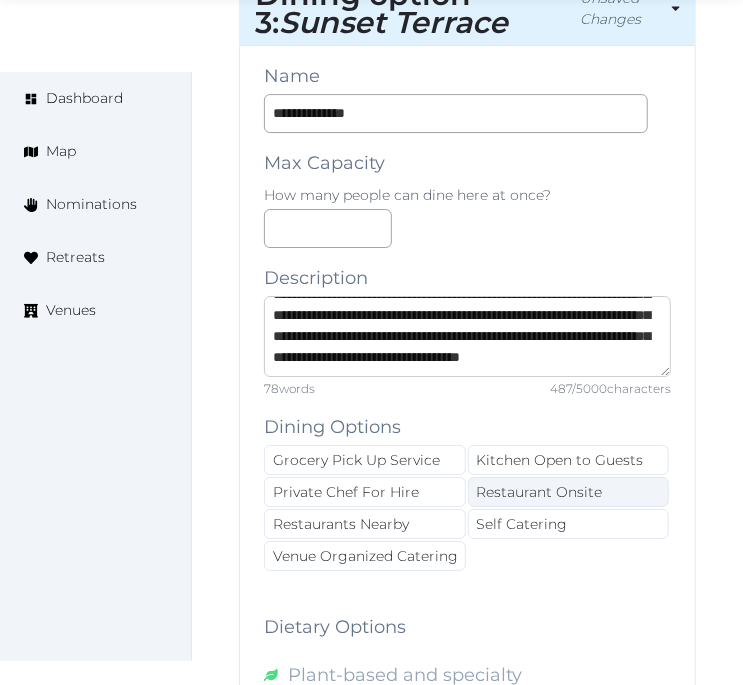 type on "**********" 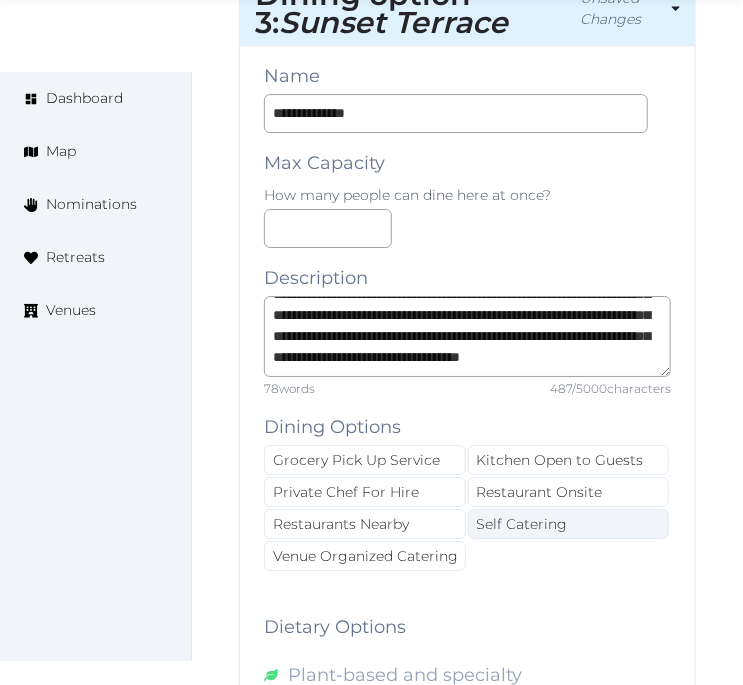 drag, startPoint x: 558, startPoint y: 500, endPoint x: 483, endPoint y: 520, distance: 77.62087 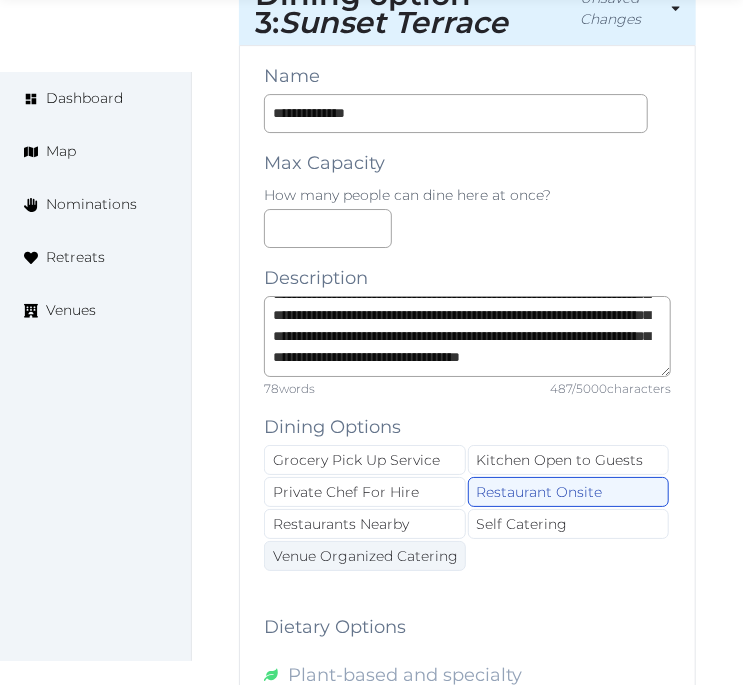click on "Venue Organized Catering" at bounding box center (365, 556) 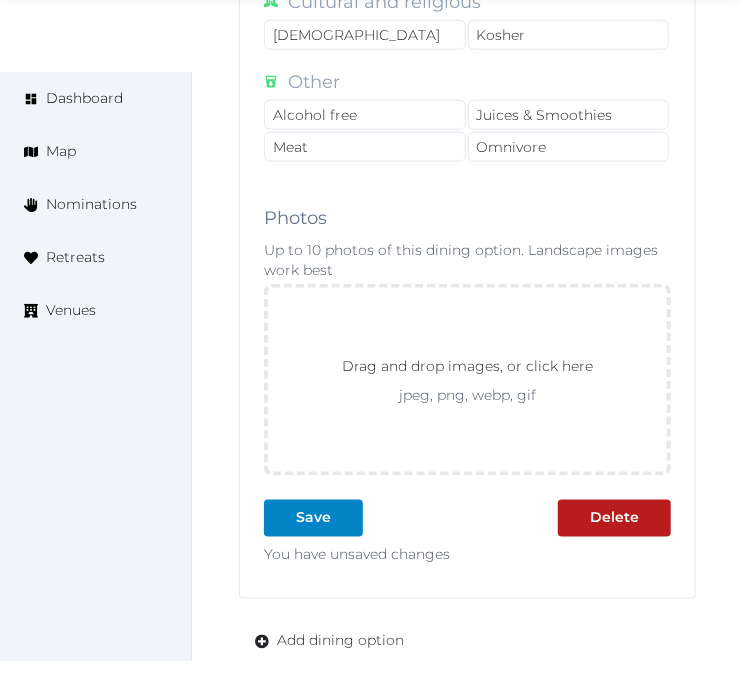 scroll, scrollTop: 5275, scrollLeft: 0, axis: vertical 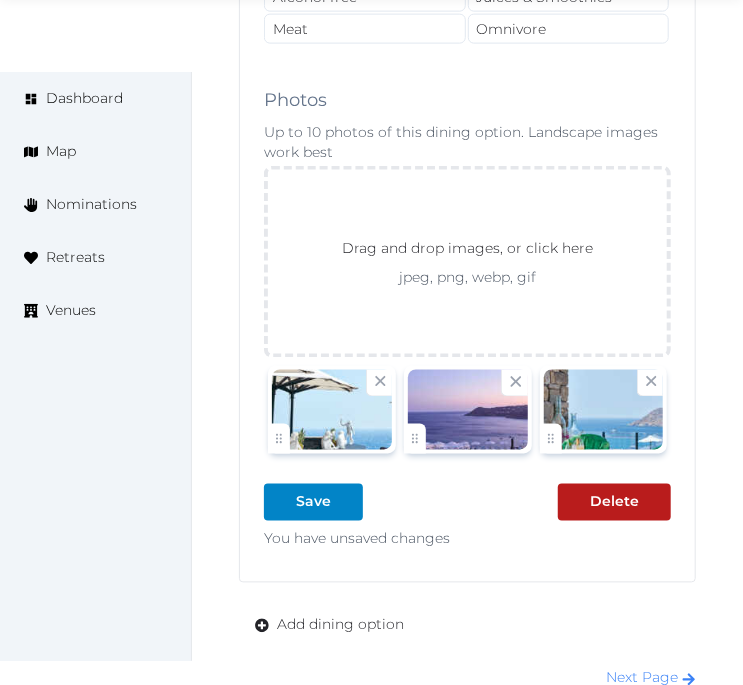 click on "Dining Options Grocery Pick Up Service Kitchen Open to Guests Private Chef For Hire Restaurant Onsite Restaurants Nearby Self Catering Venue Organized Catering Dietary Options Plant-based and specialty Ayurvedic Pescatarian Raw Vegan Vegetarian Health and wellness focus Dairy free Farm to Table Gluten Free Keto Low Carb Nut free Organic Cultural and religious Halal Kosher Other Alcohol free Juices & Smoothies Meat Omnivore Save  Dining option 1 :  Ambrosia Unsaved Changes Name ******** Max Capacity How many people can dine here at once? Description 788  words 5000 / 5000  characters Dining Options Grocery Pick Up Service Kitchen Open to Guests Private Chef For Hire Restaurant Onsite Restaurants Nearby Self Catering Venue Organized Catering Dietary Options Plant-based and specialty Ayurvedic Pescatarian Raw Vegan Vegetarian Health and wellness focus Dairy free Farm to Table Gluten Free Keto Low Carb Nut free Organic Cultural and religious Halal Kosher Other Alcohol free Juices & Smoothies Meat Omnivore Photos" at bounding box center (467, -1547) 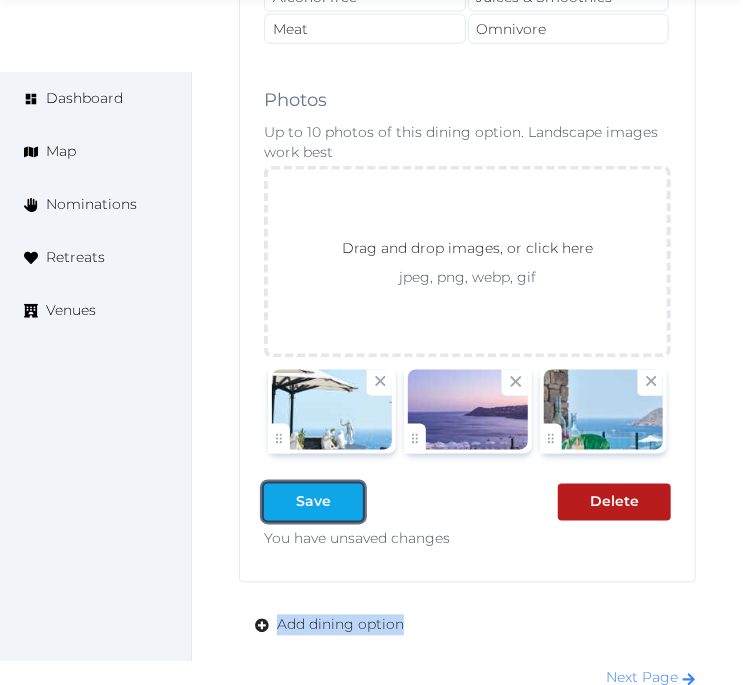 click at bounding box center (347, 502) 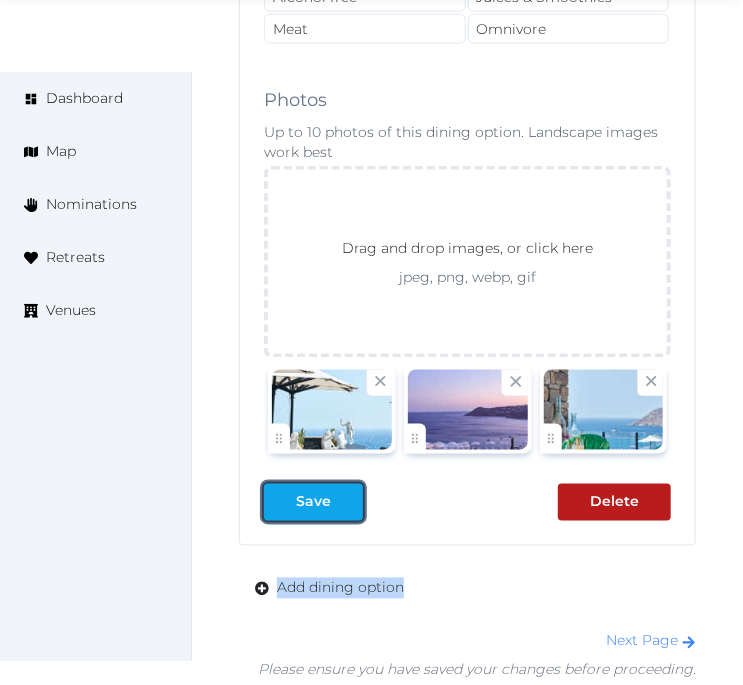 click at bounding box center [280, 502] 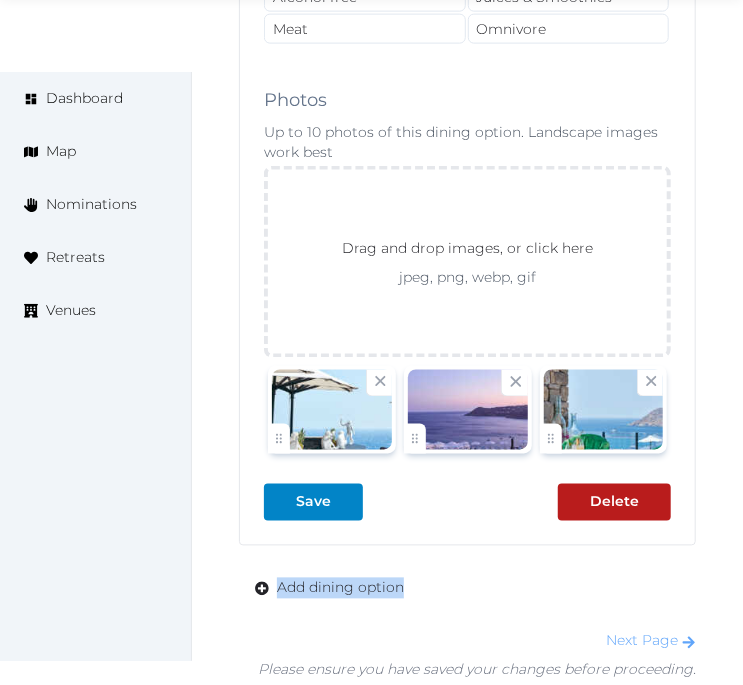 click on "Next Page" at bounding box center [651, 641] 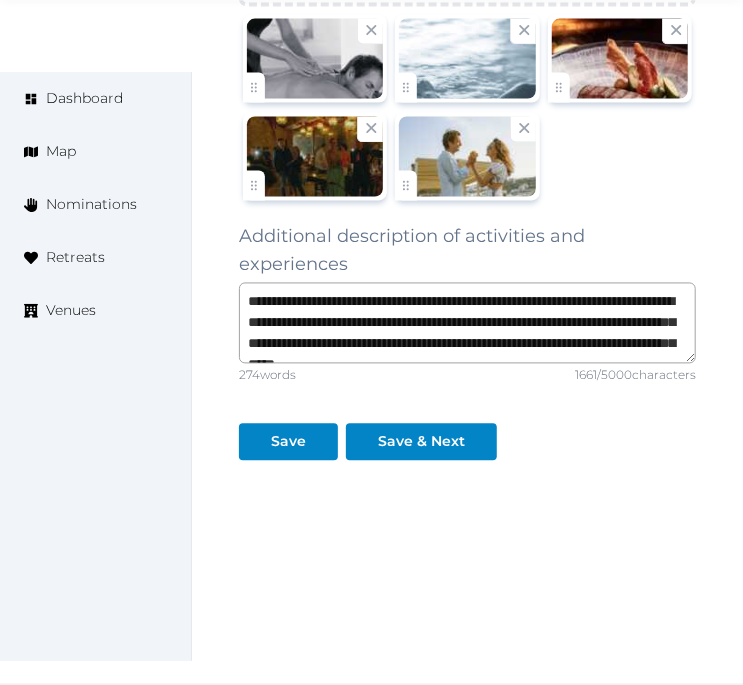 scroll, scrollTop: 3227, scrollLeft: 0, axis: vertical 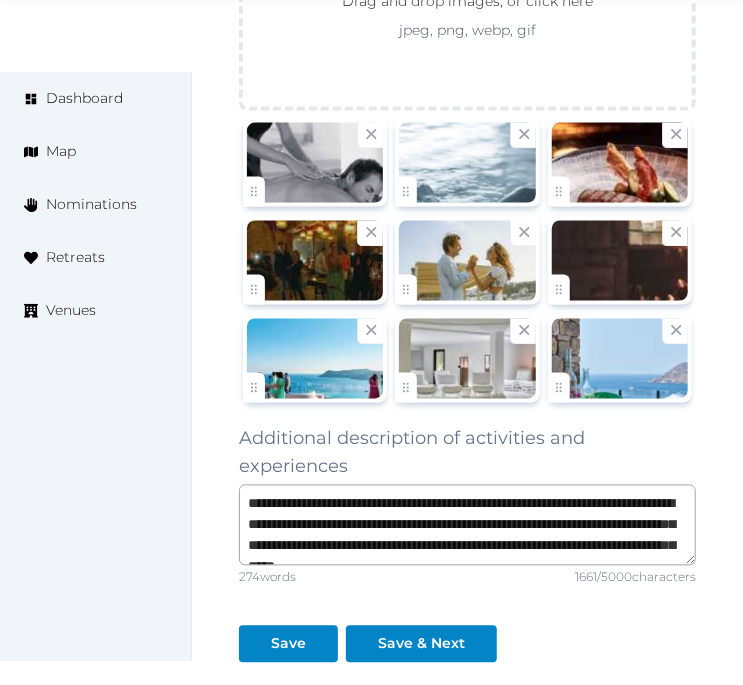 click on "Edit venue 64 %  complete Fill out all the fields in your listing to increase its completion percentage.   A higher completion percentage will make your listing more attractive and result in better matches. Royal Myconian Resort   View  listing   Open    Close CRM Lead Basic details Pricing and policies Retreat spaces Meeting spaces Accommodations Amenities Food and dining Activities and experiences Location Environment Types of retreats Brochures Notes Ownership Administration Activity This venue is live and visible to the public Mark draft Archive Venue owned by RetreatsAndVenues Manager c.o.r.e.y.sanford@retreatsandvenues.com Copy ownership transfer link Share this link with any user to transfer ownership of this venue. Users without accounts will be directed to register. Copy update link Share this link with venue owners to encourage them to update their venue details. Copy recommended link Share this link with venue owners to let them know they have been recommended. Copy shortlist link Culture Dancing" at bounding box center (467, -1079) 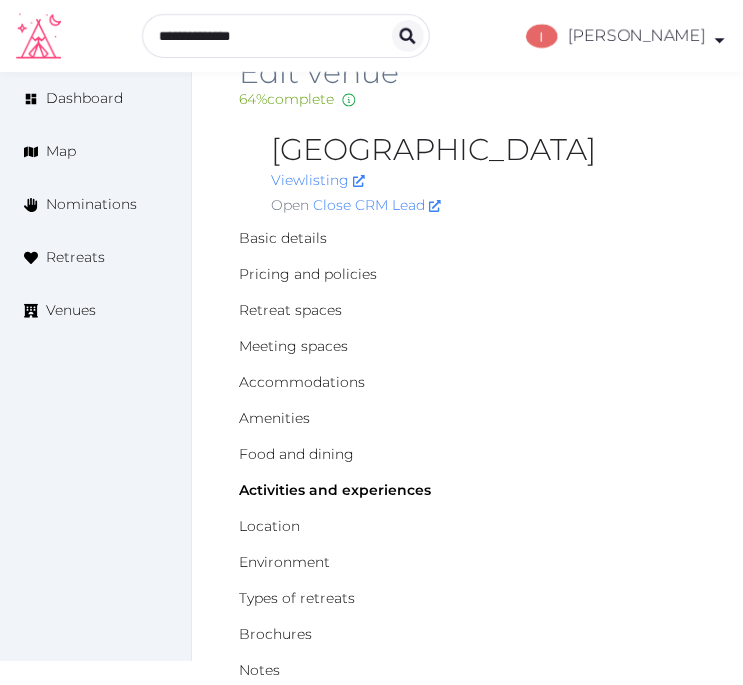 scroll, scrollTop: 0, scrollLeft: 0, axis: both 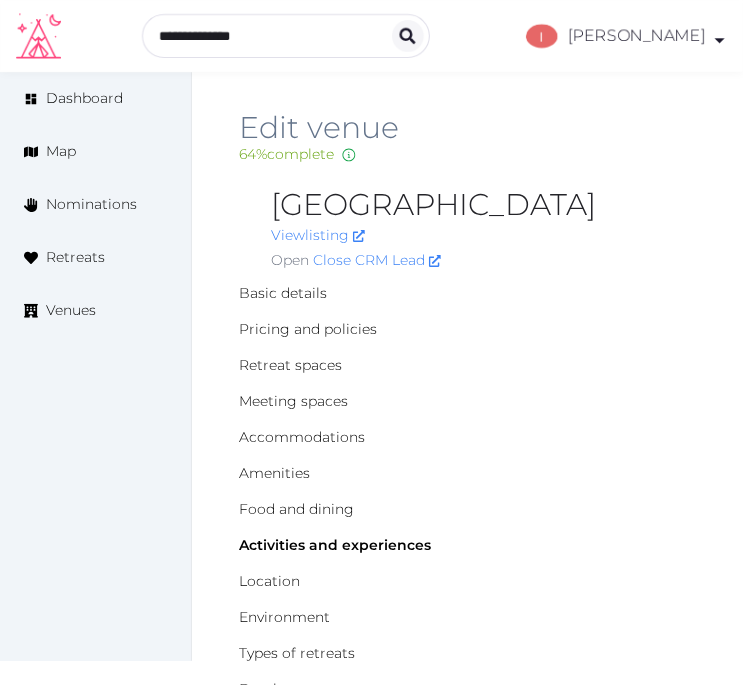 click on "[GEOGRAPHIC_DATA]" at bounding box center (483, 205) 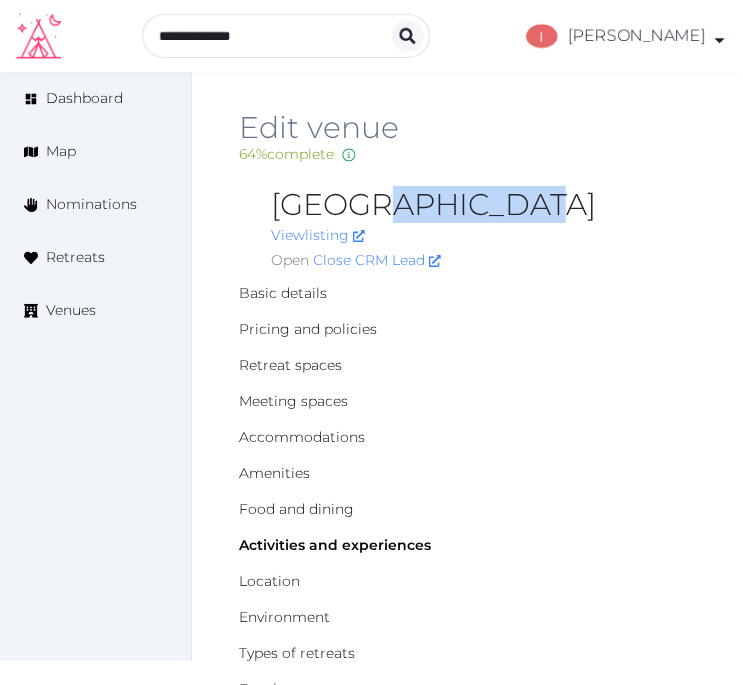 click on "[GEOGRAPHIC_DATA]" at bounding box center [483, 205] 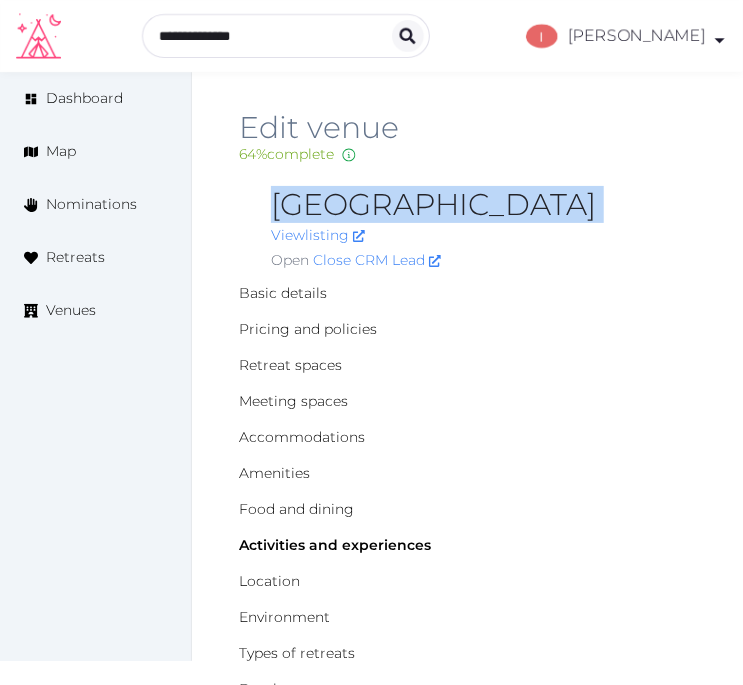 click on "[GEOGRAPHIC_DATA]" at bounding box center (483, 205) 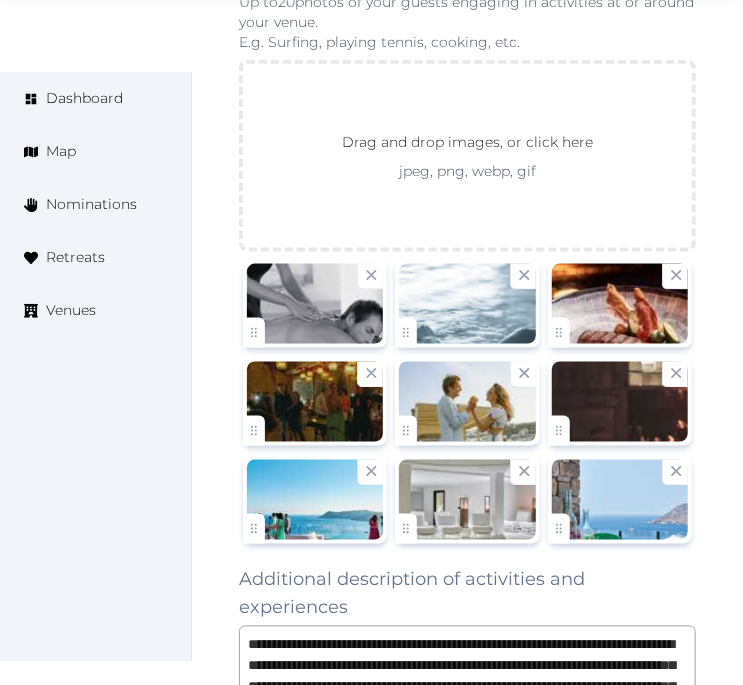 scroll, scrollTop: 3222, scrollLeft: 0, axis: vertical 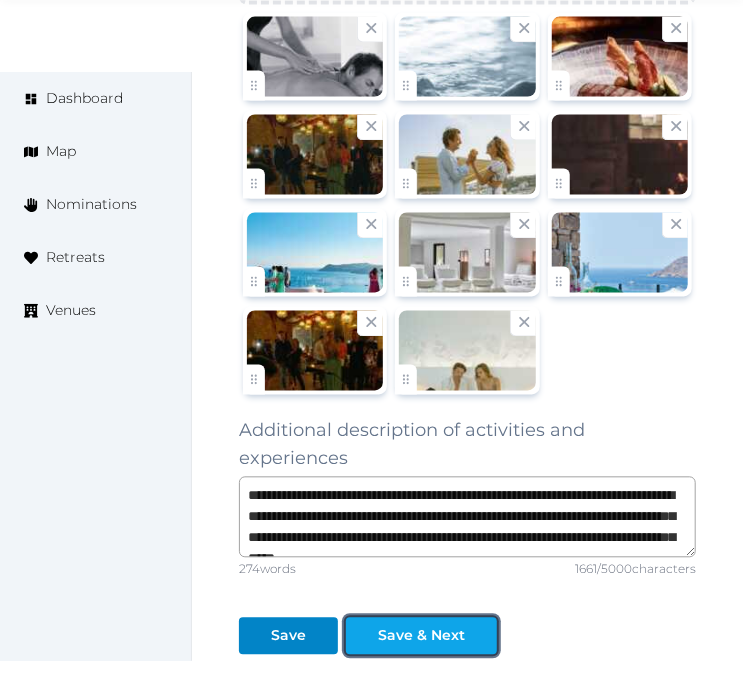 click on "Save & Next" at bounding box center (421, 636) 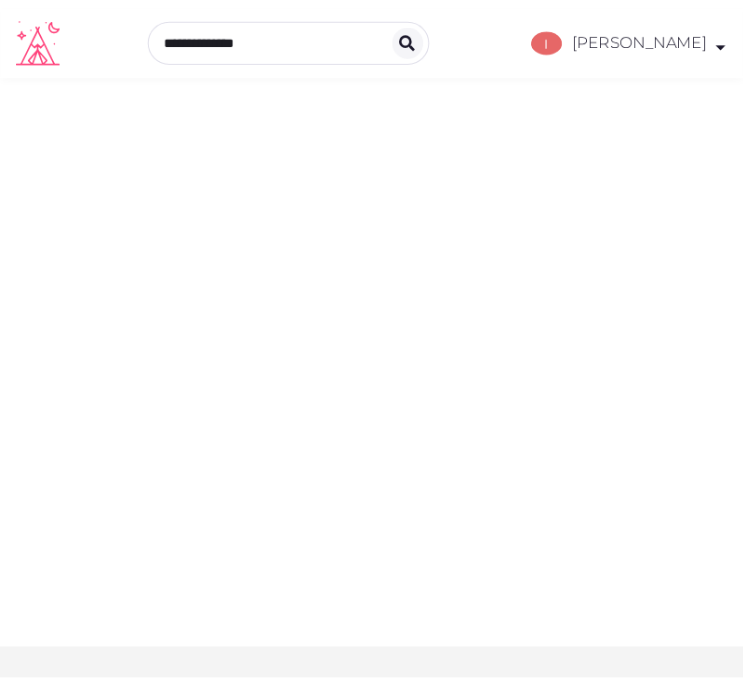 scroll, scrollTop: 0, scrollLeft: 0, axis: both 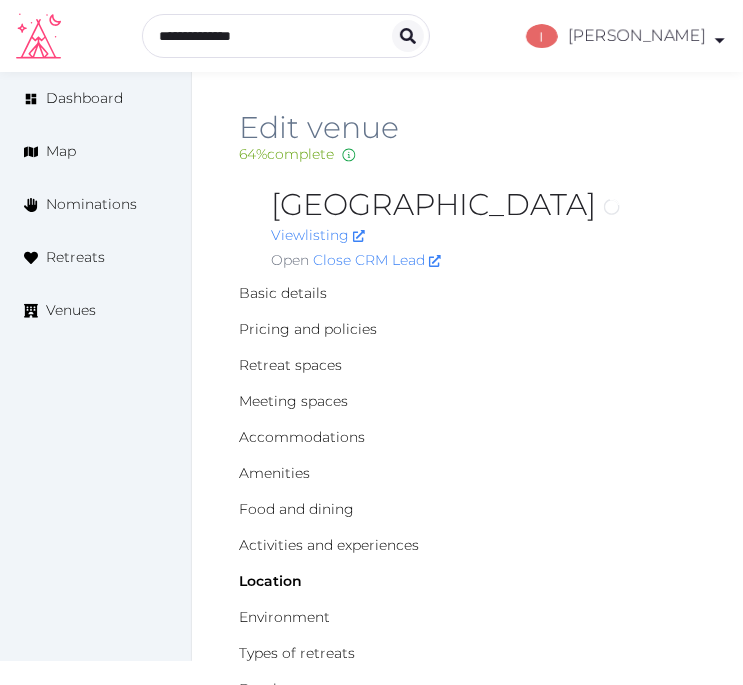 type on "***" 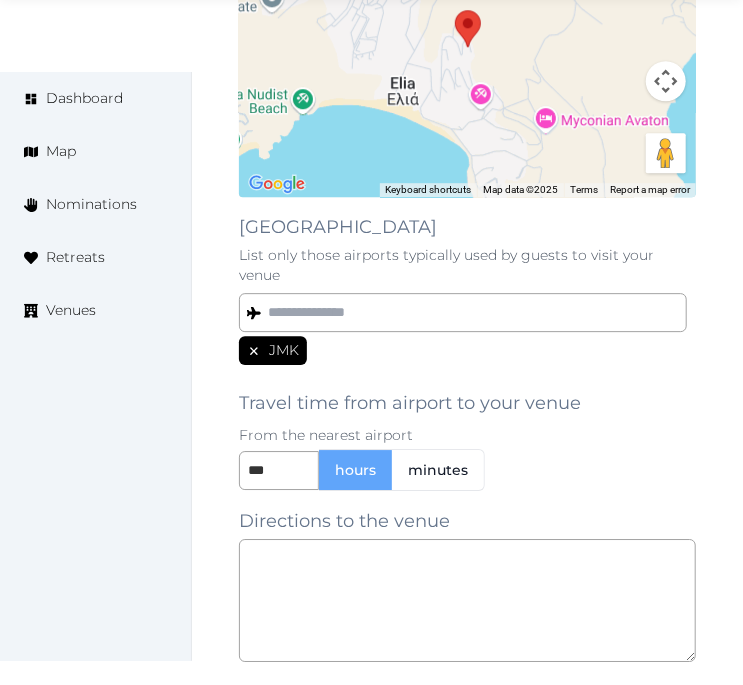 scroll, scrollTop: 1777, scrollLeft: 0, axis: vertical 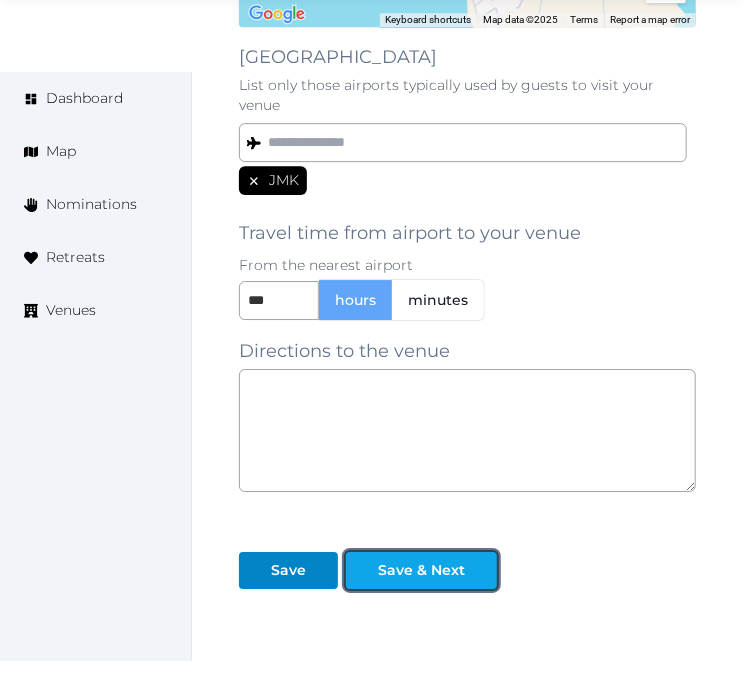 click on "Save & Next" at bounding box center [421, 570] 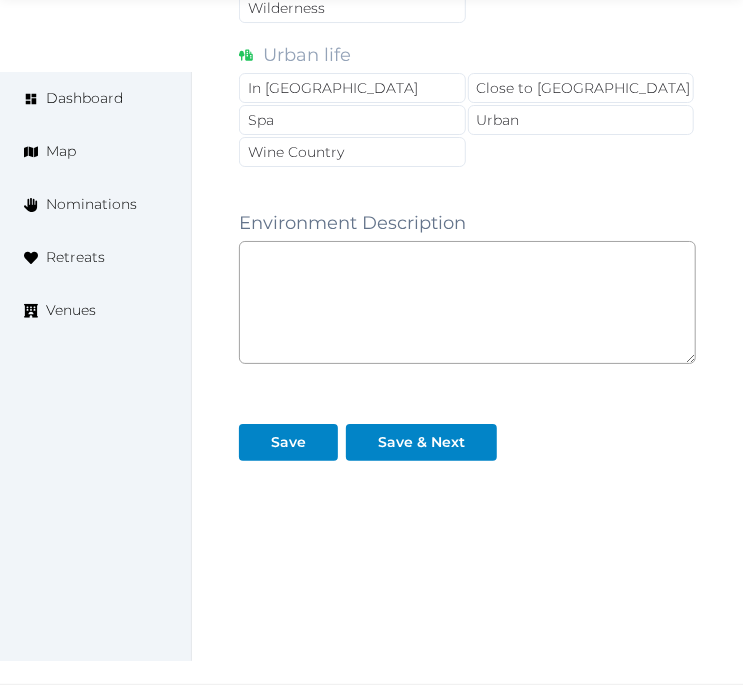 scroll, scrollTop: 2081, scrollLeft: 0, axis: vertical 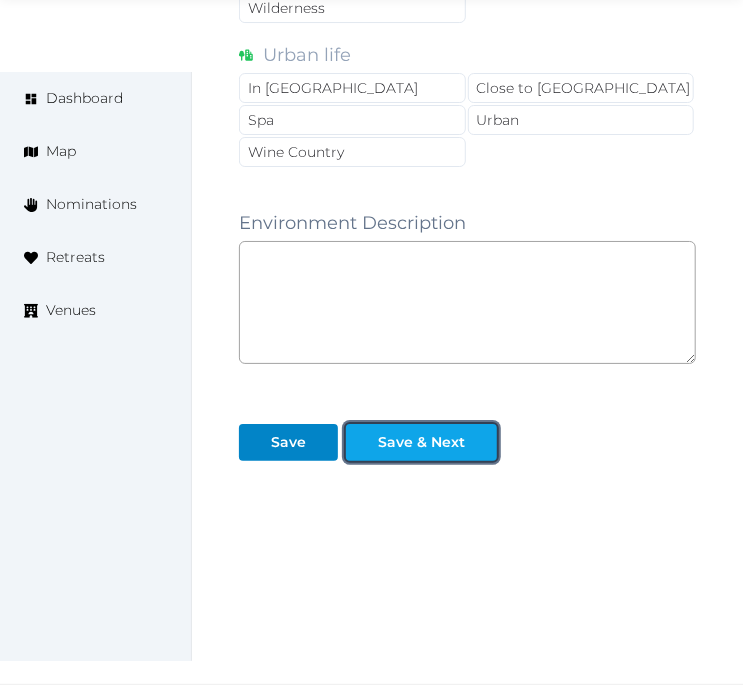 click at bounding box center (481, 442) 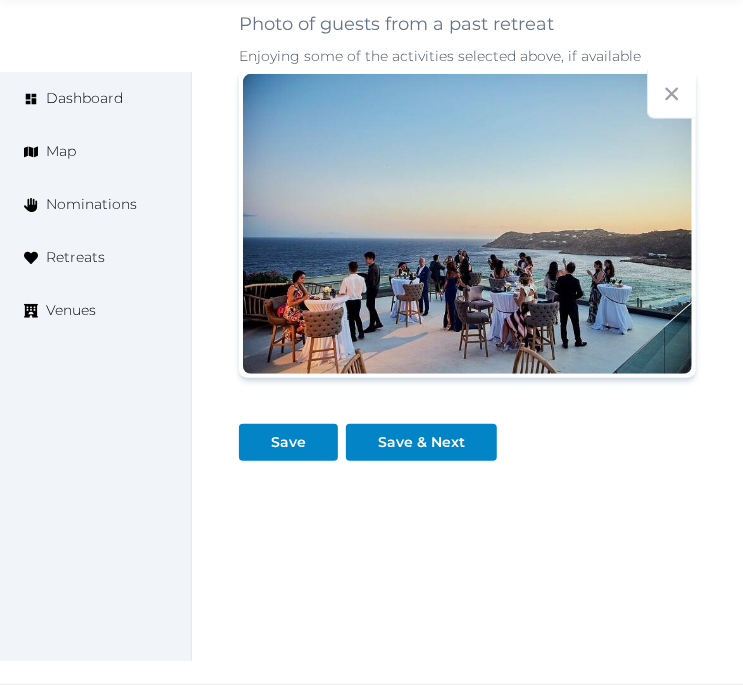 scroll, scrollTop: 2490, scrollLeft: 0, axis: vertical 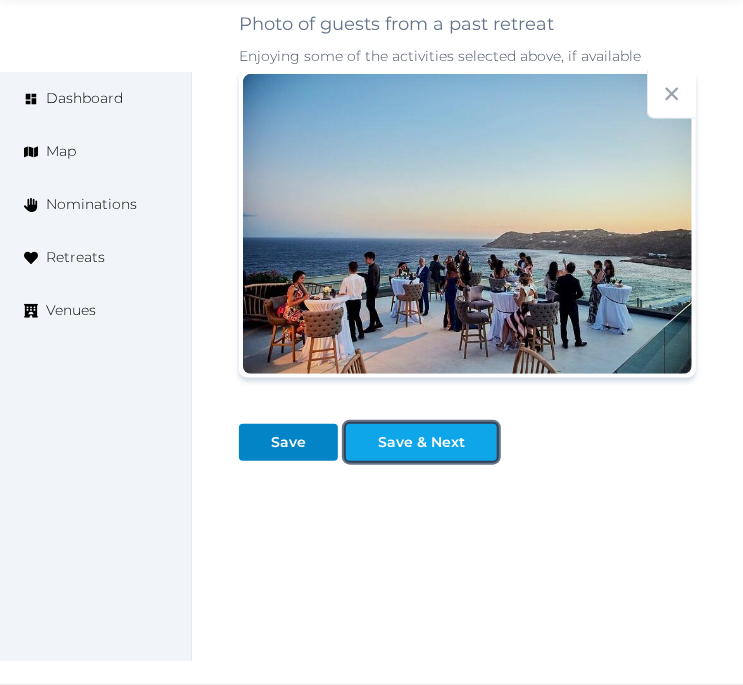 click on "Save & Next" at bounding box center (421, 442) 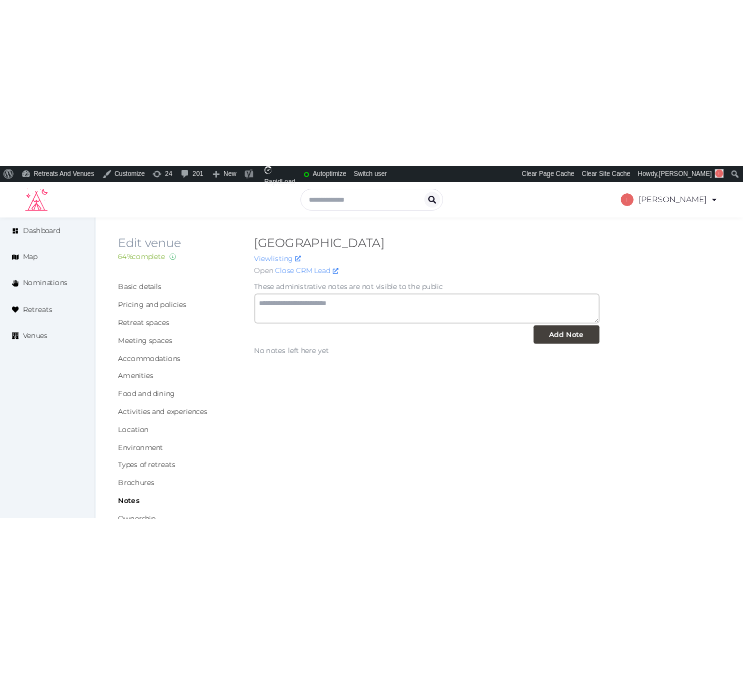 scroll, scrollTop: 0, scrollLeft: 0, axis: both 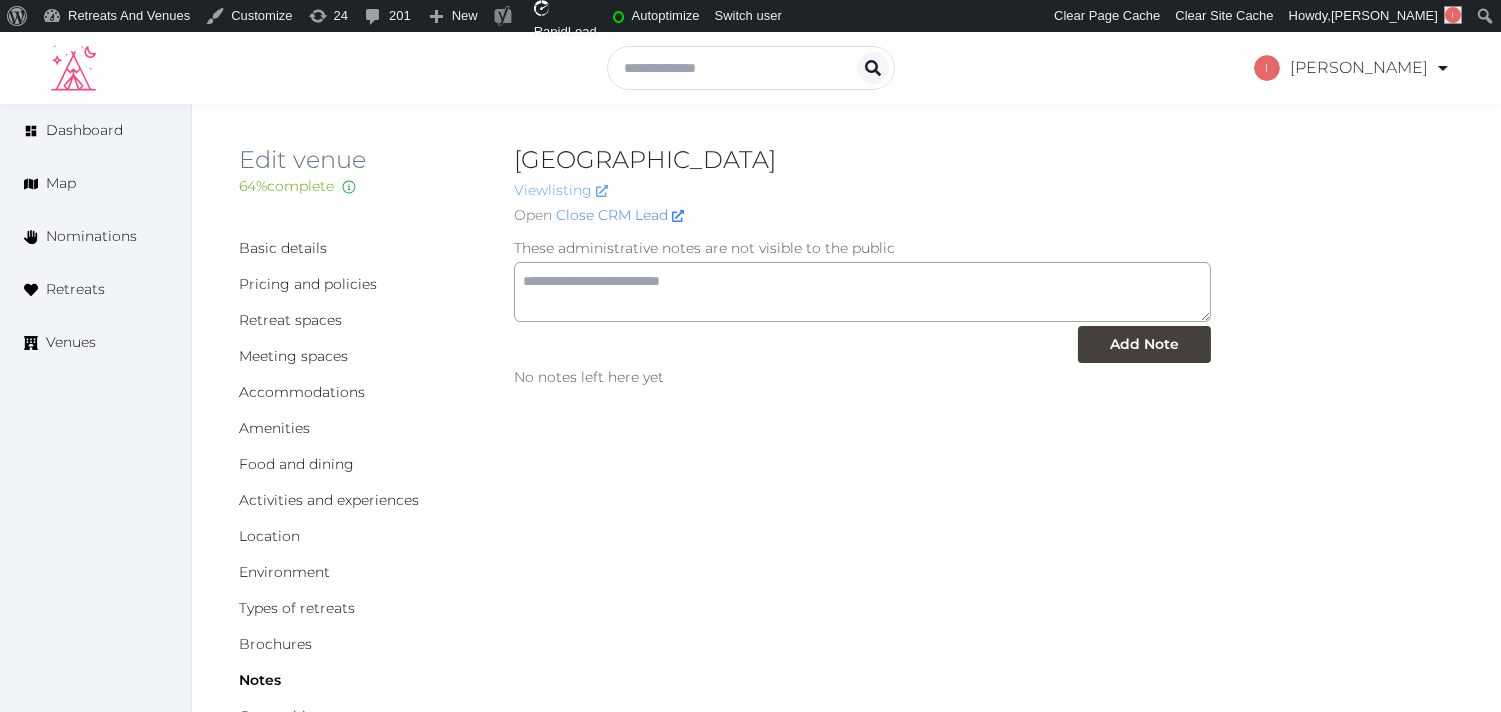 click on "View  listing" at bounding box center [561, 190] 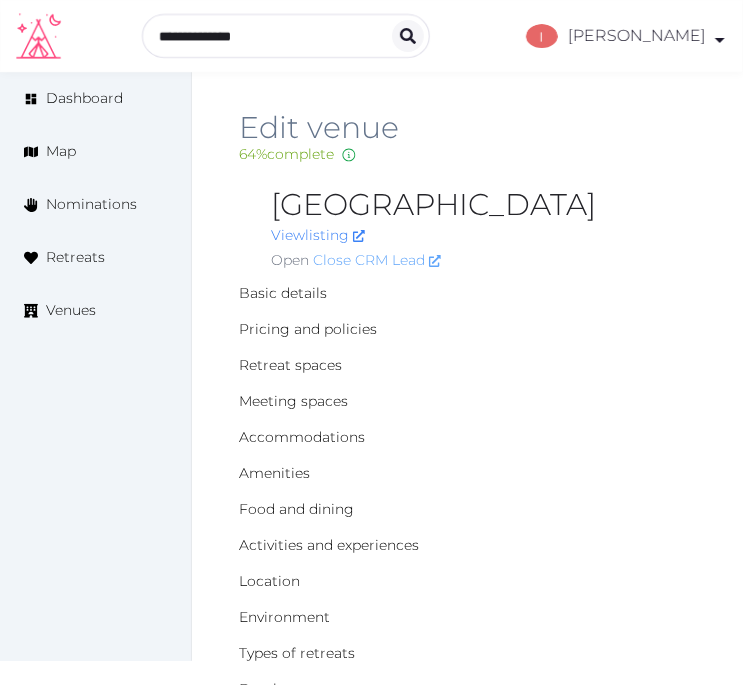 click on "Close CRM Lead" at bounding box center [377, 260] 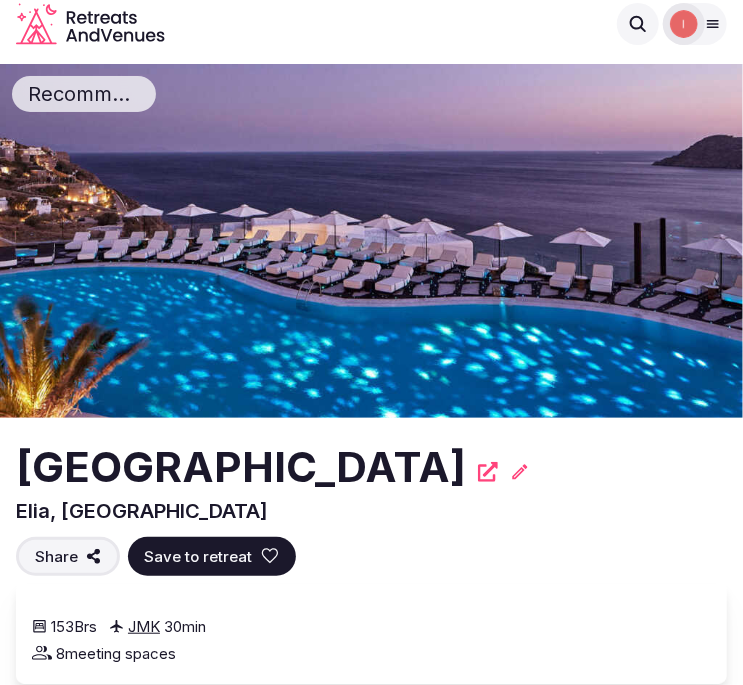 scroll, scrollTop: 111, scrollLeft: 0, axis: vertical 